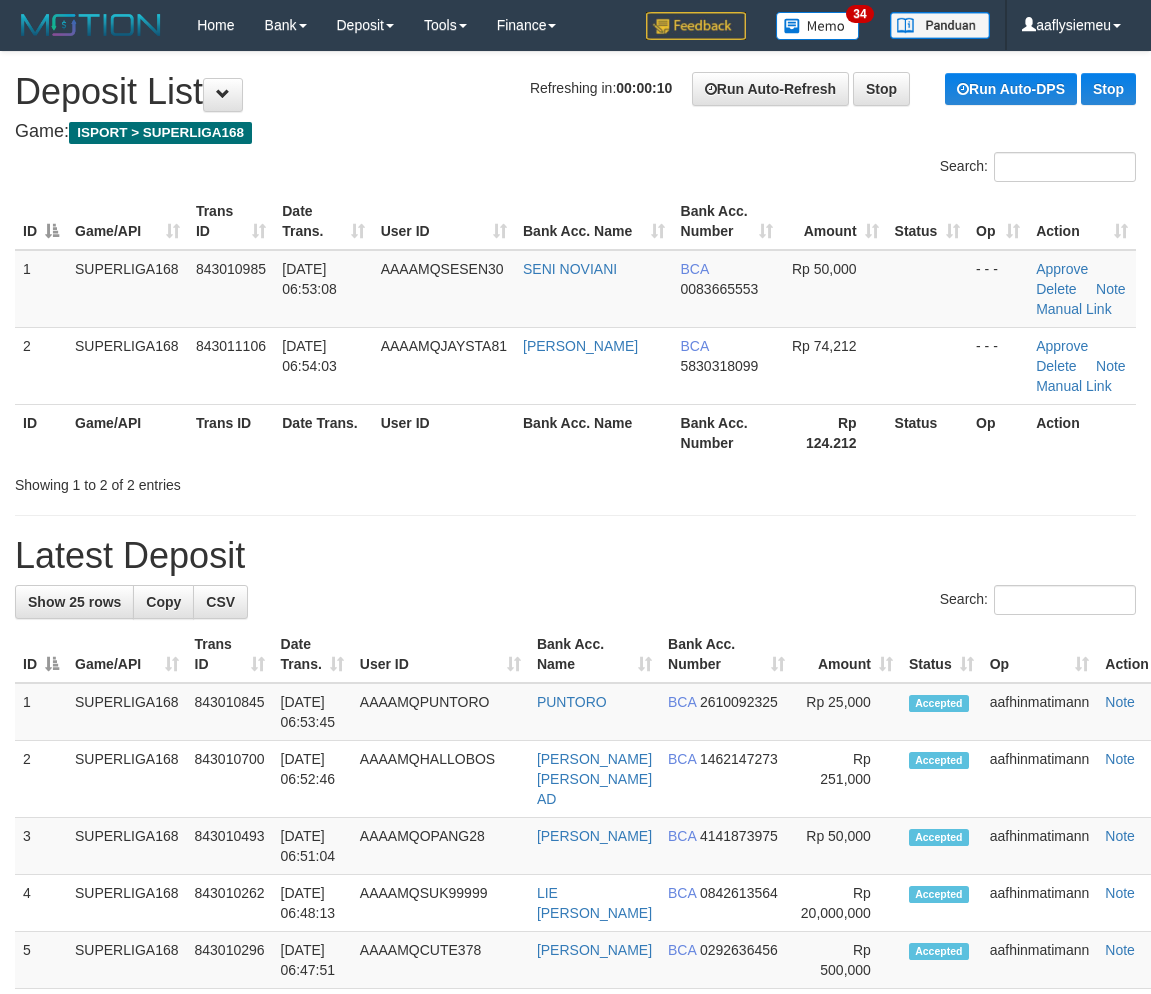 scroll, scrollTop: 0, scrollLeft: 0, axis: both 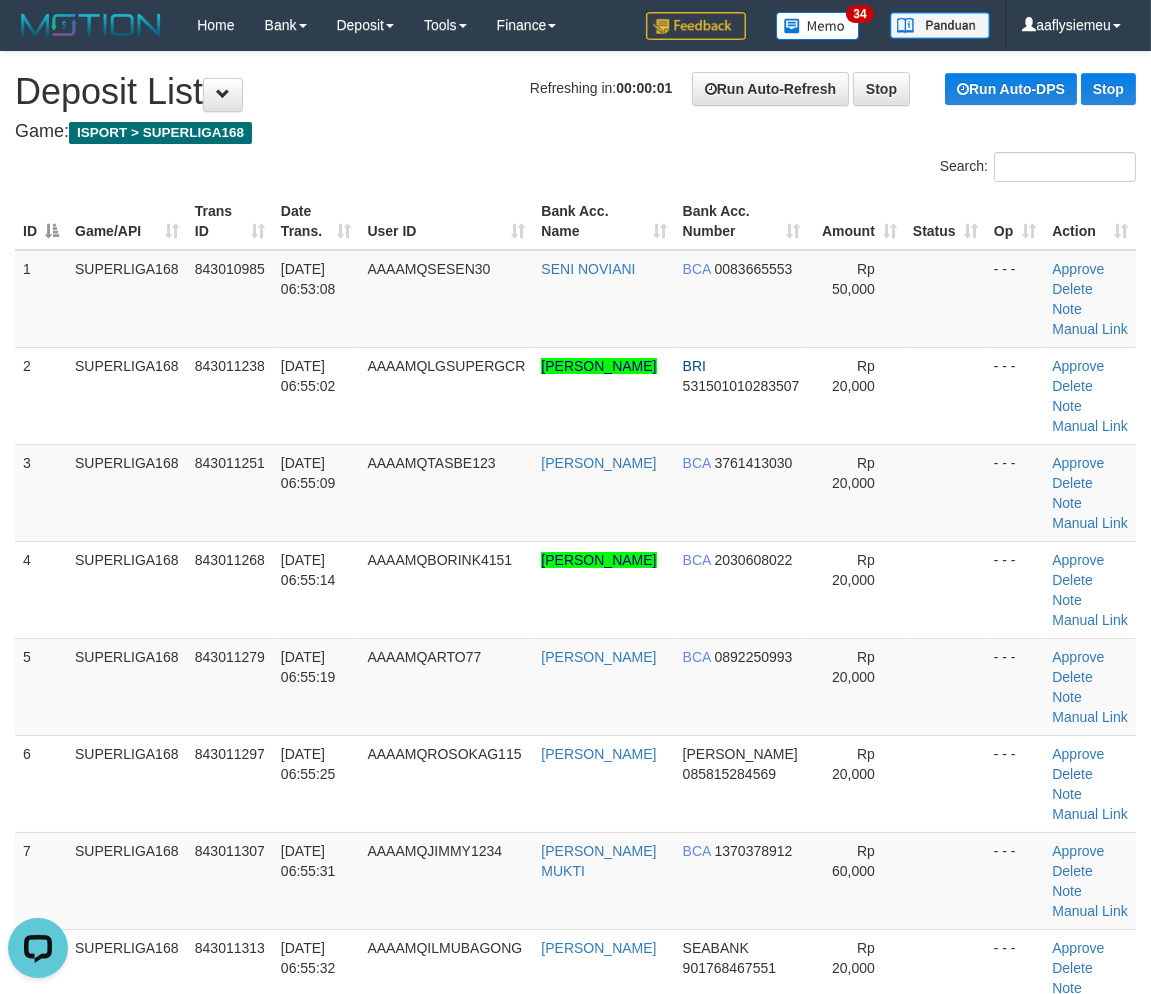 drag, startPoint x: 156, startPoint y: 440, endPoint x: 12, endPoint y: 512, distance: 160.99689 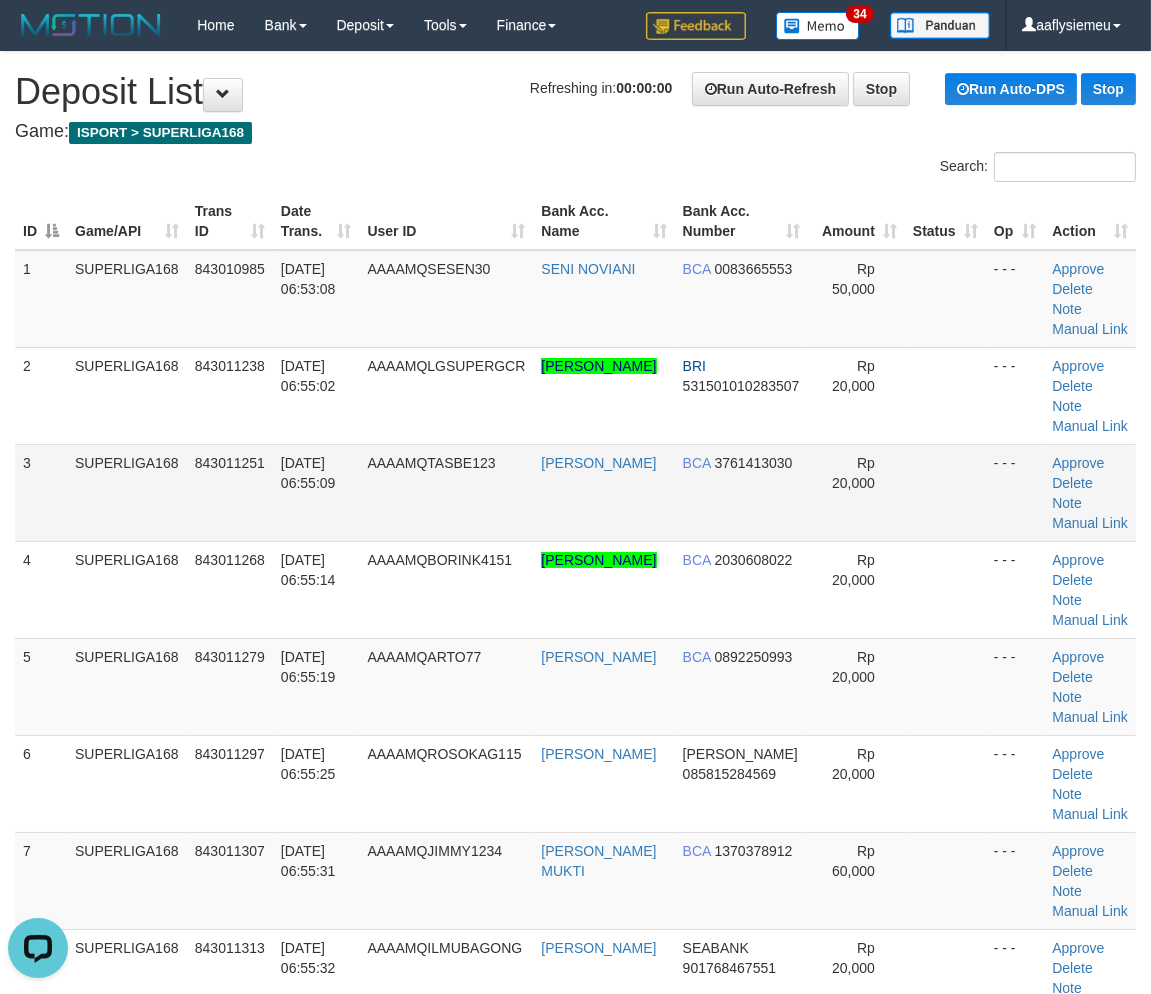 click on "843011251" at bounding box center (230, 492) 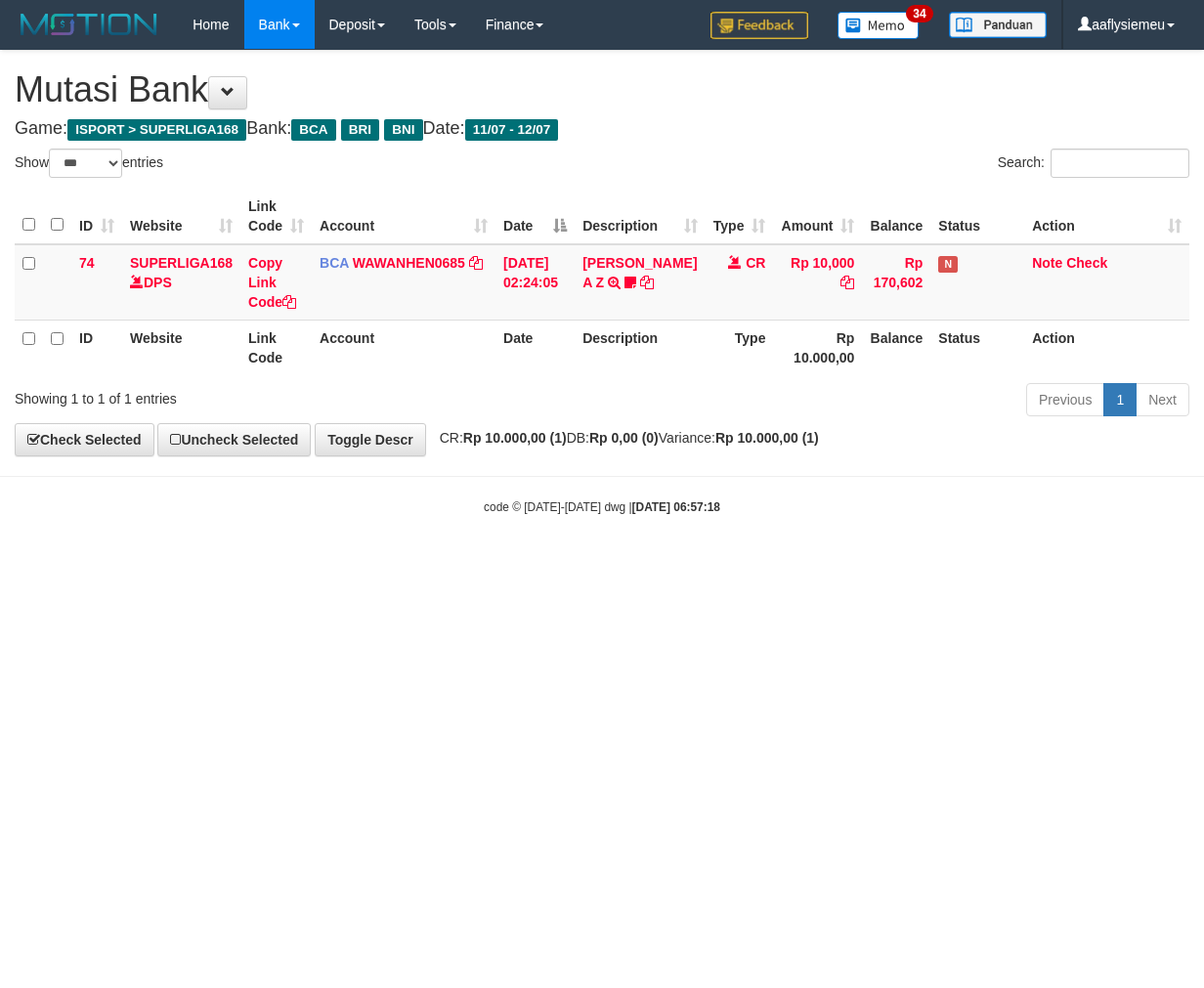select on "***" 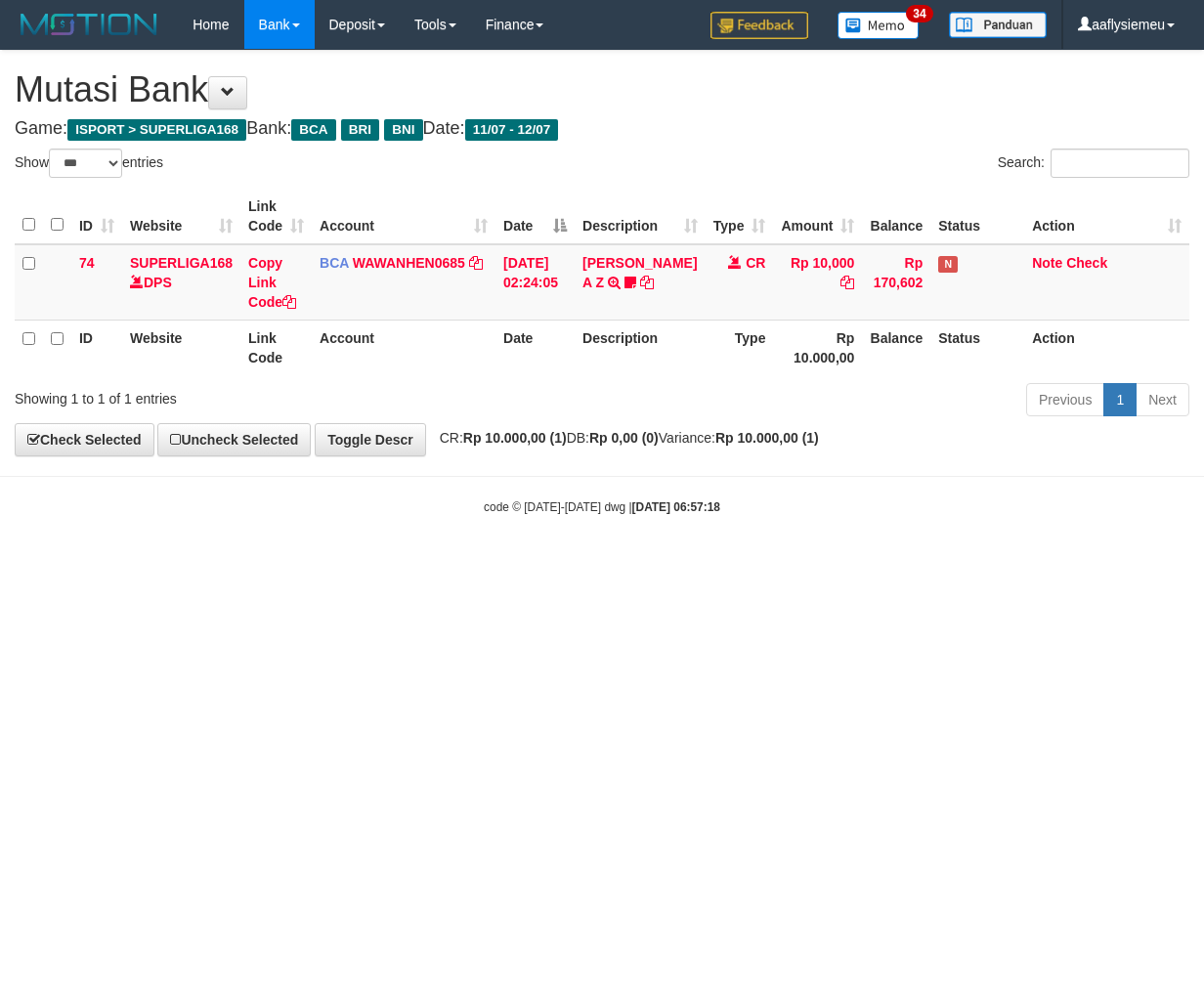 scroll, scrollTop: 0, scrollLeft: 0, axis: both 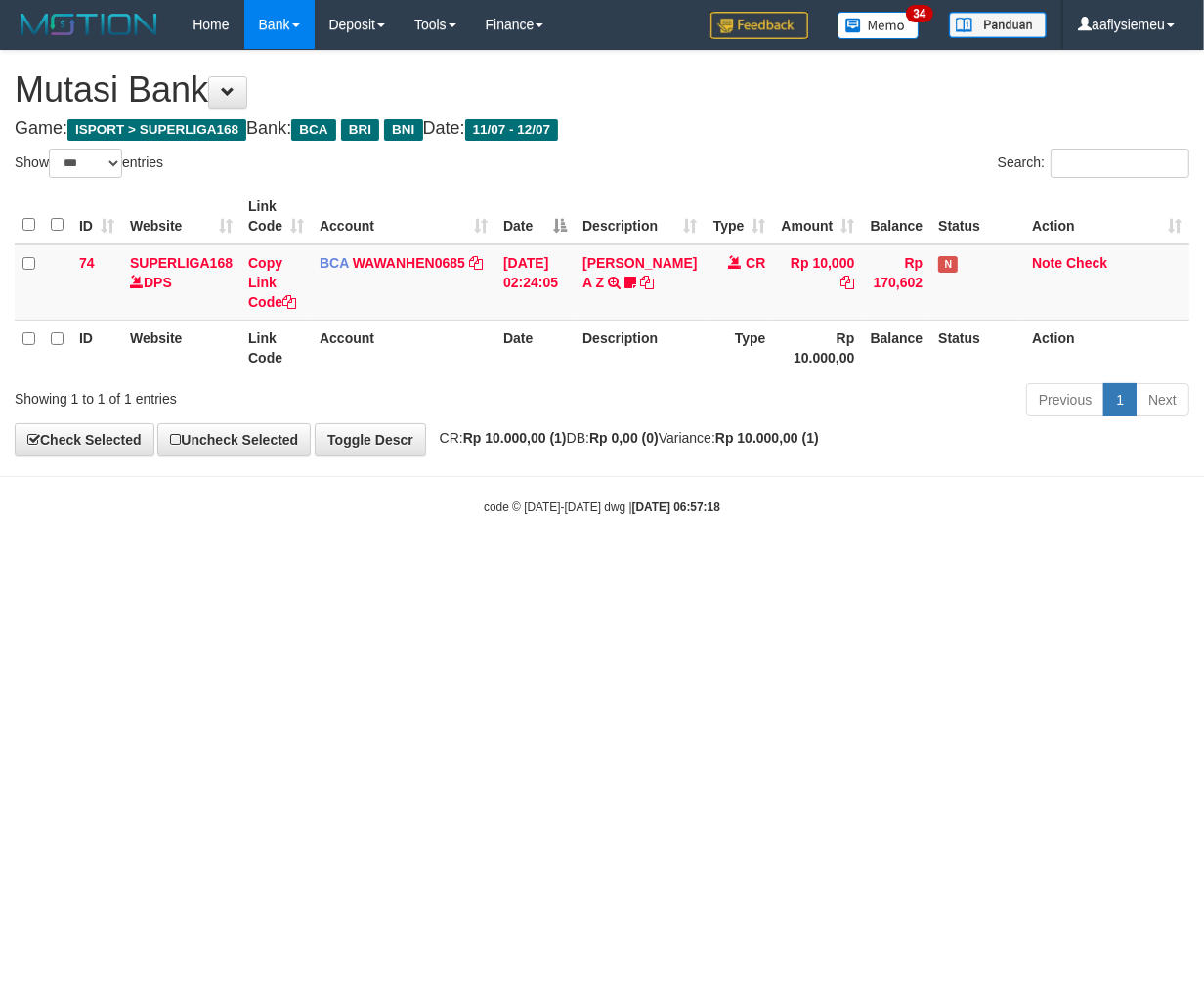 click on "Toggle navigation
Home
Bank
Account List
Load
By Website
Group
[ISPORT]													SUPERLIGA168
By Load Group (DPS)" at bounding box center [602, 282] 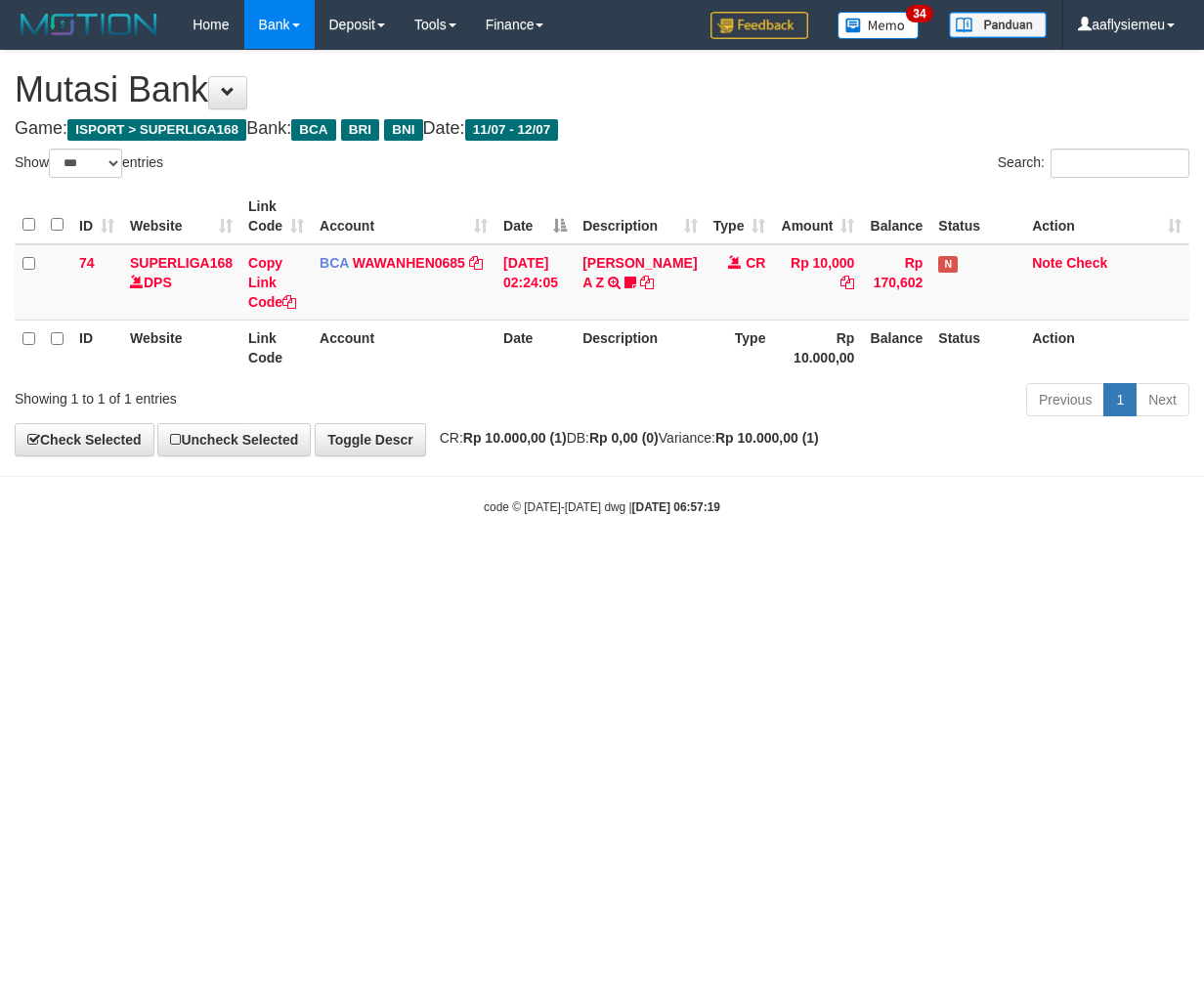select on "***" 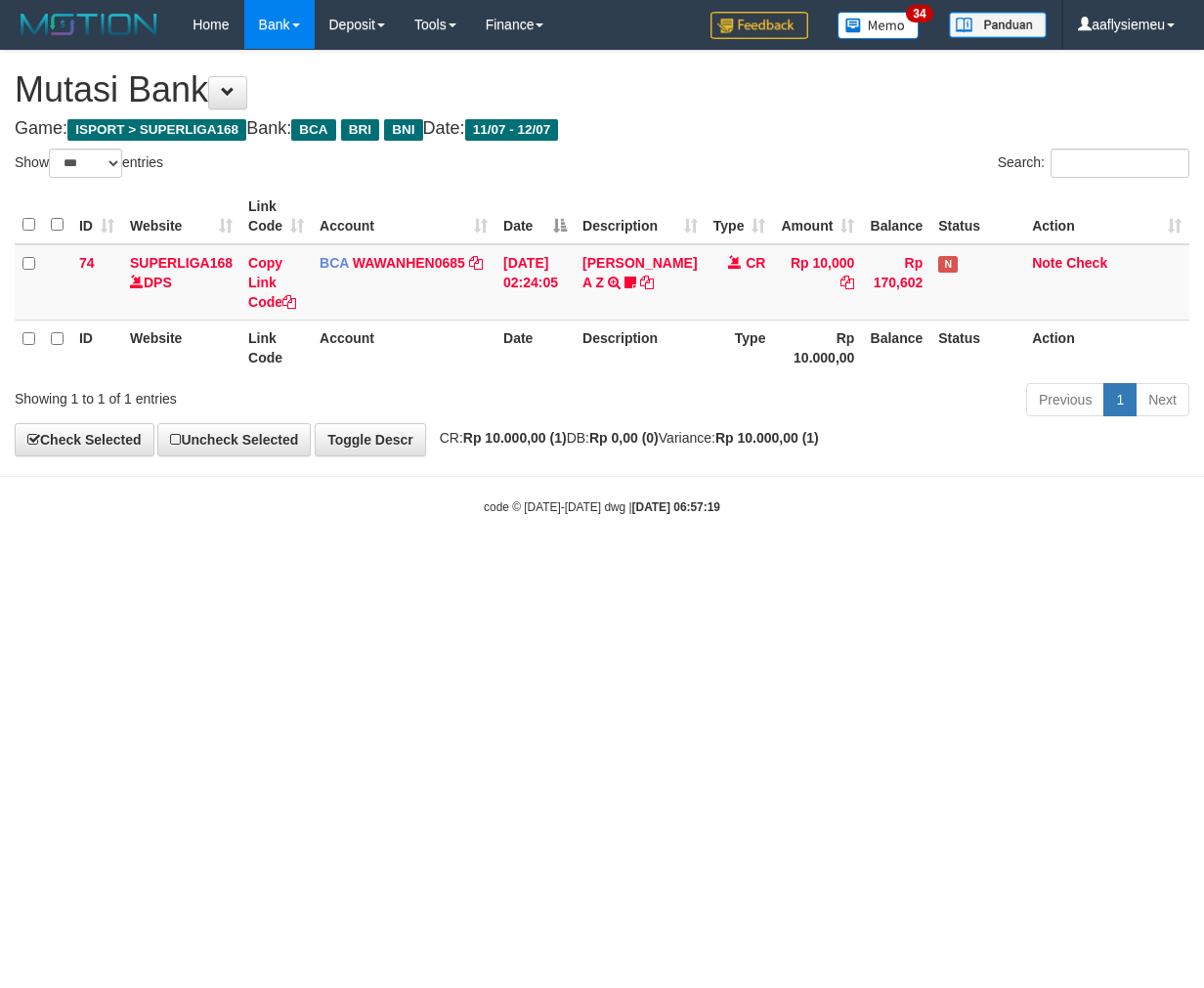 scroll, scrollTop: 0, scrollLeft: 0, axis: both 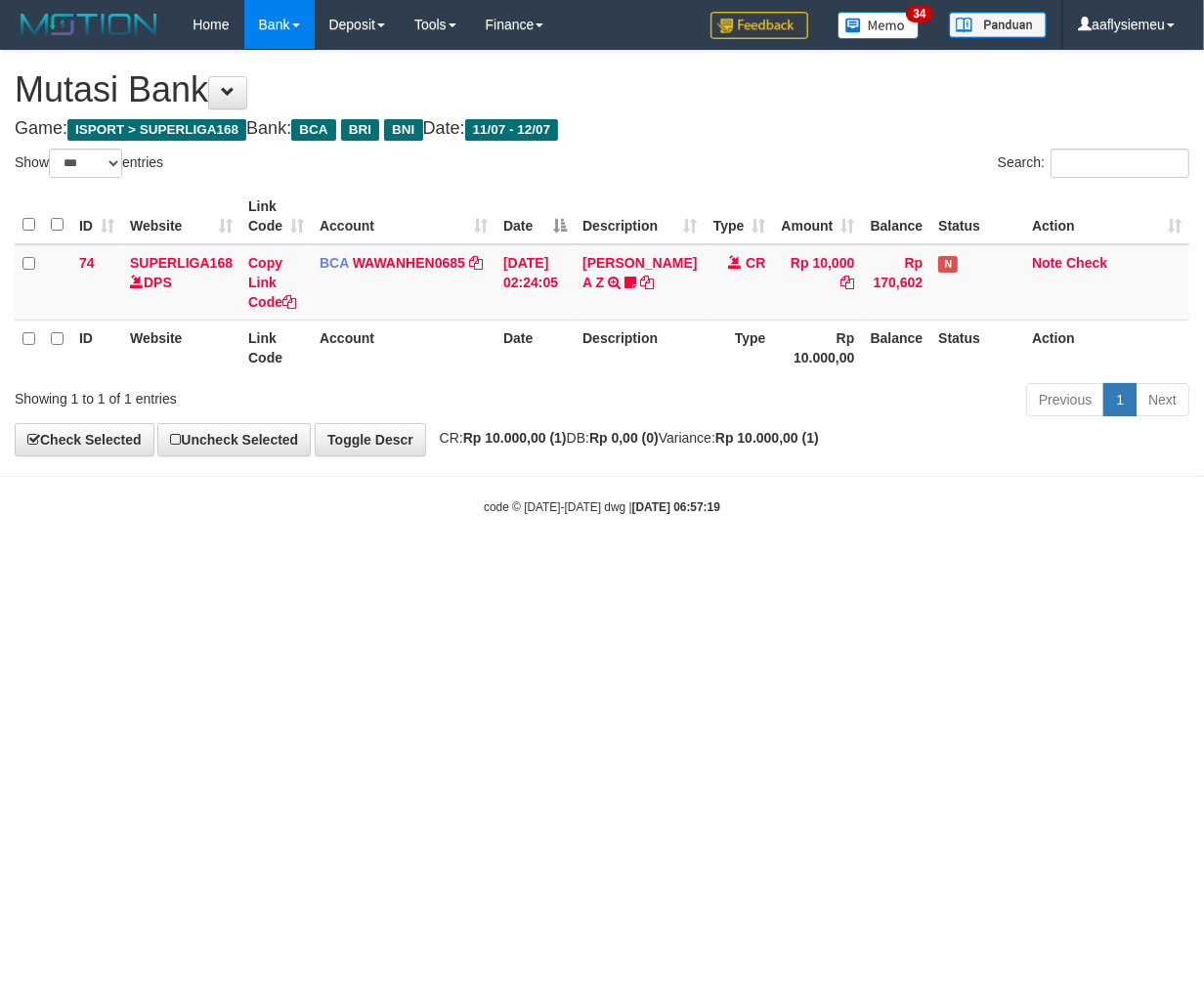 click on "Toggle navigation
Home
Bank
Account List
Load
By Website
Group
[ISPORT]													SUPERLIGA168
By Load Group (DPS)" at bounding box center [602, 282] 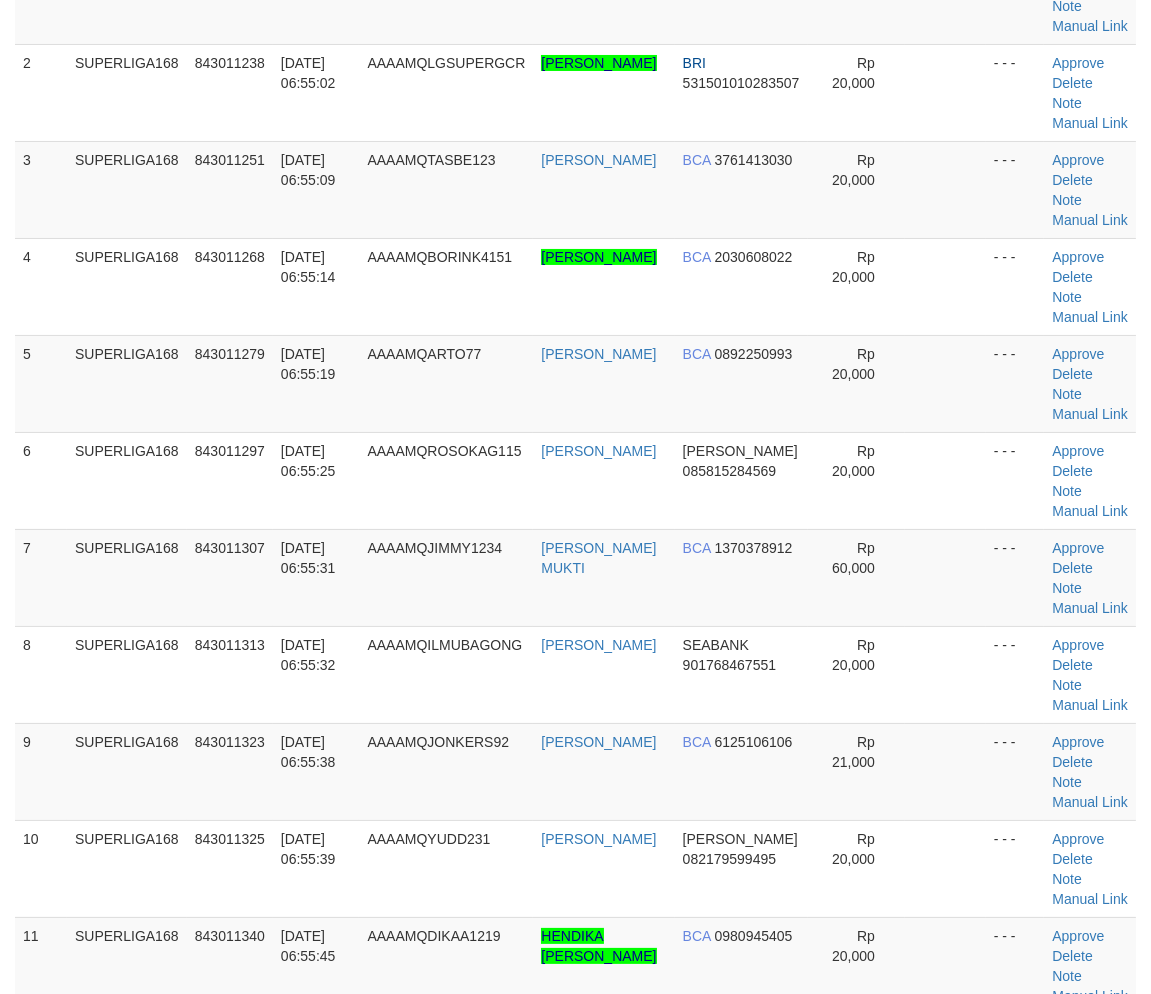 scroll, scrollTop: 333, scrollLeft: 0, axis: vertical 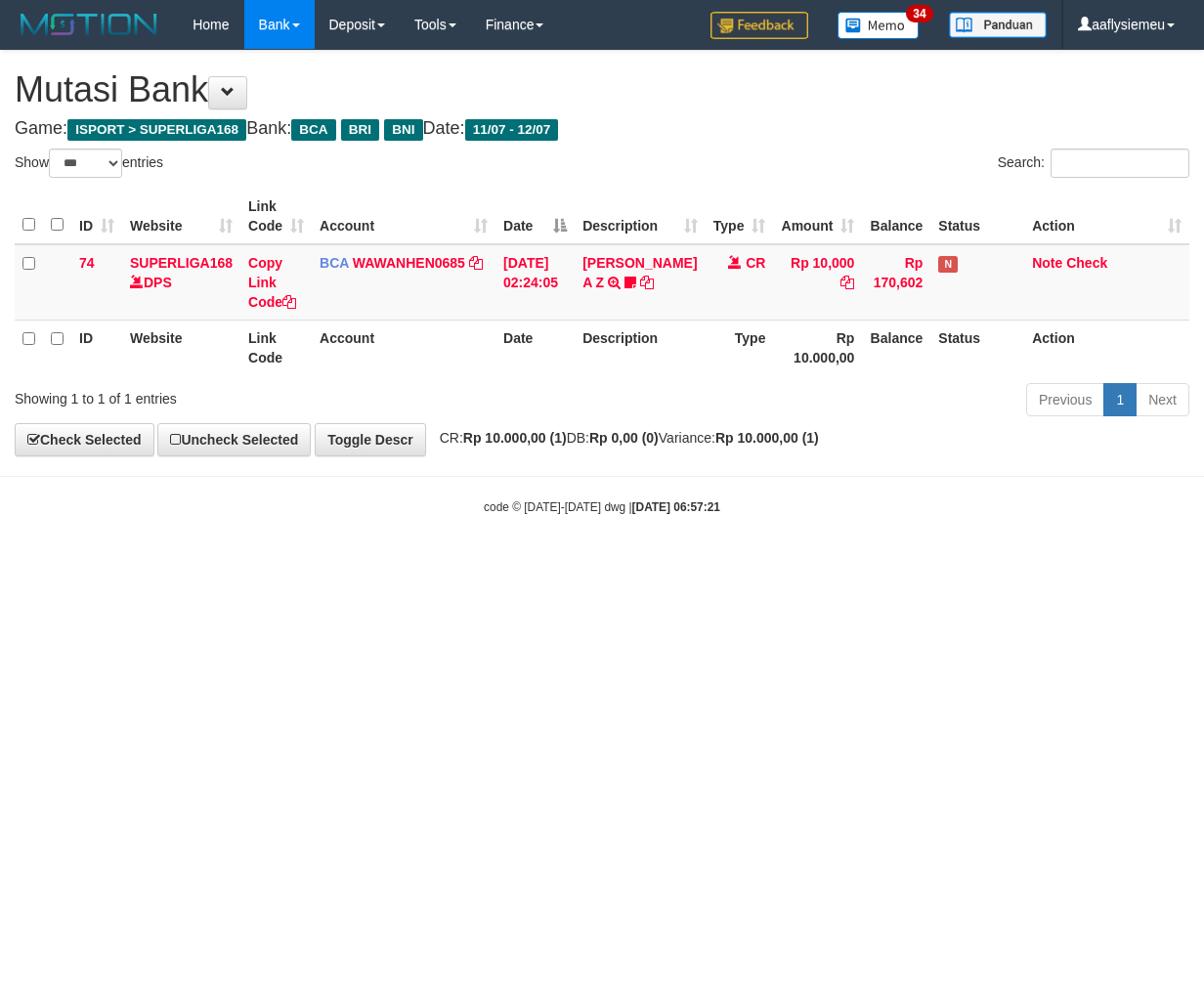 select on "***" 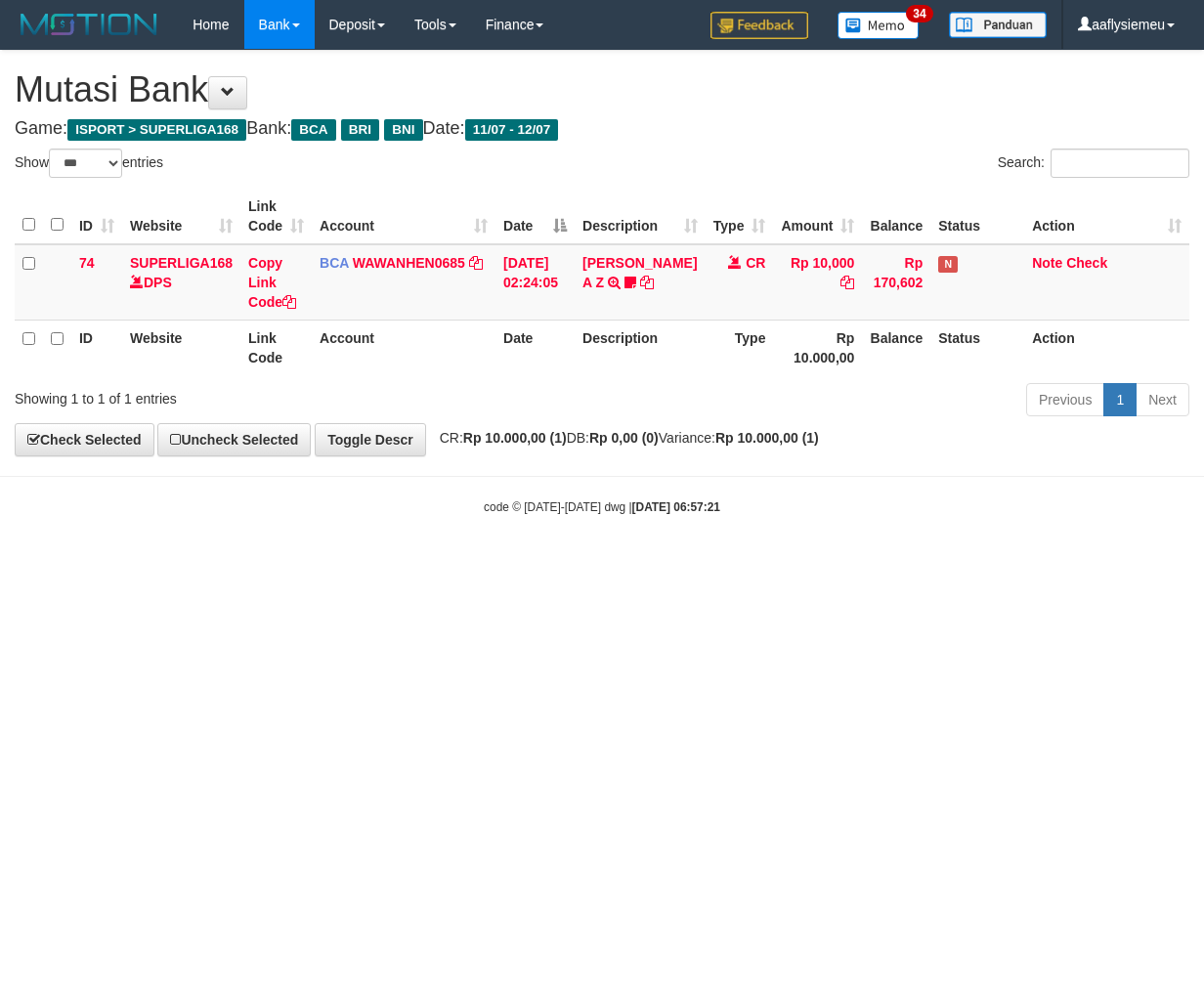 scroll, scrollTop: 0, scrollLeft: 0, axis: both 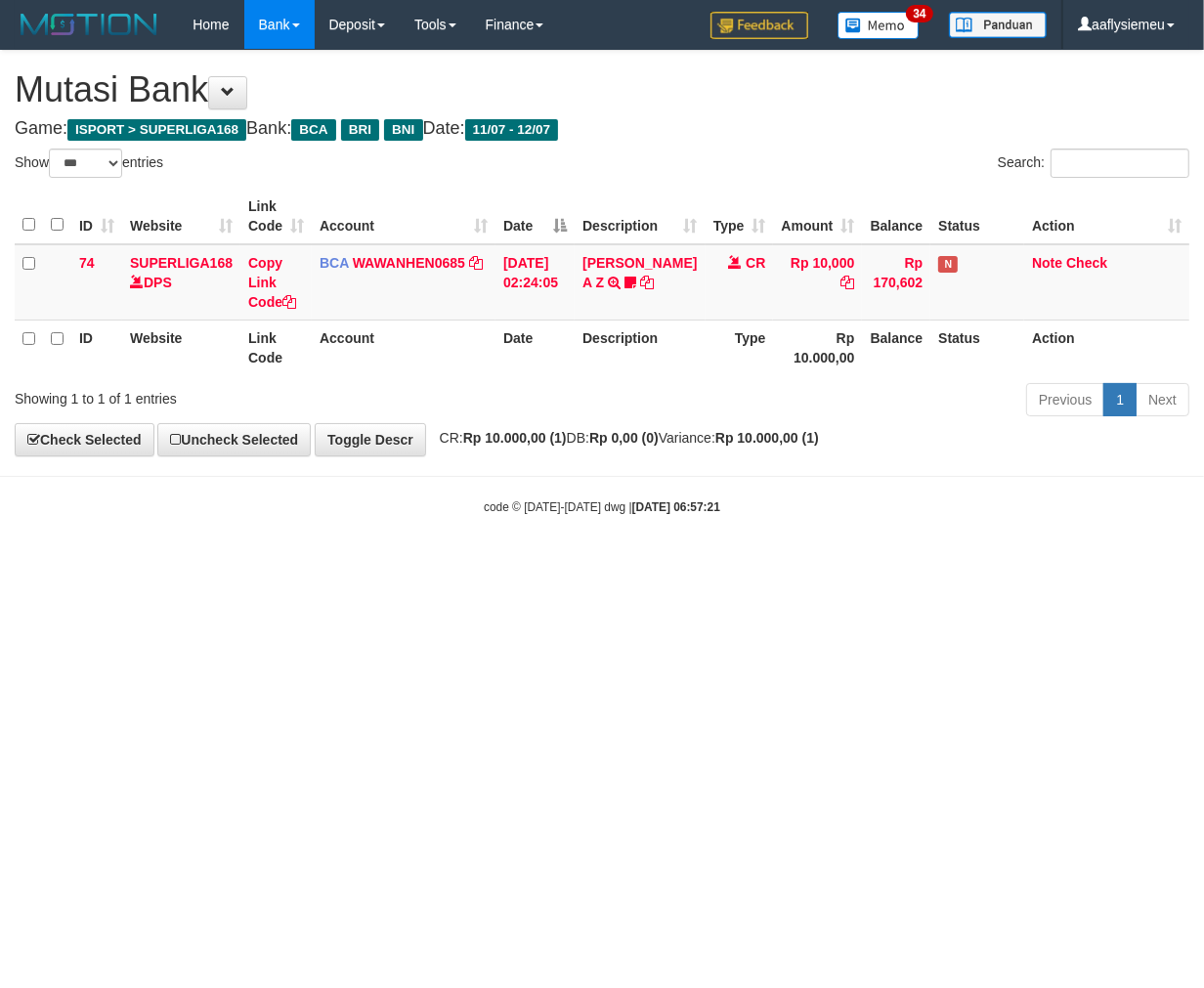 click on "Toggle navigation
Home
Bank
Account List
Load
By Website
Group
[ISPORT]													SUPERLIGA168
By Load Group (DPS)" at bounding box center (602, 282) 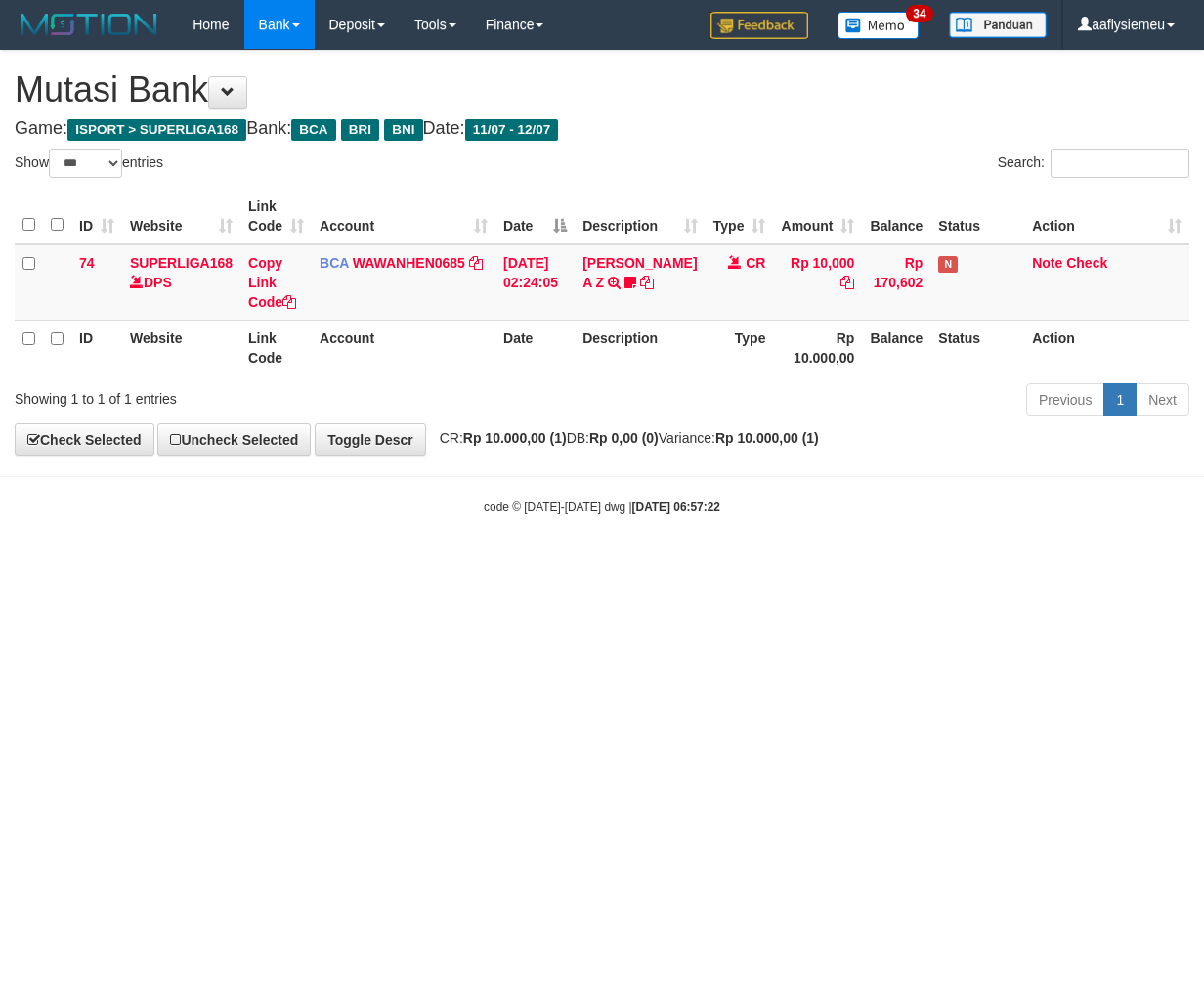 select on "***" 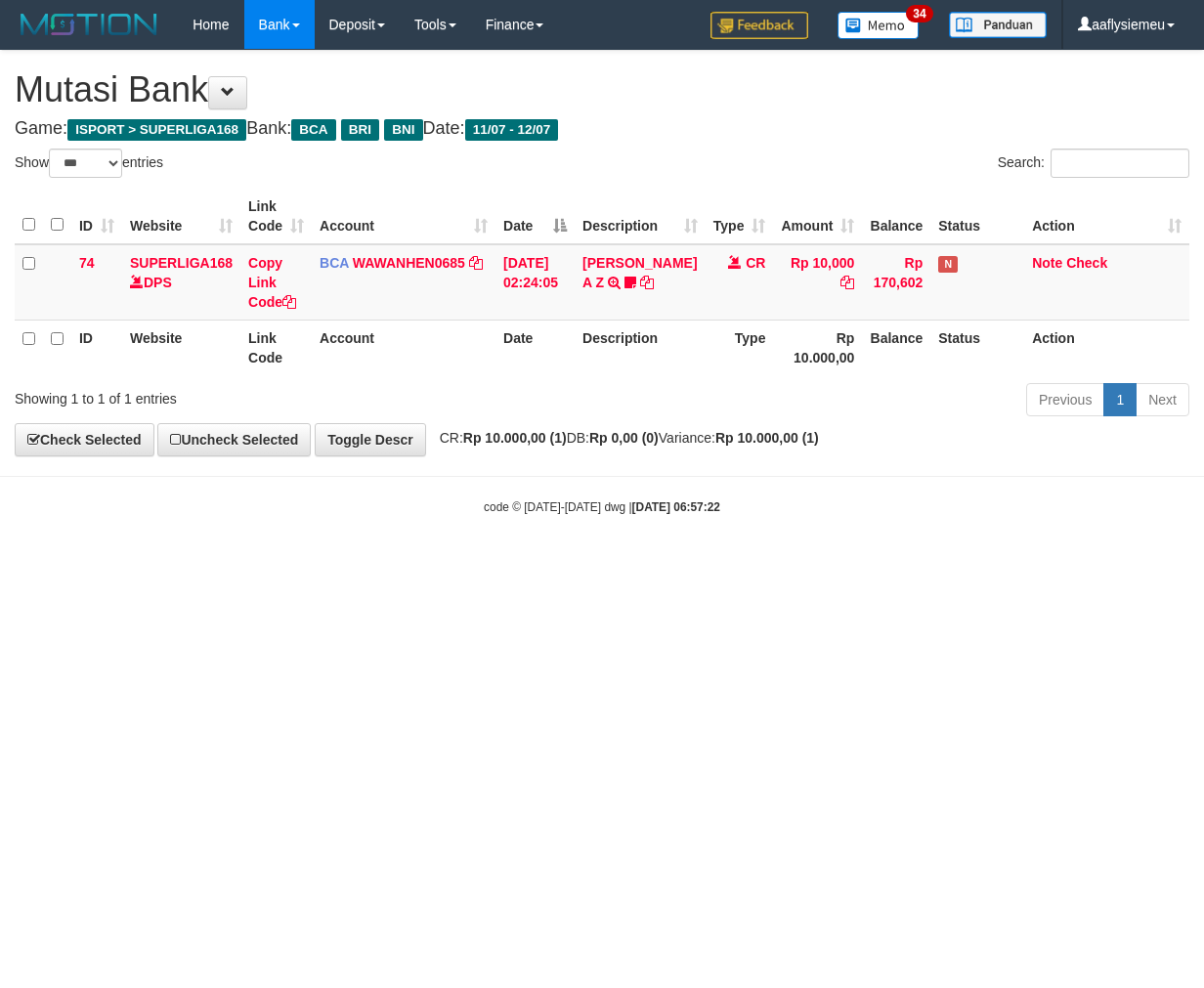 scroll, scrollTop: 0, scrollLeft: 0, axis: both 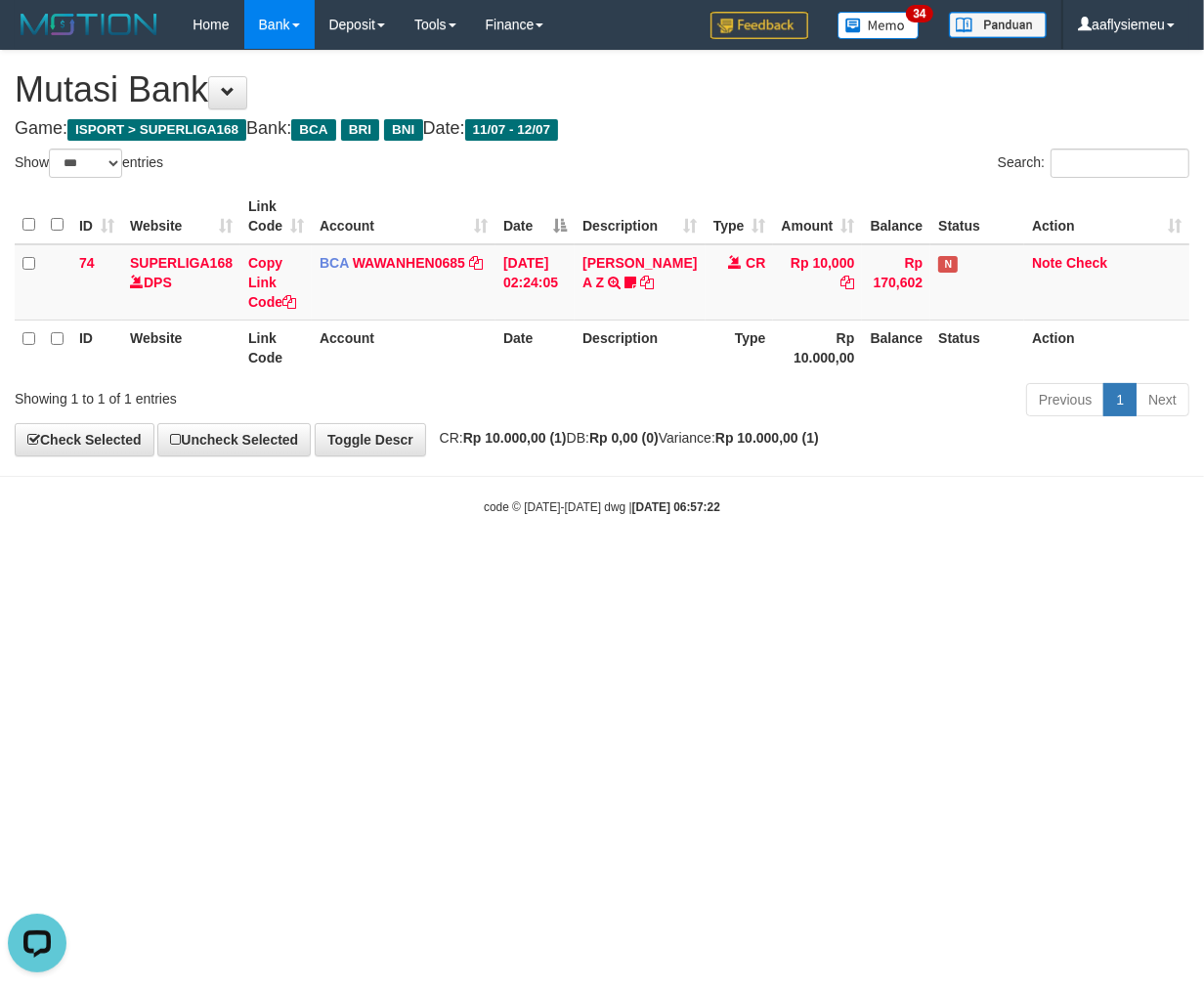 click on "Search:" at bounding box center [903, 165] 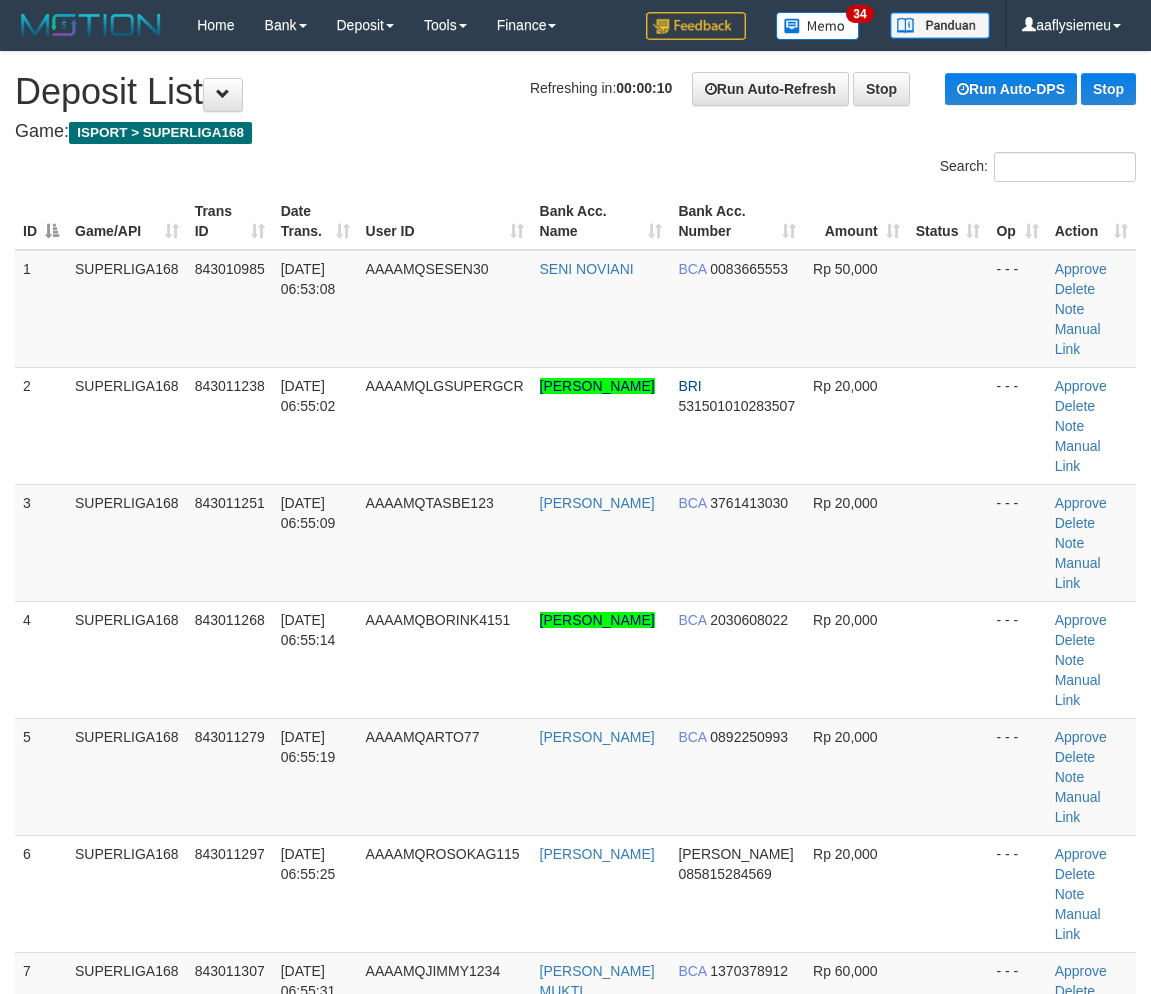 scroll, scrollTop: 0, scrollLeft: 0, axis: both 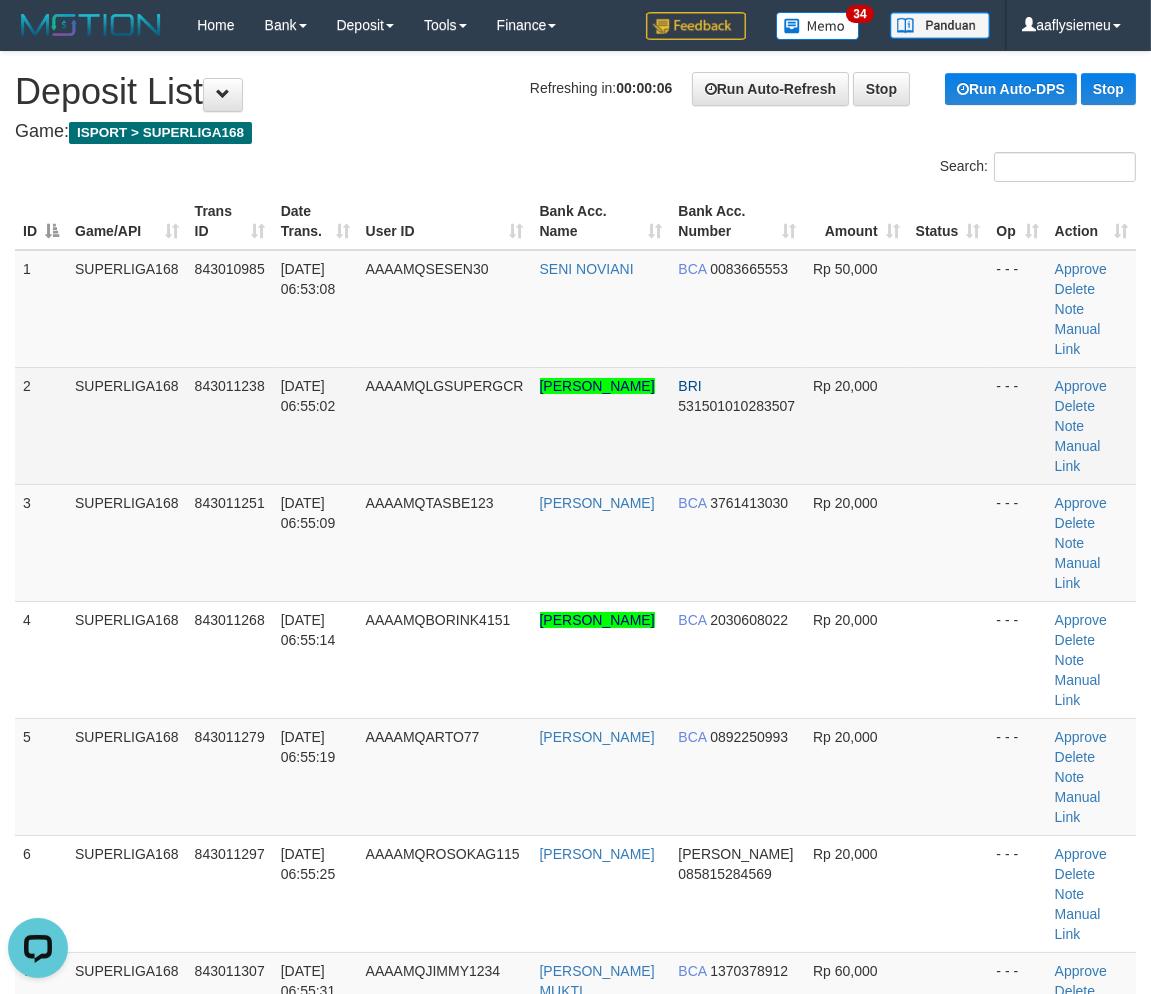 drag, startPoint x: 311, startPoint y: 428, endPoint x: 284, endPoint y: 467, distance: 47.434166 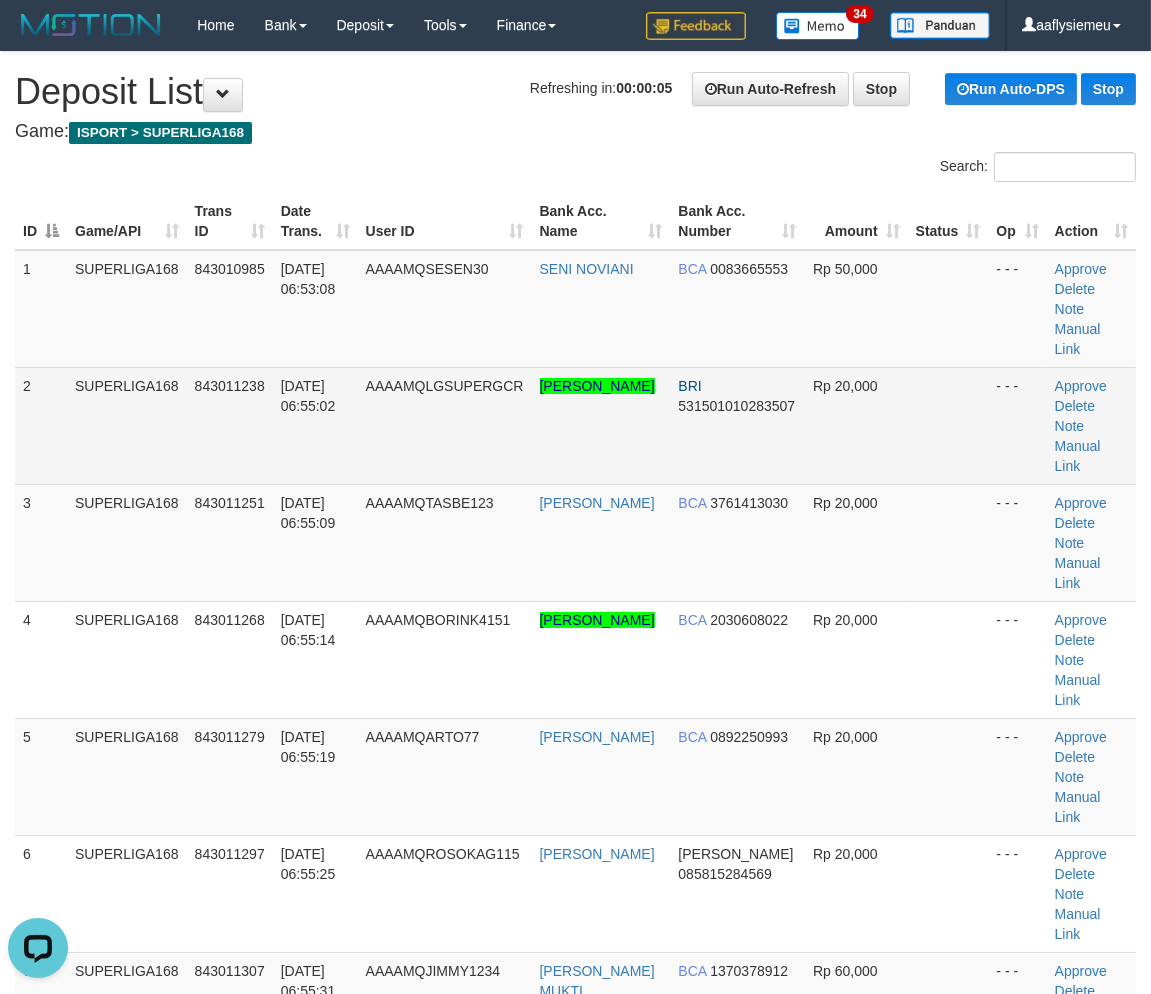 click on "SUPERLIGA168" at bounding box center [127, 425] 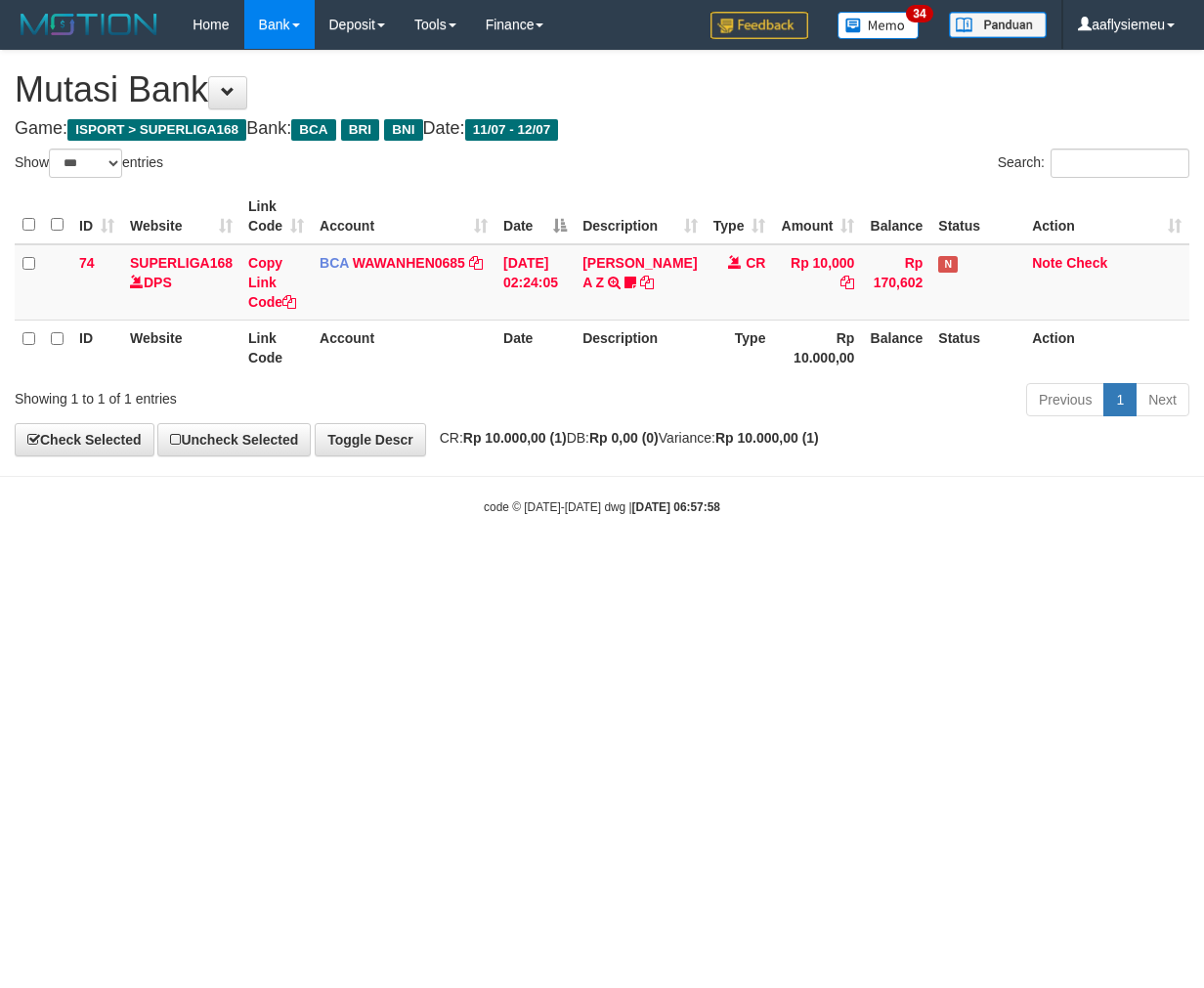 select on "***" 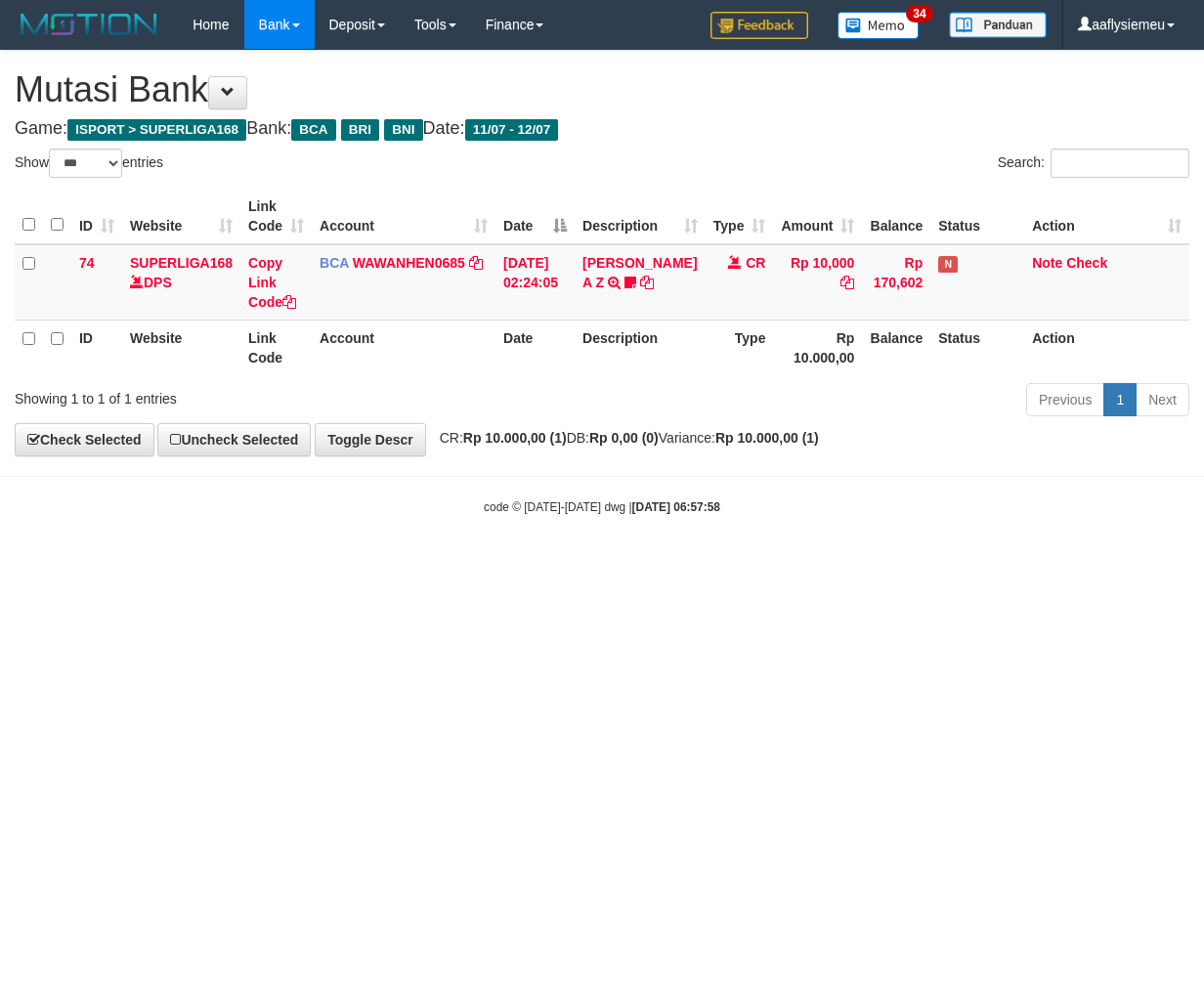 scroll, scrollTop: 0, scrollLeft: 0, axis: both 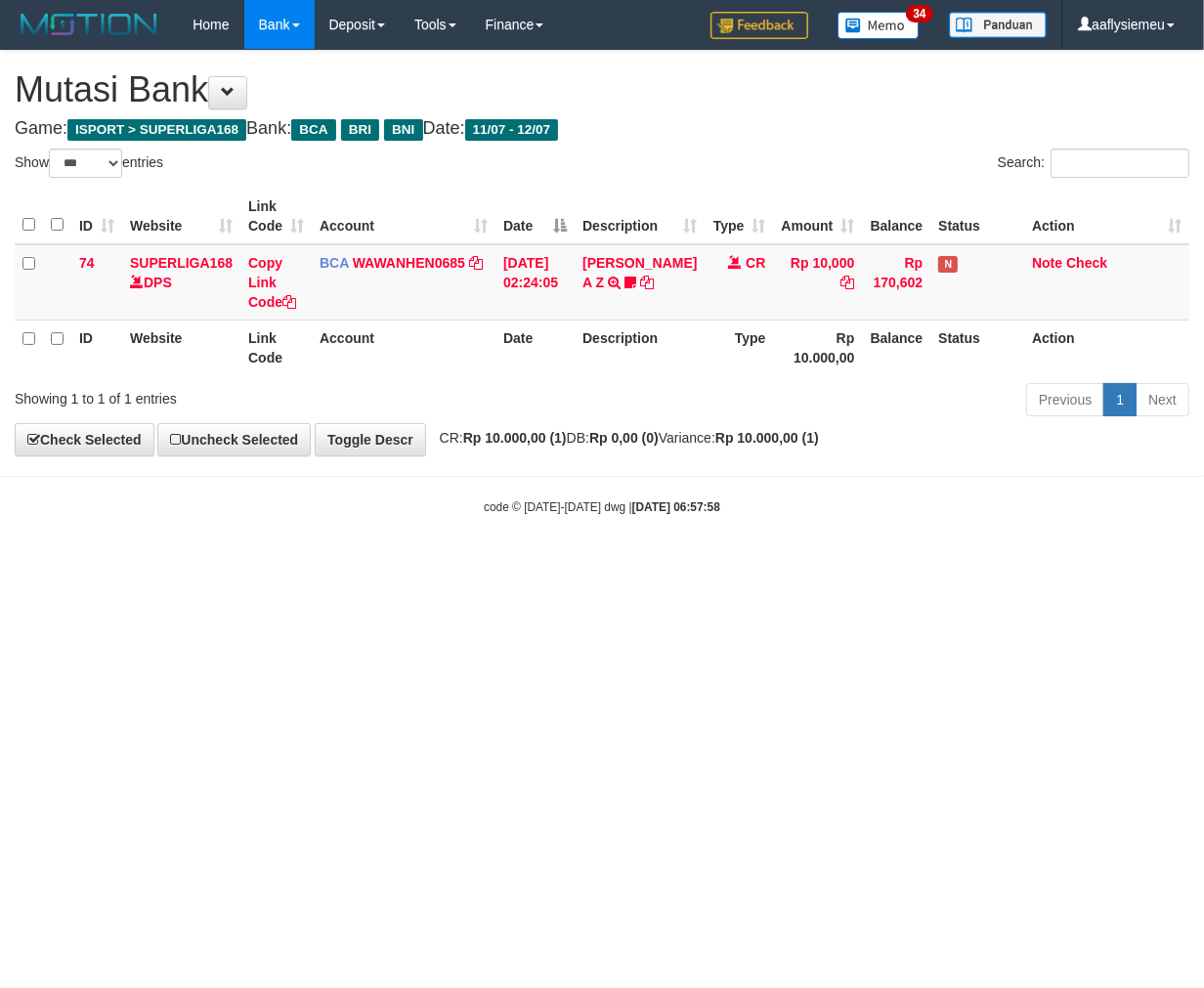 click on "Toggle navigation
Home
Bank
Account List
Load
By Website
Group
[ISPORT]													SUPERLIGA168
By Load Group (DPS)" at bounding box center (602, 282) 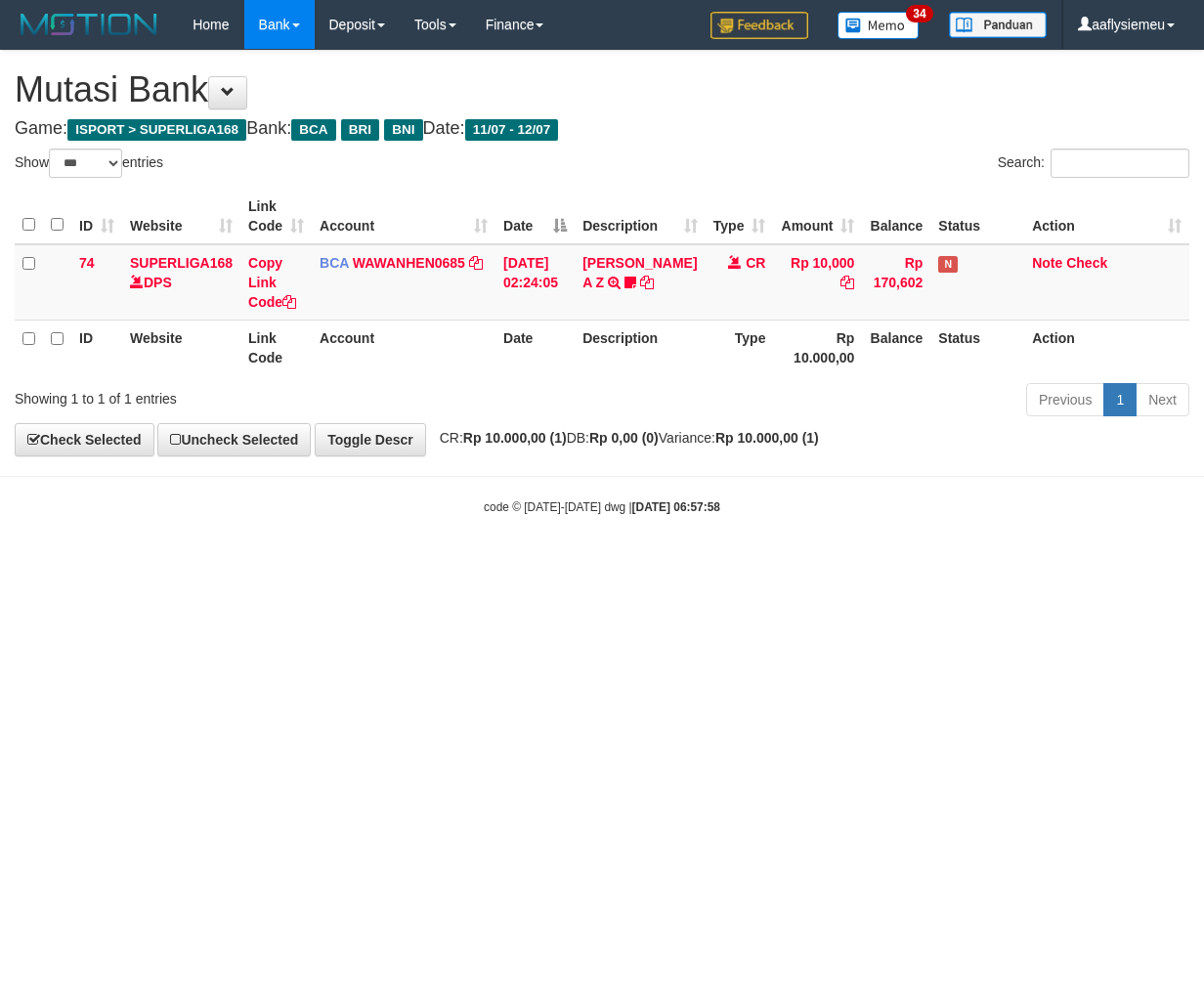 select on "***" 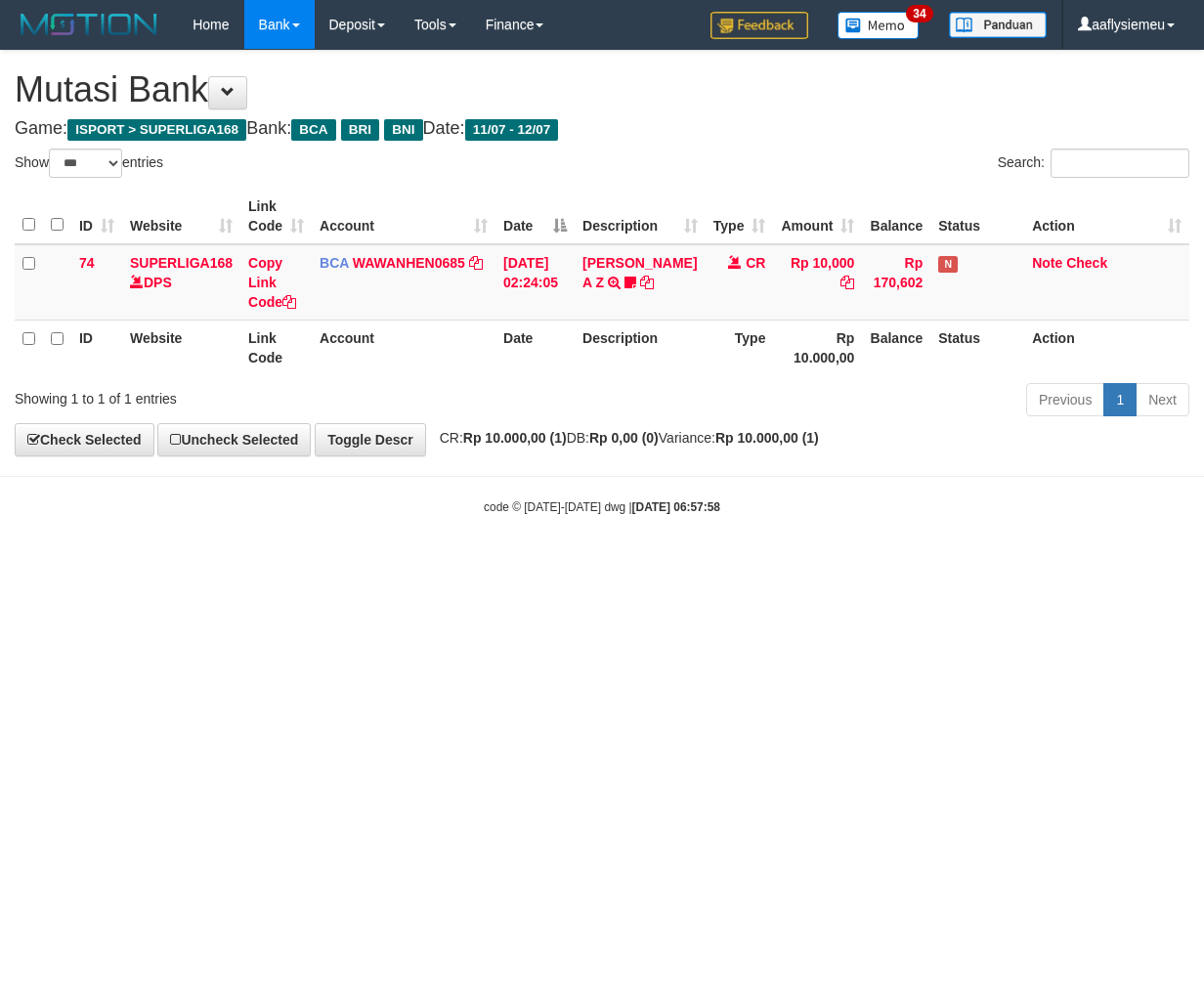 scroll, scrollTop: 0, scrollLeft: 0, axis: both 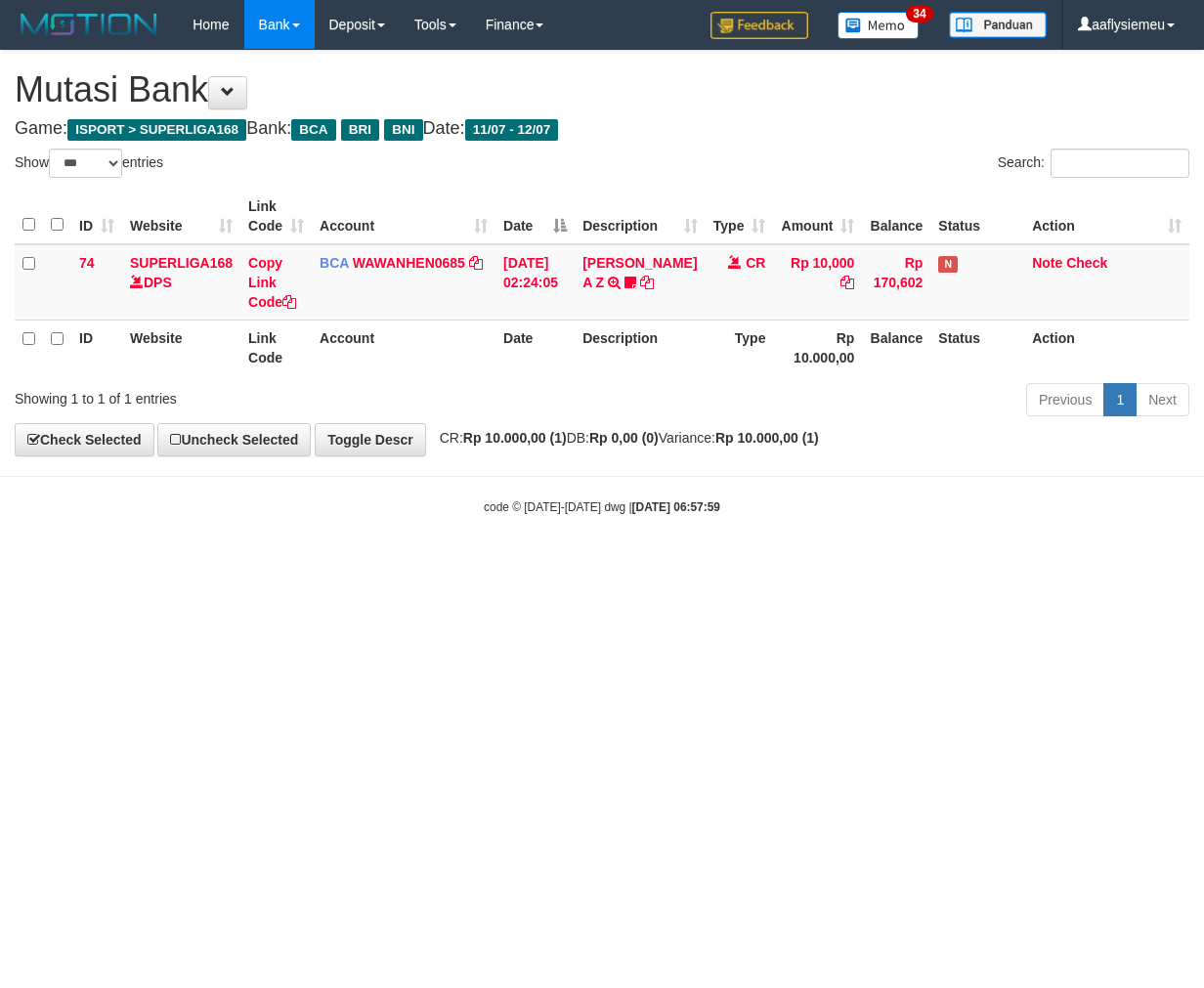 select on "***" 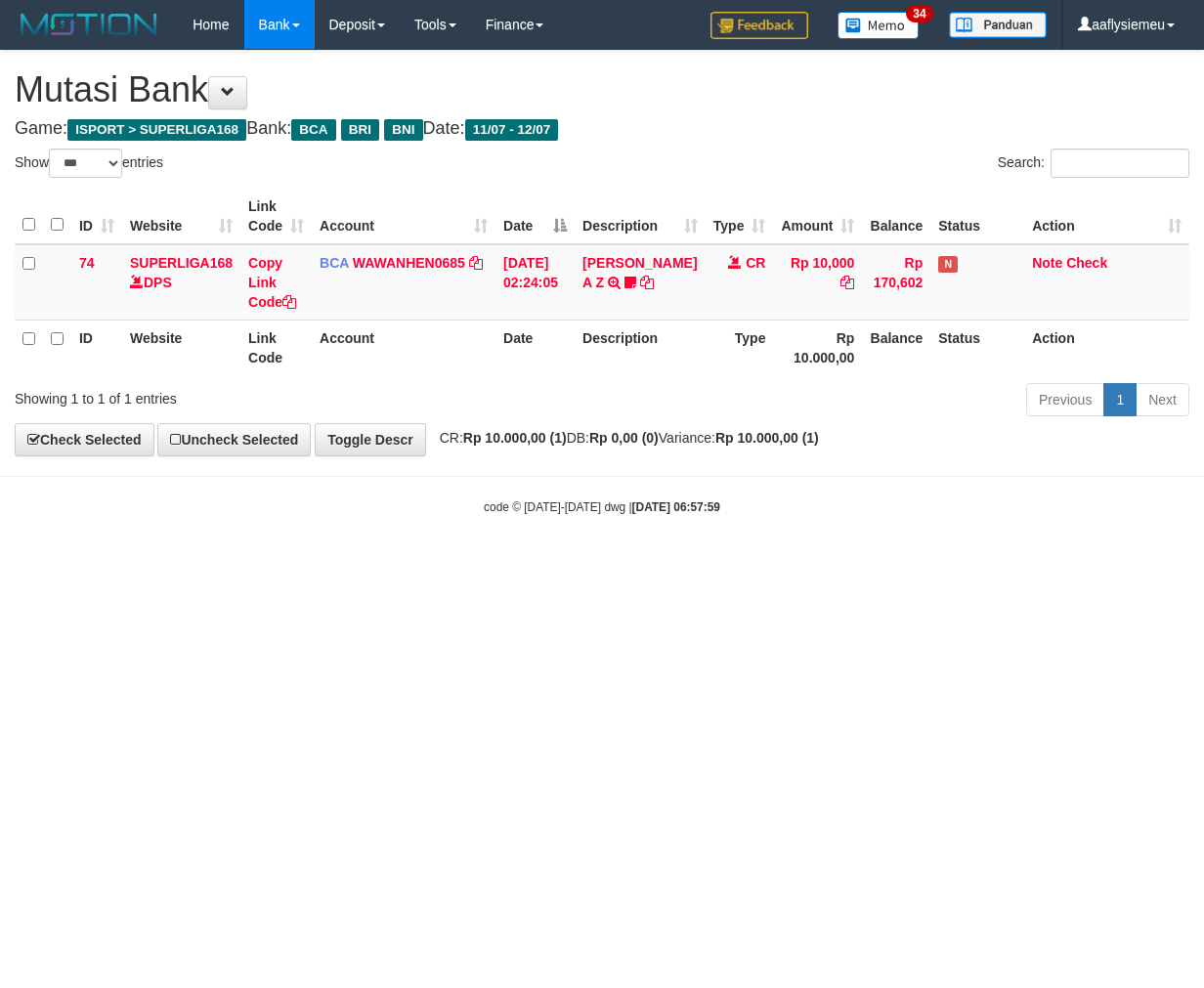 scroll, scrollTop: 0, scrollLeft: 0, axis: both 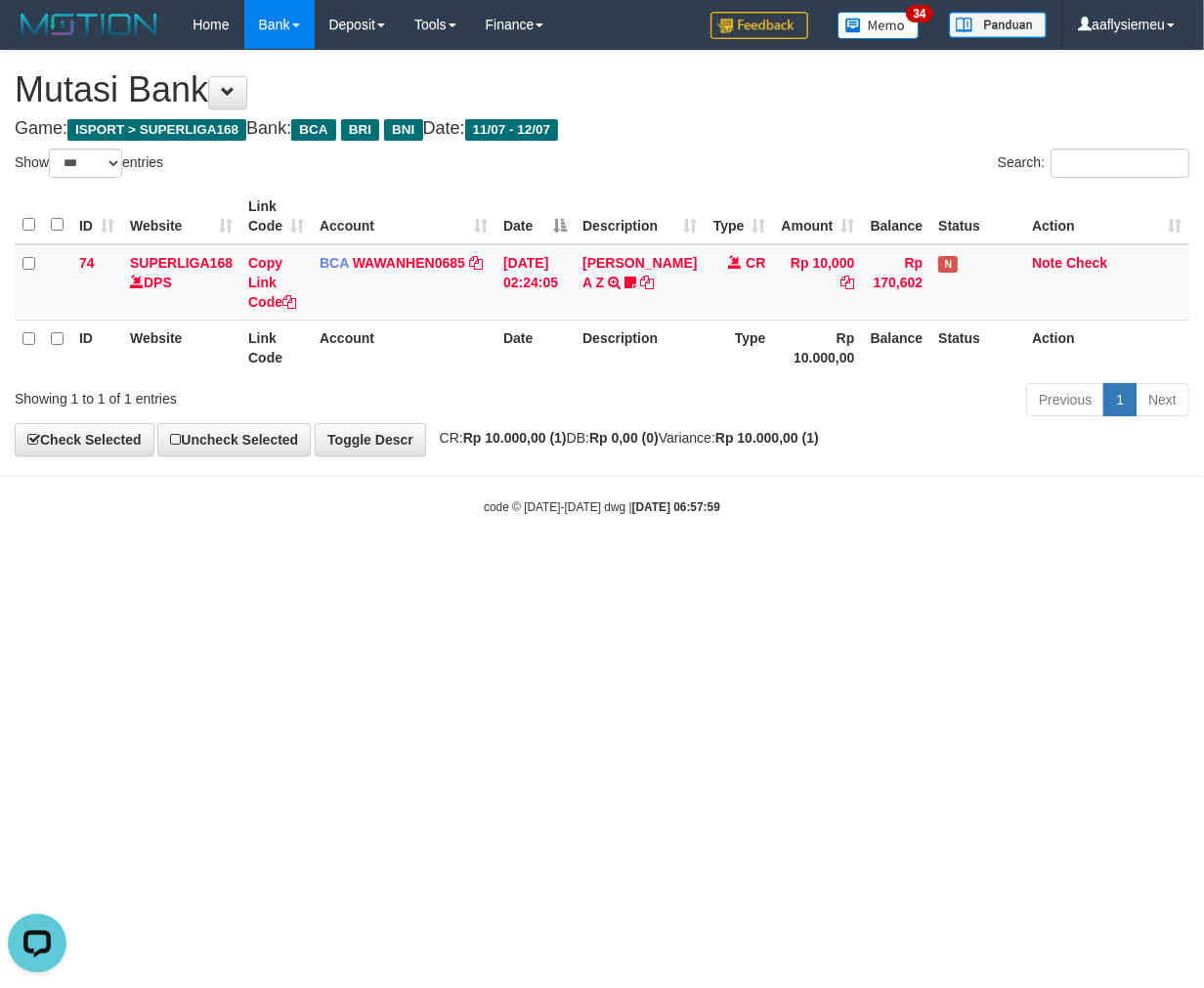click on "Game:   ISPORT > SUPERLIGA168    		Bank:   BCA   BRI   BNI    		Date:  11/07 - 12/07" at bounding box center (602, 129) 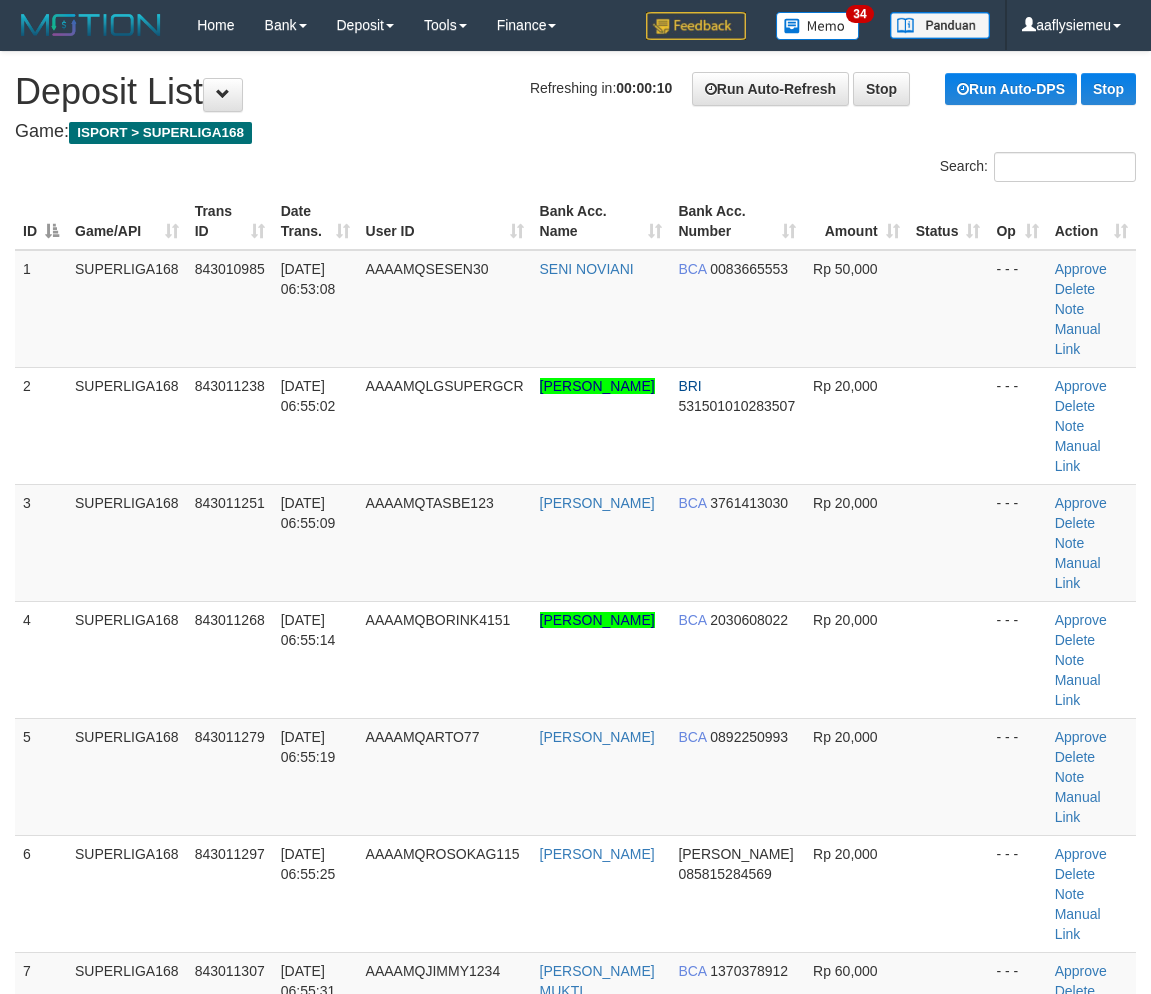 scroll, scrollTop: 0, scrollLeft: 0, axis: both 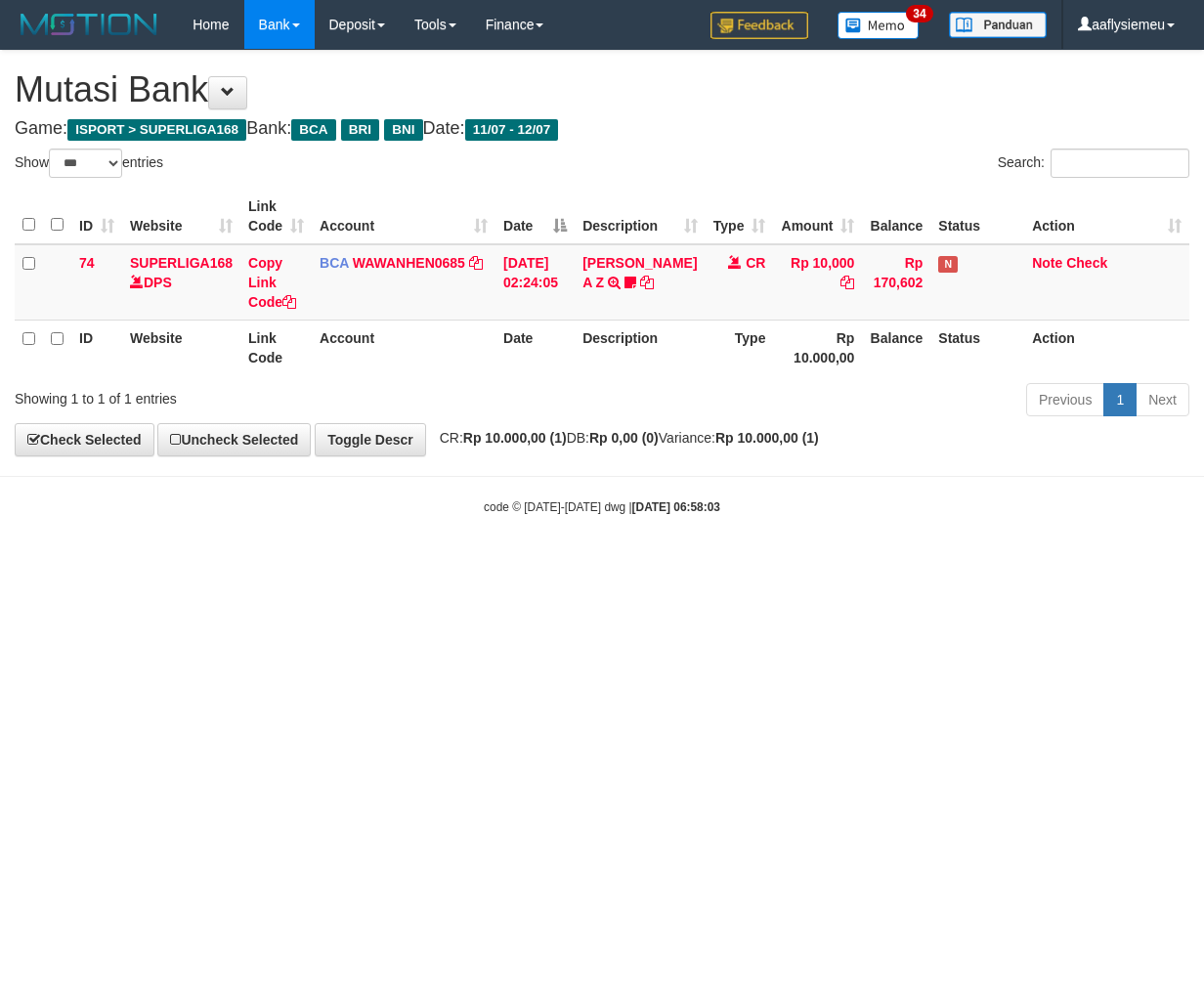 select on "***" 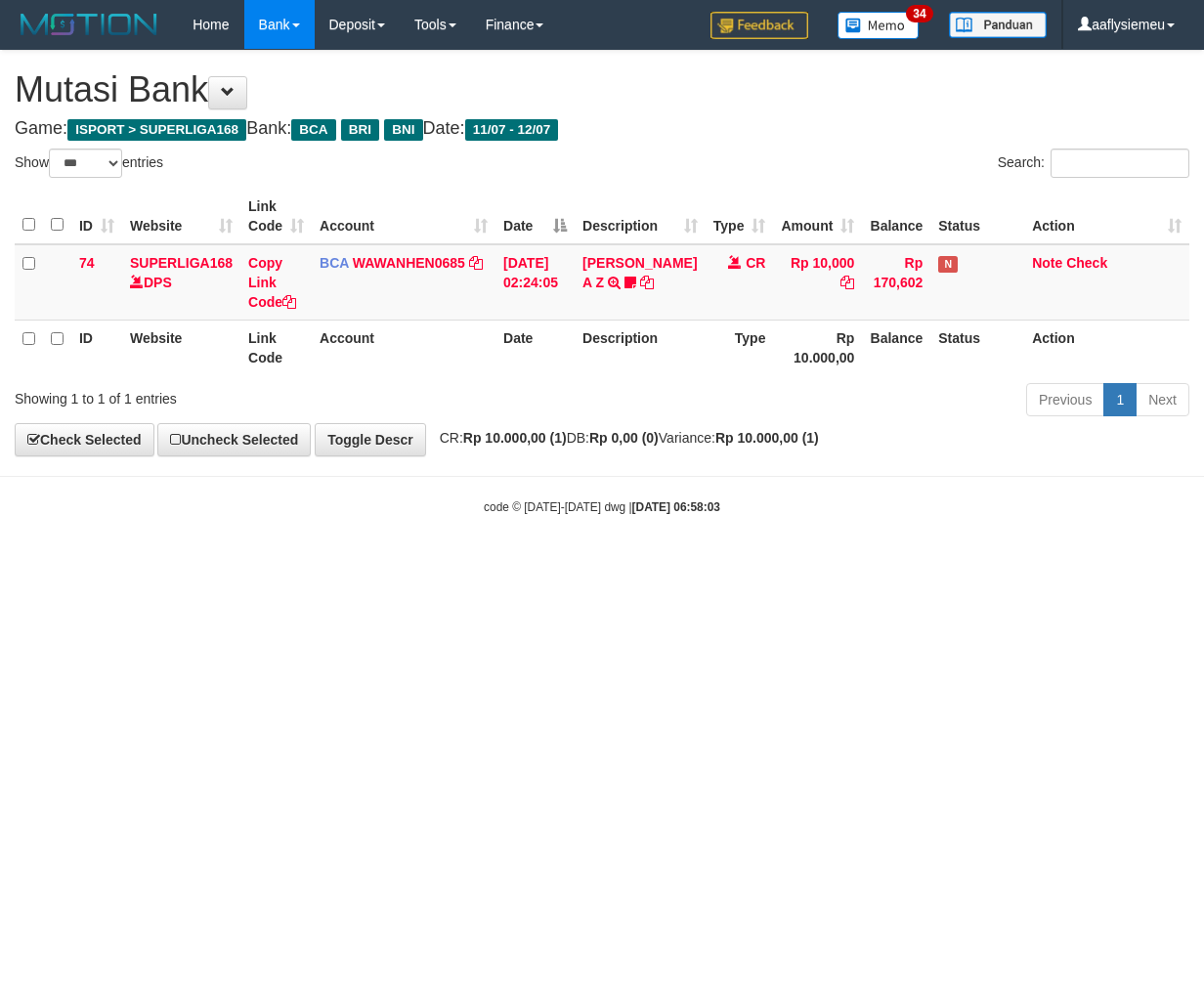 scroll, scrollTop: 0, scrollLeft: 0, axis: both 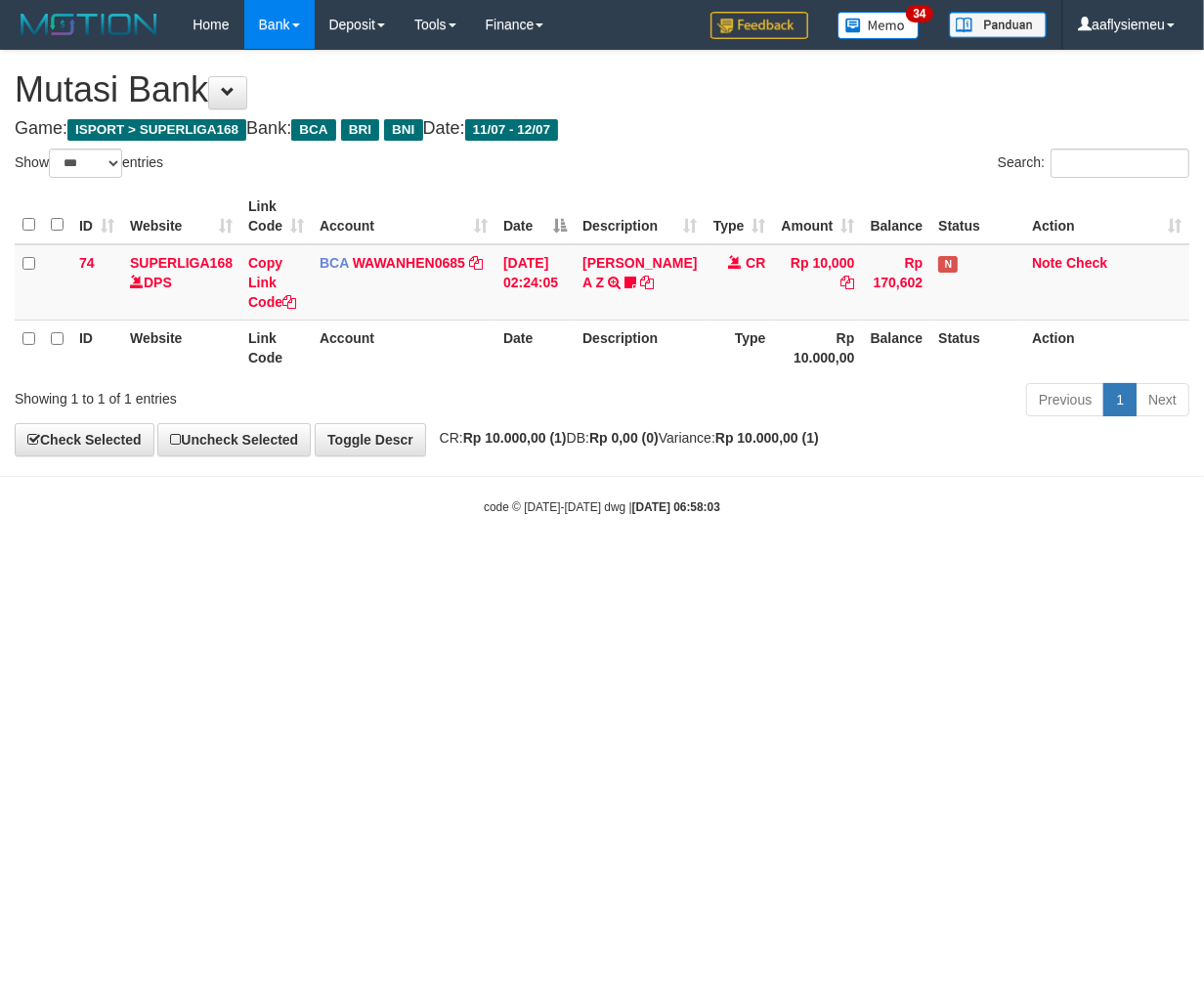 click on "Toggle navigation
Home
Bank
Account List
Load
By Website
Group
[ISPORT]													SUPERLIGA168
By Load Group (DPS)" at bounding box center [602, 282] 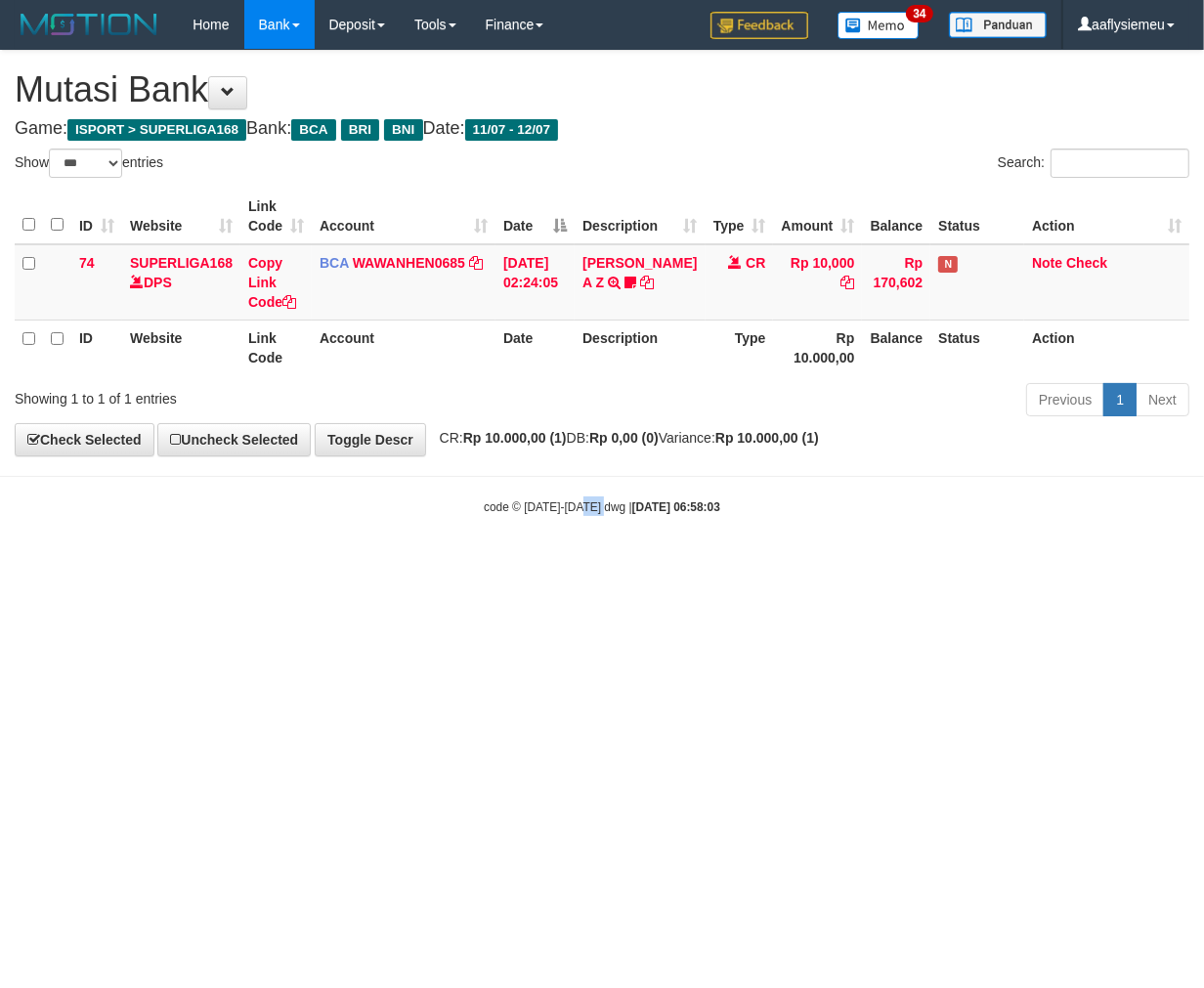 click on "Toggle navigation
Home
Bank
Account List
Load
By Website
Group
[ISPORT]													SUPERLIGA168
By Load Group (DPS)" at bounding box center (602, 282) 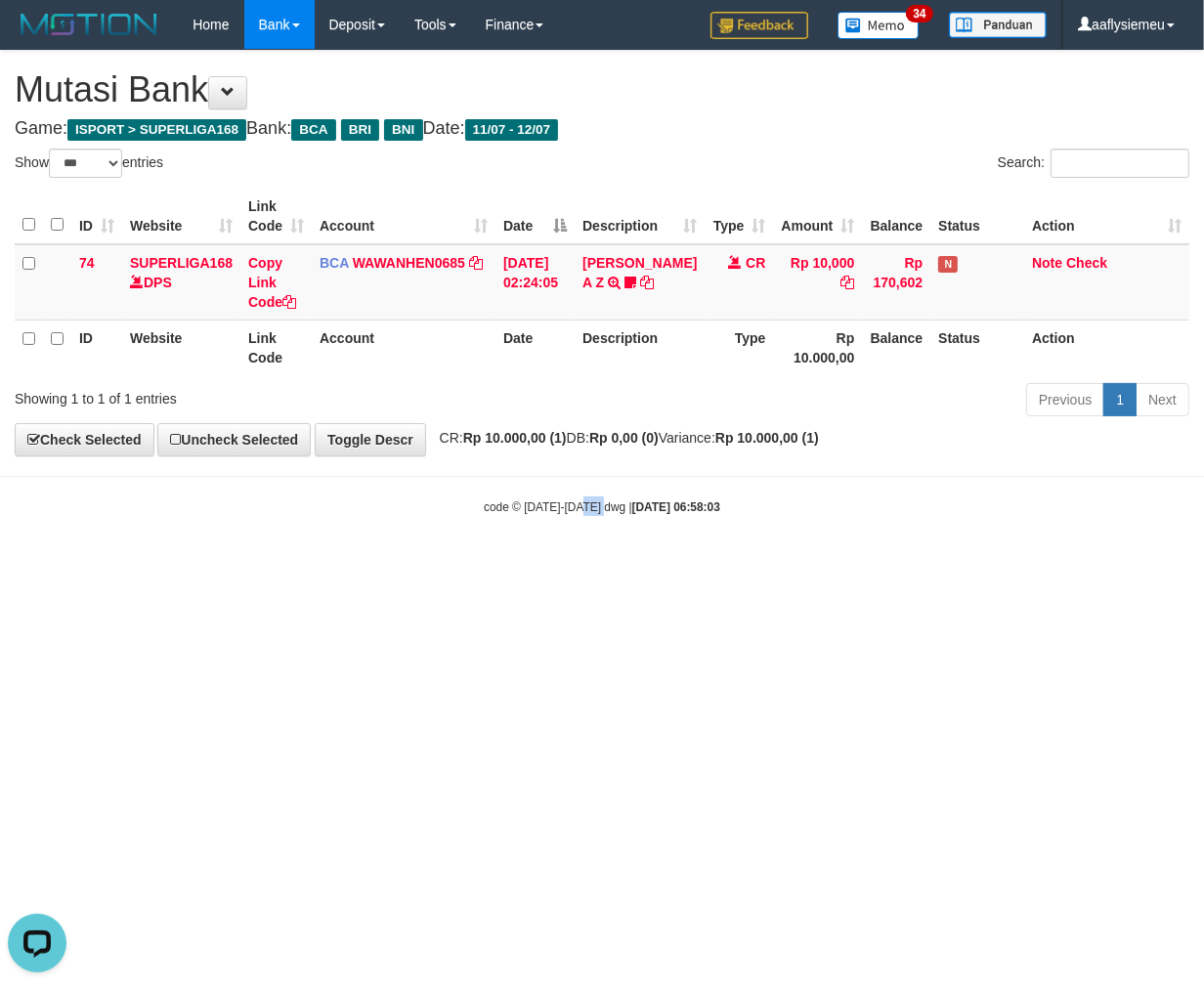 scroll, scrollTop: 0, scrollLeft: 0, axis: both 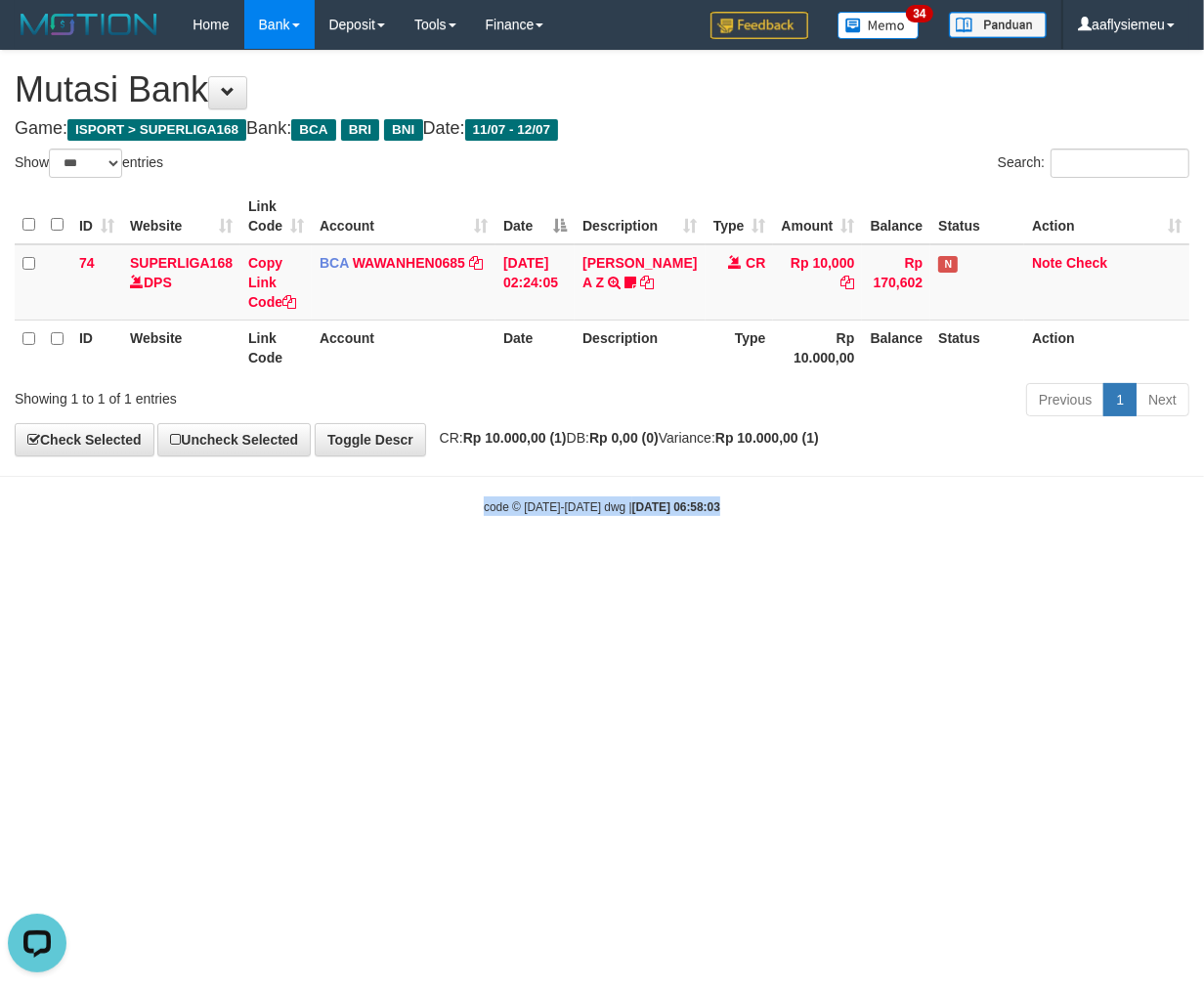 click on "Toggle navigation
Home
Bank
Account List
Load
By Website
Group
[ISPORT]													SUPERLIGA168
By Load Group (DPS)" at bounding box center [602, 282] 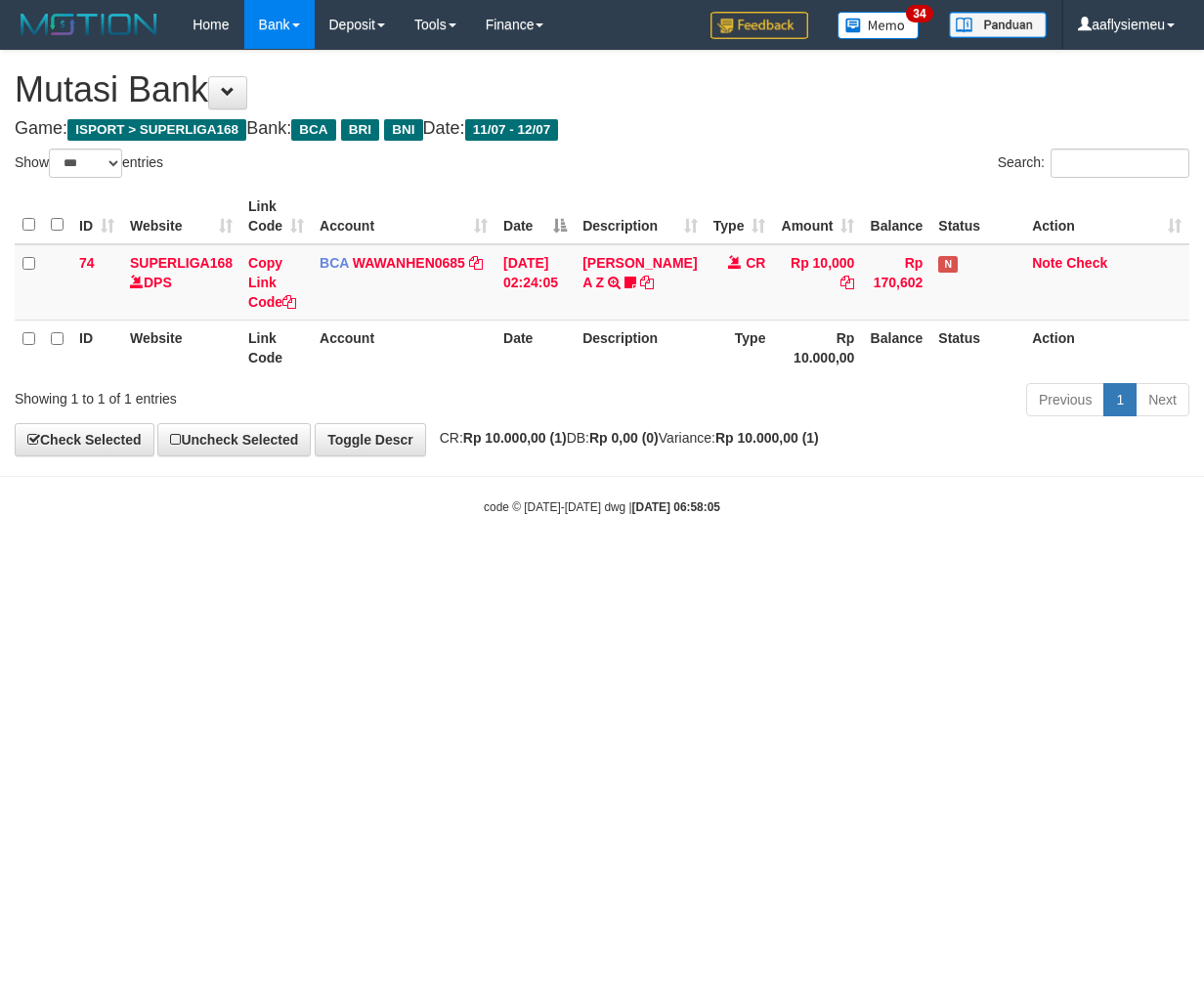 select on "***" 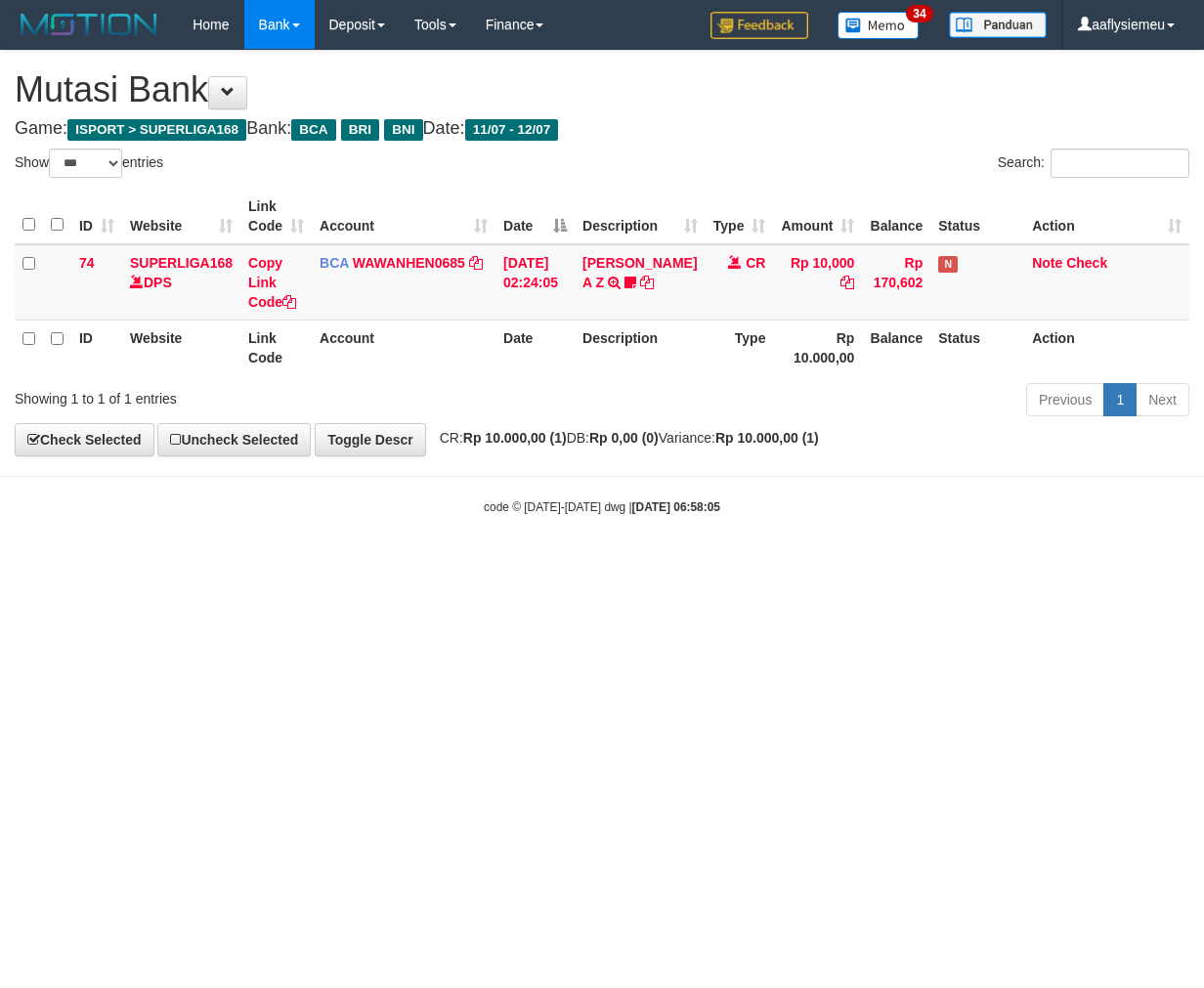 scroll, scrollTop: 0, scrollLeft: 0, axis: both 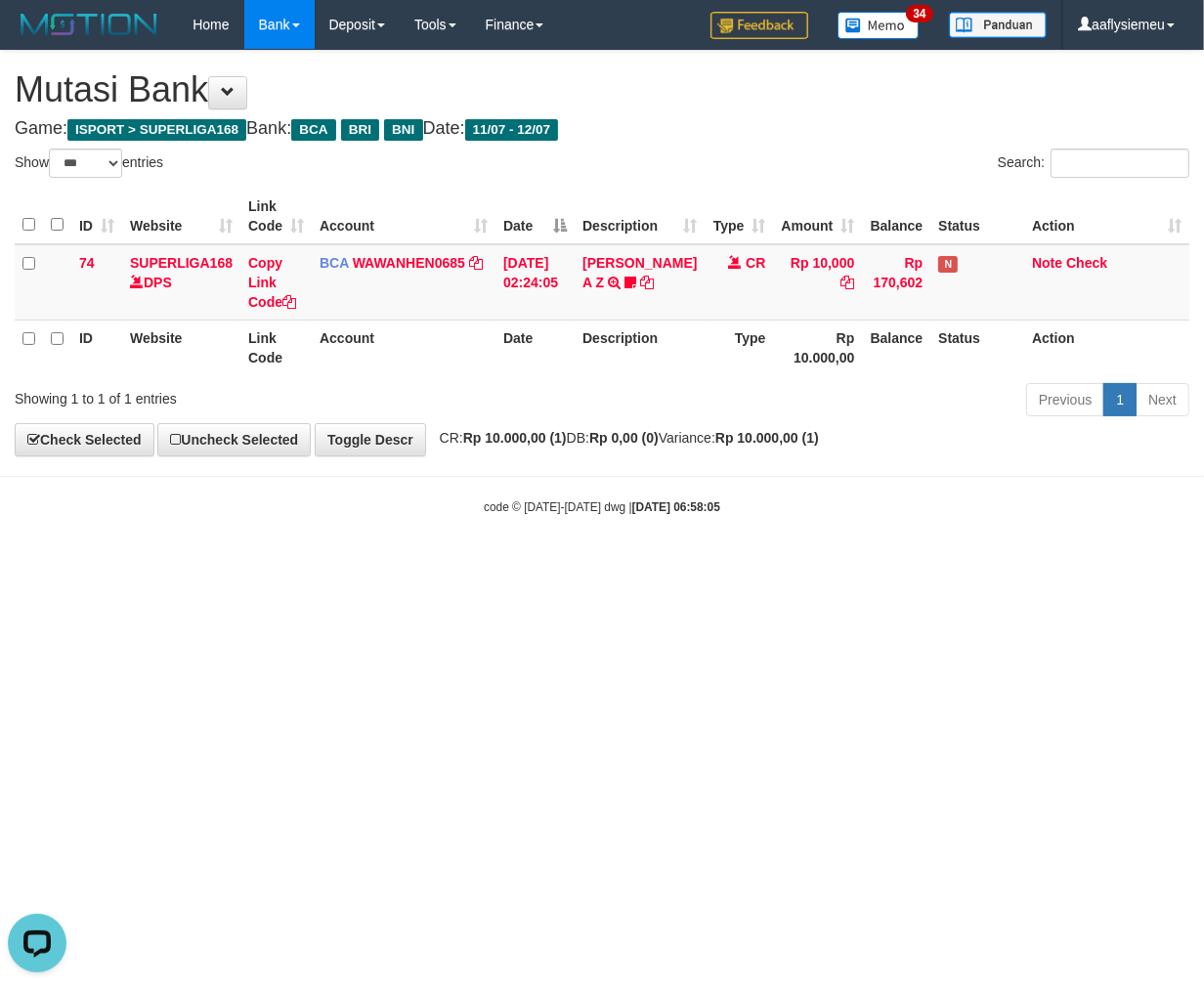 drag, startPoint x: 677, startPoint y: 554, endPoint x: 1202, endPoint y: 543, distance: 525.1152 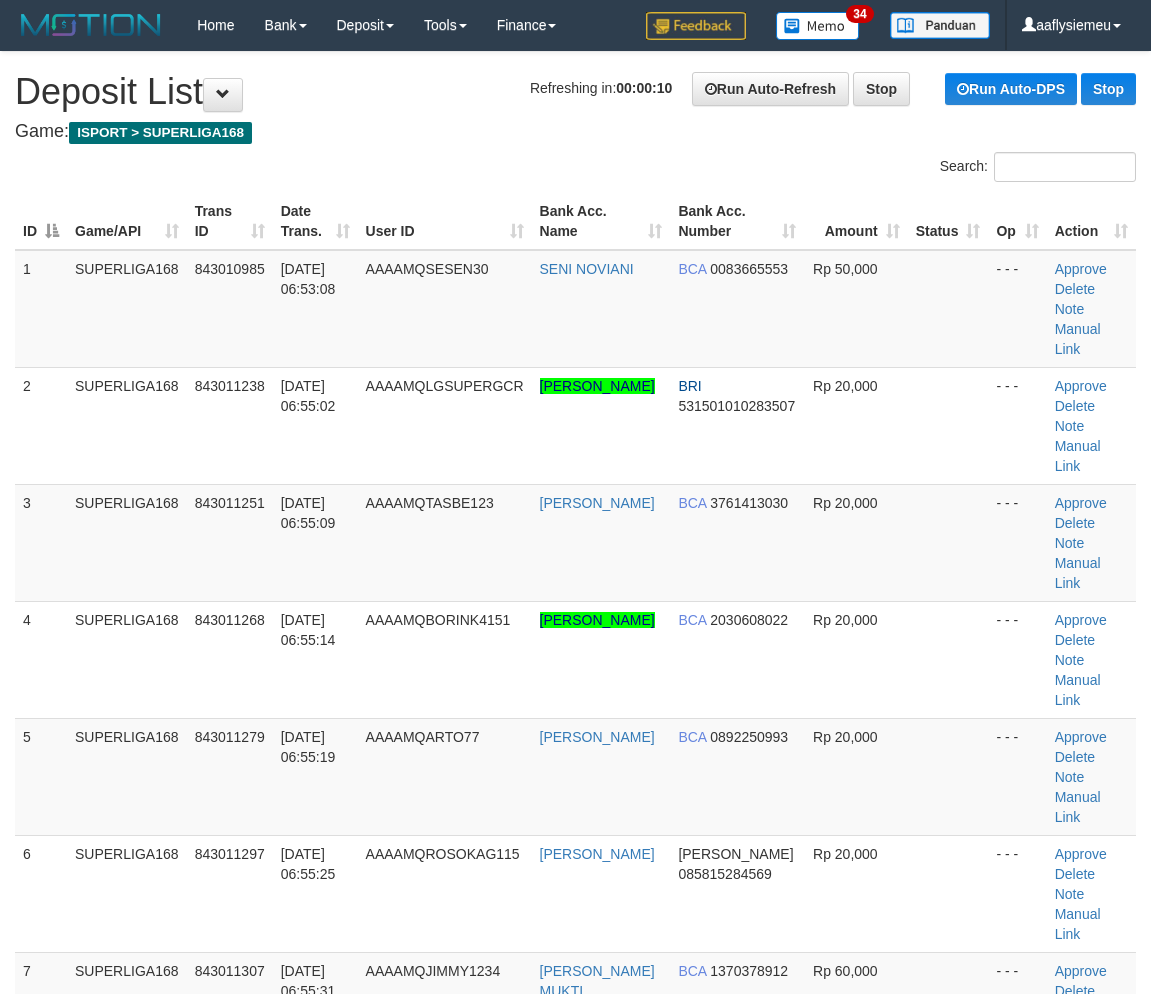 scroll, scrollTop: 0, scrollLeft: 0, axis: both 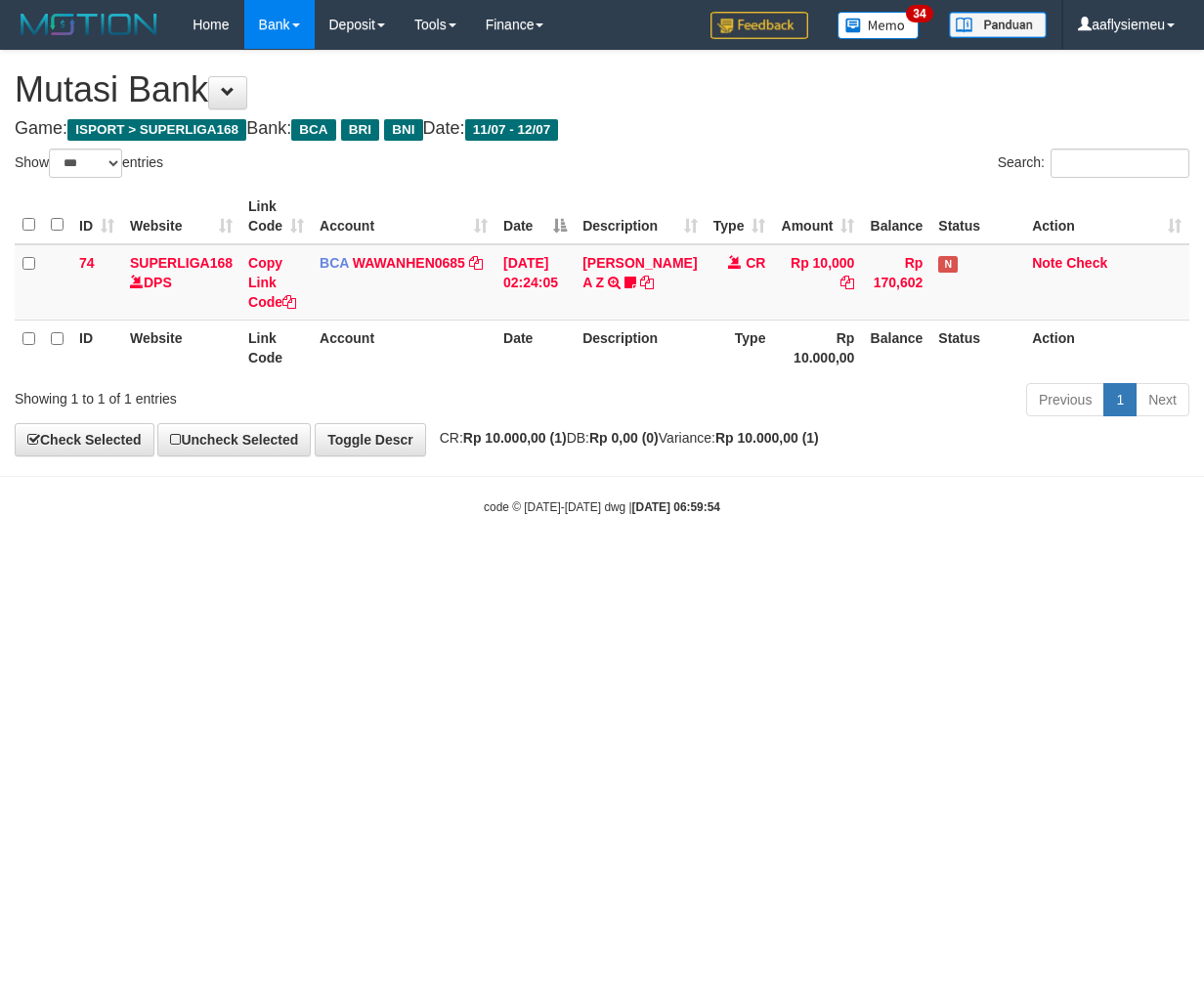 select on "***" 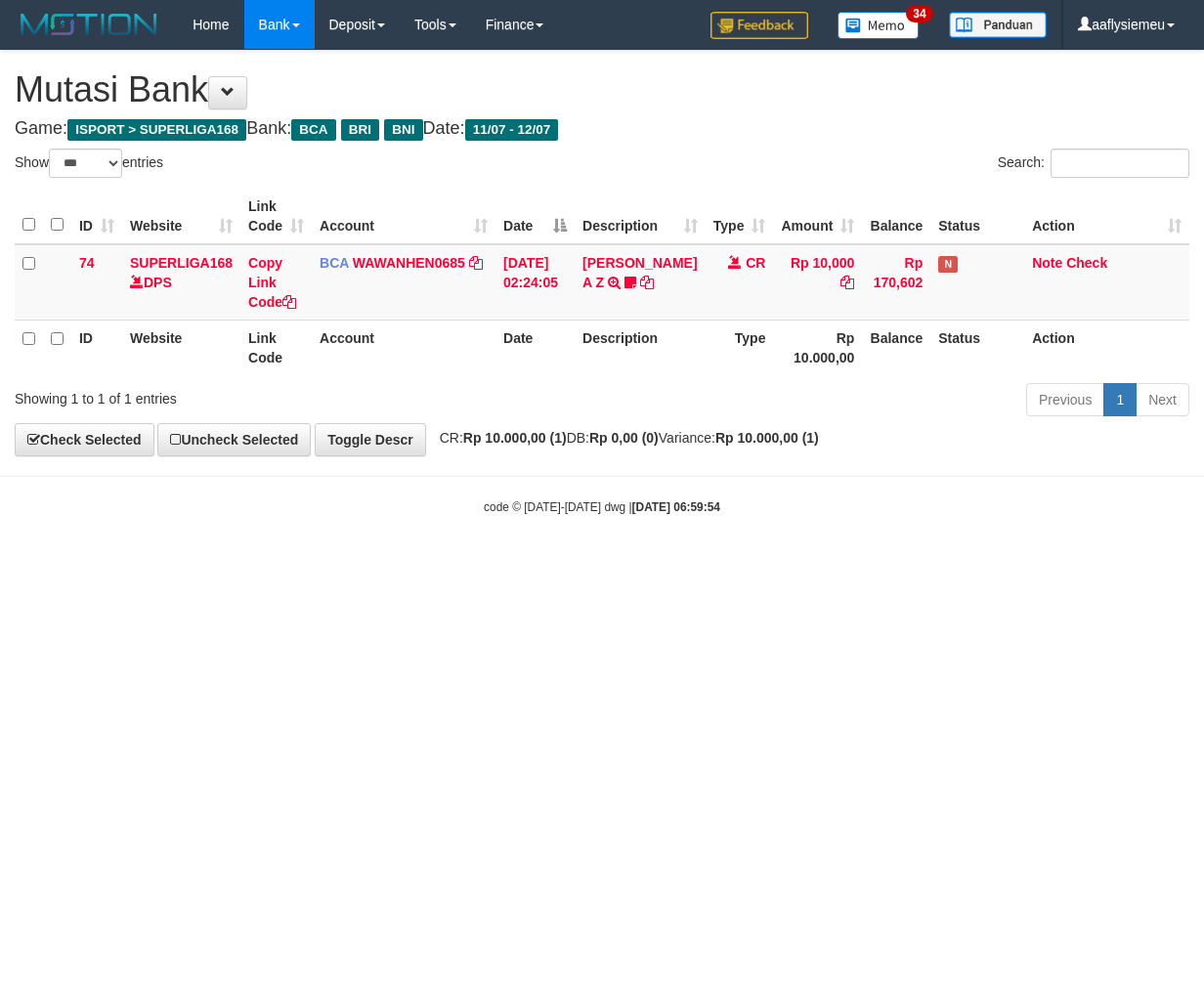 scroll, scrollTop: 0, scrollLeft: 0, axis: both 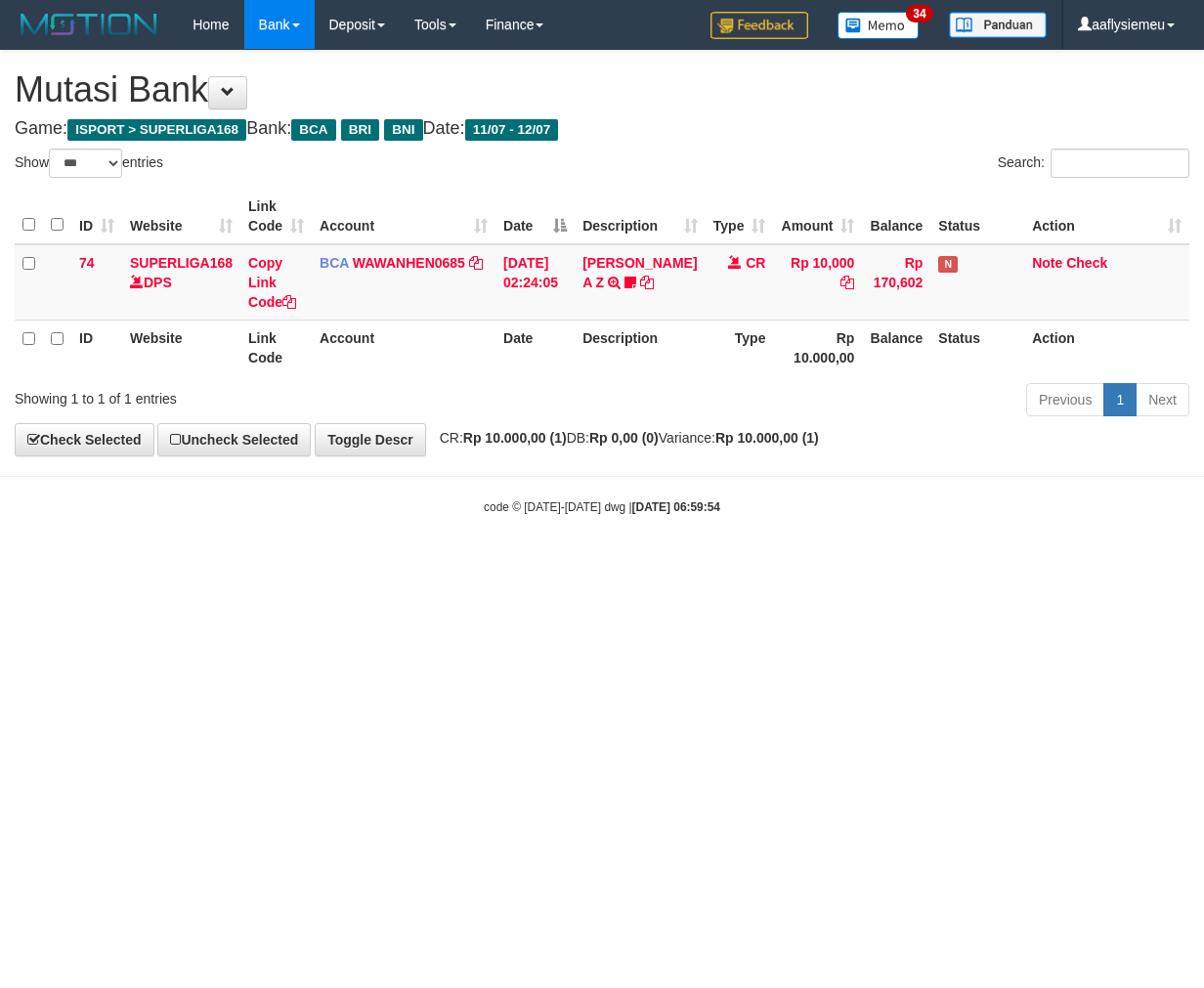 select on "***" 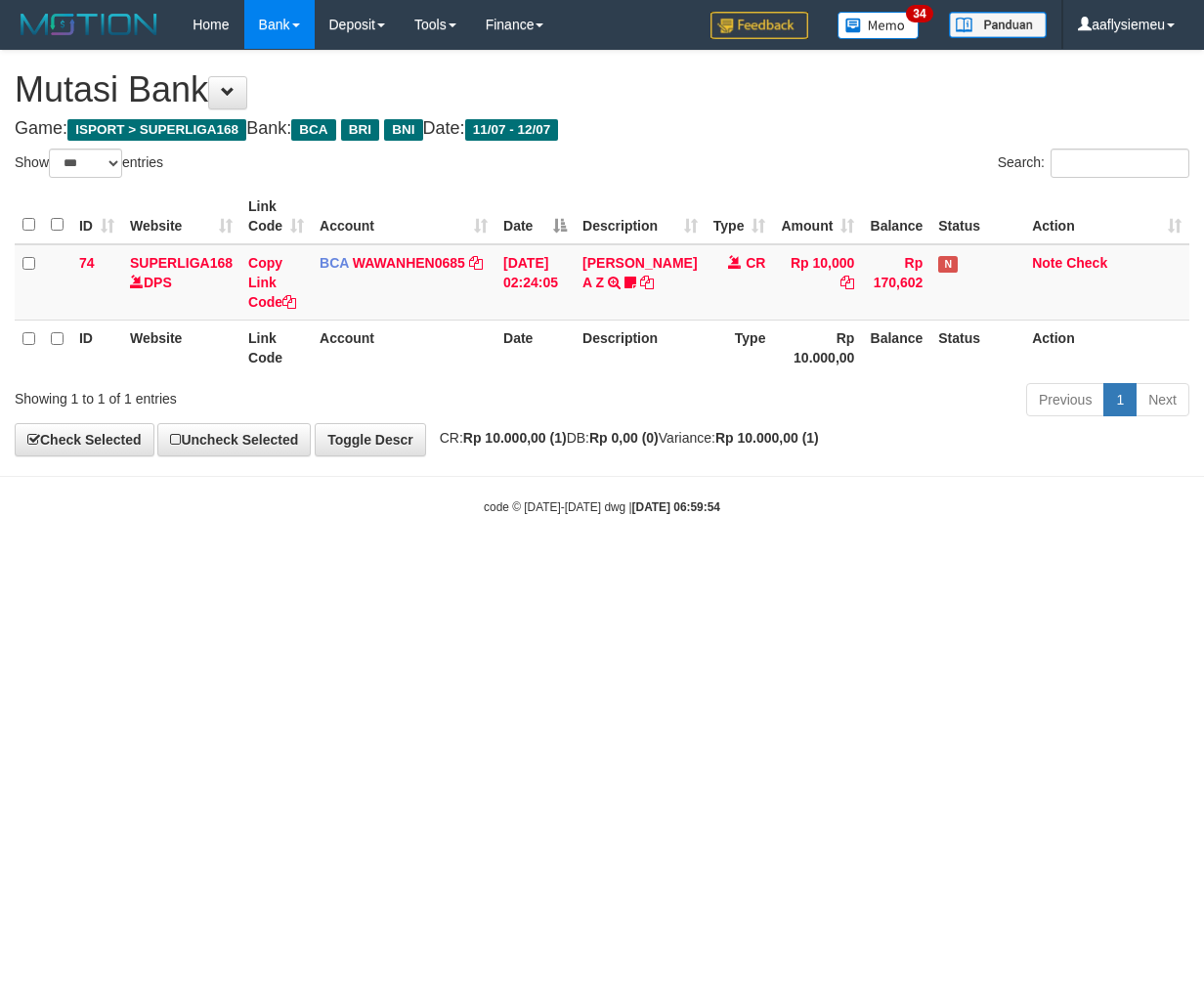 scroll, scrollTop: 0, scrollLeft: 0, axis: both 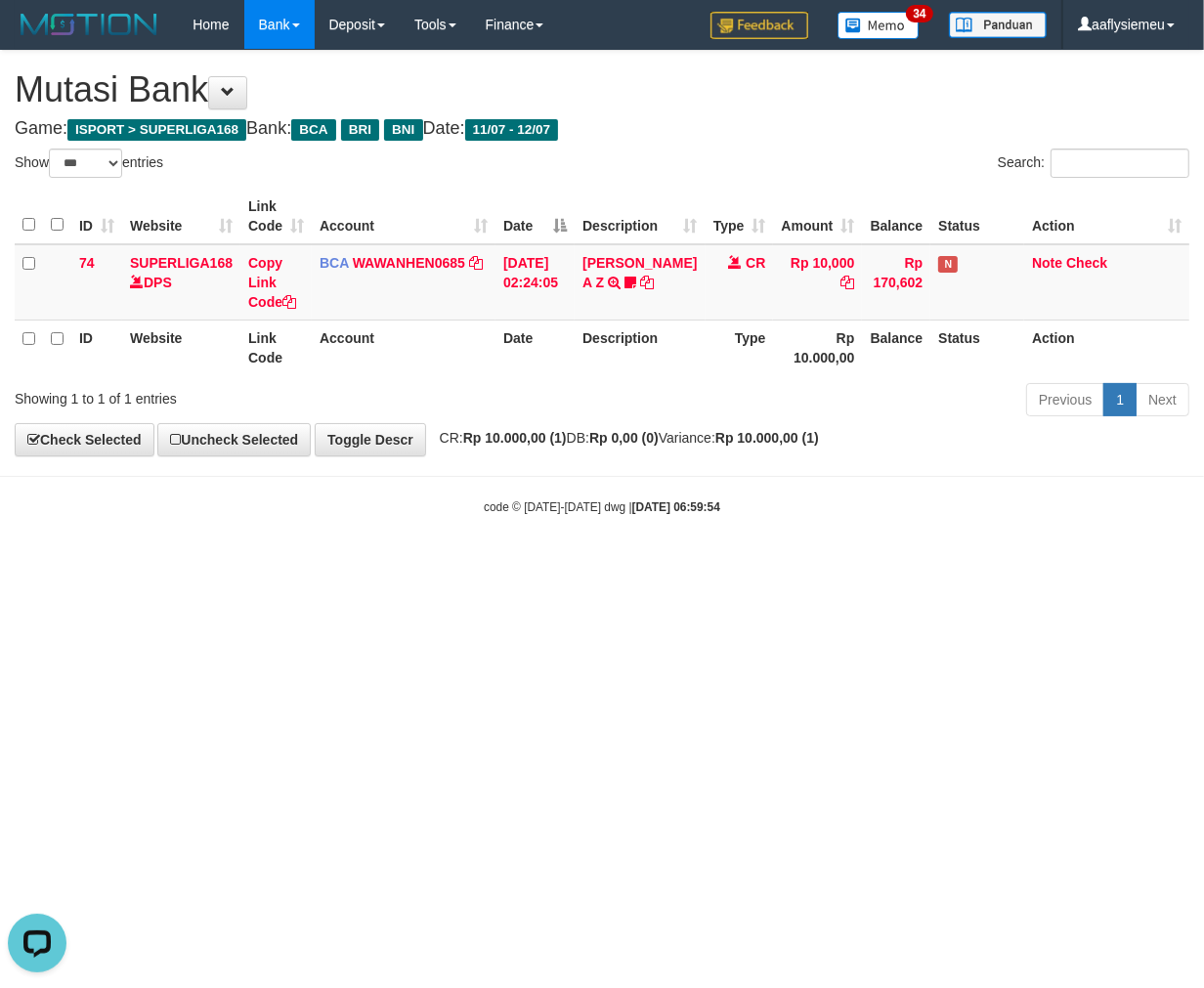 drag, startPoint x: 373, startPoint y: 537, endPoint x: 1032, endPoint y: 505, distance: 659.7765 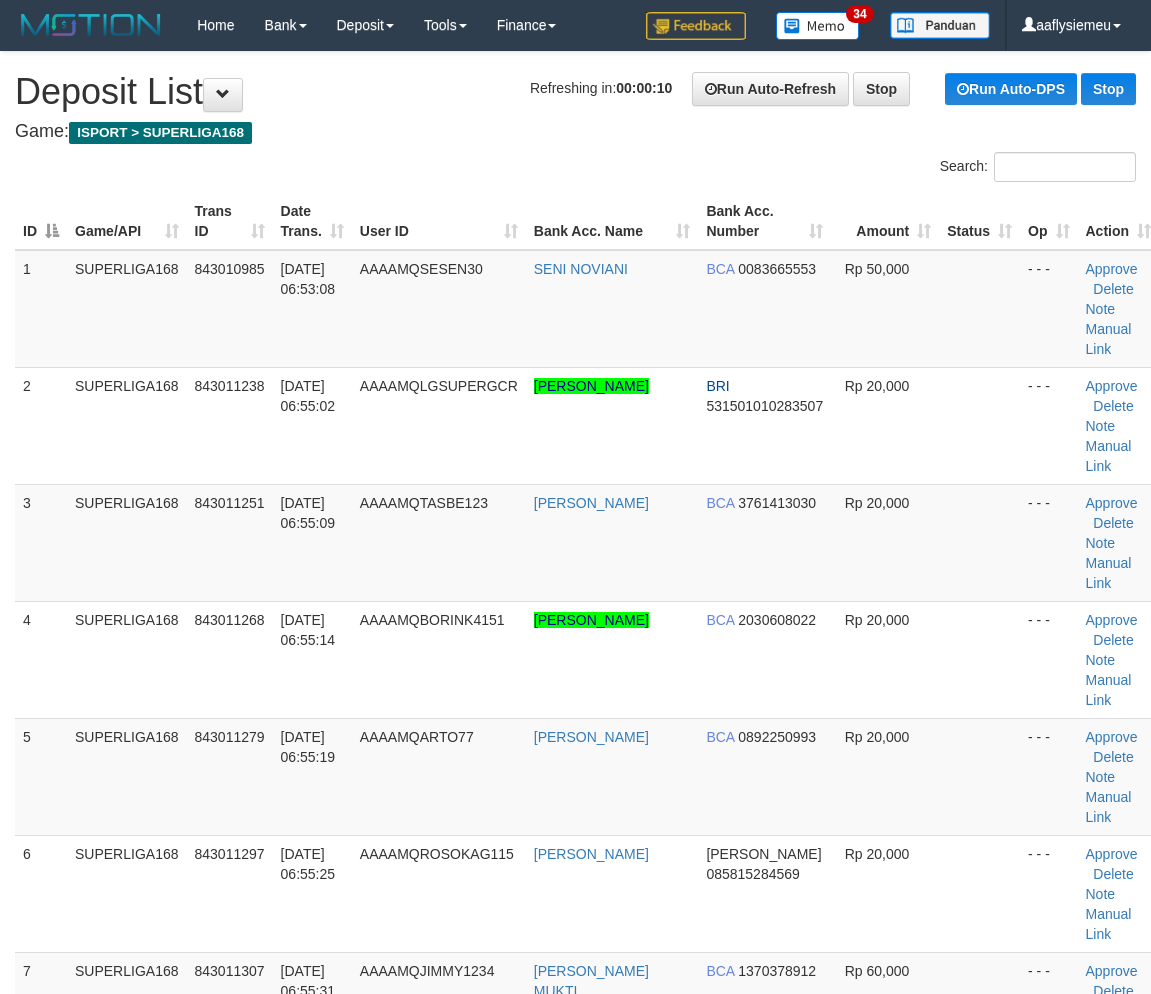 scroll, scrollTop: 0, scrollLeft: 0, axis: both 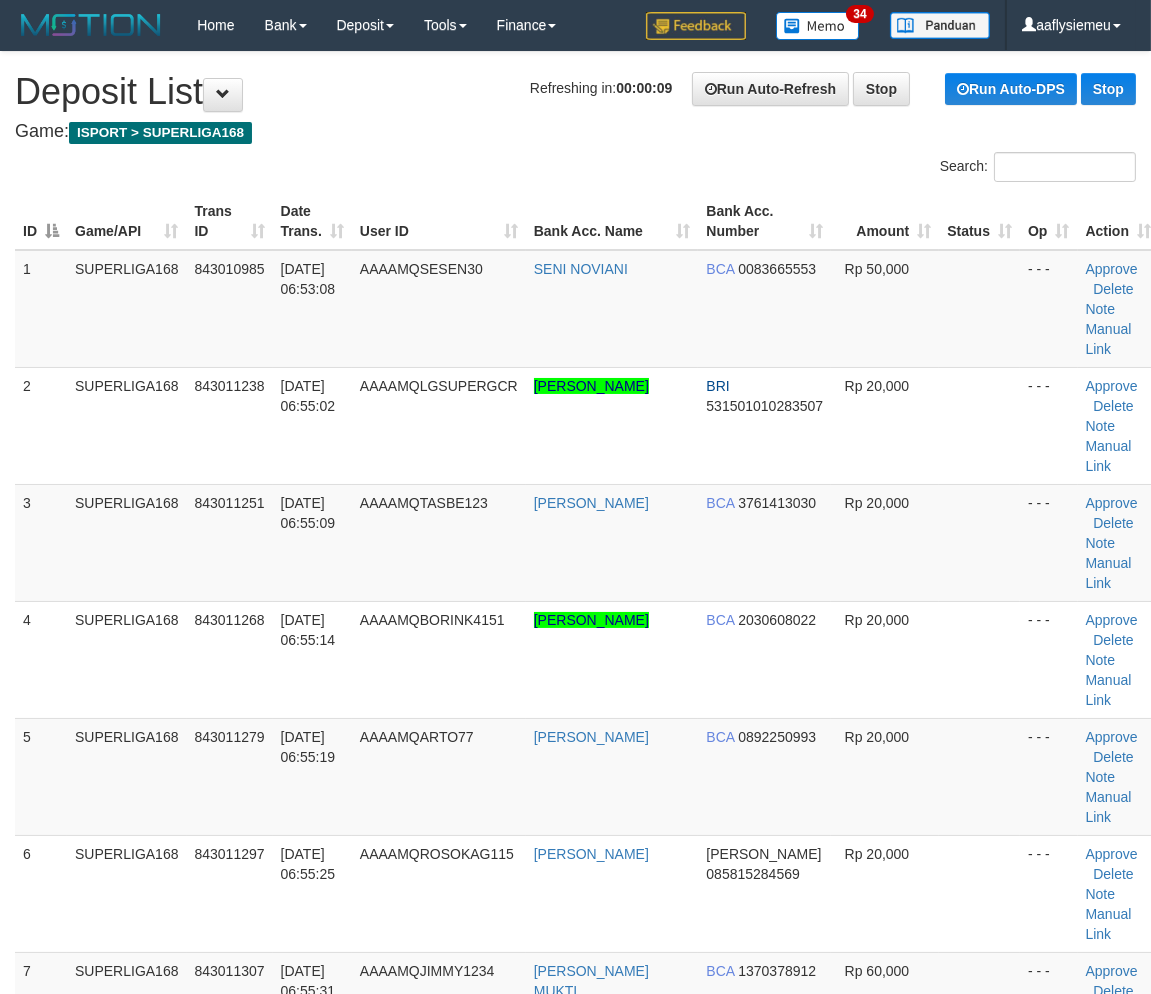 click on "2" at bounding box center (41, 425) 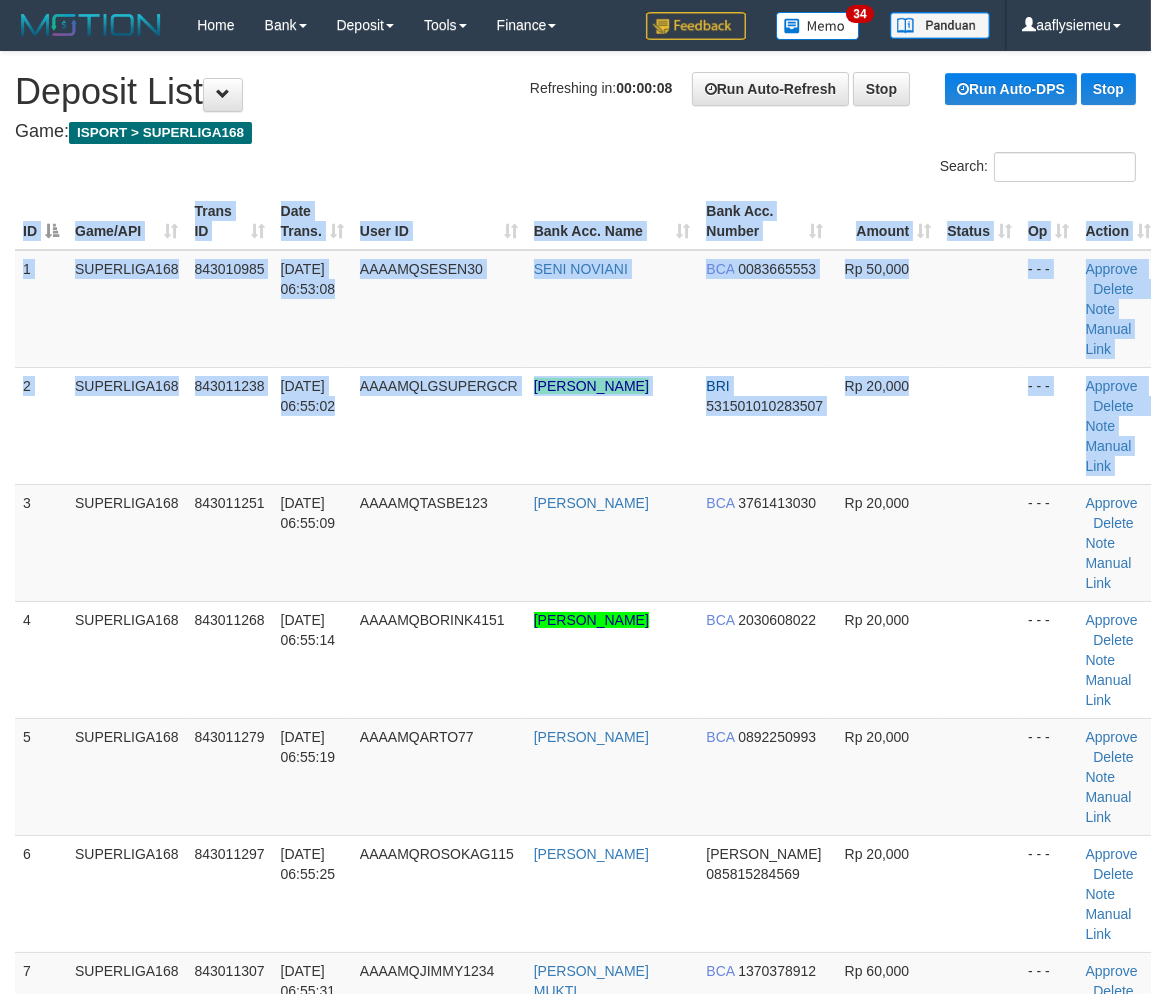 click on "Toggle navigation
Home
Bank
Account List
Load
By Website
Group
[ISPORT]													SUPERLIGA168
By Load Group (DPS)" at bounding box center (575, 4502) 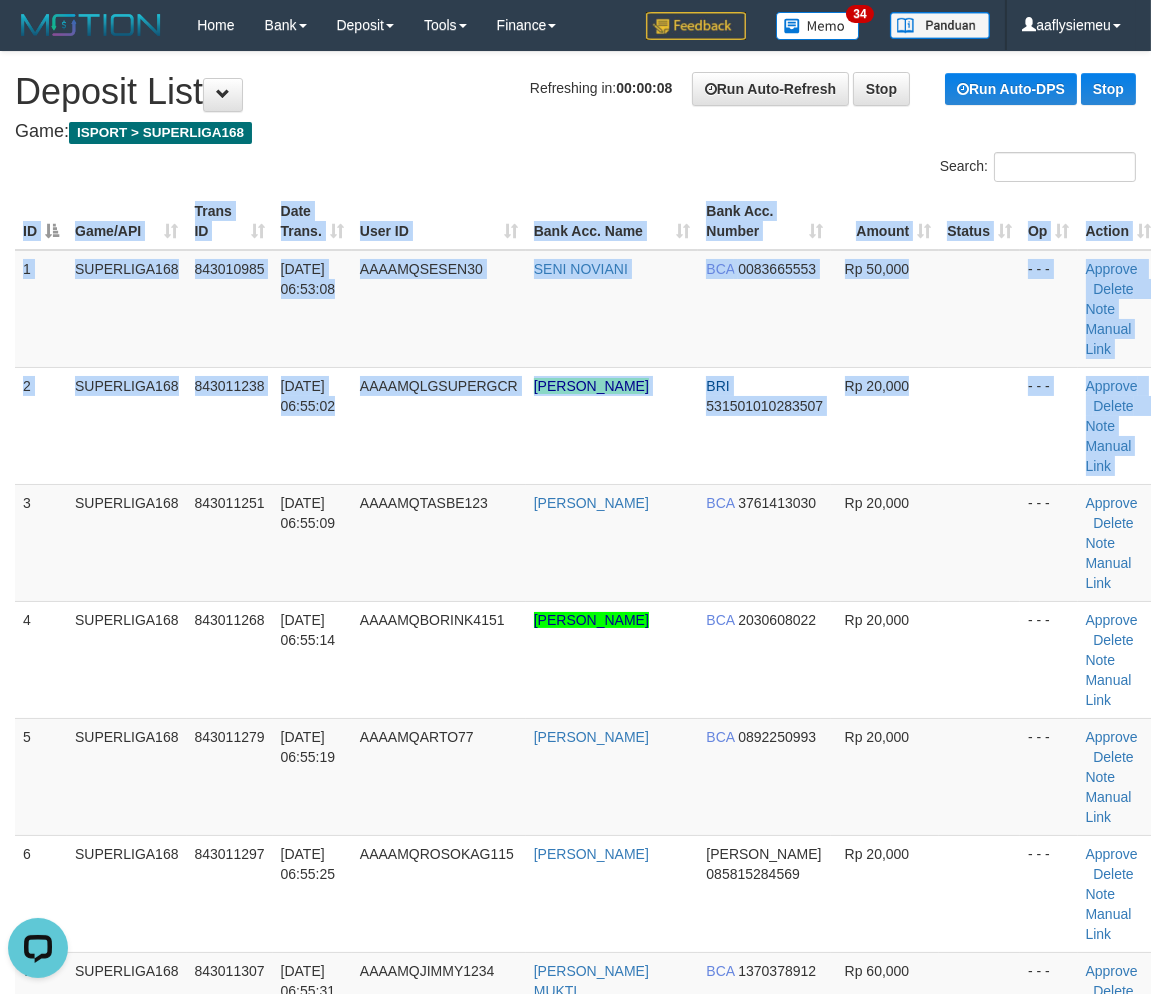 scroll, scrollTop: 0, scrollLeft: 0, axis: both 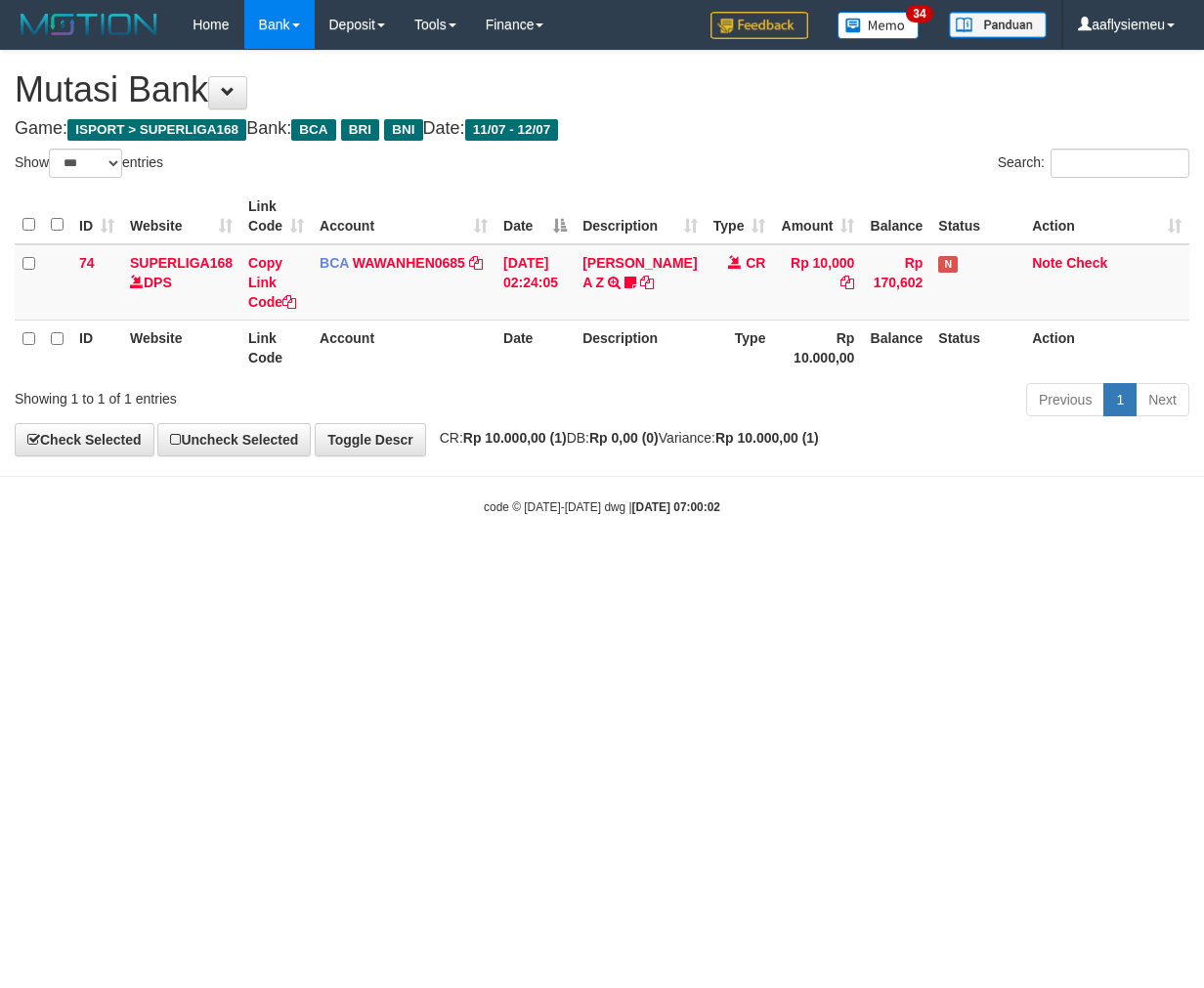 select on "***" 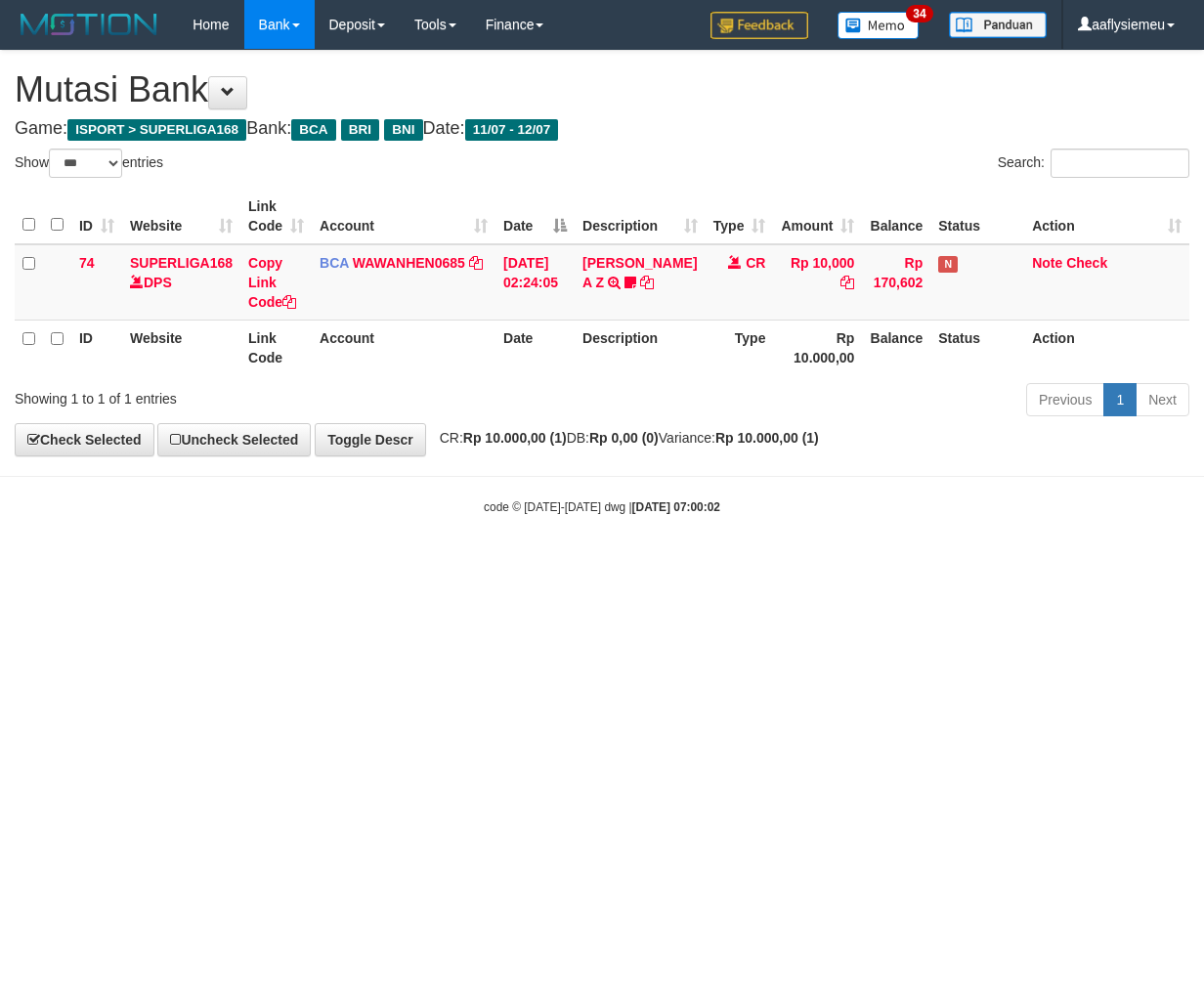 scroll, scrollTop: 0, scrollLeft: 0, axis: both 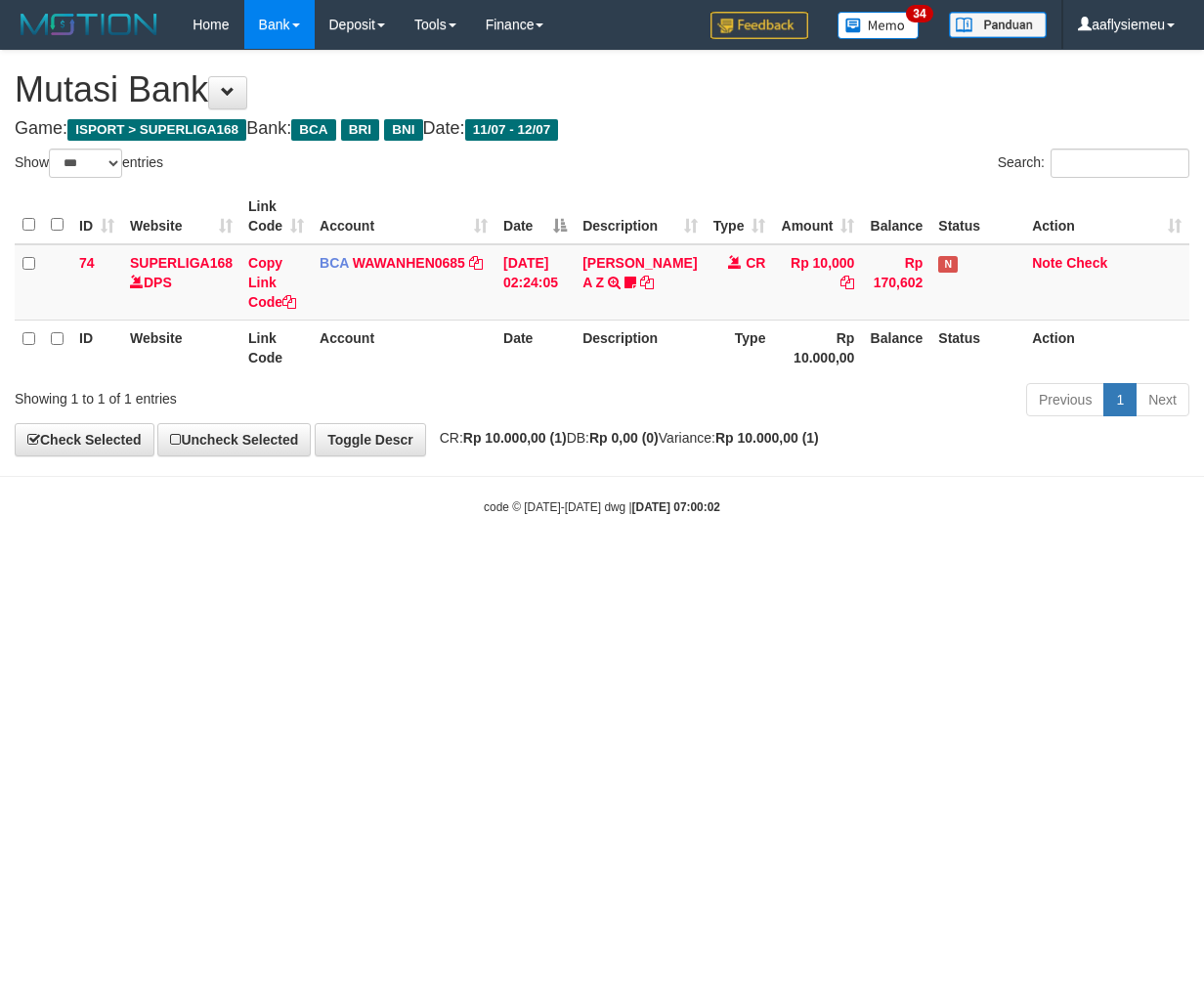 select on "***" 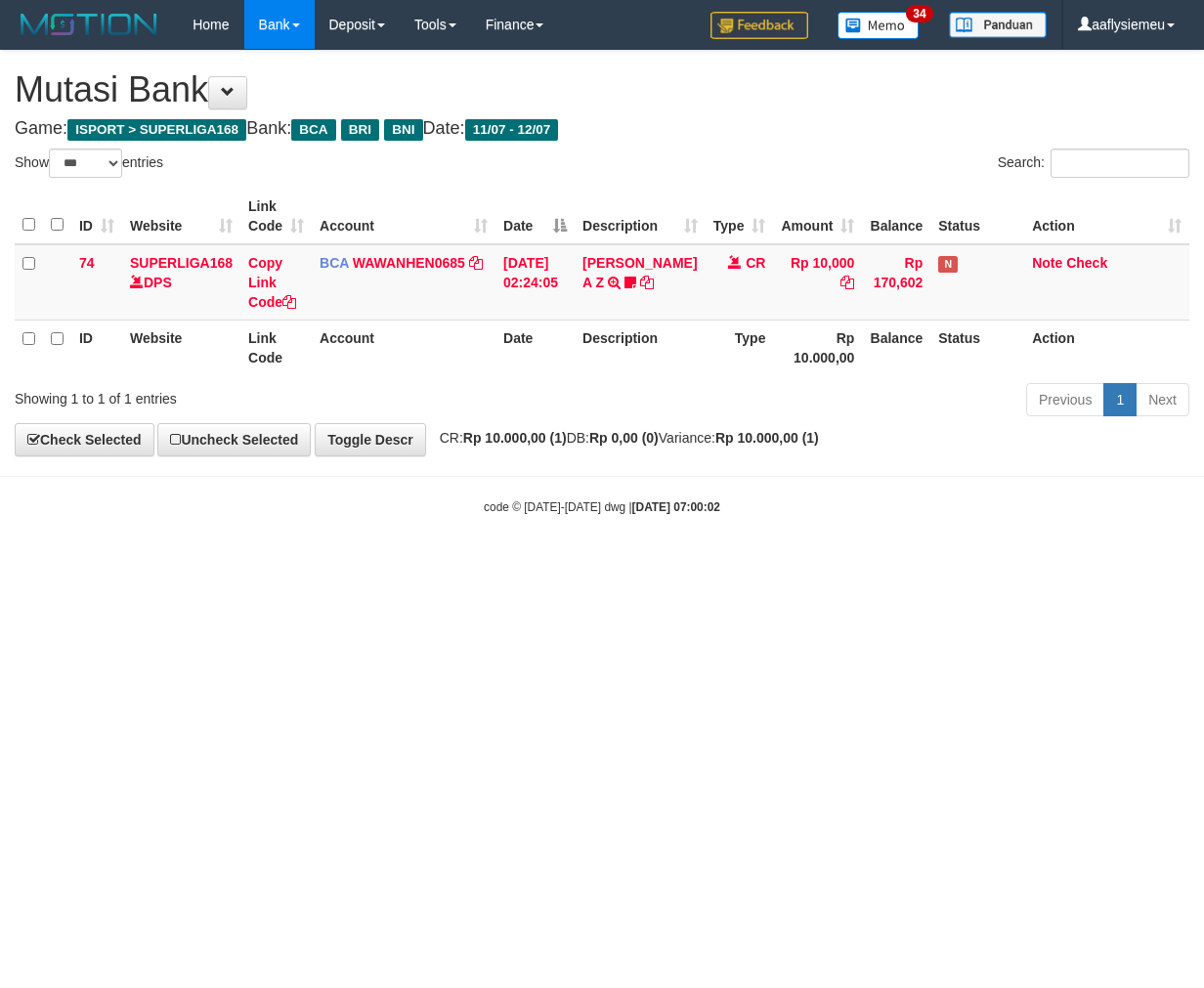 scroll, scrollTop: 0, scrollLeft: 0, axis: both 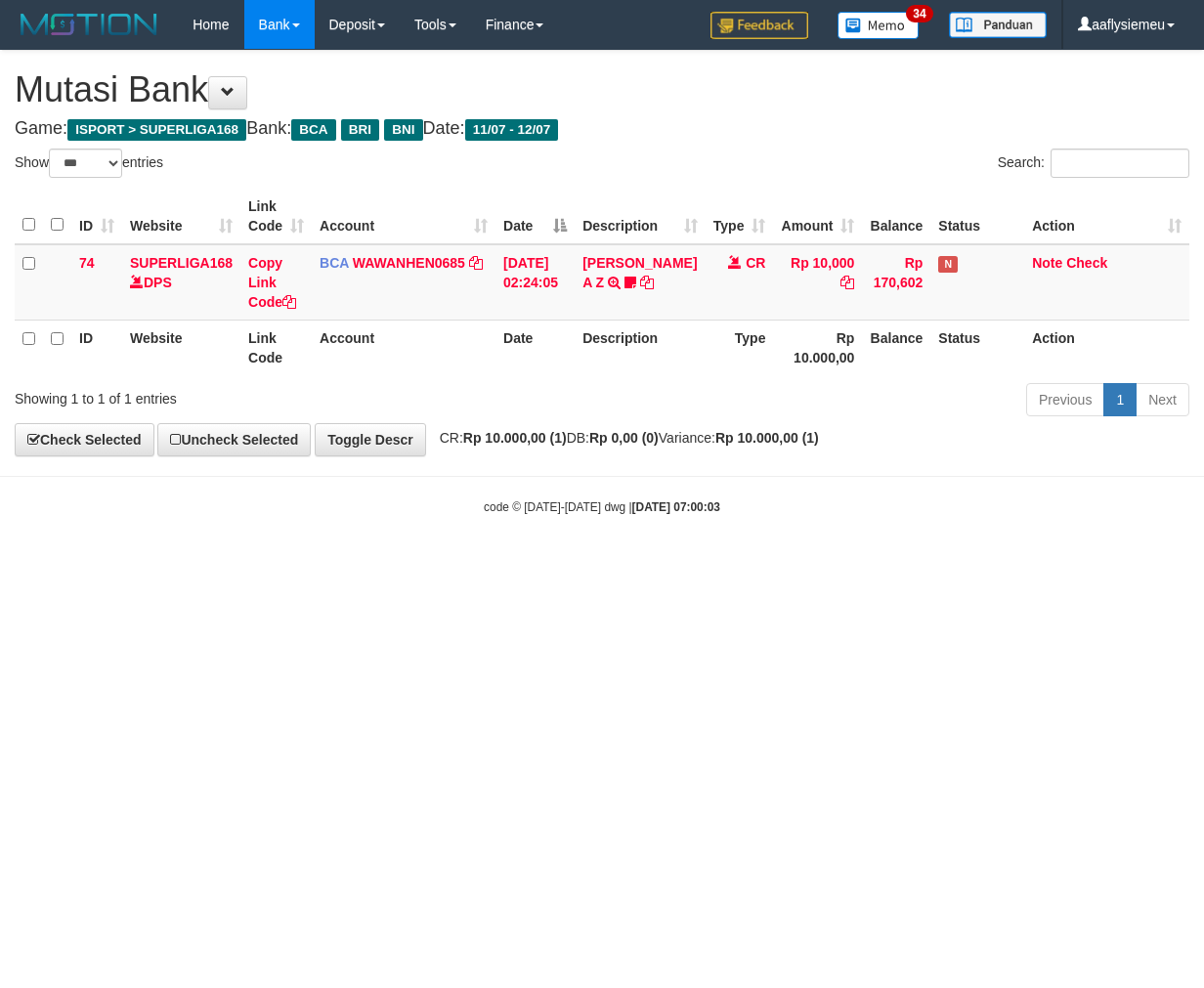 select on "***" 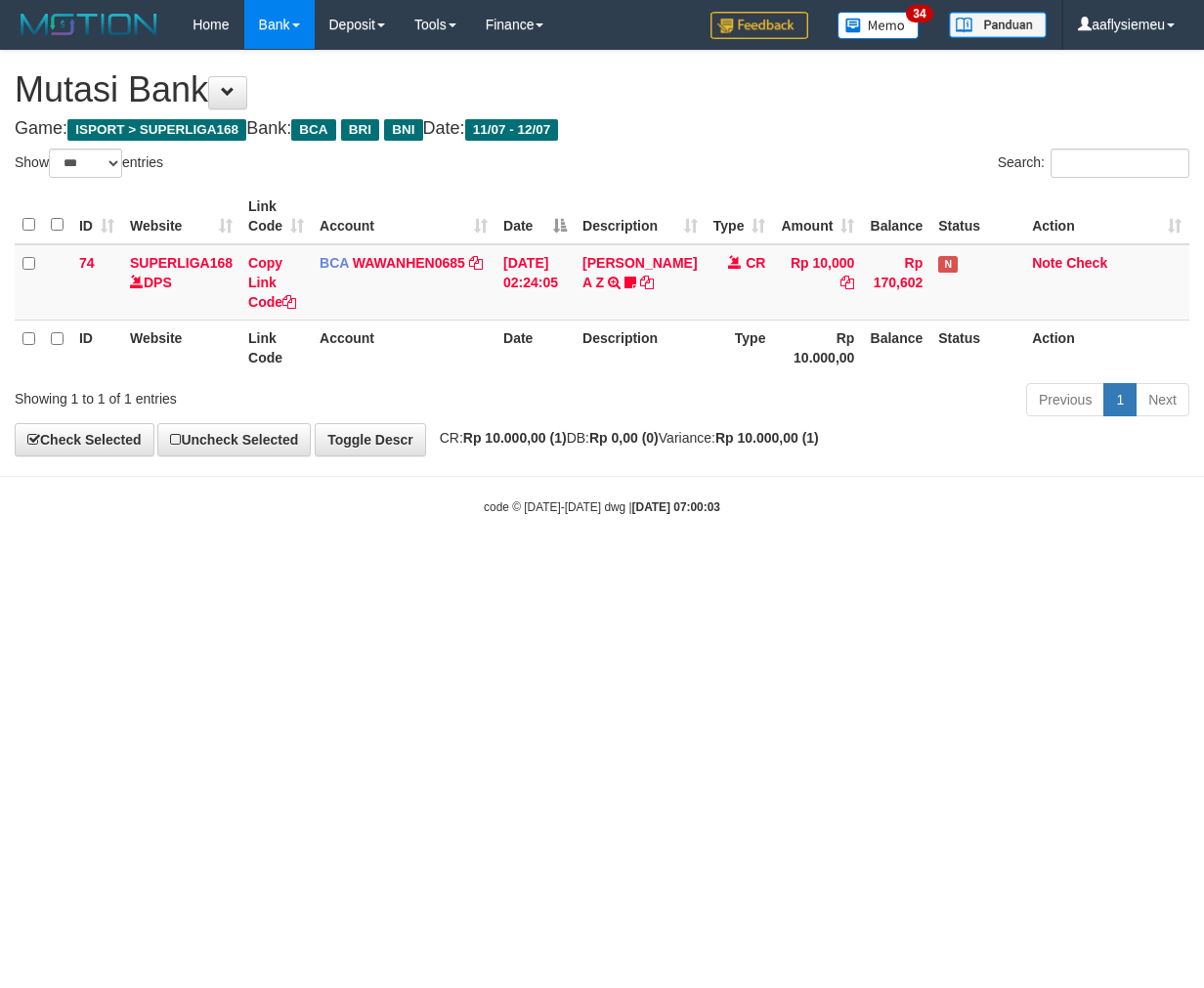 scroll, scrollTop: 0, scrollLeft: 0, axis: both 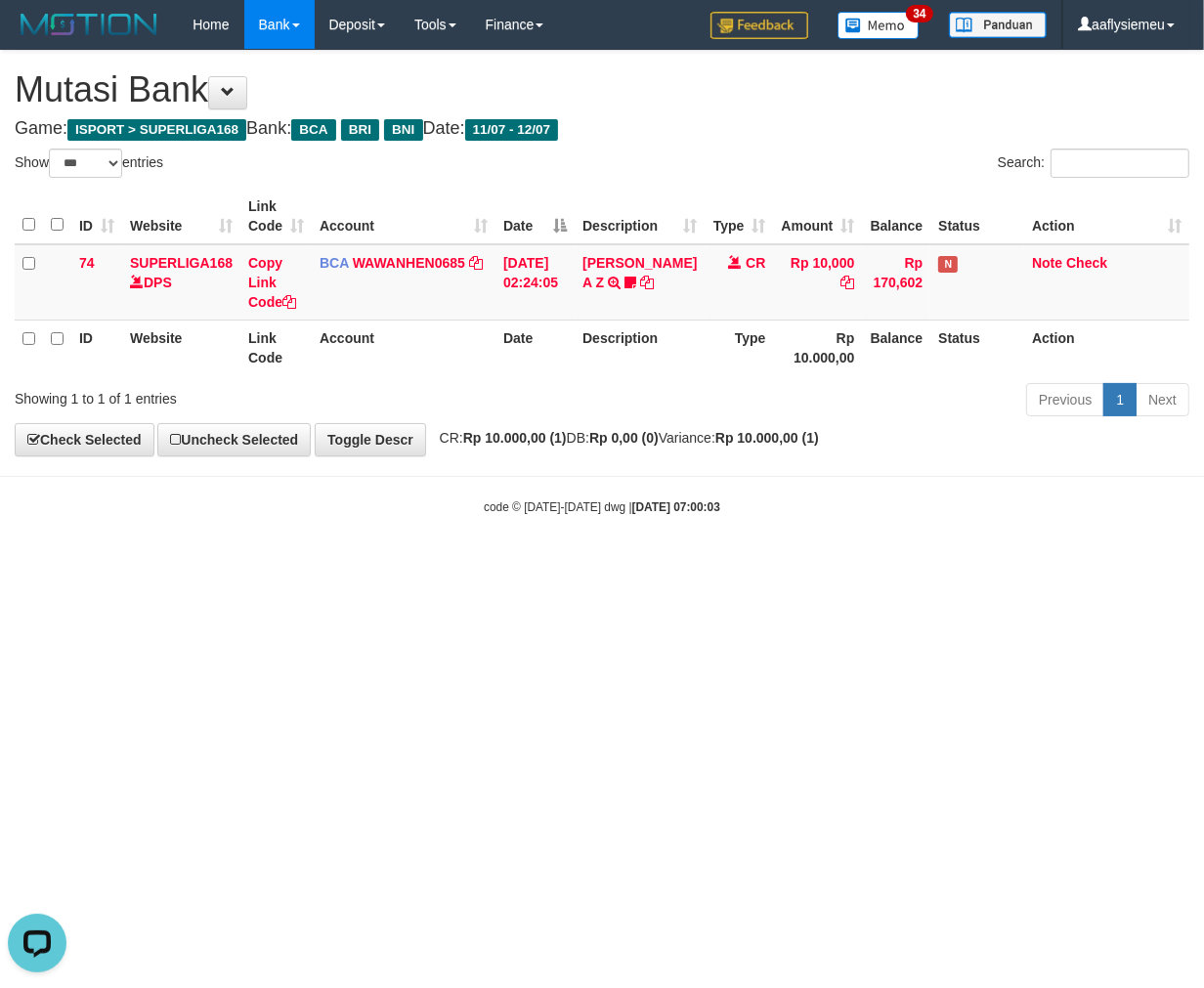 drag, startPoint x: 726, startPoint y: 149, endPoint x: 813, endPoint y: 202, distance: 101.87247 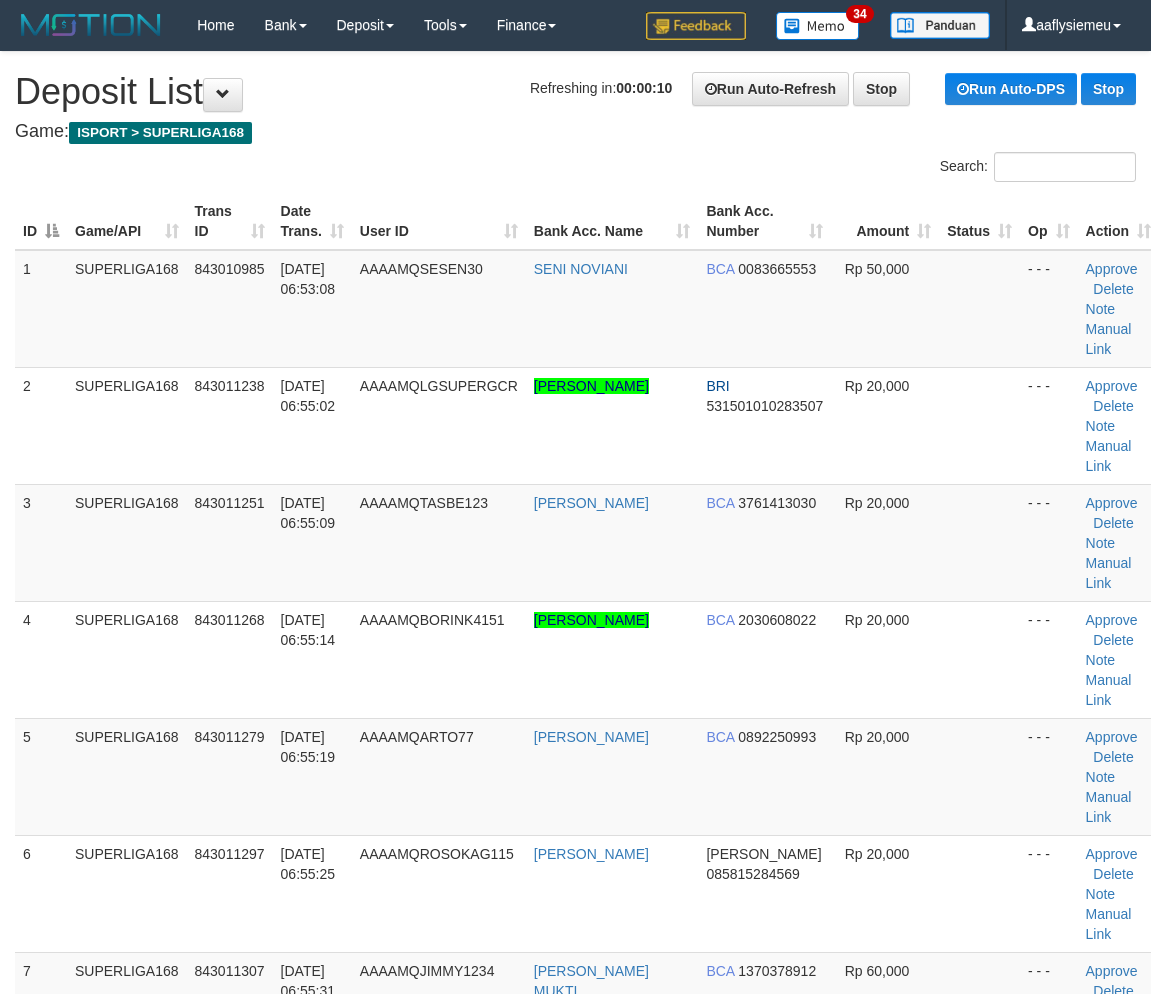 scroll, scrollTop: 0, scrollLeft: 0, axis: both 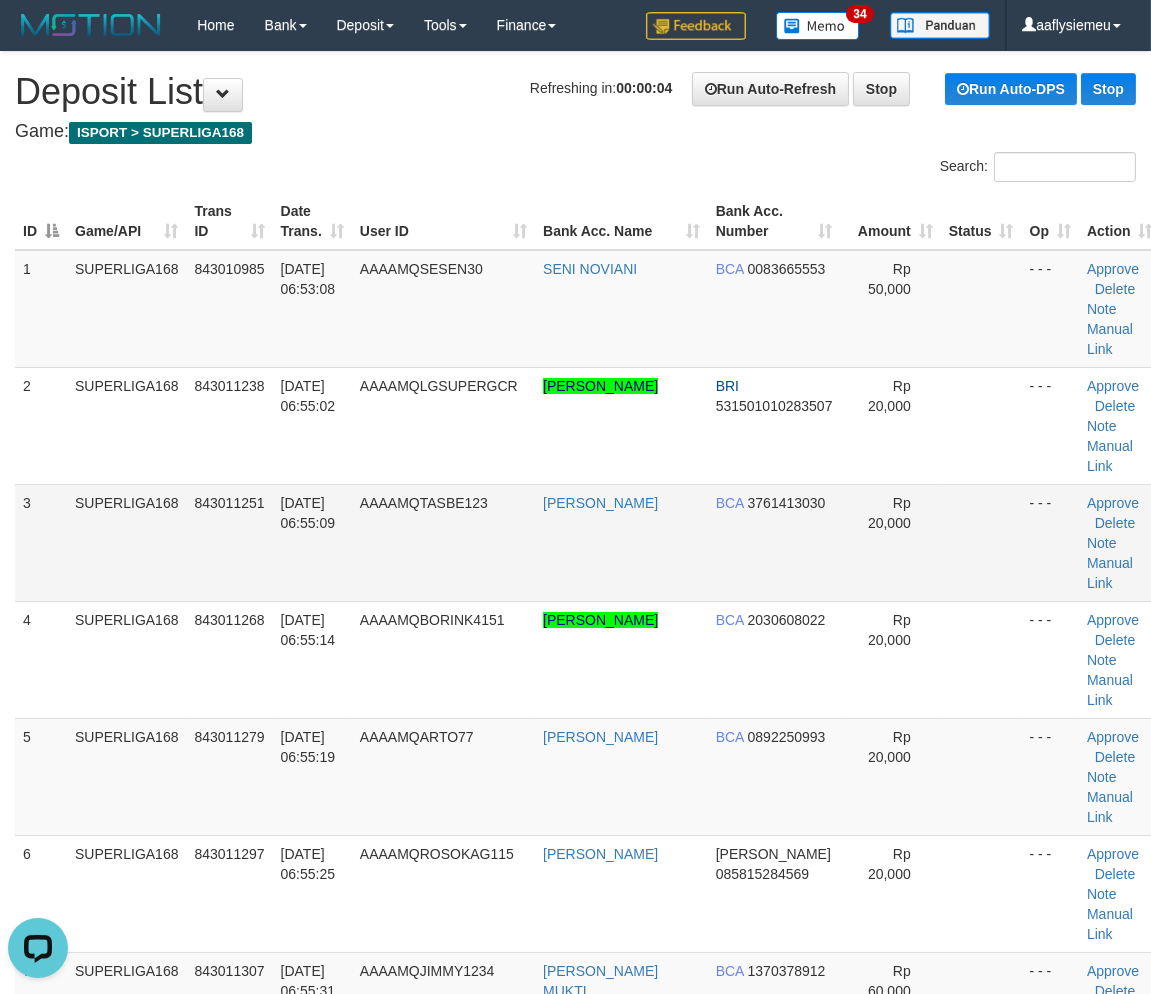 drag, startPoint x: 82, startPoint y: 450, endPoint x: 44, endPoint y: 488, distance: 53.740116 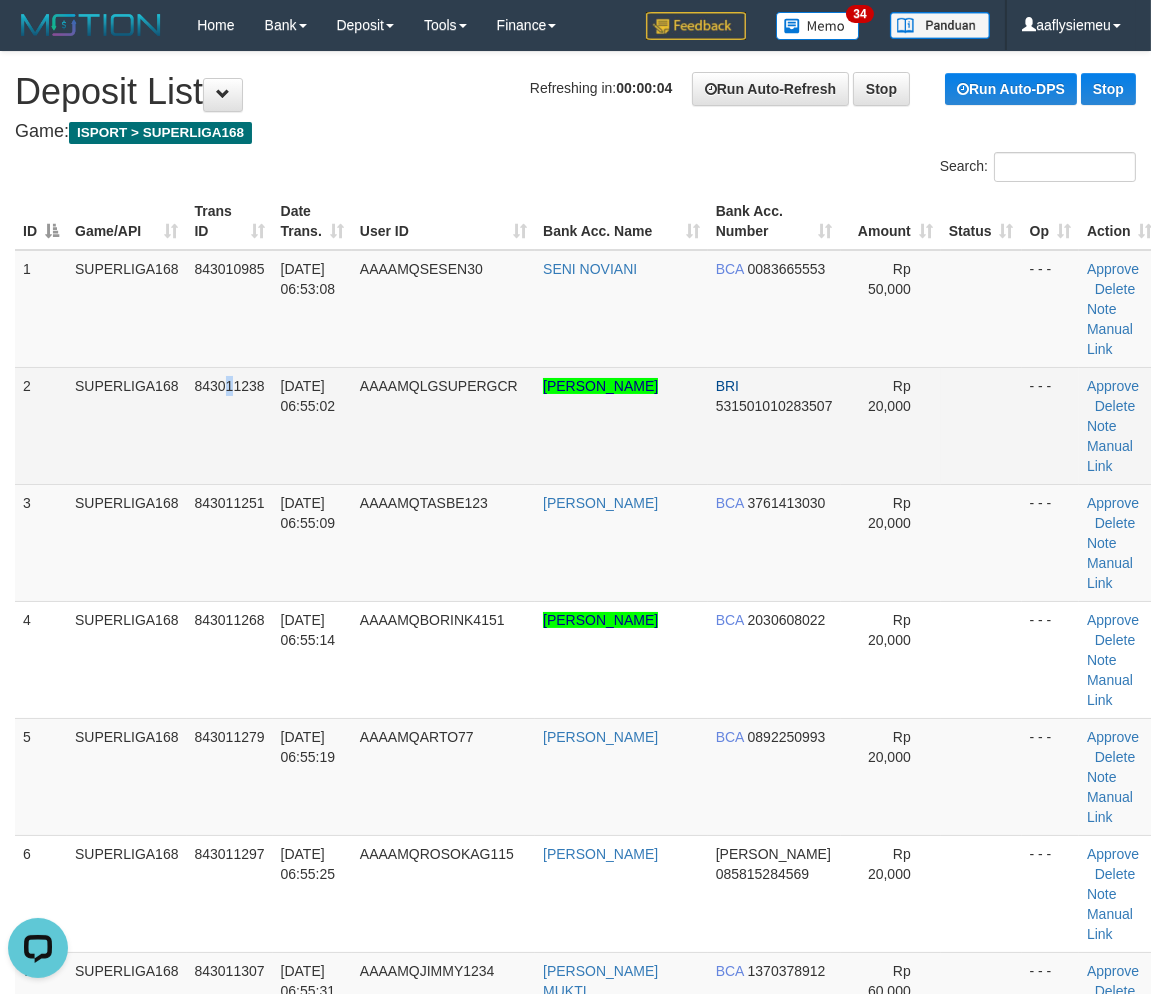 click on "843011238" at bounding box center [230, 425] 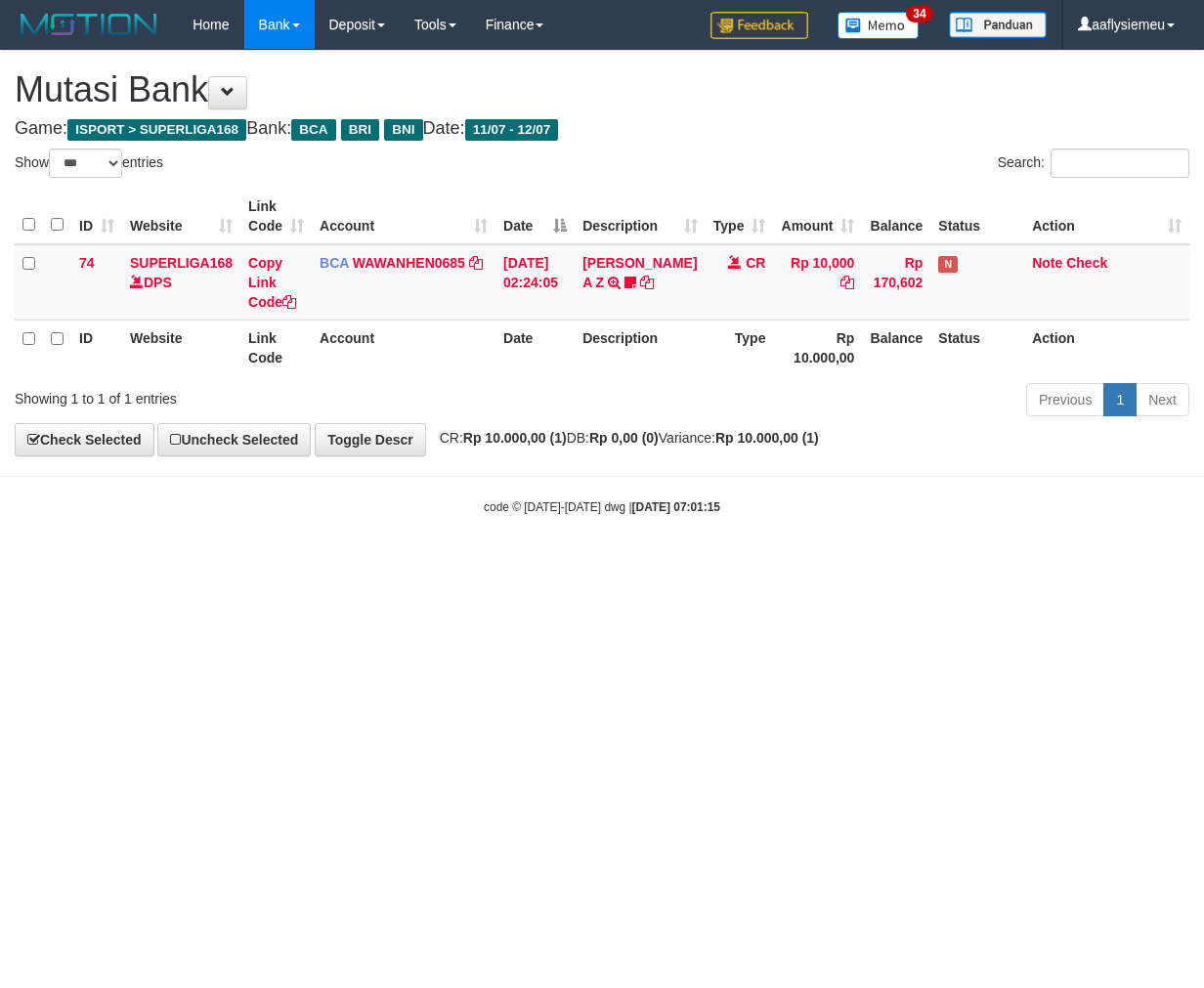 select on "***" 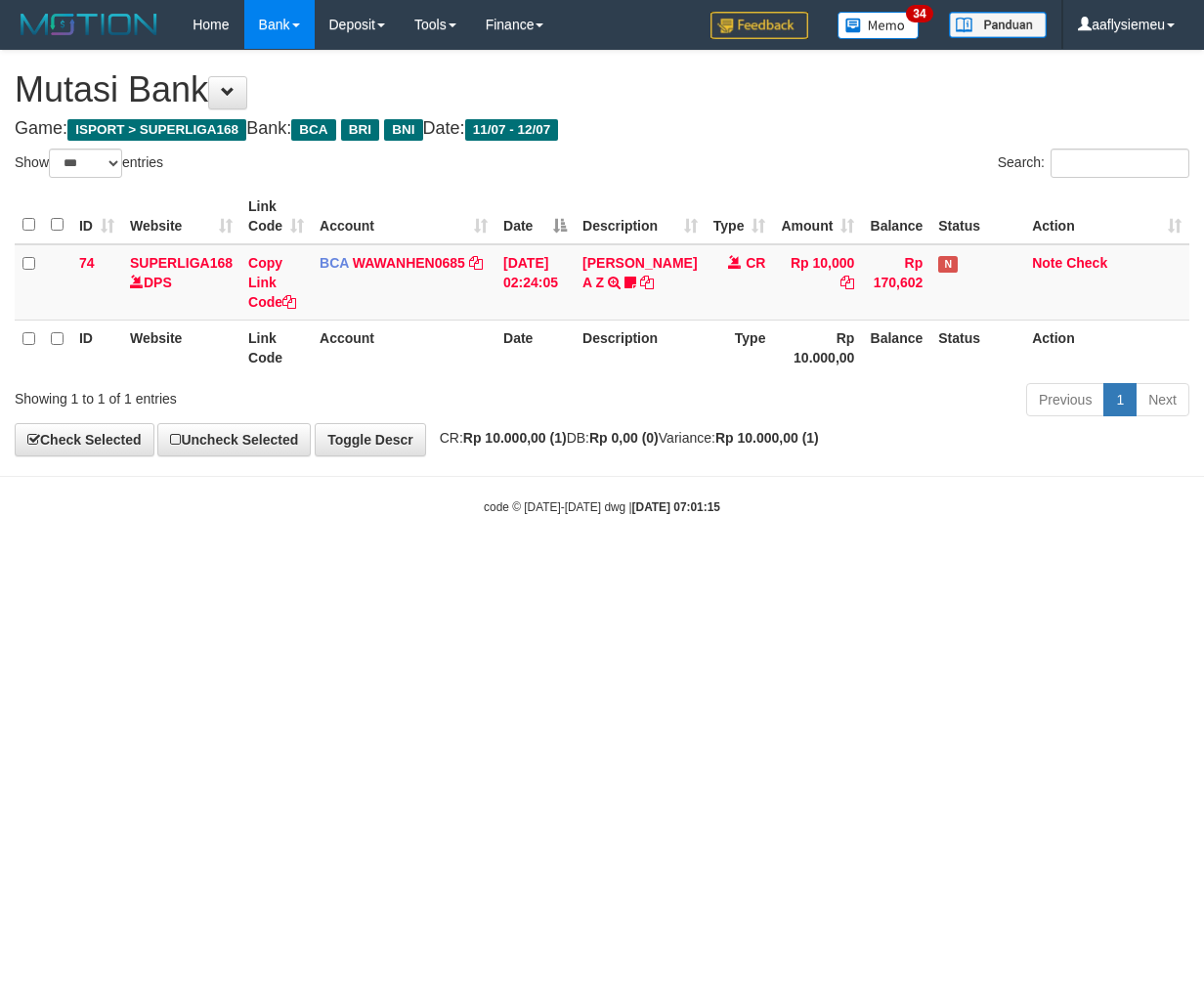scroll, scrollTop: 0, scrollLeft: 0, axis: both 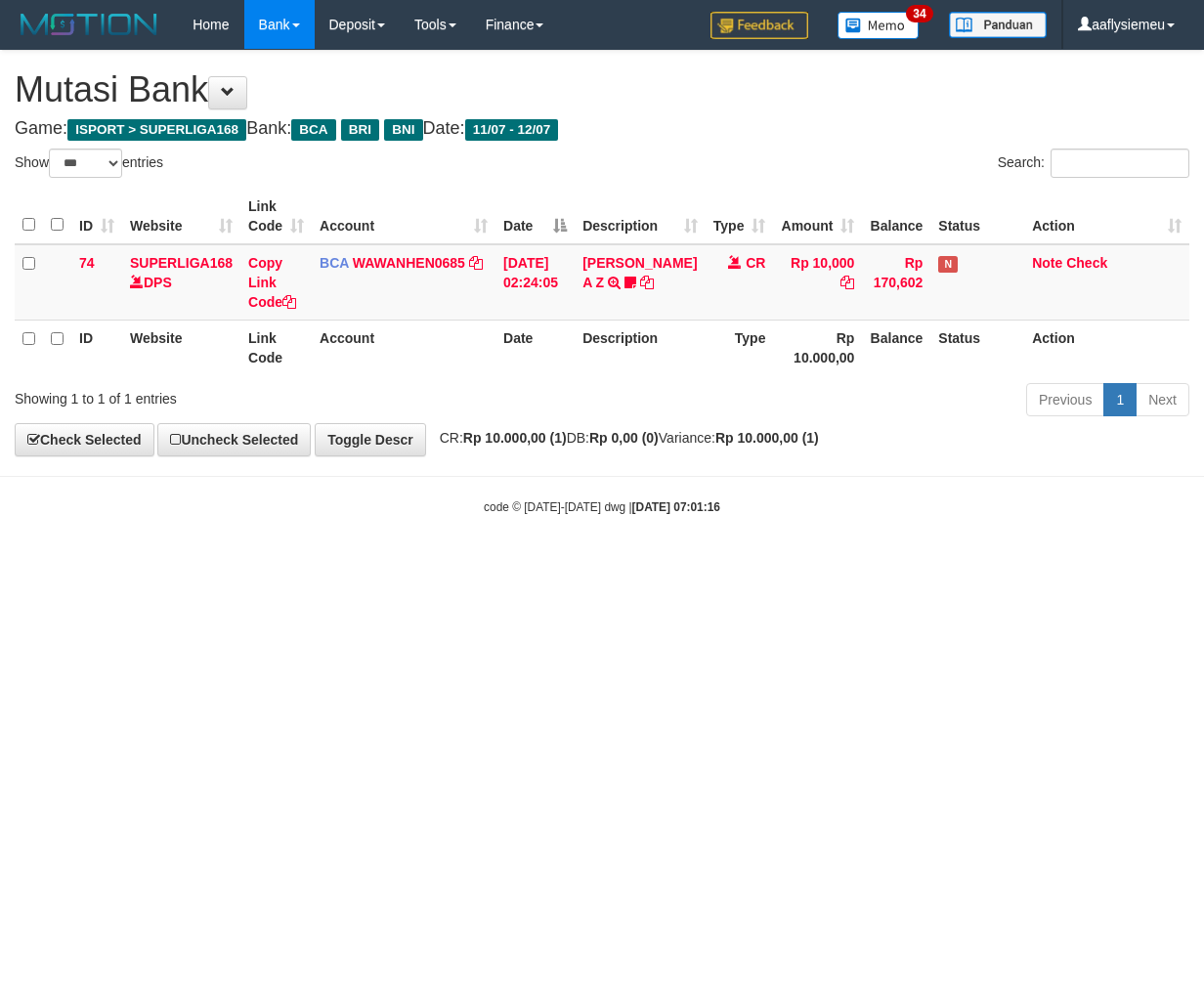 select on "***" 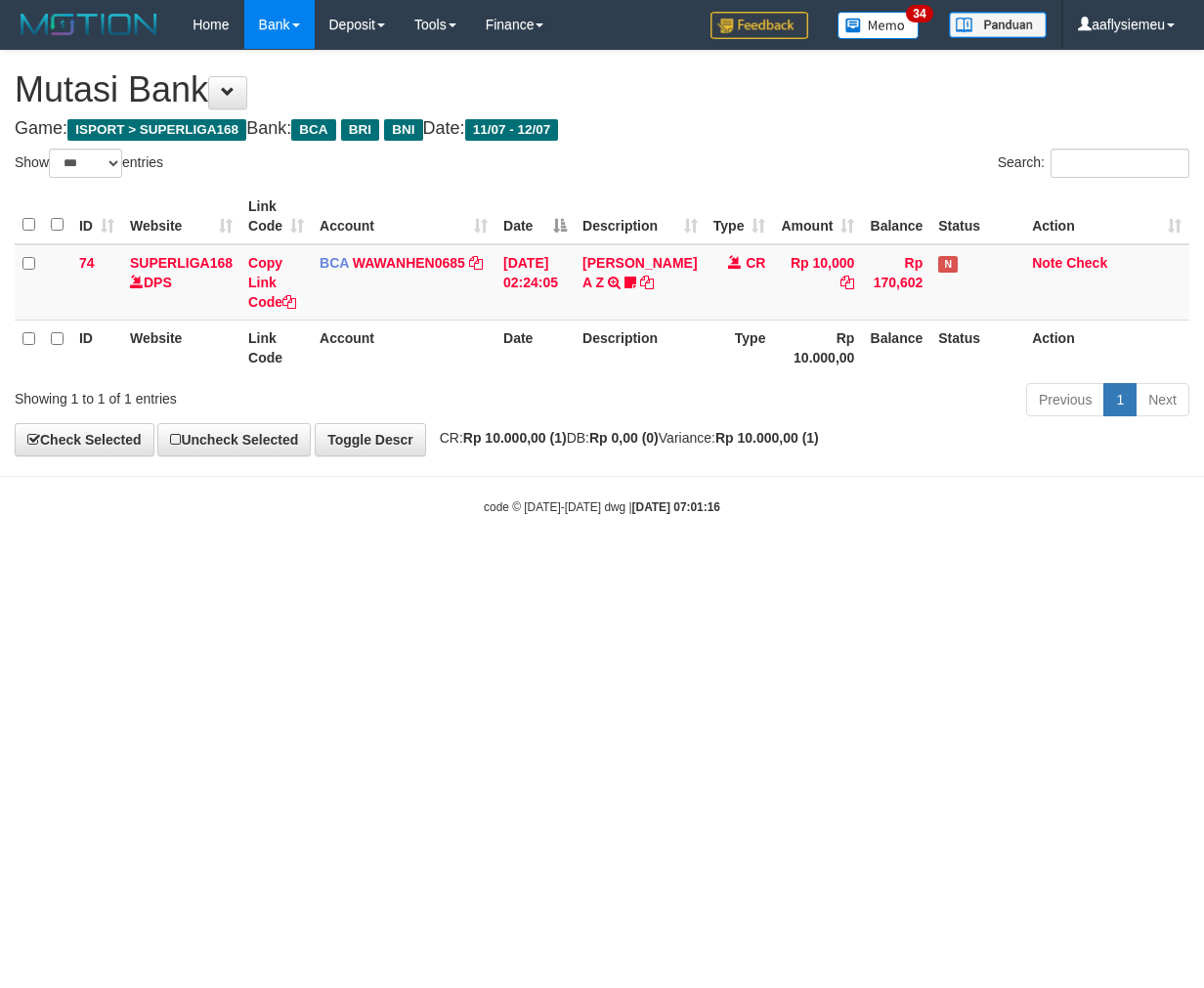 scroll, scrollTop: 0, scrollLeft: 0, axis: both 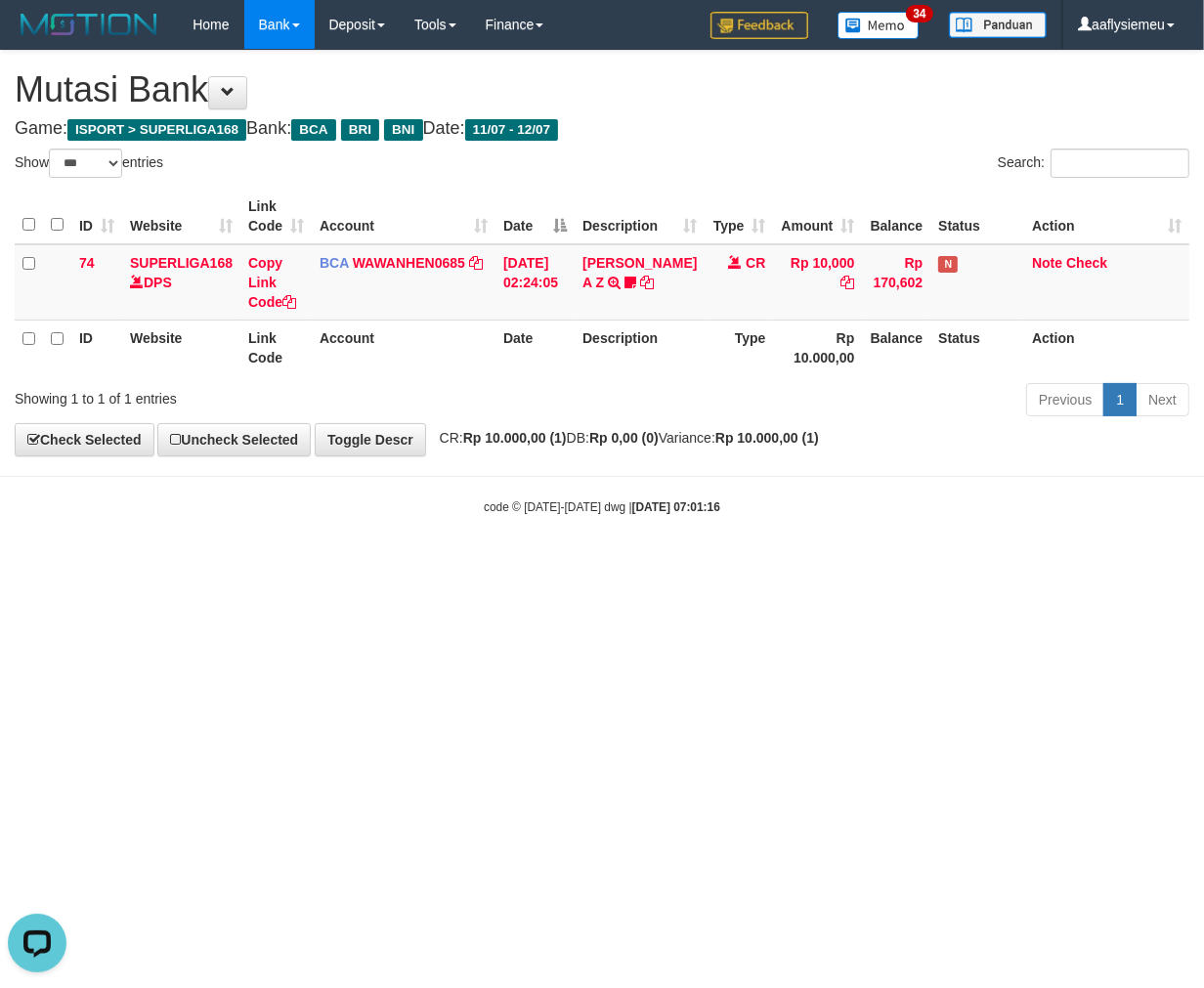 drag, startPoint x: 766, startPoint y: 152, endPoint x: 1043, endPoint y: 209, distance: 282.80382 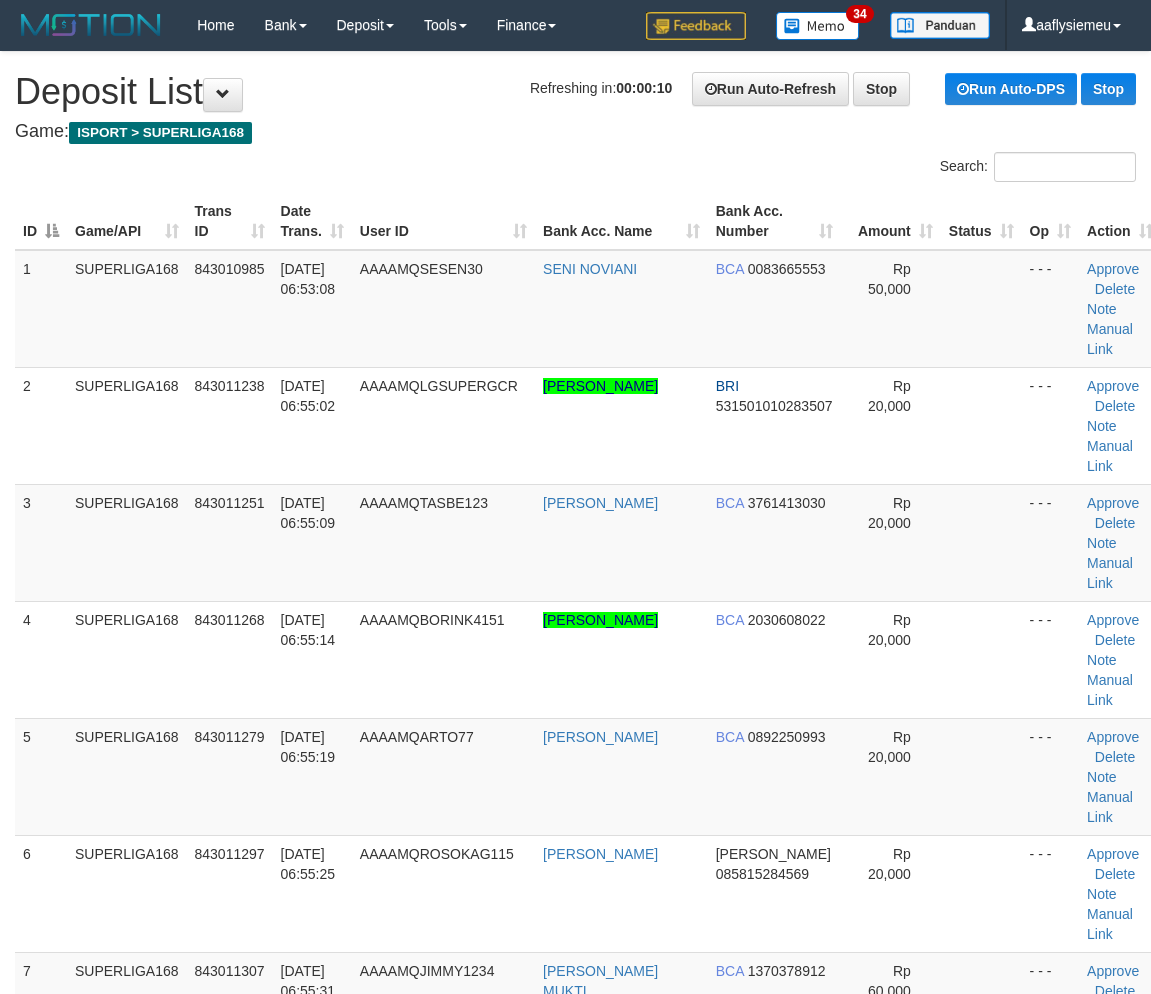 scroll, scrollTop: 0, scrollLeft: 0, axis: both 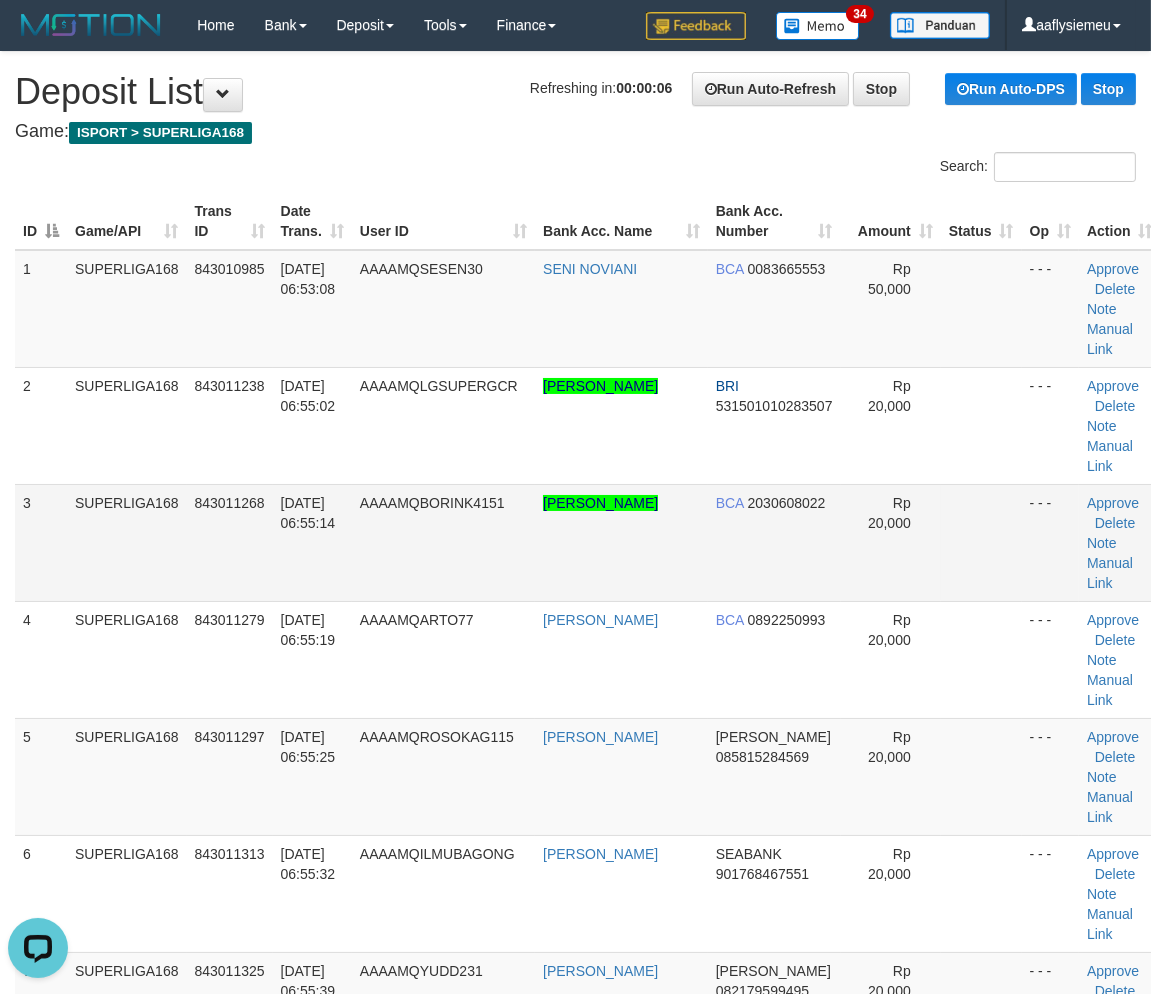 drag, startPoint x: 271, startPoint y: 477, endPoint x: 23, endPoint y: 576, distance: 267.02997 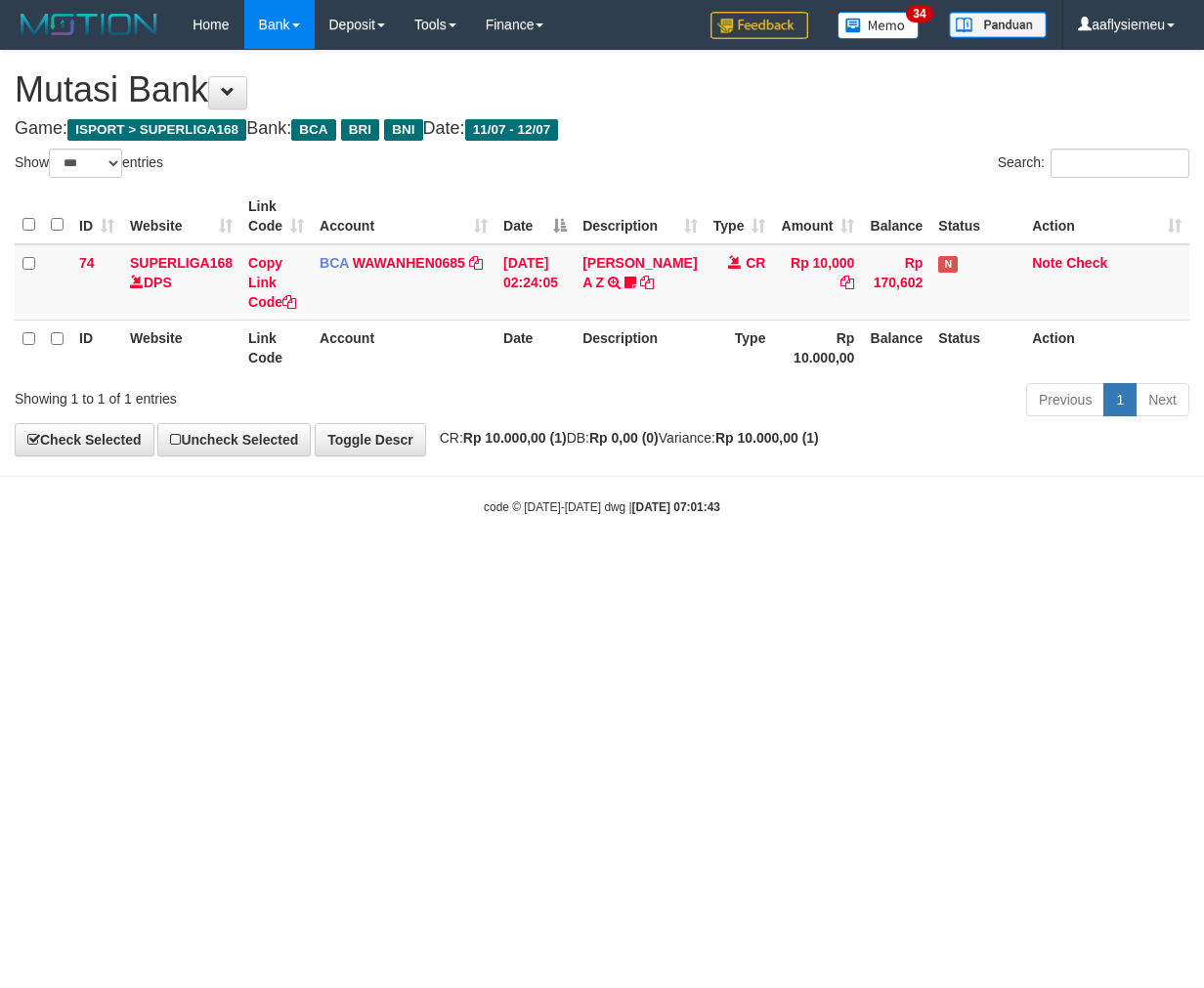 select on "***" 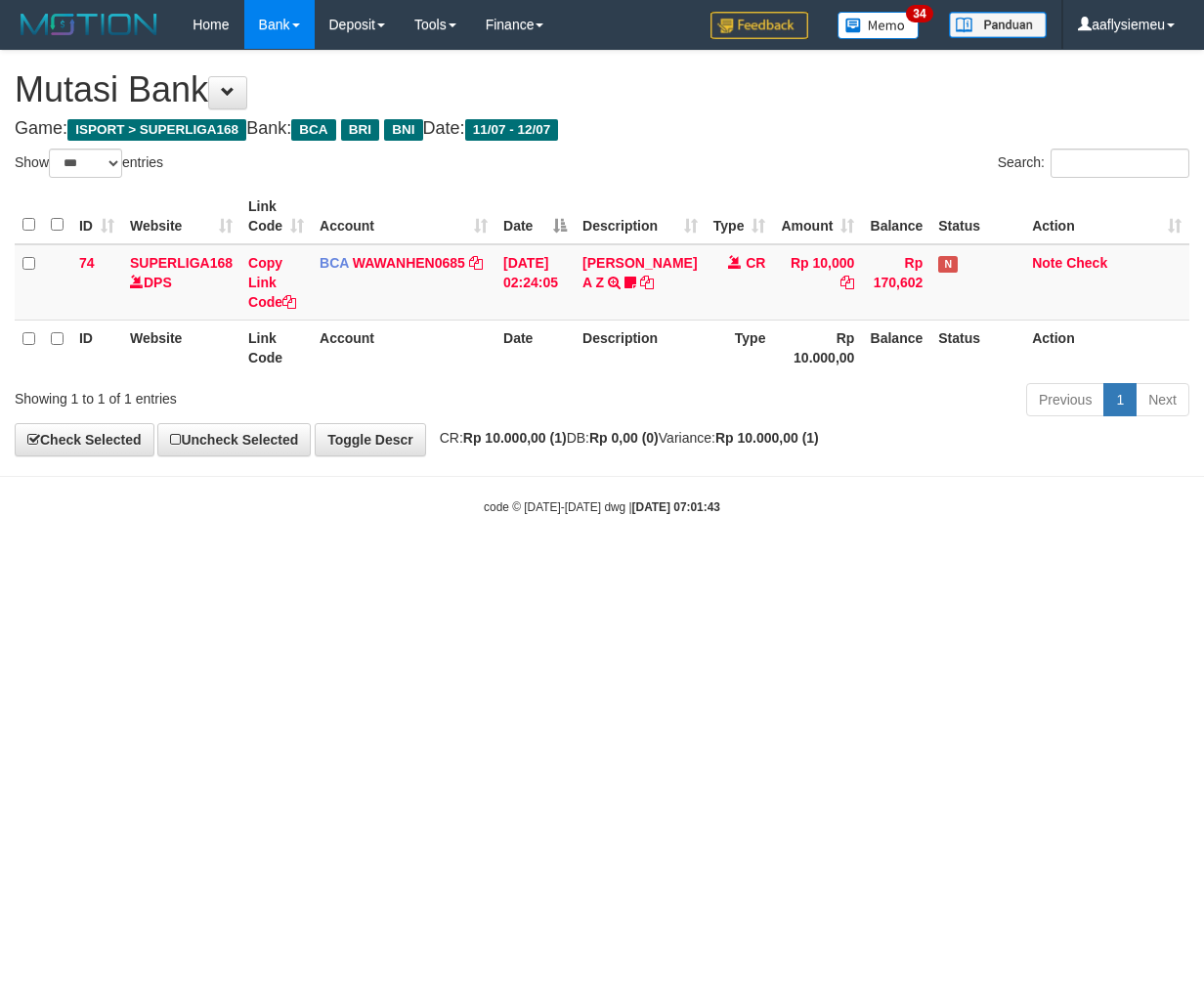 scroll, scrollTop: 0, scrollLeft: 0, axis: both 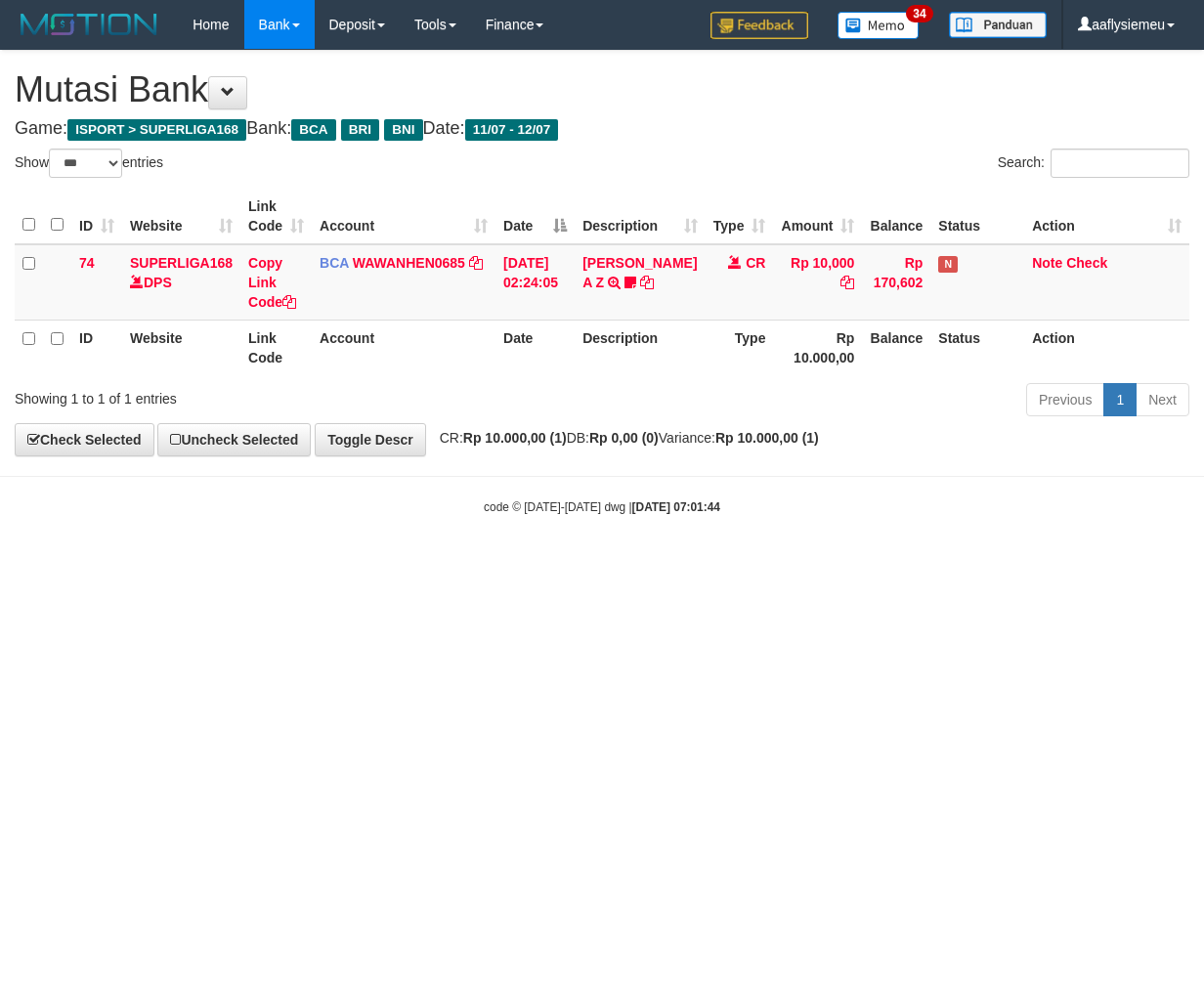 select on "***" 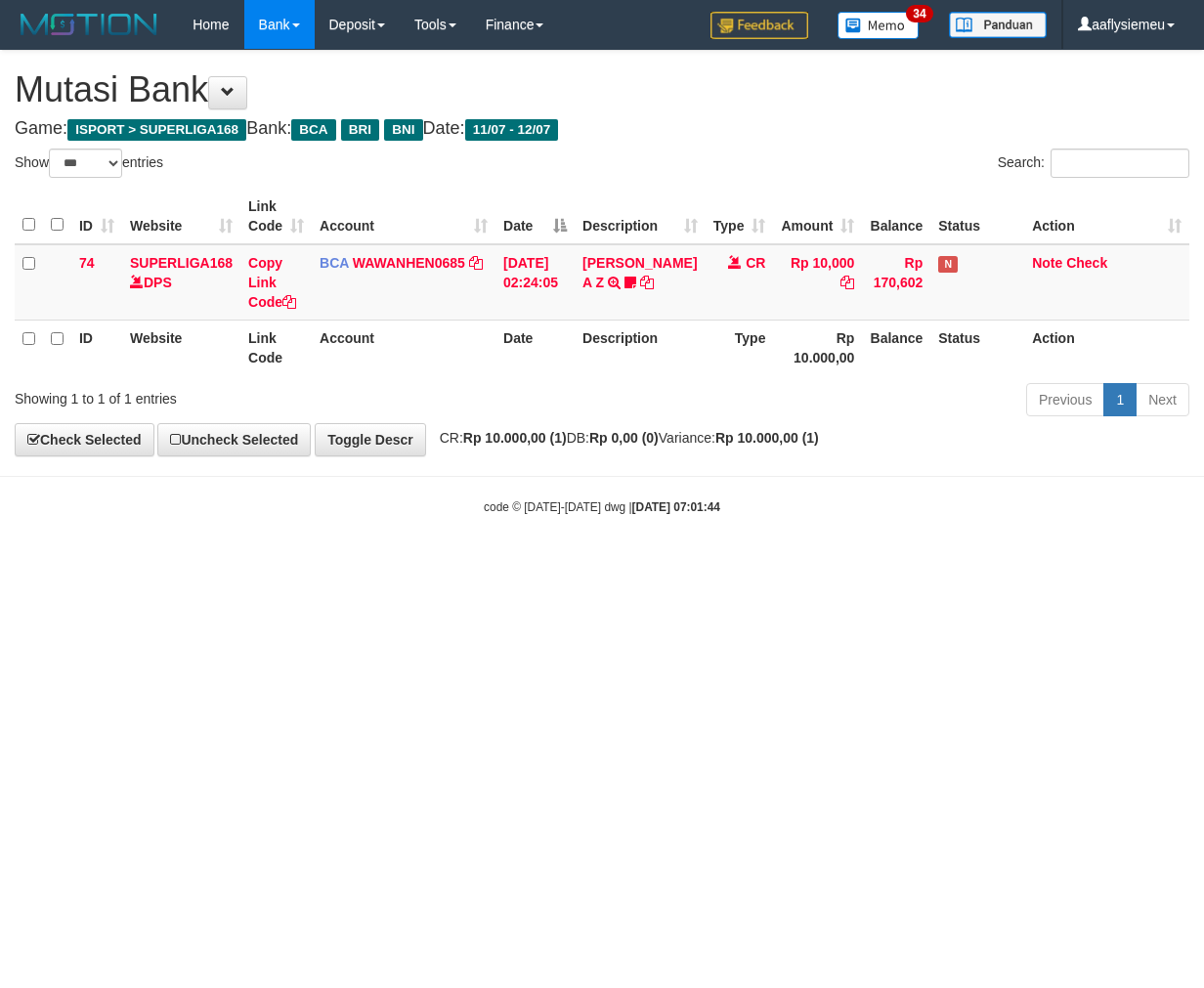 scroll, scrollTop: 0, scrollLeft: 0, axis: both 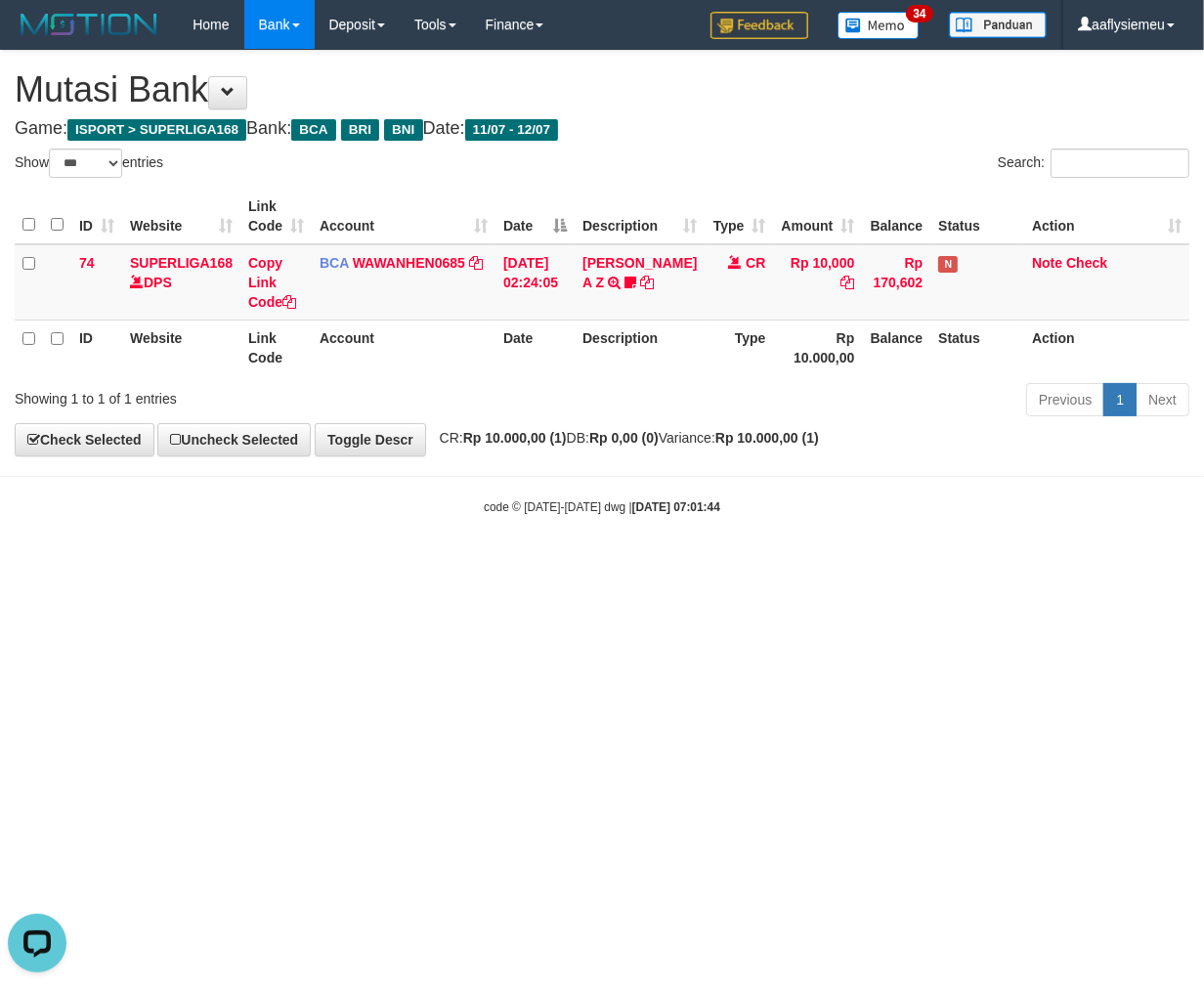 click on "**********" at bounding box center (602, 253) 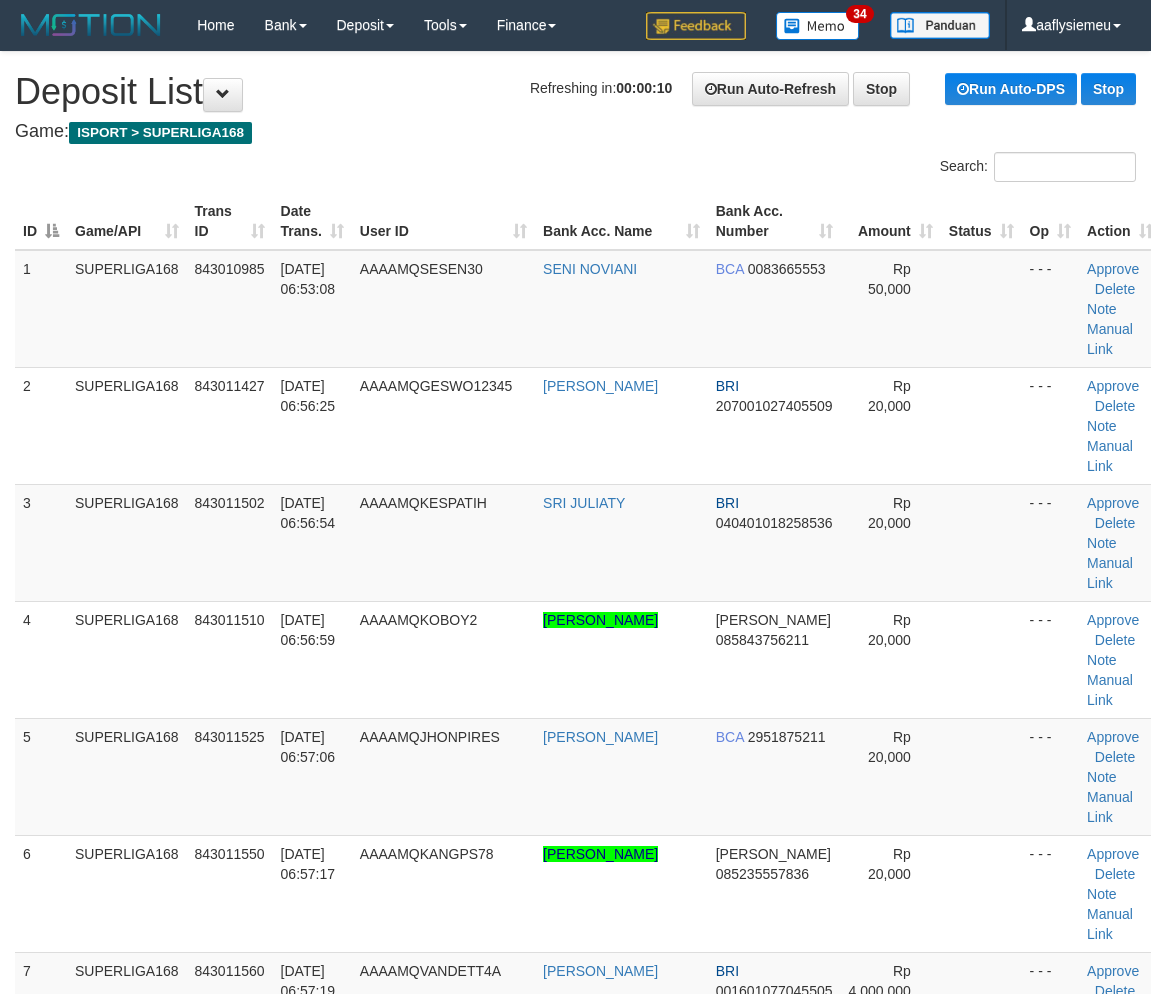 scroll, scrollTop: 0, scrollLeft: 0, axis: both 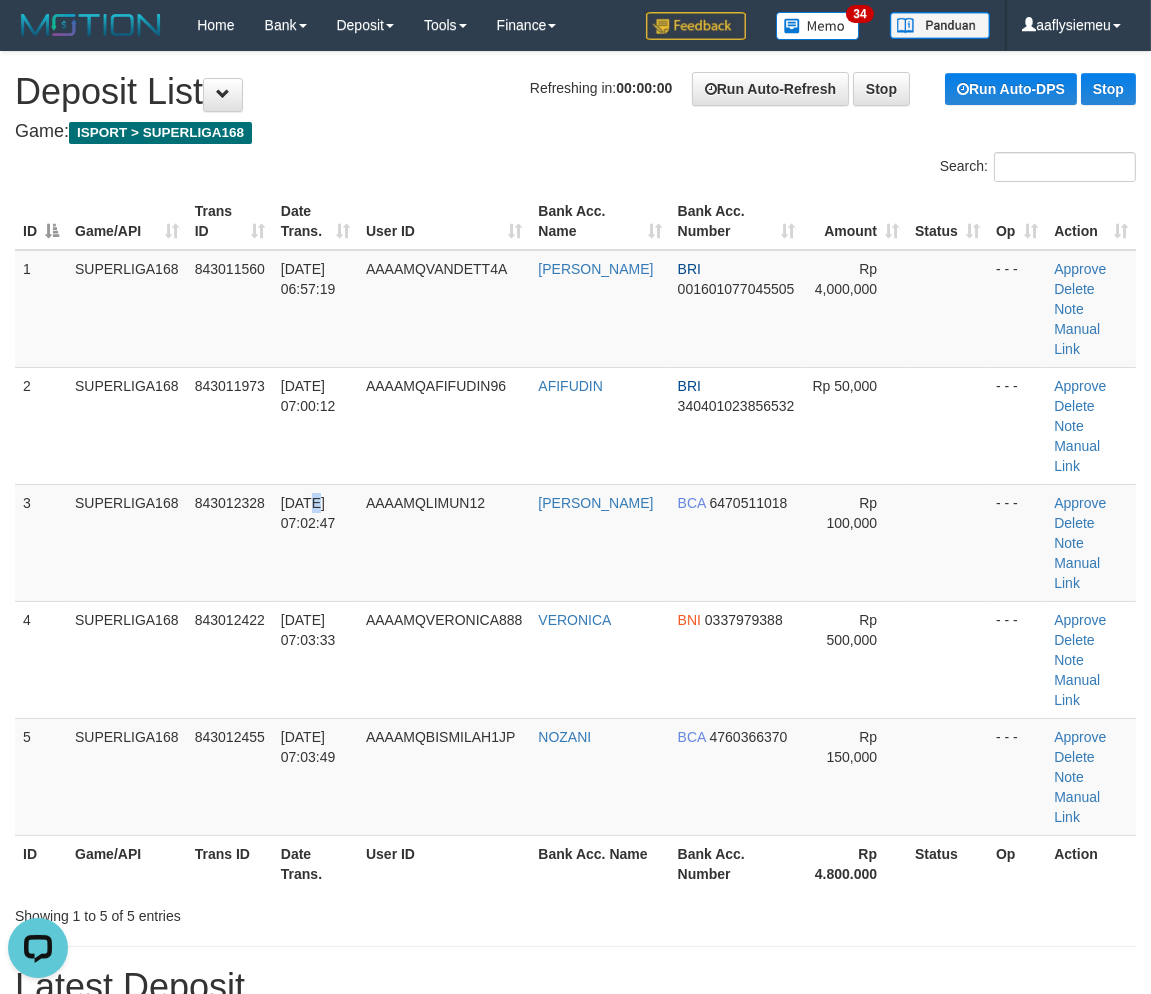 drag, startPoint x: 304, startPoint y: 457, endPoint x: 12, endPoint y: 530, distance: 300.98672 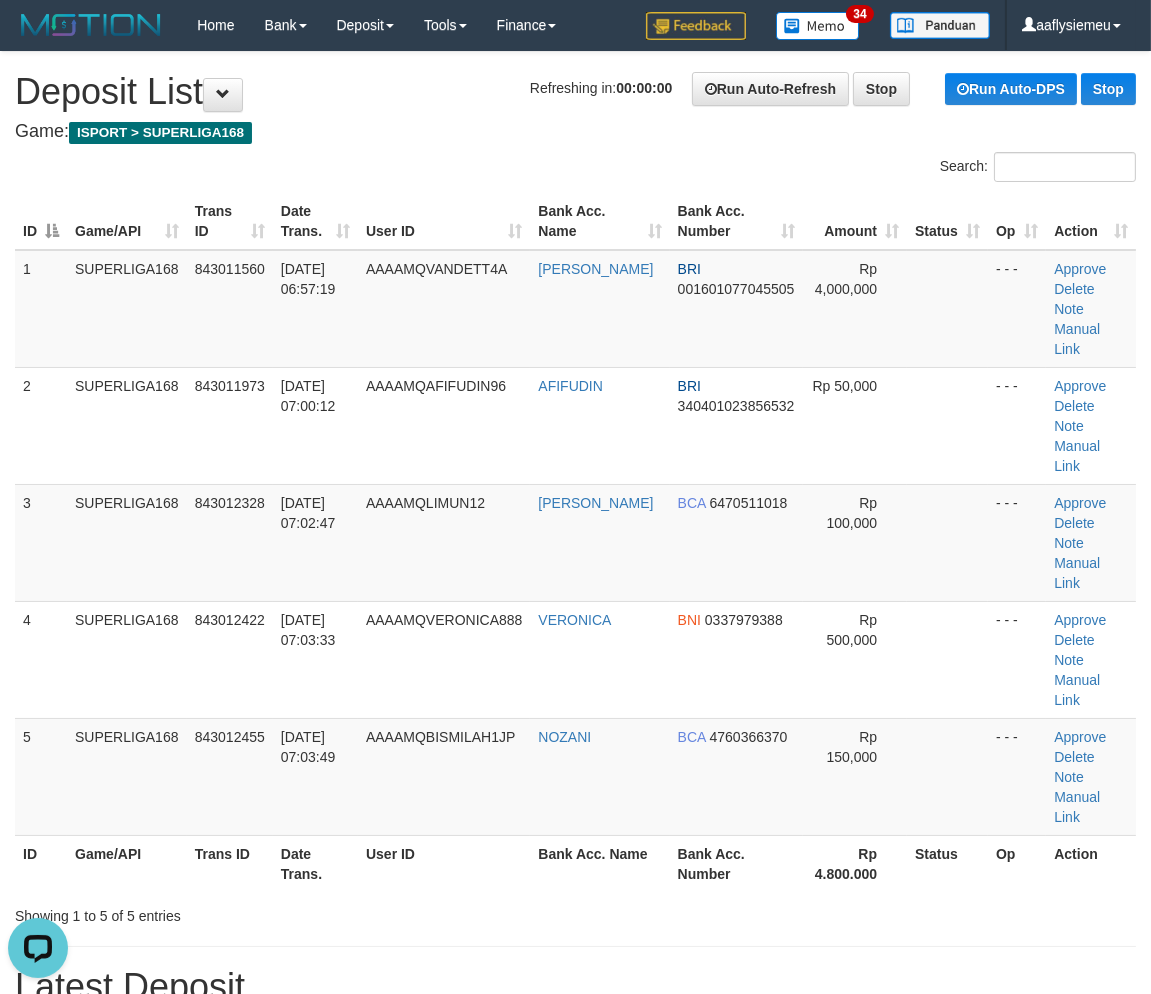 drag, startPoint x: 354, startPoint y: 518, endPoint x: 2, endPoint y: 641, distance: 372.87128 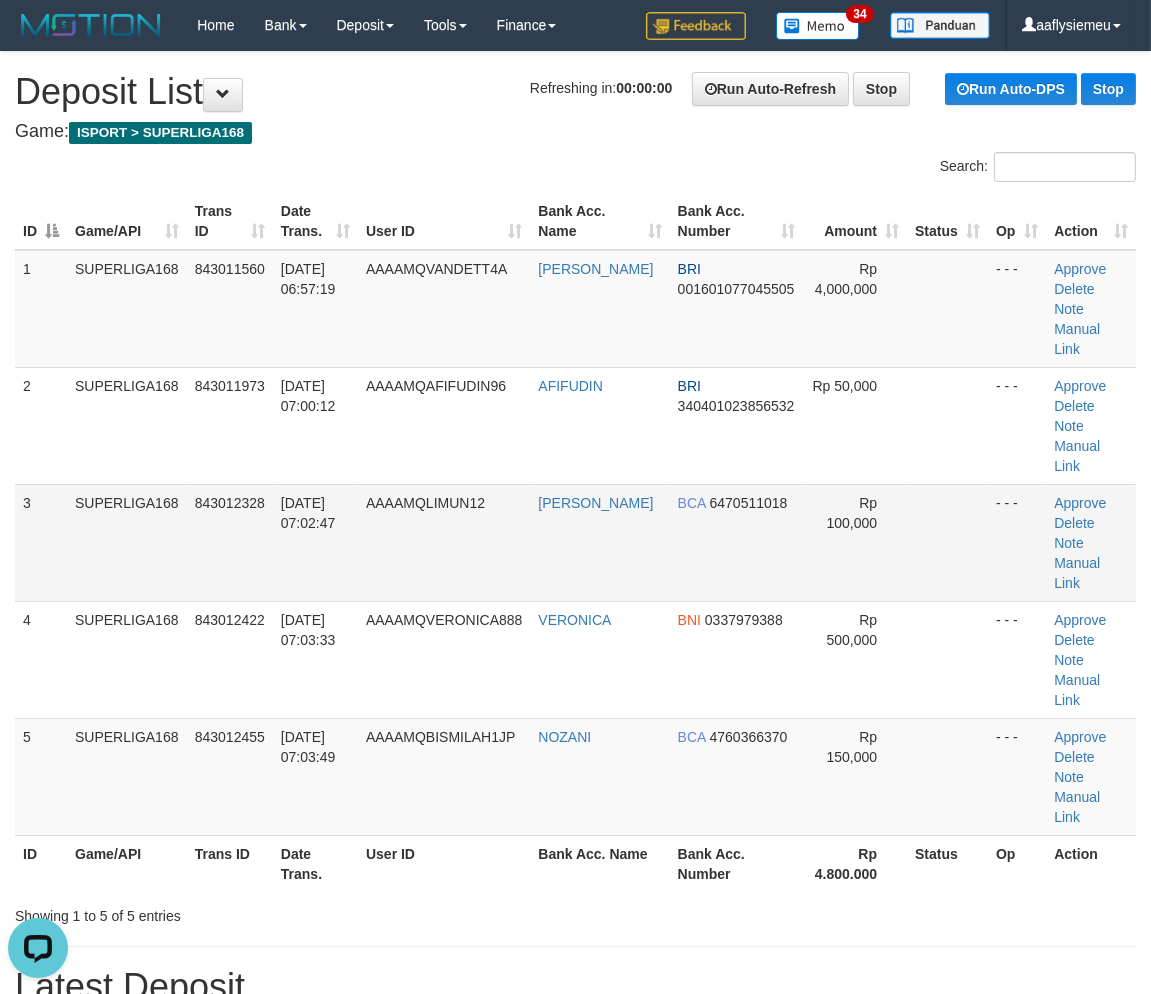 drag, startPoint x: 327, startPoint y: 493, endPoint x: 201, endPoint y: 518, distance: 128.45622 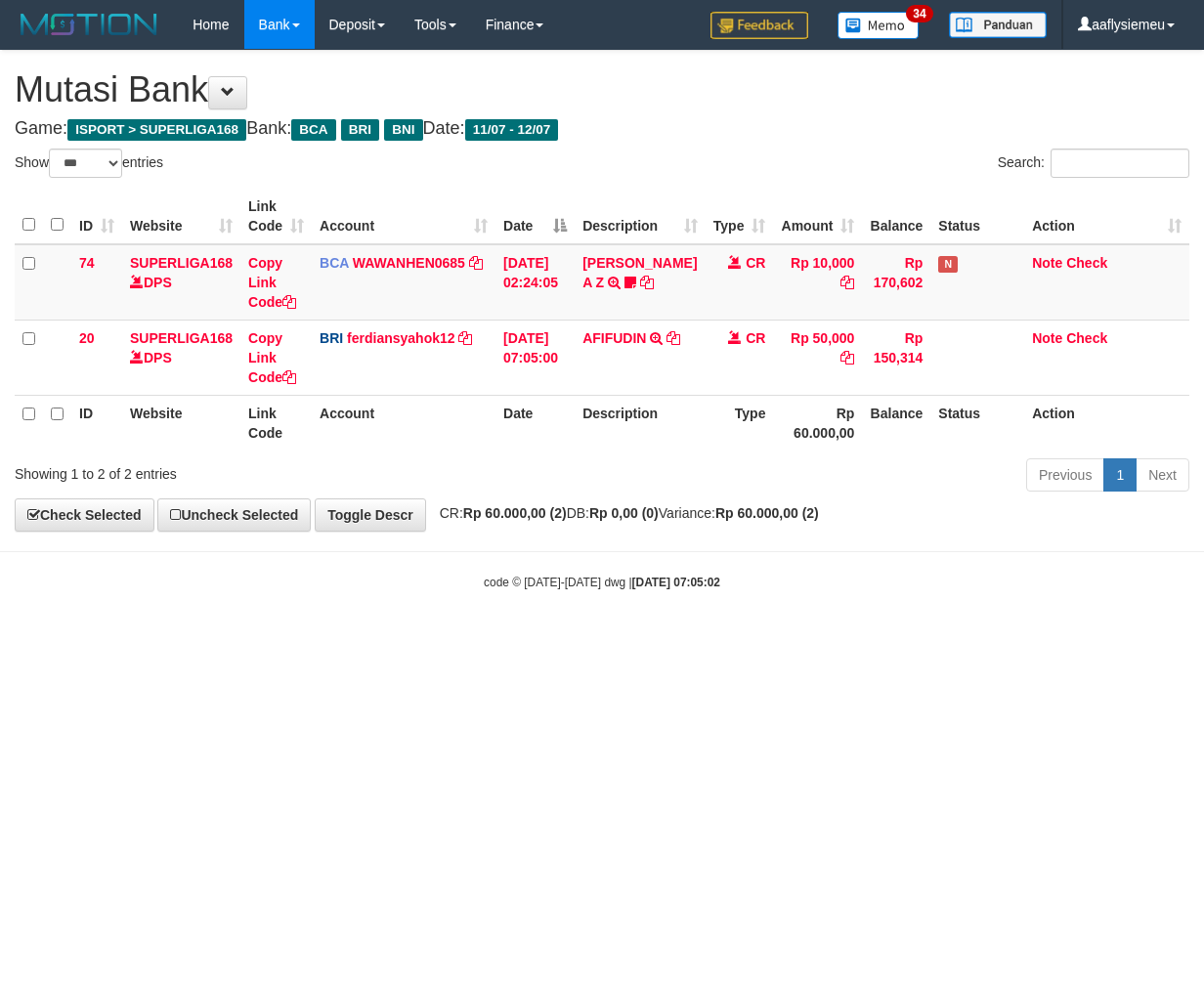 select on "***" 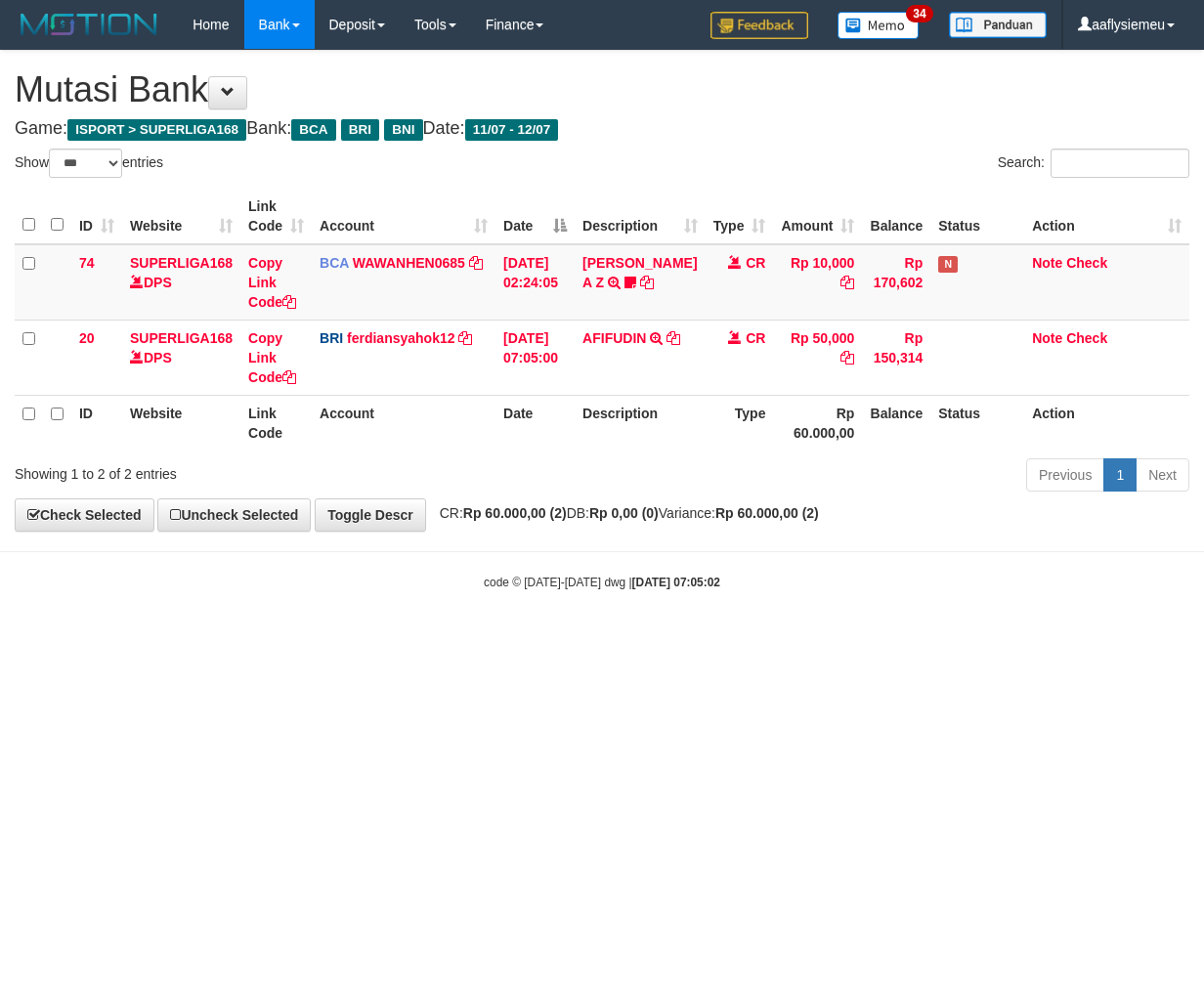 scroll, scrollTop: 0, scrollLeft: 0, axis: both 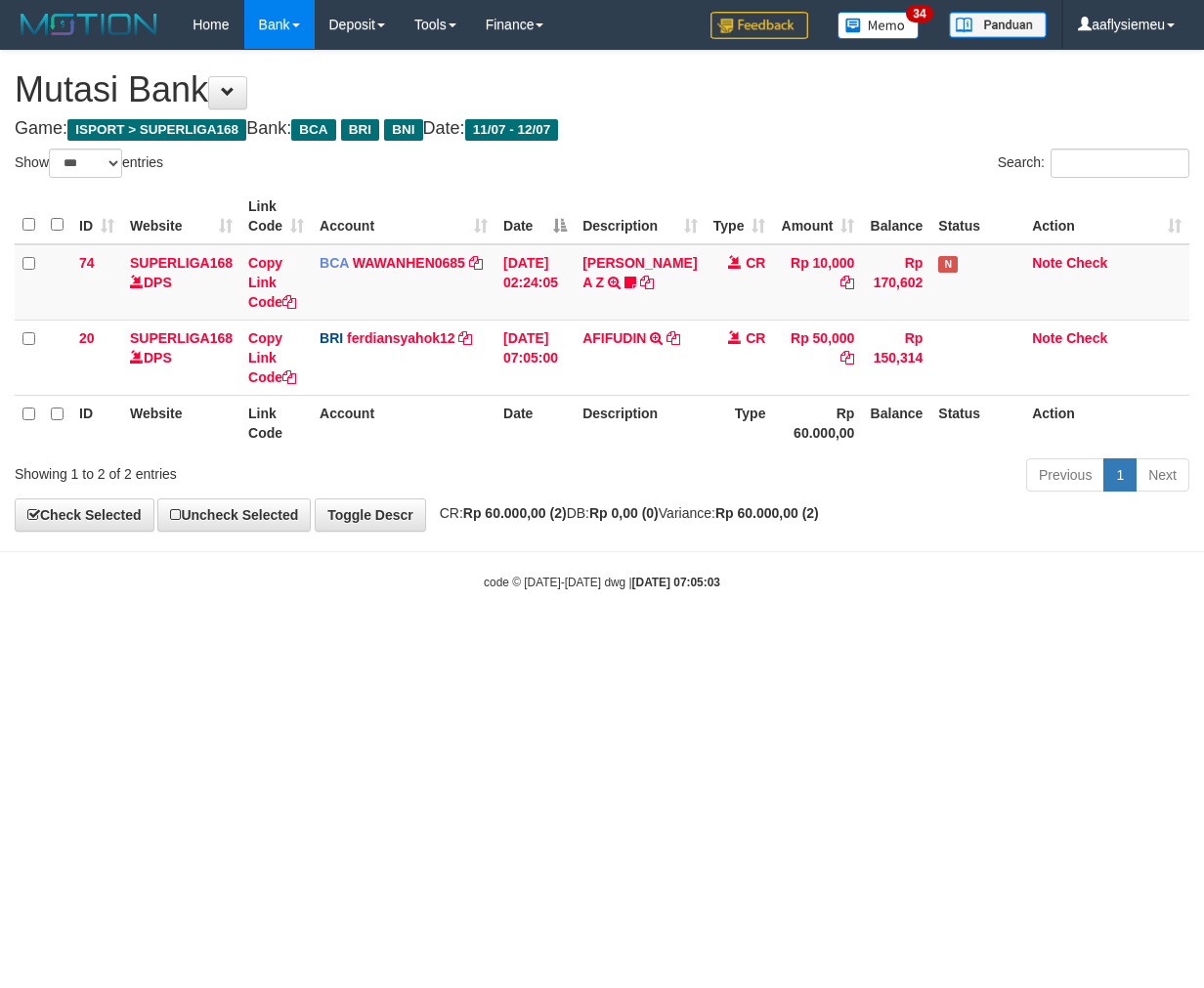 select on "***" 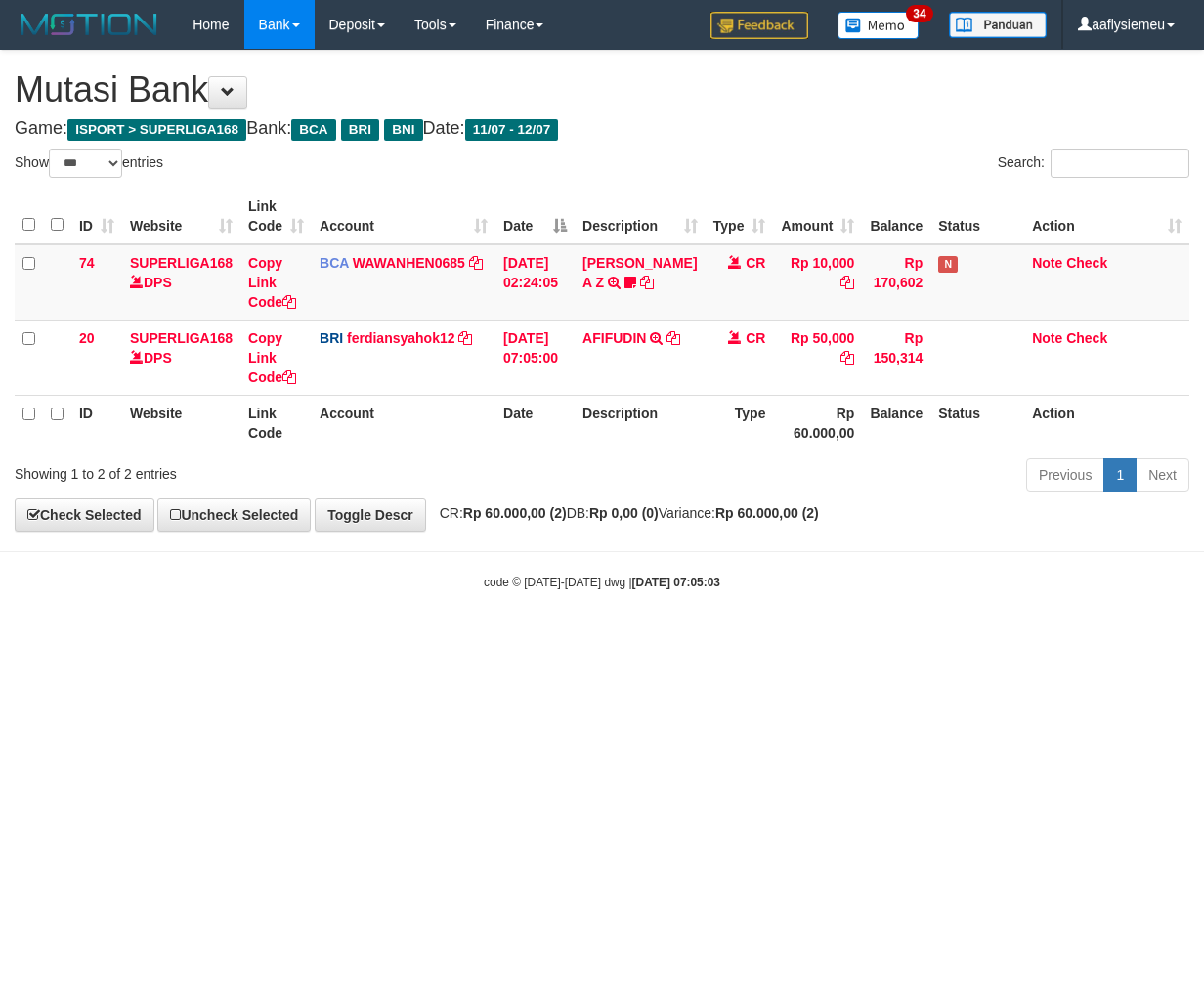 scroll, scrollTop: 0, scrollLeft: 0, axis: both 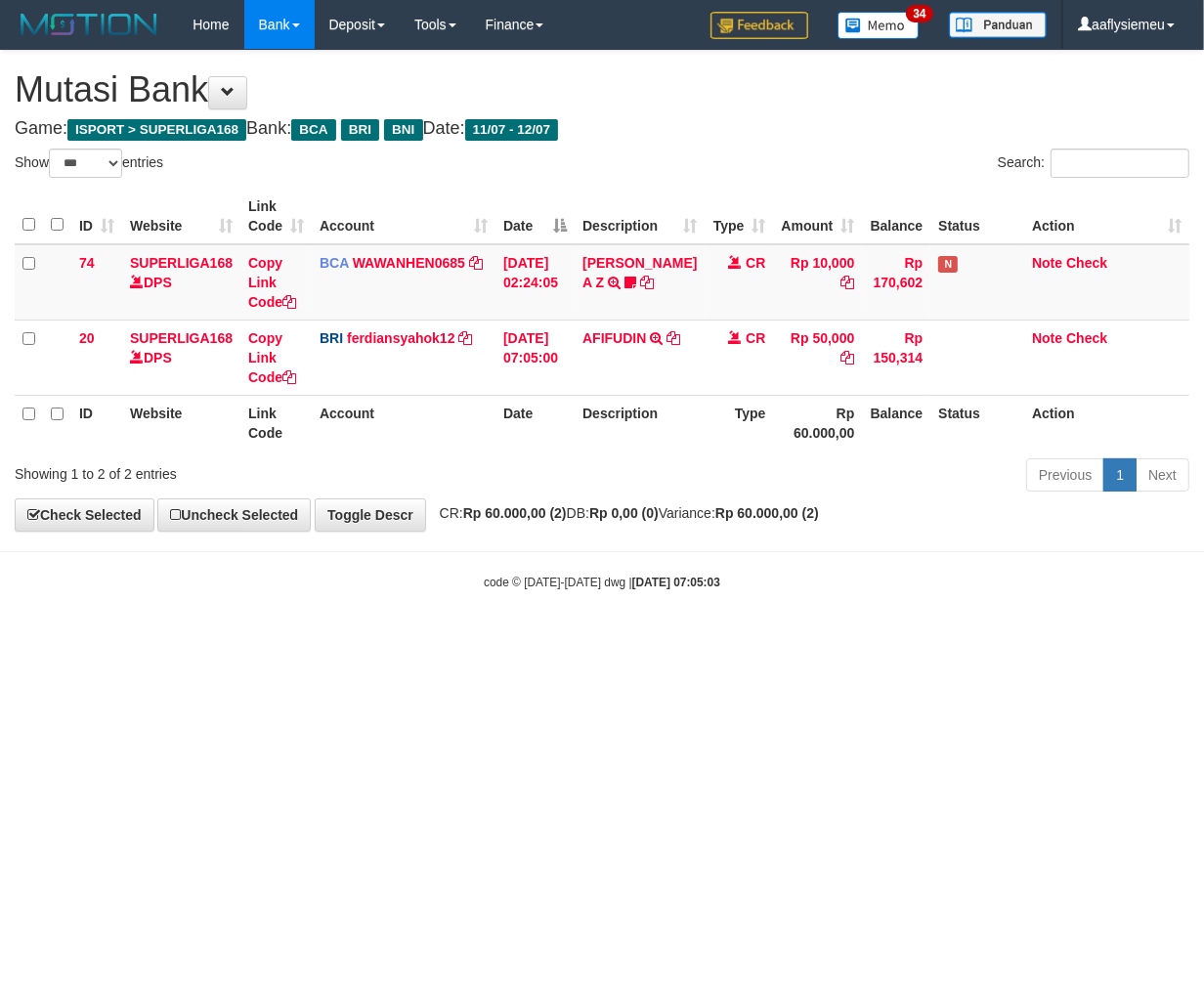 click on "Toggle navigation
Home
Bank
Account List
Load
By Website
Group
[ISPORT]													SUPERLIGA168
By Load Group (DPS)" at bounding box center (602, 320) 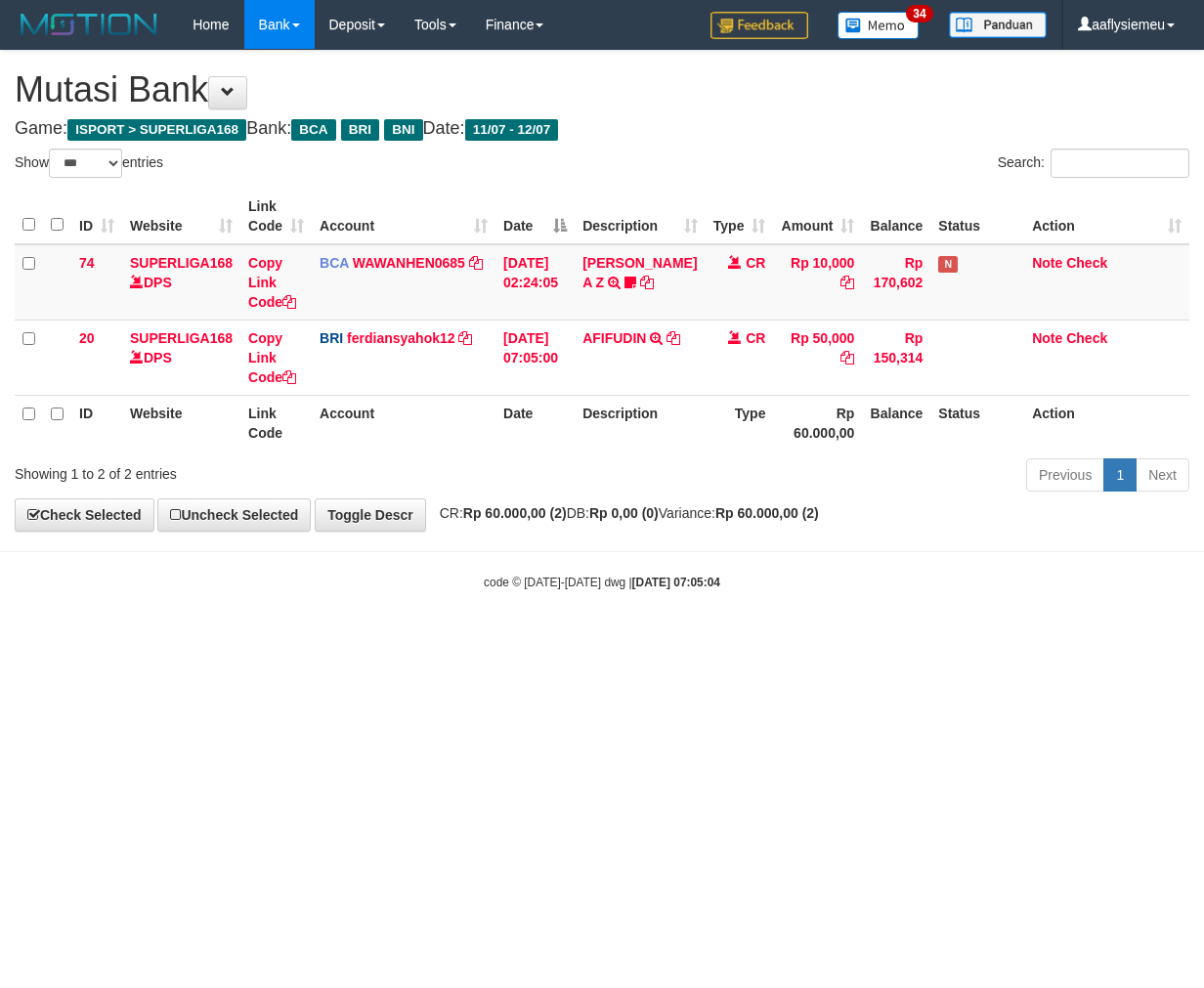 select on "***" 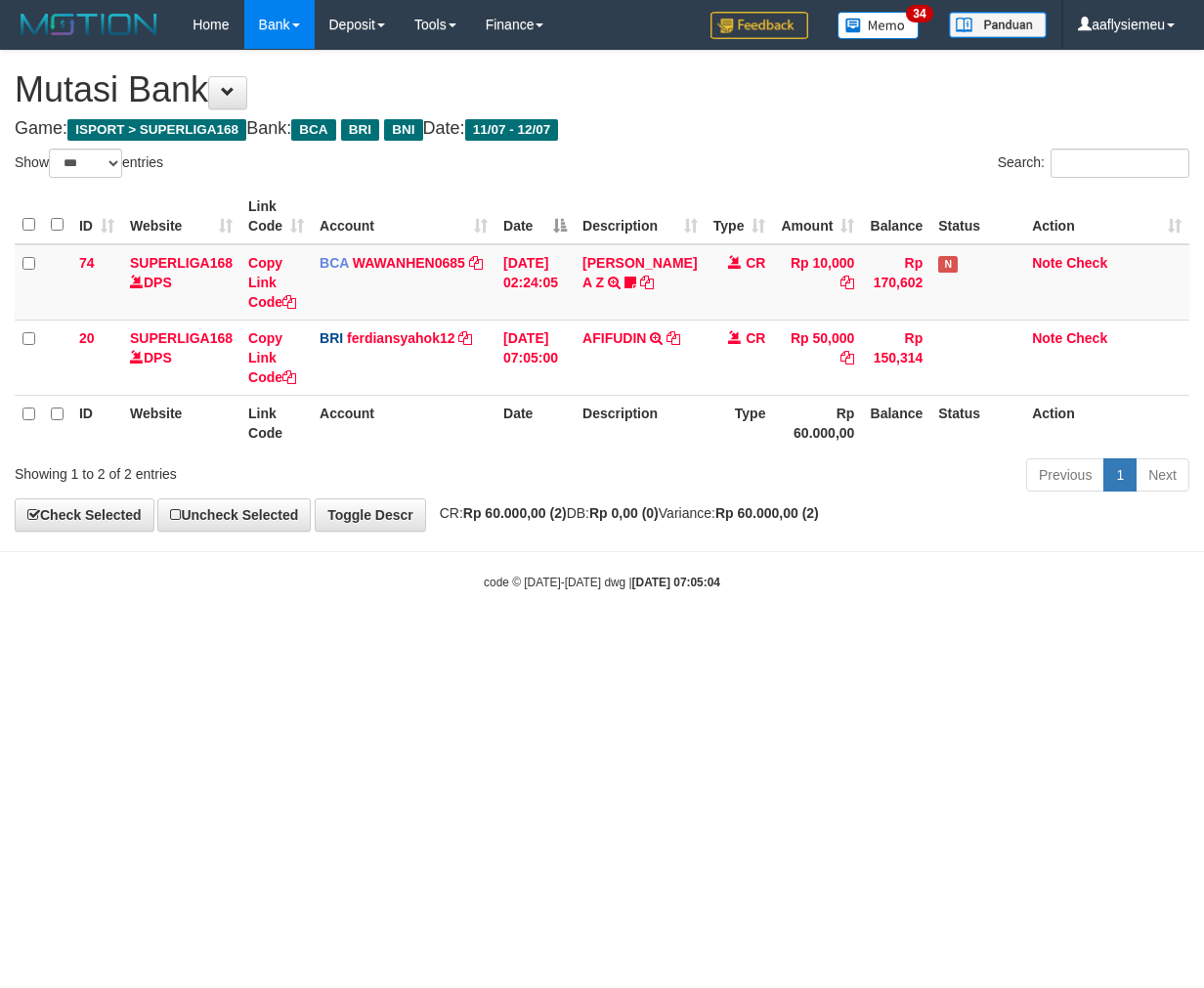 scroll, scrollTop: 0, scrollLeft: 0, axis: both 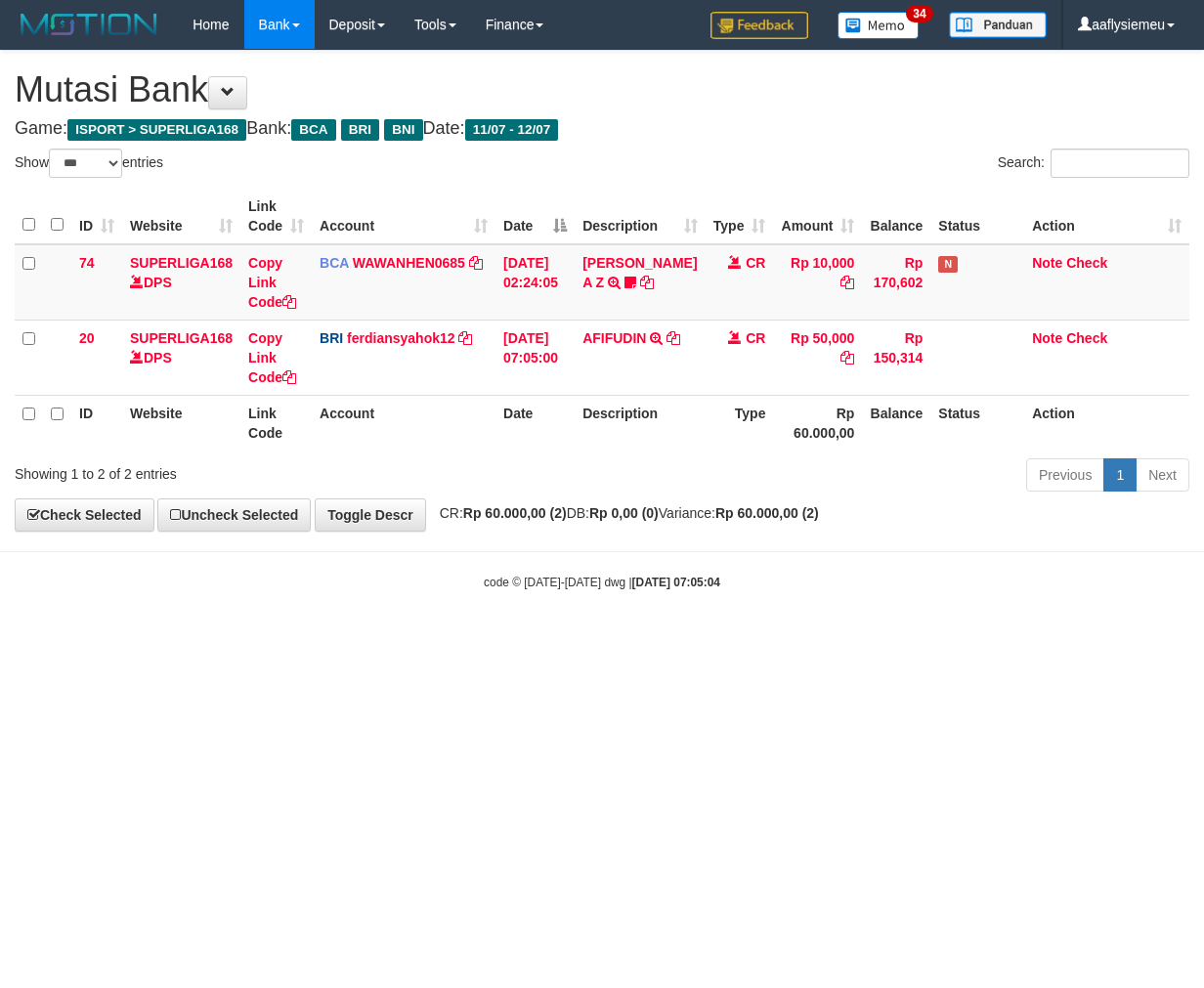 select on "***" 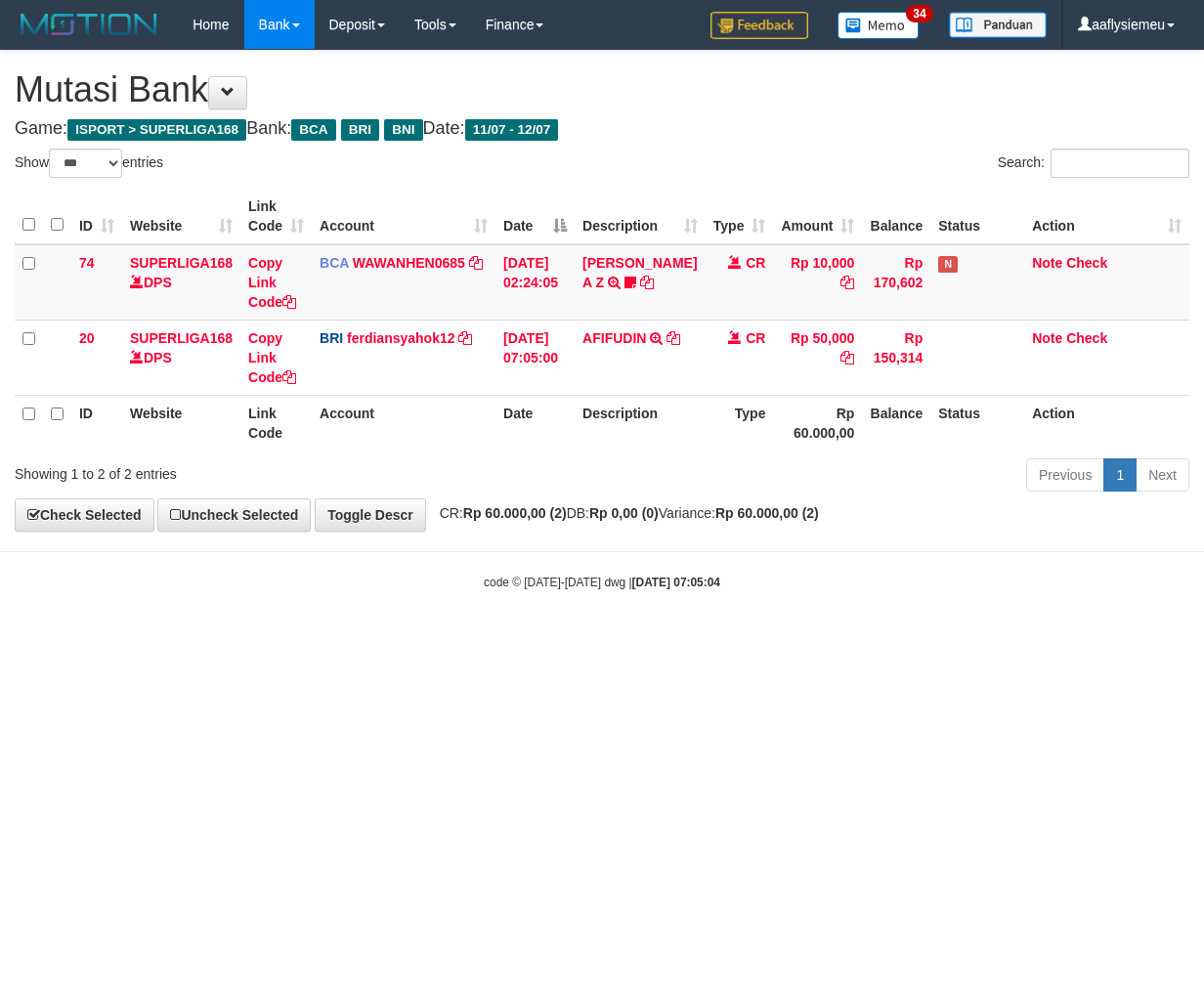 scroll, scrollTop: 0, scrollLeft: 0, axis: both 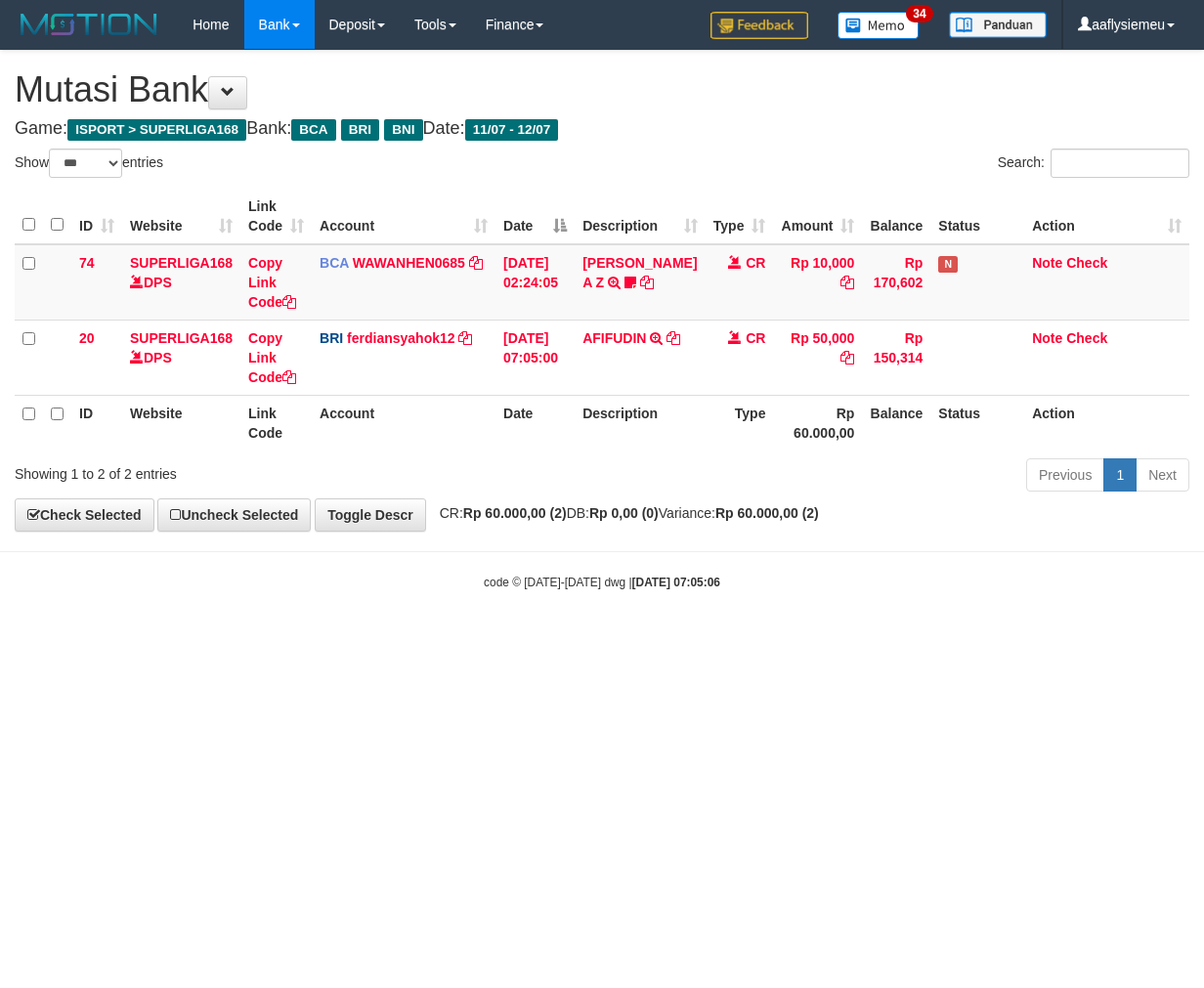 select on "***" 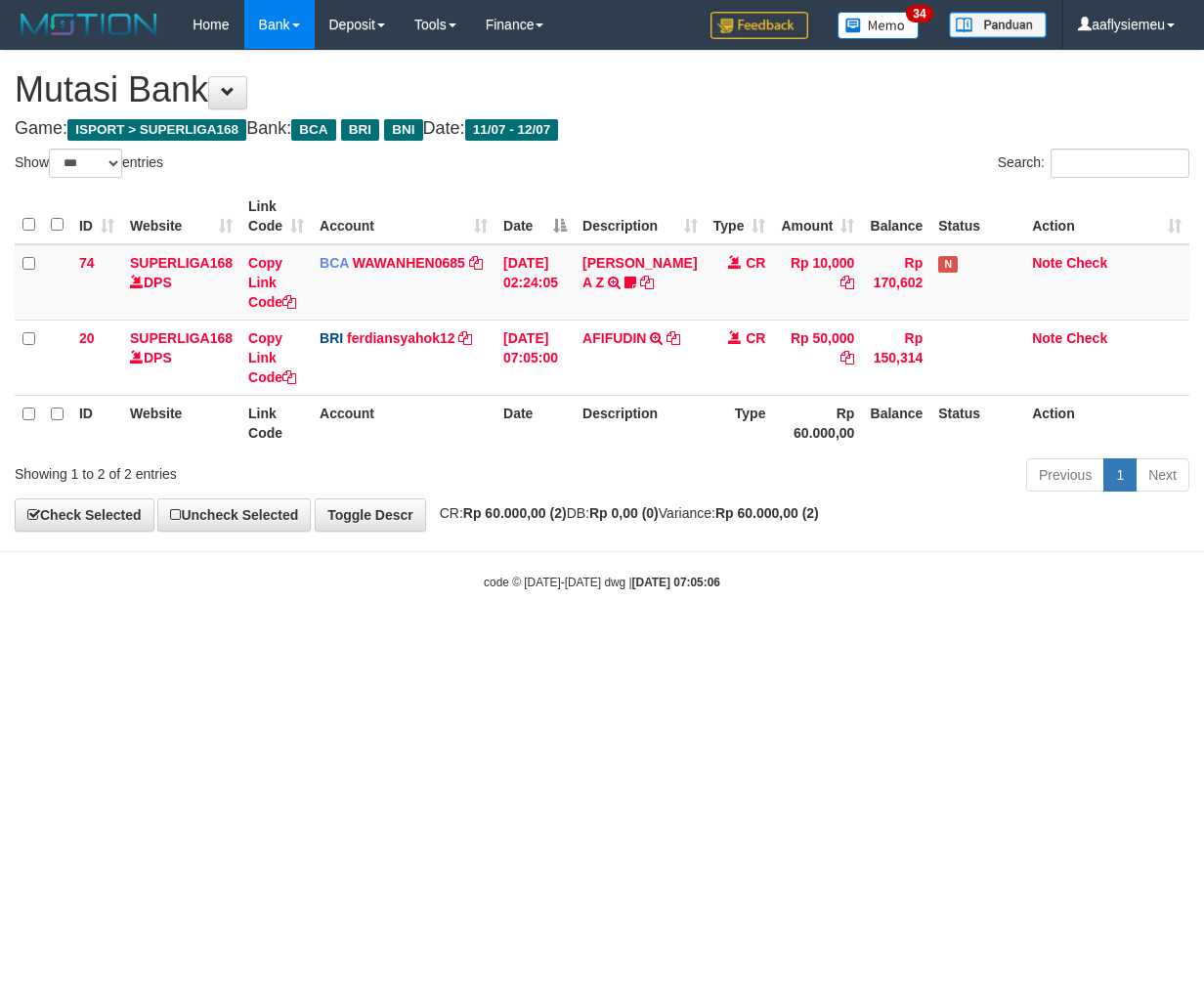 scroll, scrollTop: 0, scrollLeft: 0, axis: both 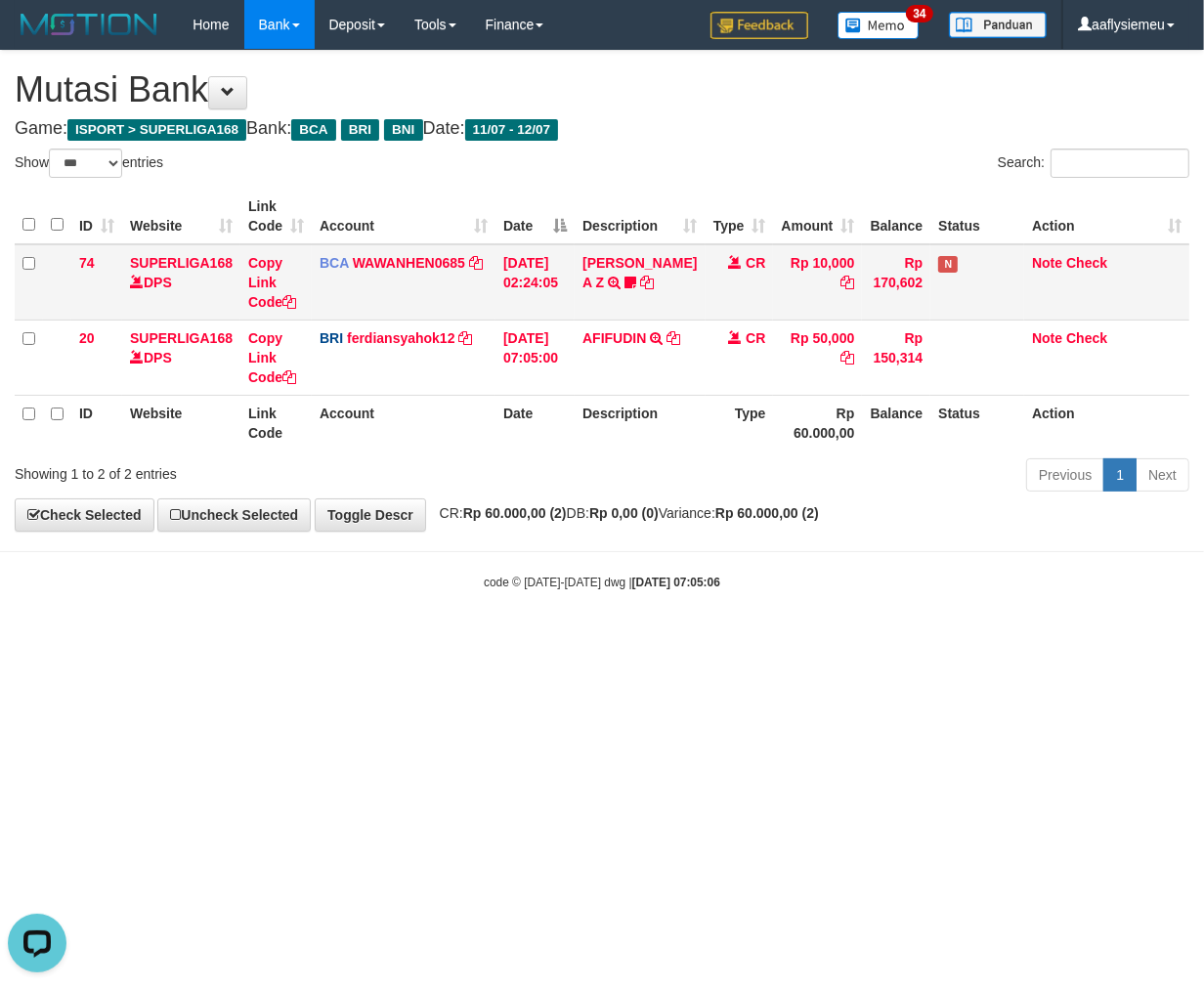 drag, startPoint x: 675, startPoint y: 141, endPoint x: 884, endPoint y: 254, distance: 237.59209 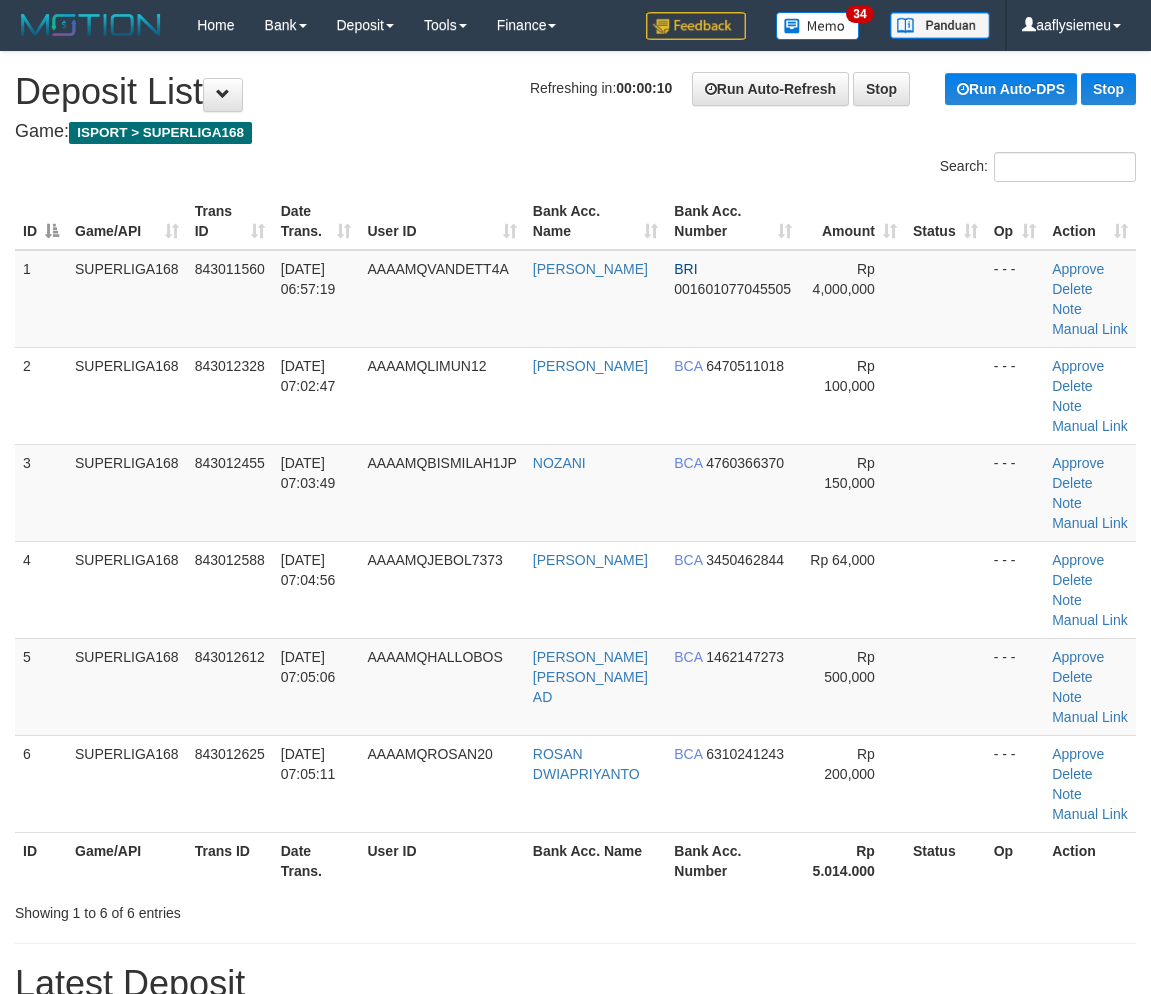 scroll, scrollTop: 0, scrollLeft: 0, axis: both 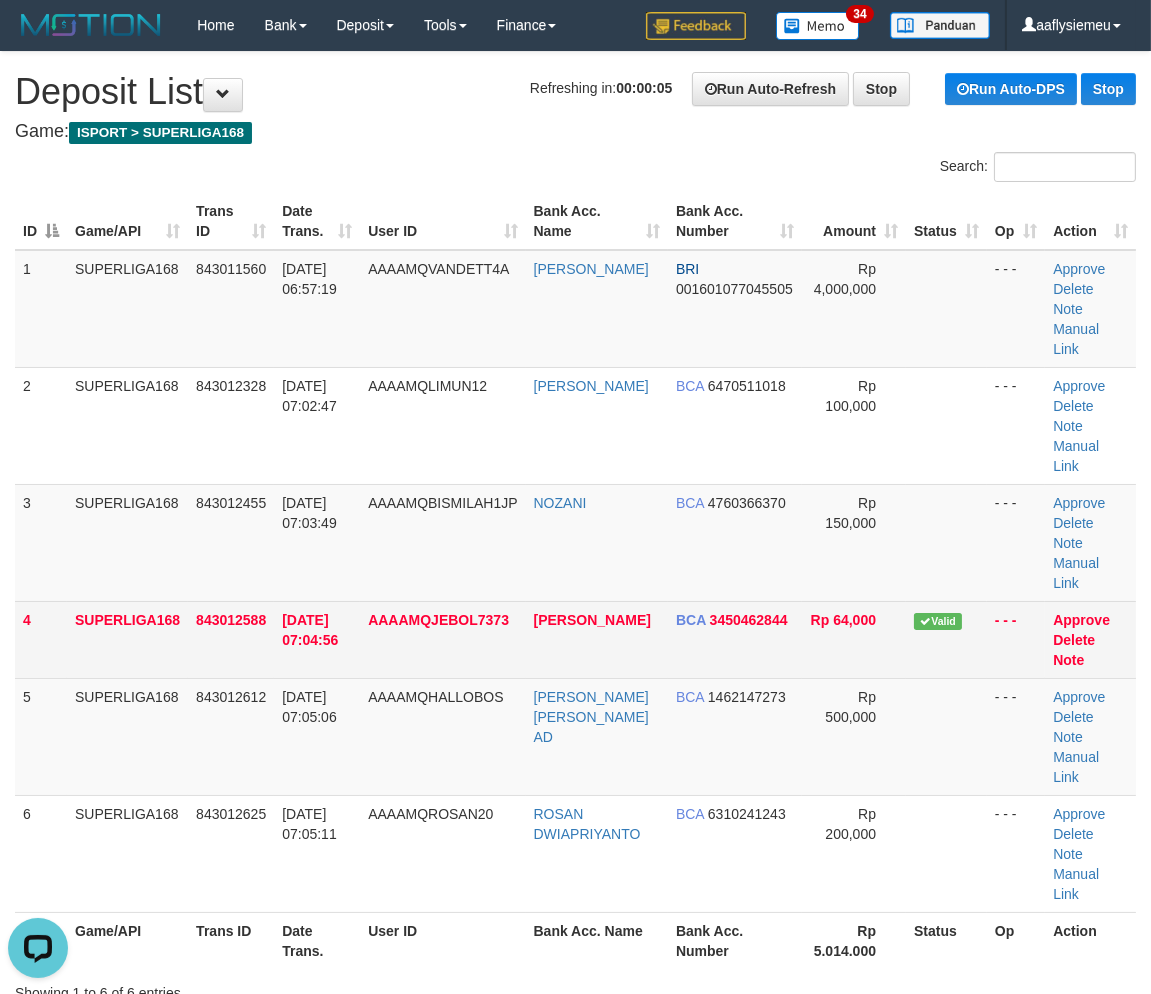 drag, startPoint x: 412, startPoint y: 550, endPoint x: 270, endPoint y: 580, distance: 145.13441 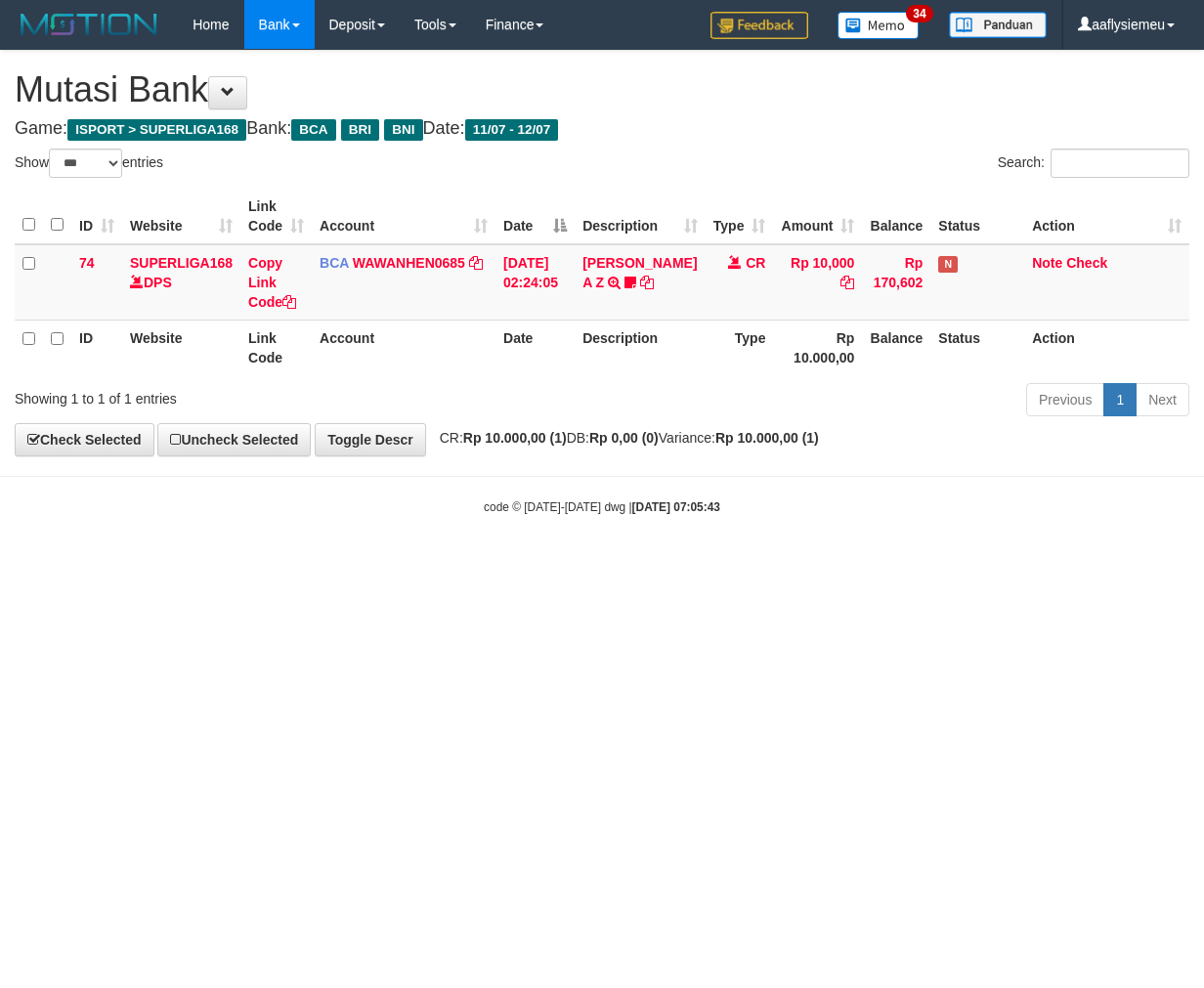 select on "***" 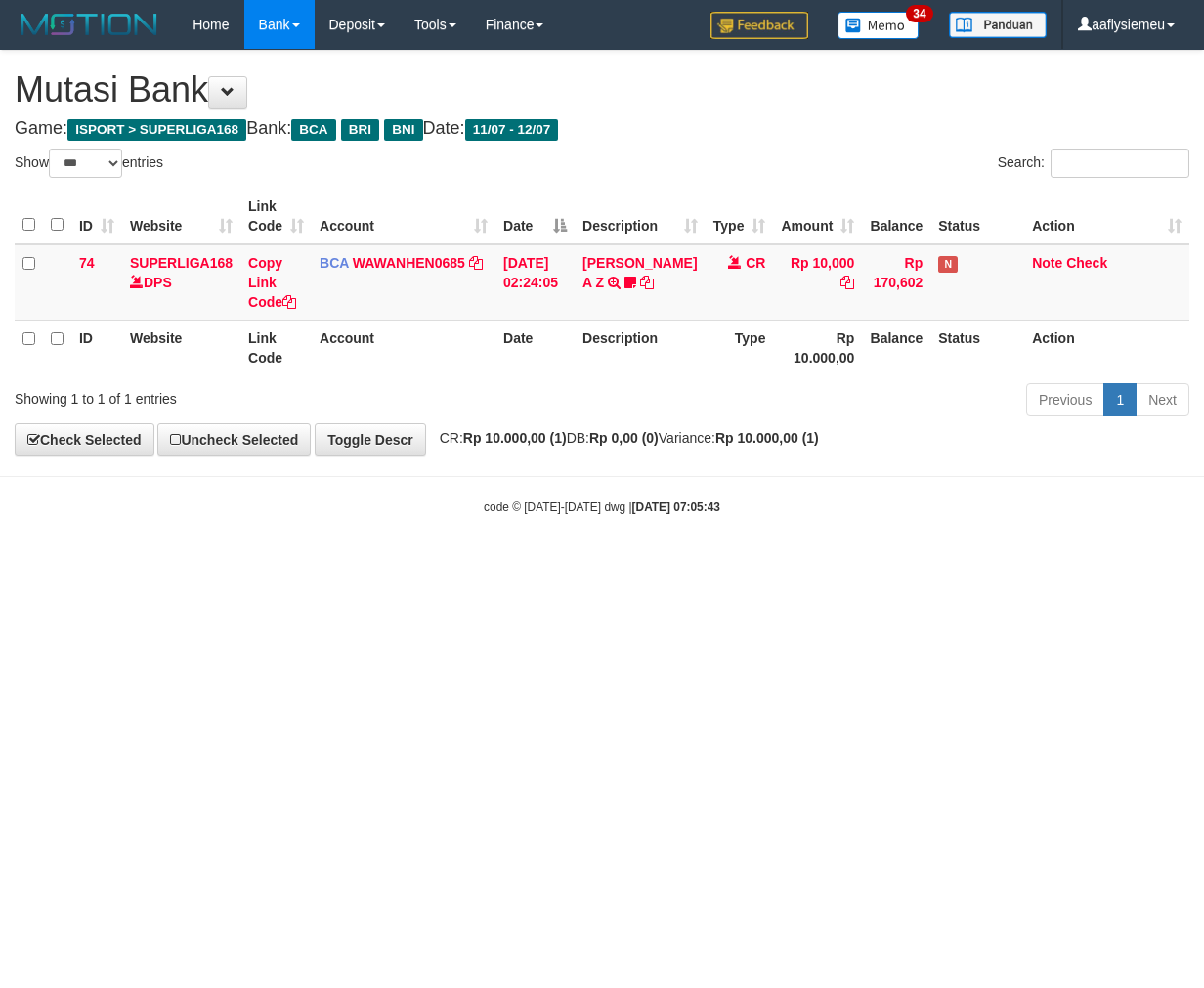 scroll, scrollTop: 0, scrollLeft: 0, axis: both 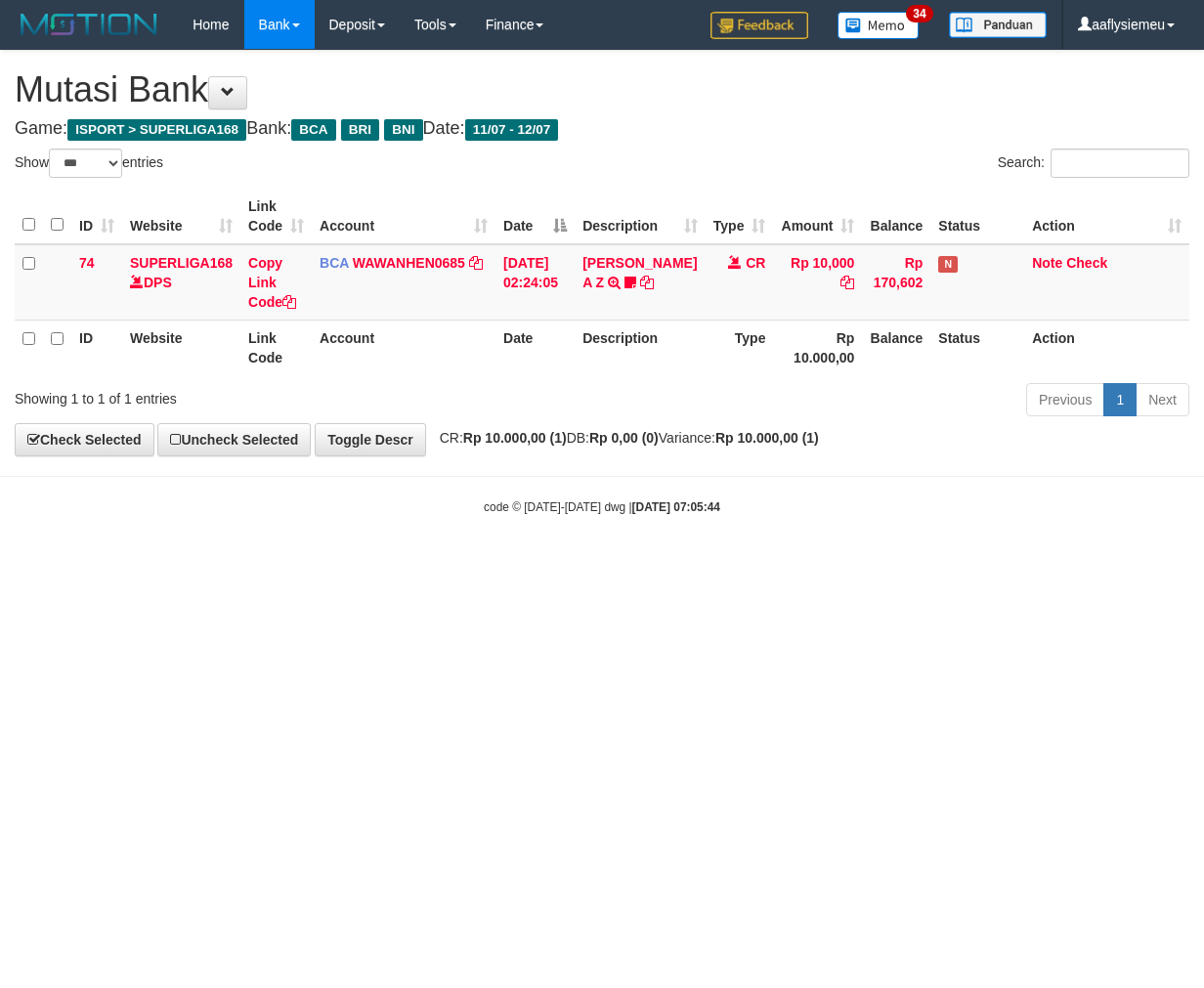 select on "***" 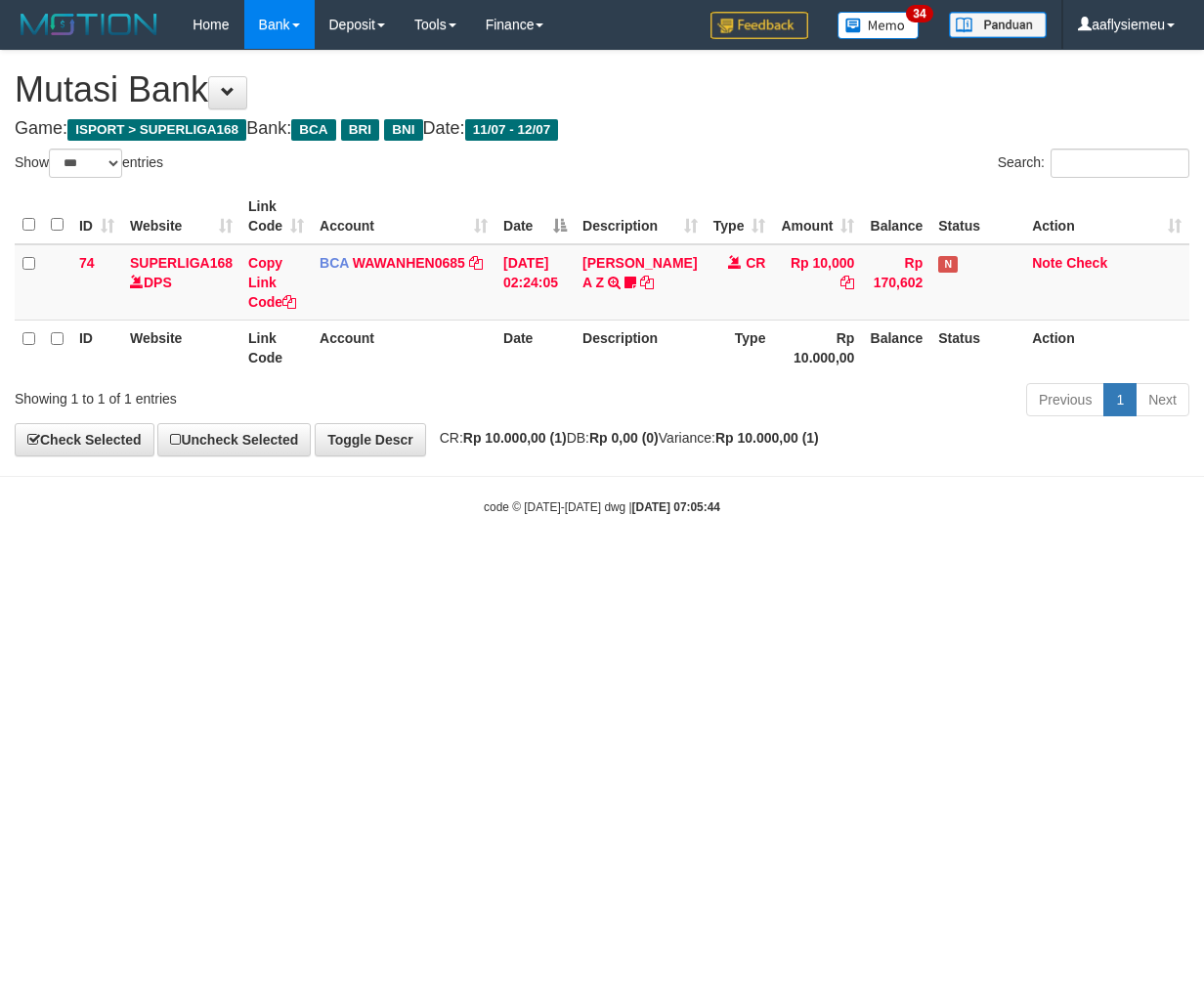 scroll, scrollTop: 0, scrollLeft: 0, axis: both 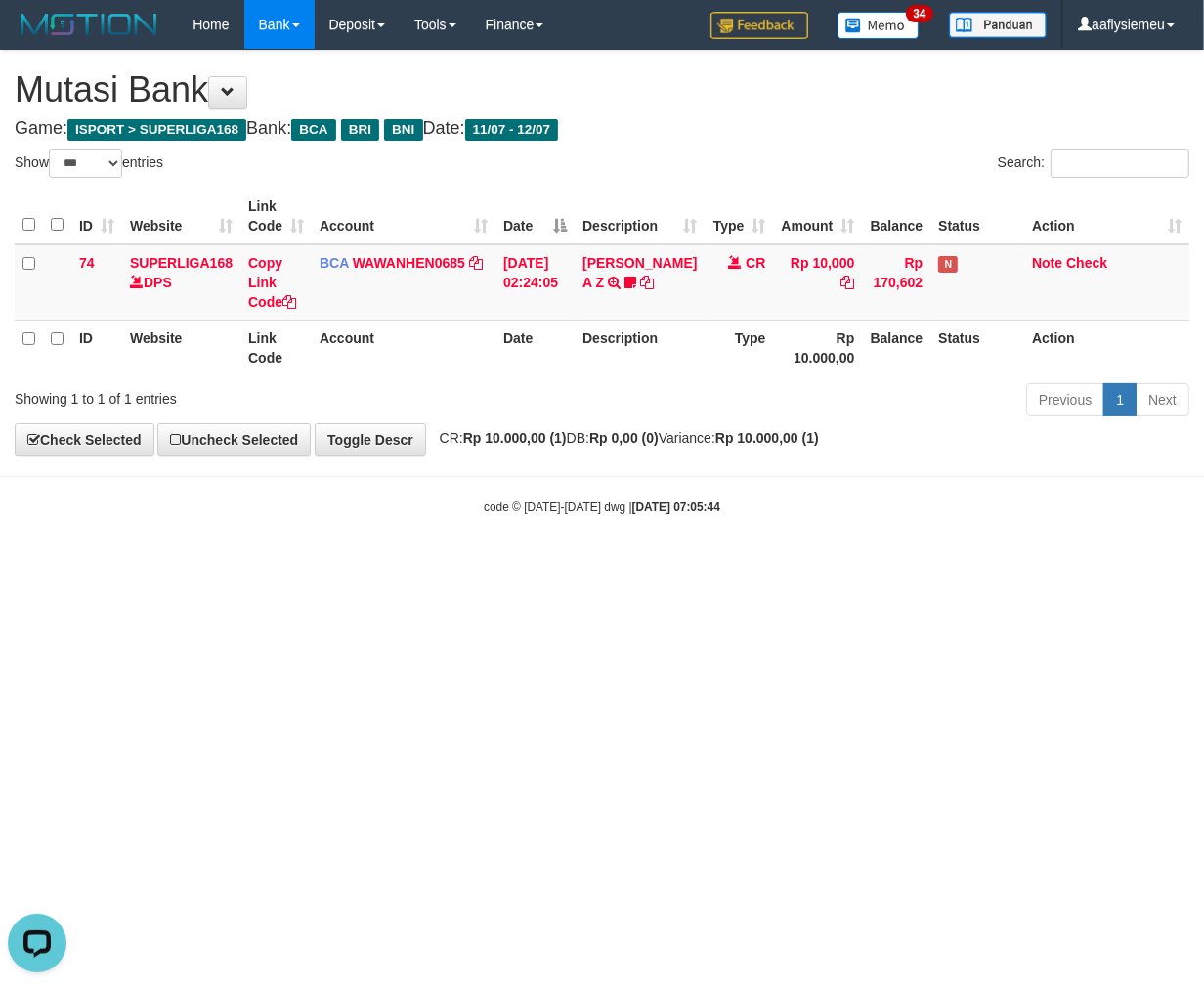 drag, startPoint x: 666, startPoint y: 81, endPoint x: 768, endPoint y: 211, distance: 165.23922 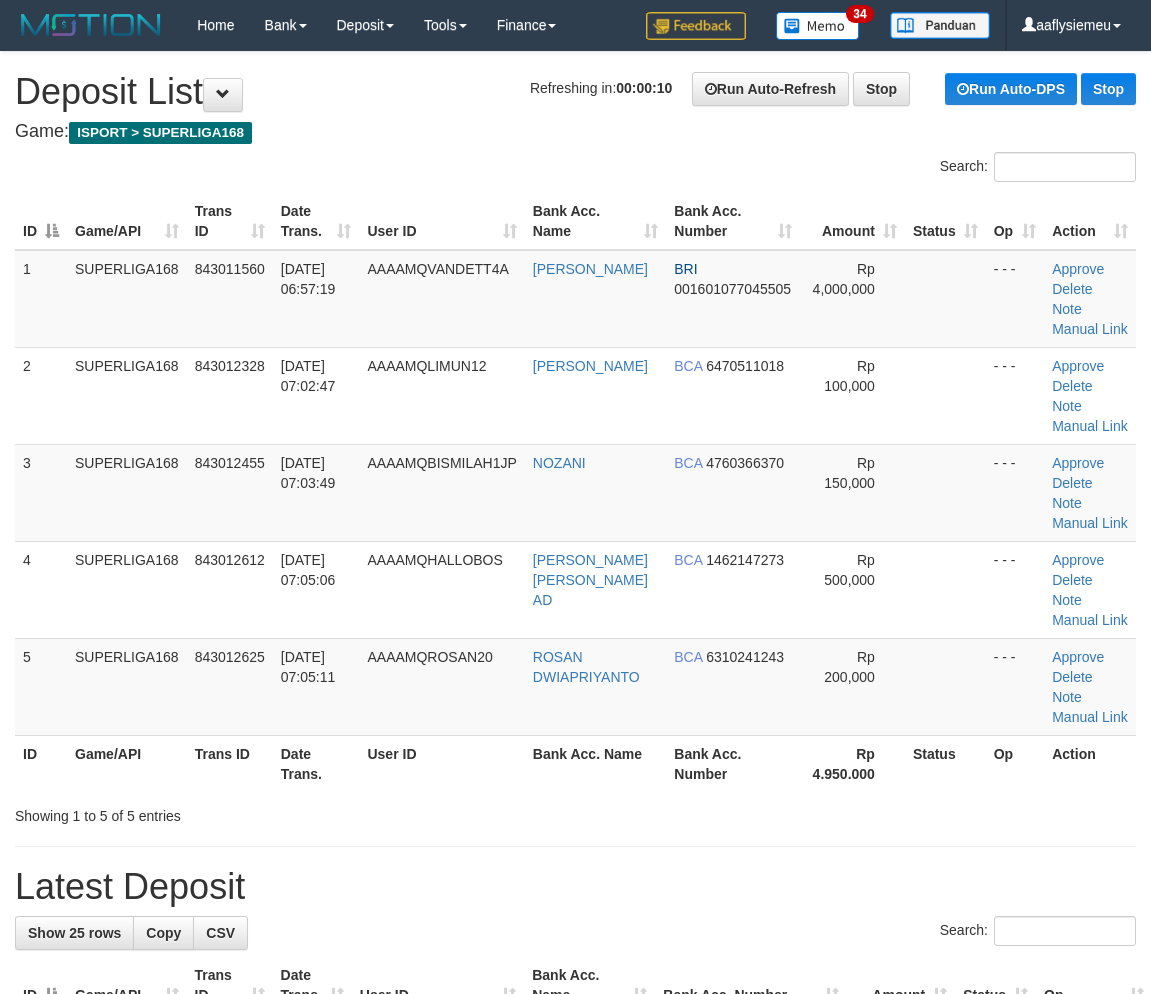 scroll, scrollTop: 0, scrollLeft: 0, axis: both 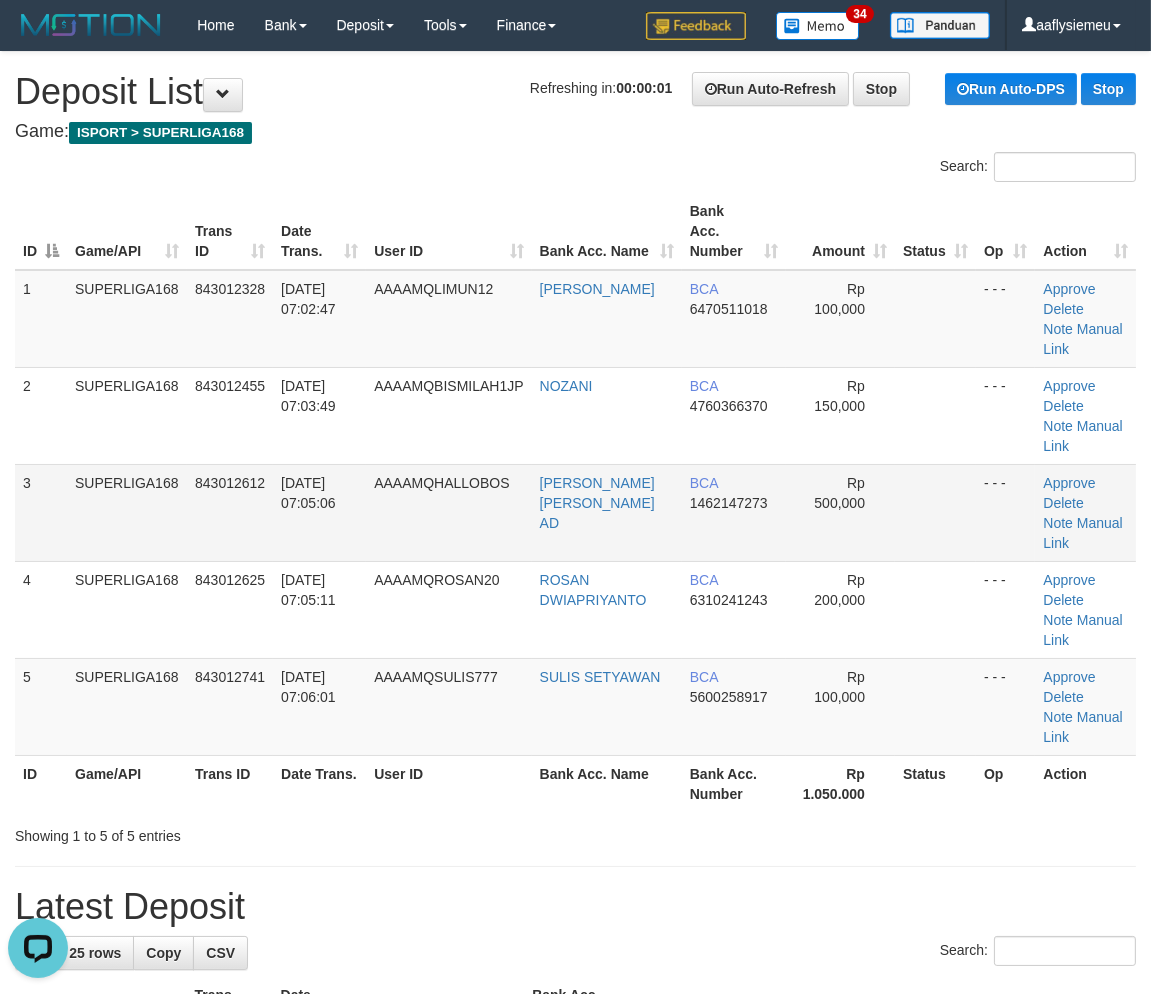 click on "1
SUPERLIGA168
843012328
12/07/2025 07:02:47
AAAAMQLIMUN12
AMIN MAULANA
BCA
6470511018
Rp 100,000
- - -
Approve
Delete
Note
Manual Link
2
SUPERLIGA168
843012455
12/07/2025 07:03:49
AAAAMQBISMILAH1JP
NOZANI
BCA
4760366370
Rp 150,000
- - -
Approve
Note" at bounding box center (575, 513) 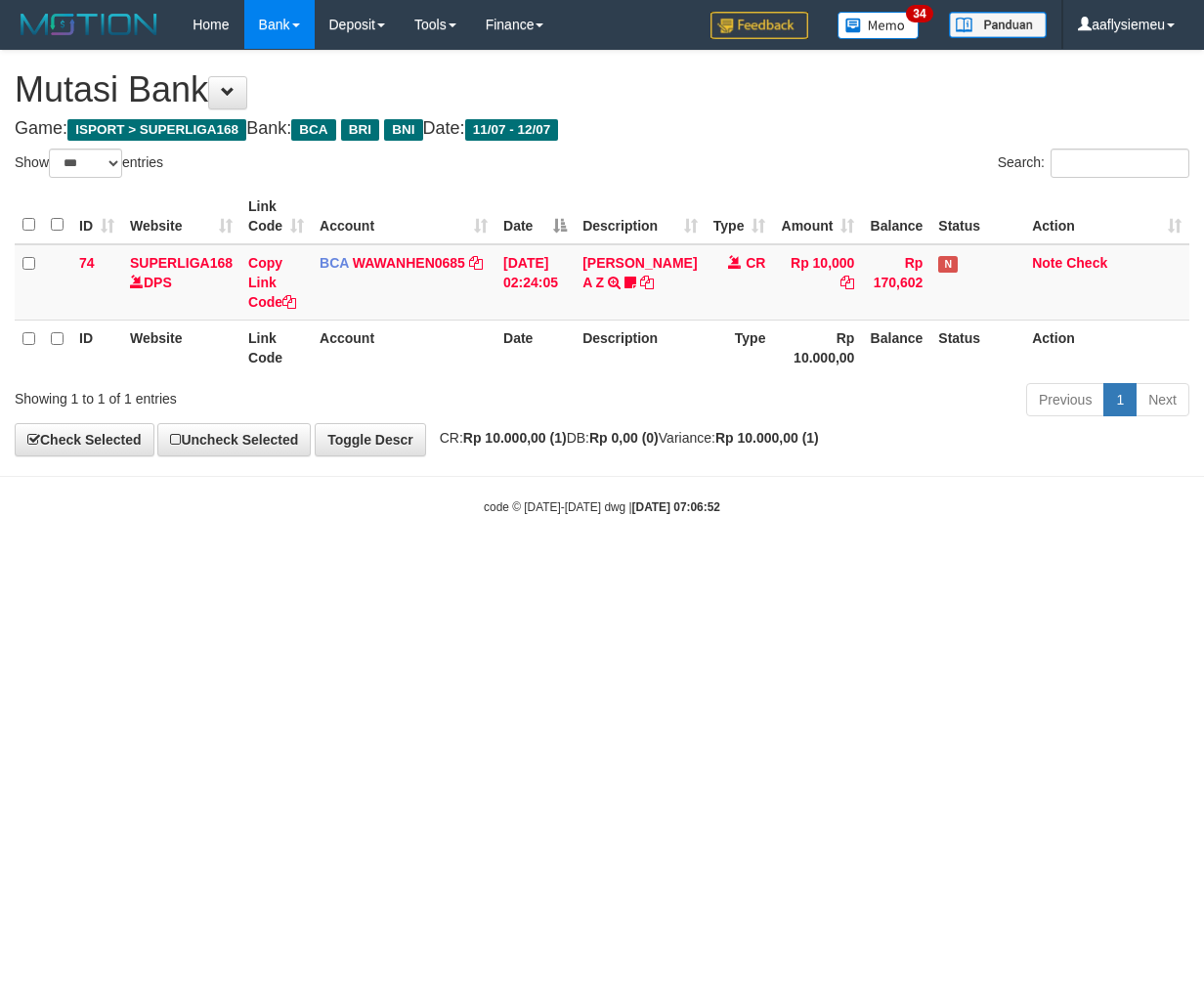 select on "***" 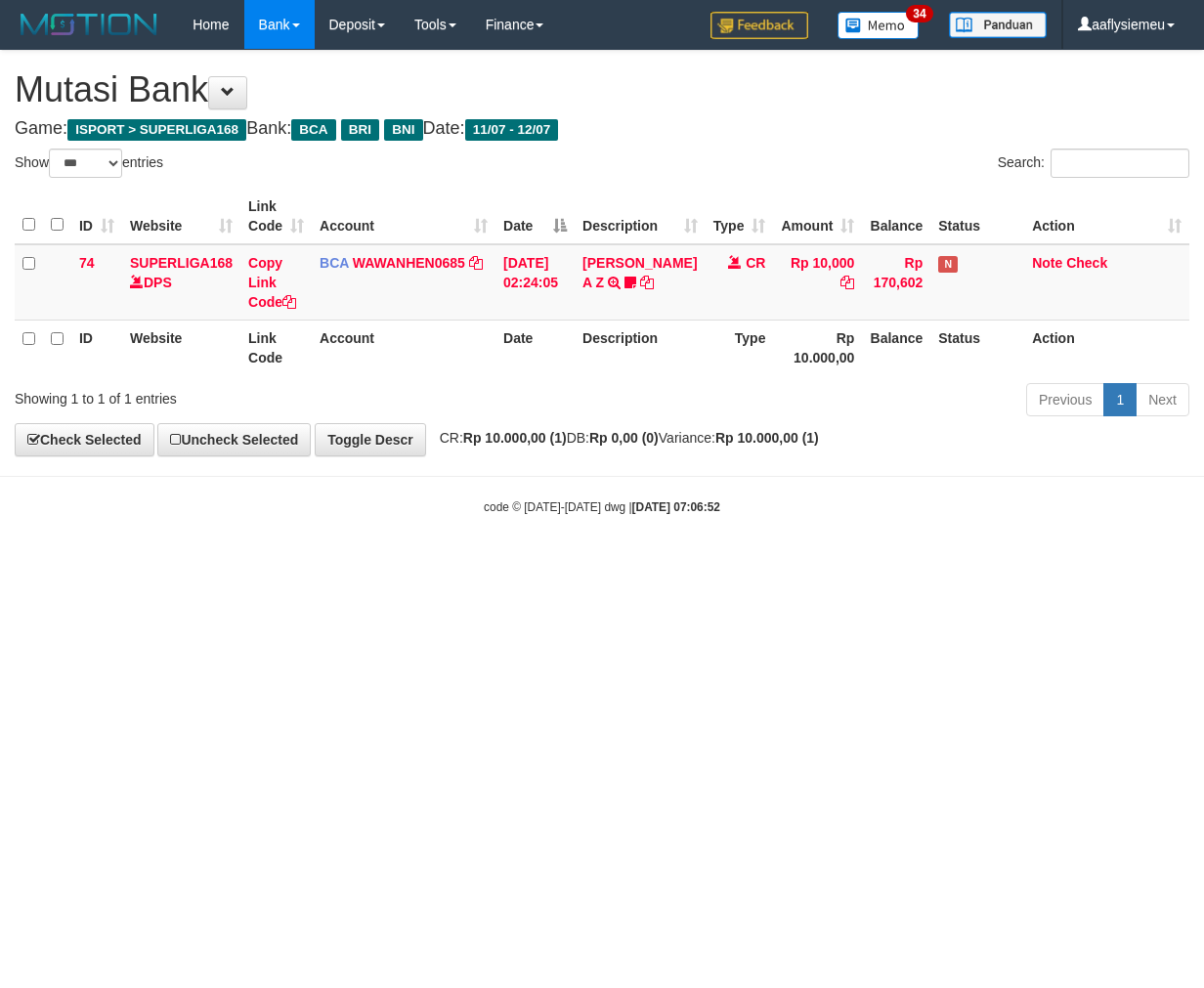 scroll, scrollTop: 0, scrollLeft: 0, axis: both 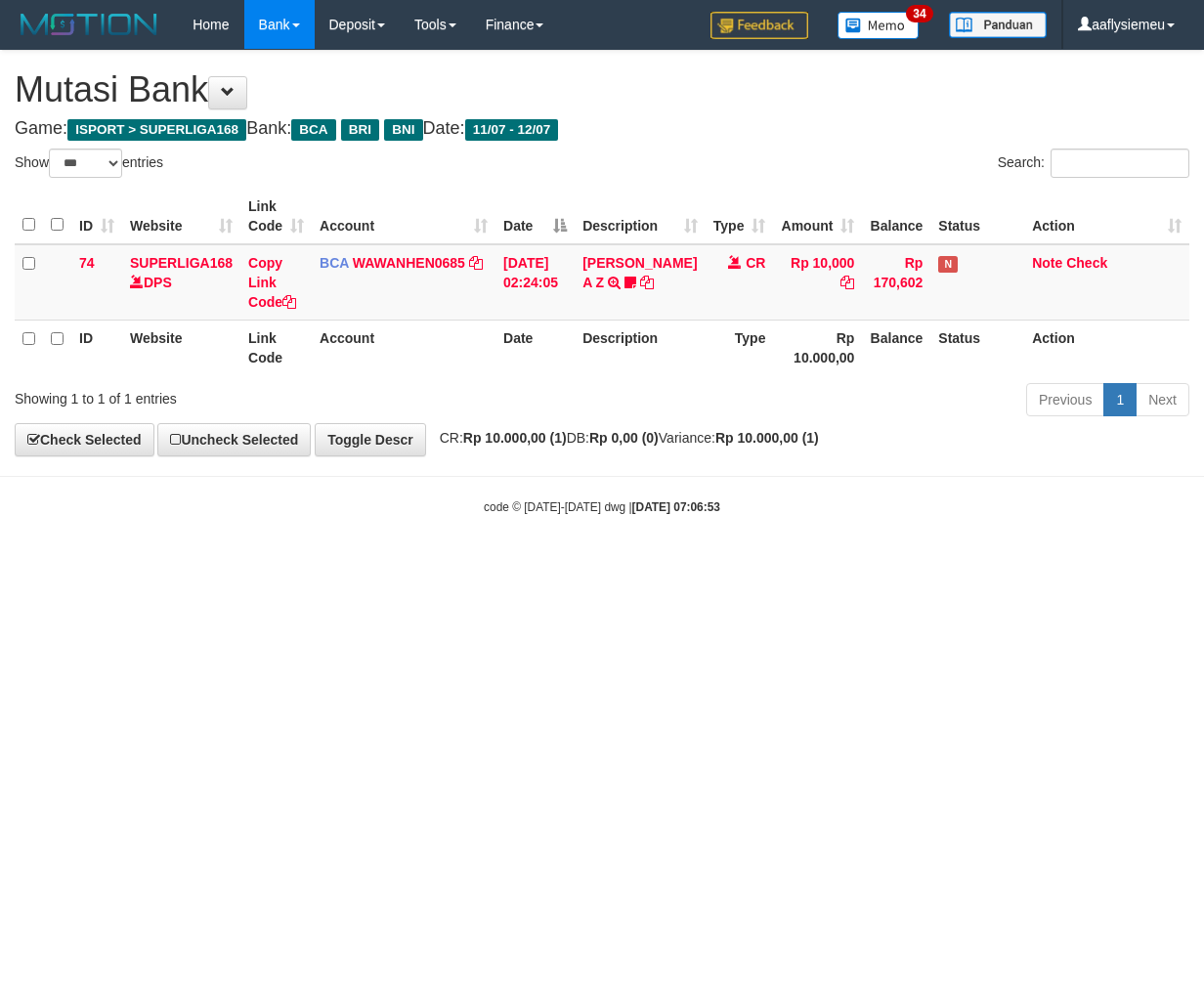 select on "***" 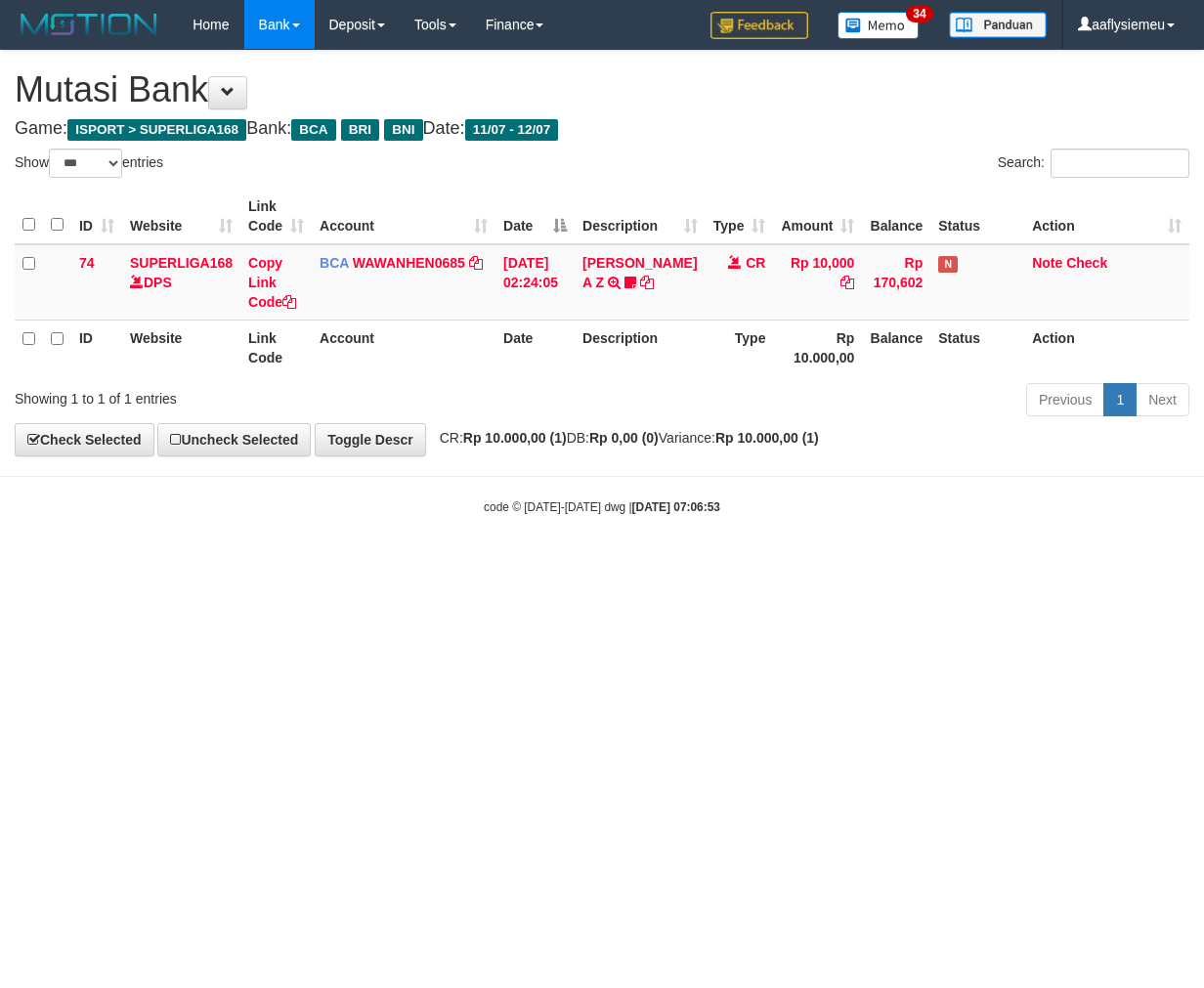 scroll, scrollTop: 0, scrollLeft: 0, axis: both 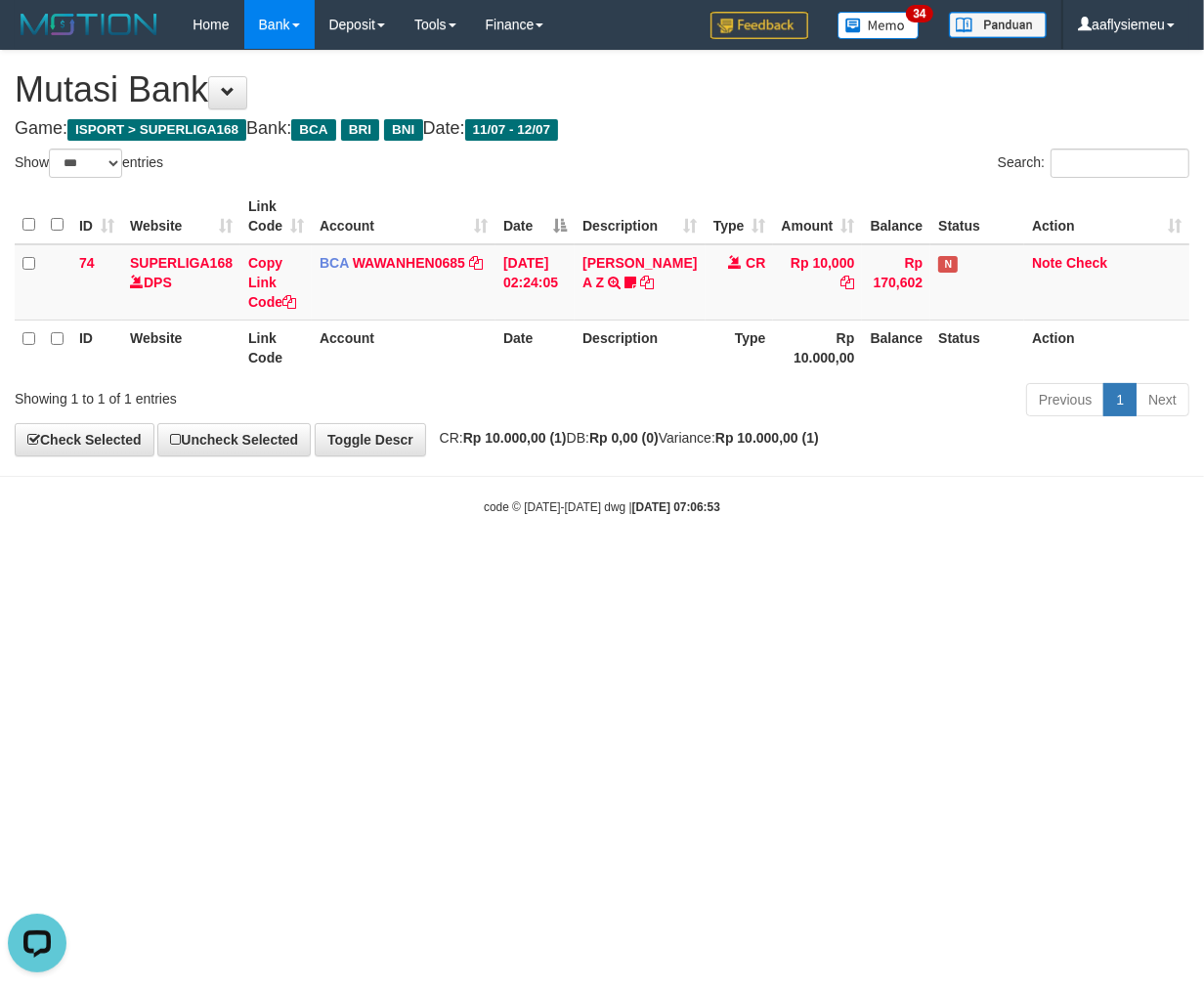 click on "Mutasi Bank" at bounding box center [602, 90] 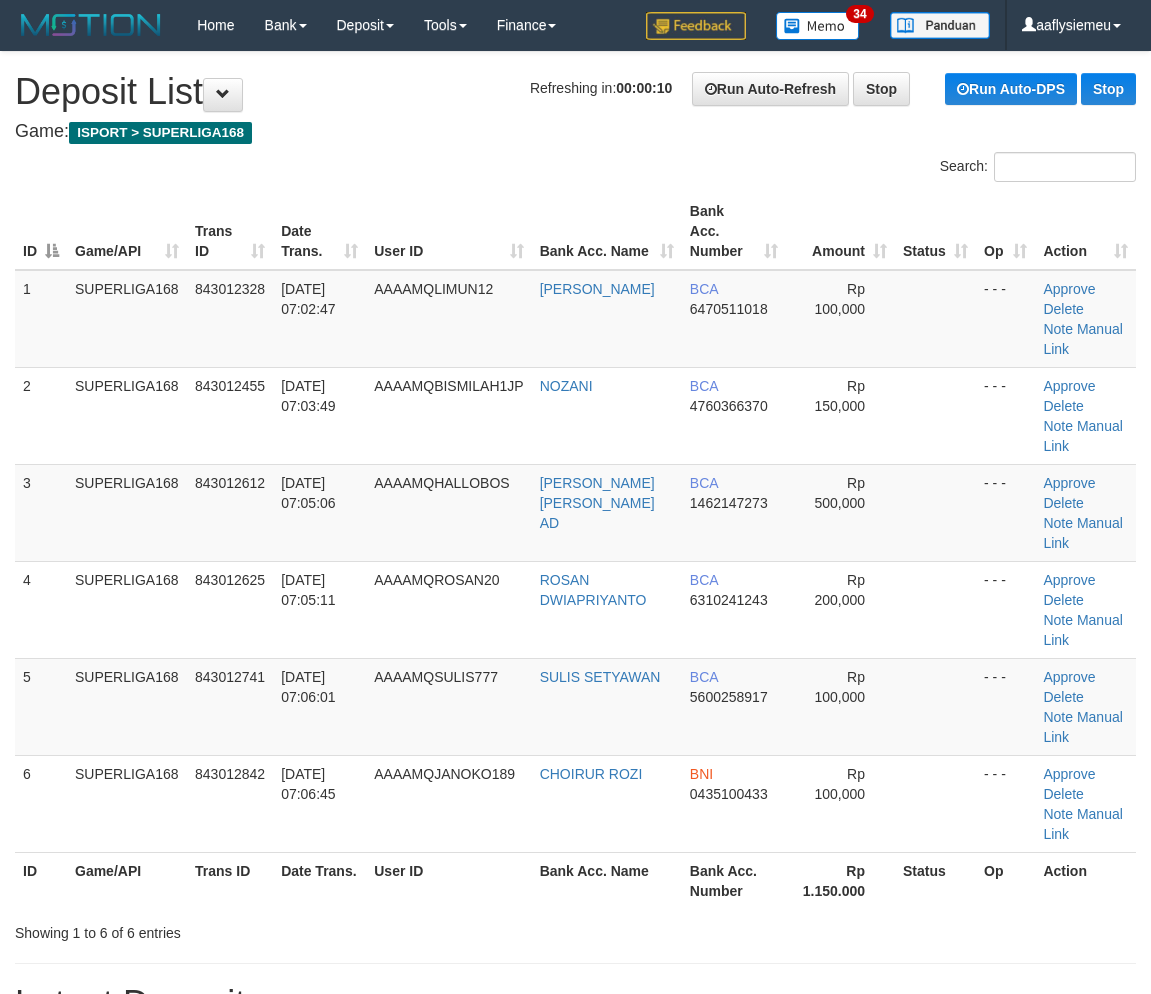scroll, scrollTop: 0, scrollLeft: 0, axis: both 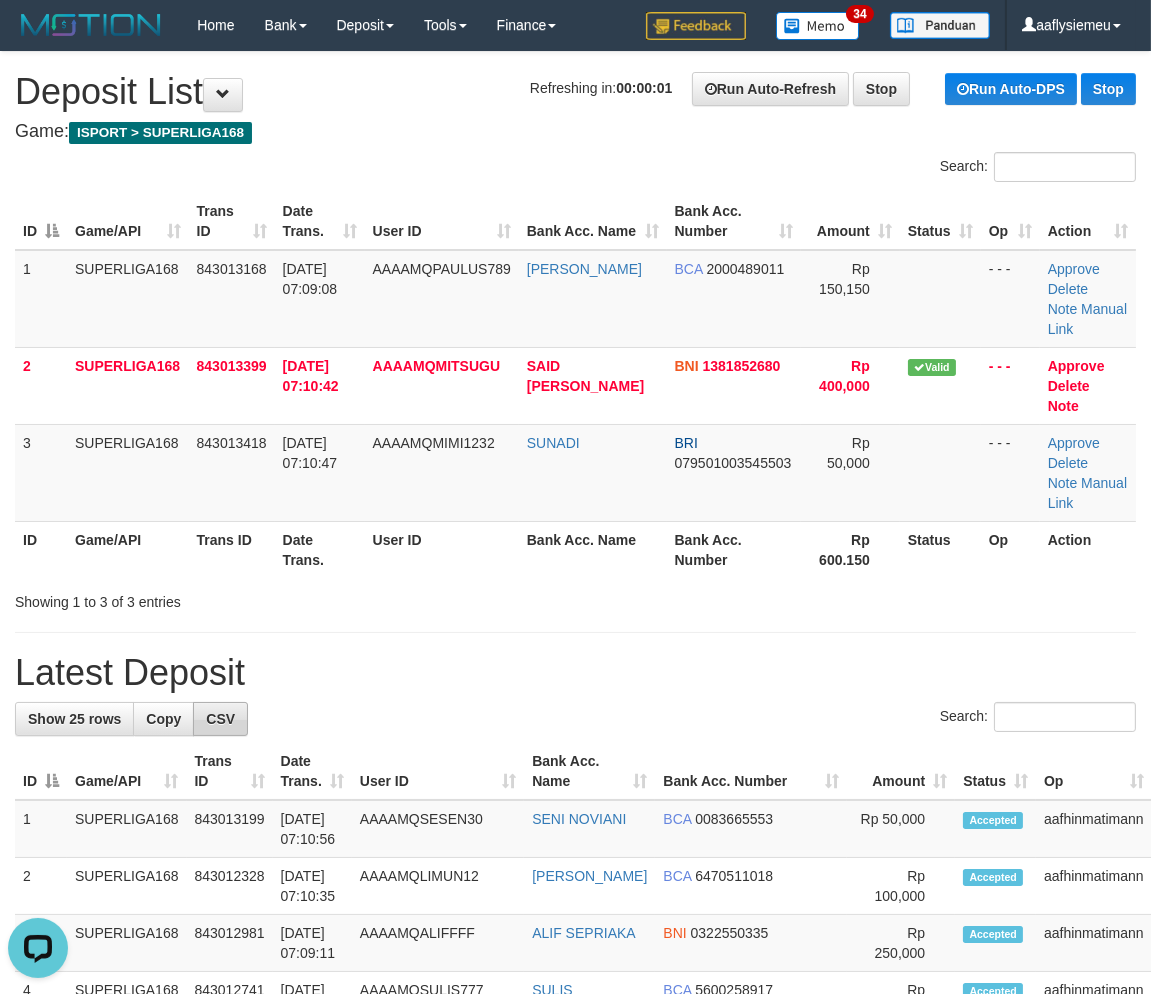 drag, startPoint x: 576, startPoint y: 650, endPoint x: 216, endPoint y: 724, distance: 367.52686 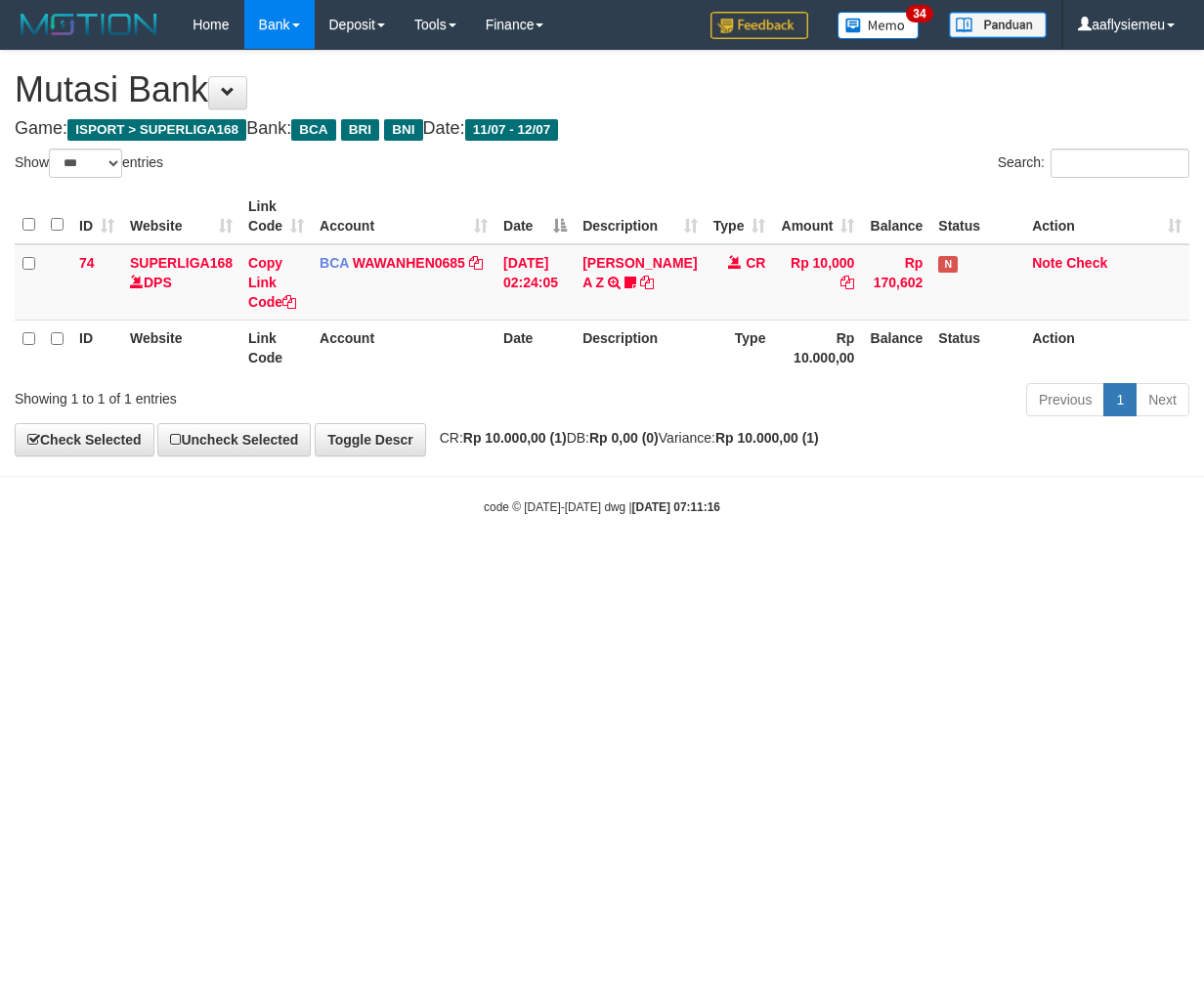select on "***" 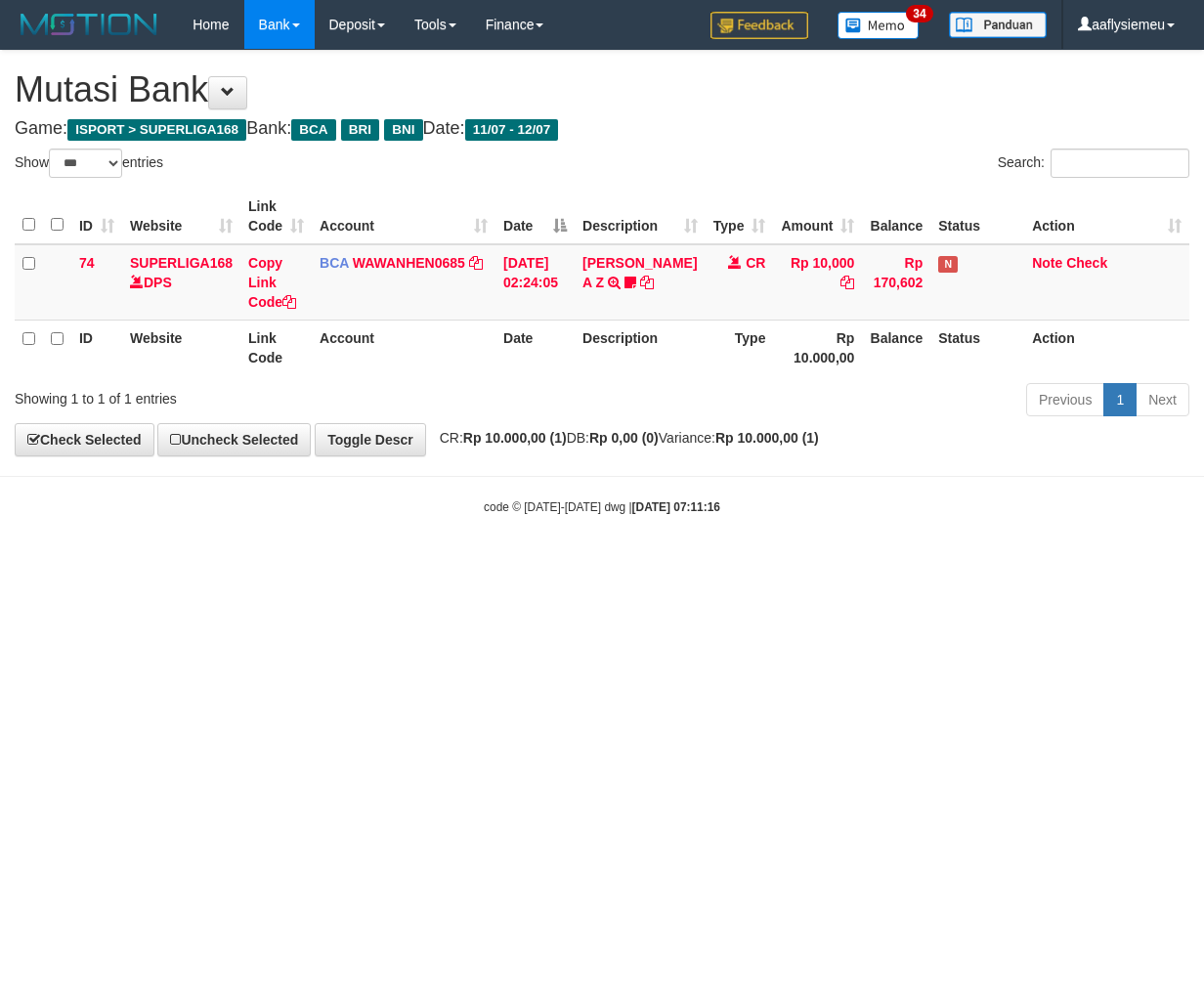 scroll, scrollTop: 0, scrollLeft: 0, axis: both 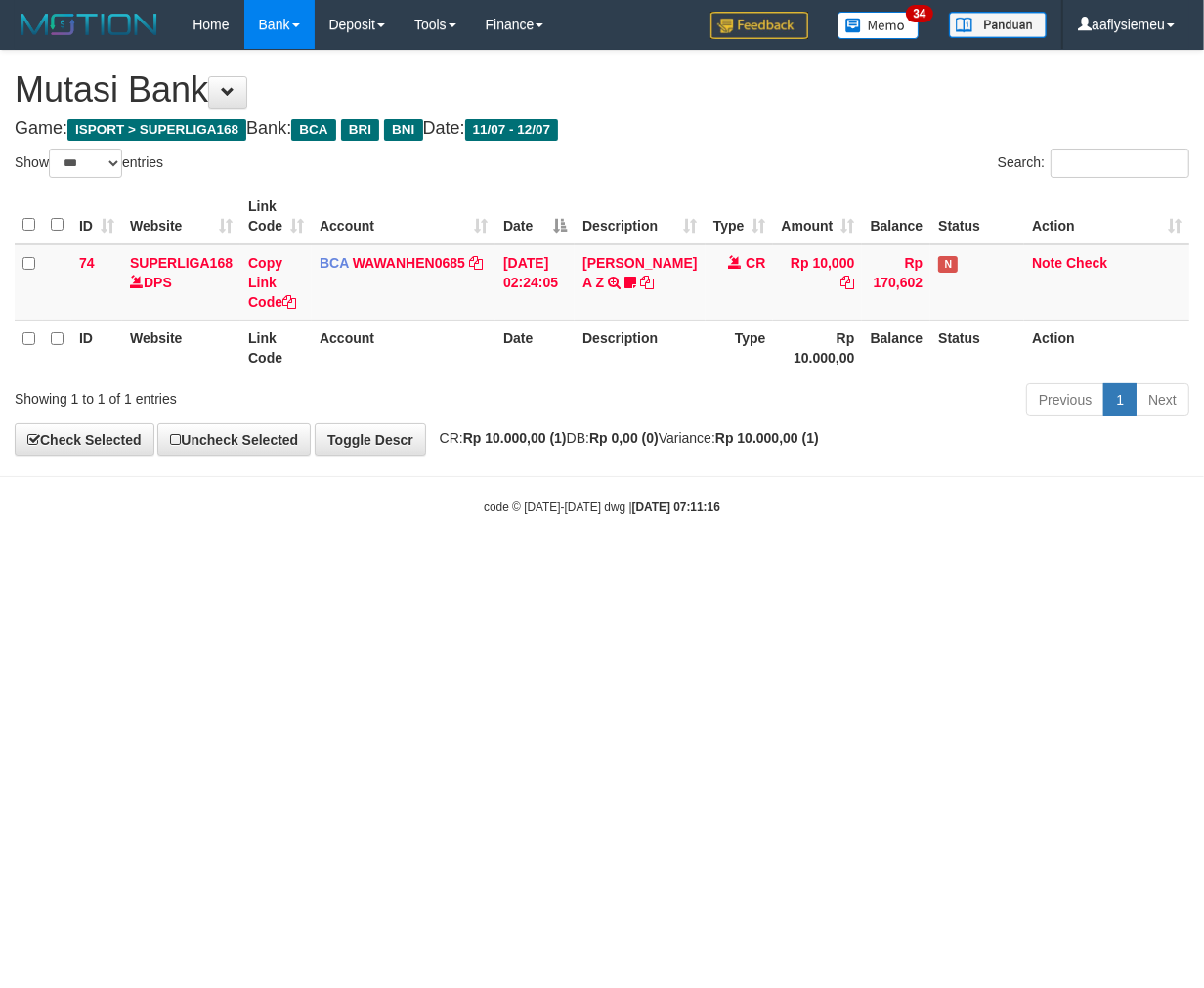 click on "Toggle navigation
Home
Bank
Account List
Load
By Website
Group
[ISPORT]													SUPERLIGA168
By Load Group (DPS)" at bounding box center (602, 282) 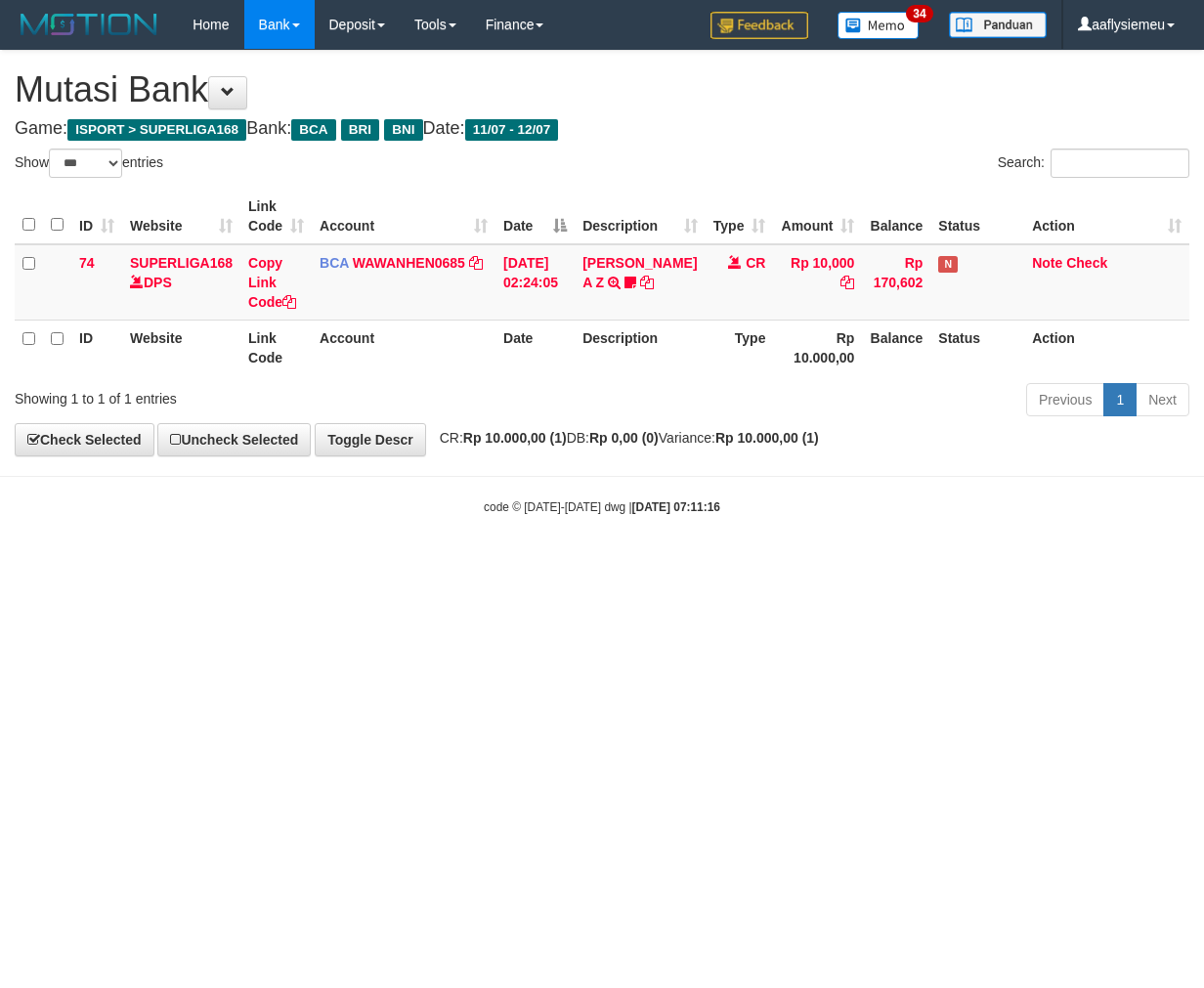 select on "***" 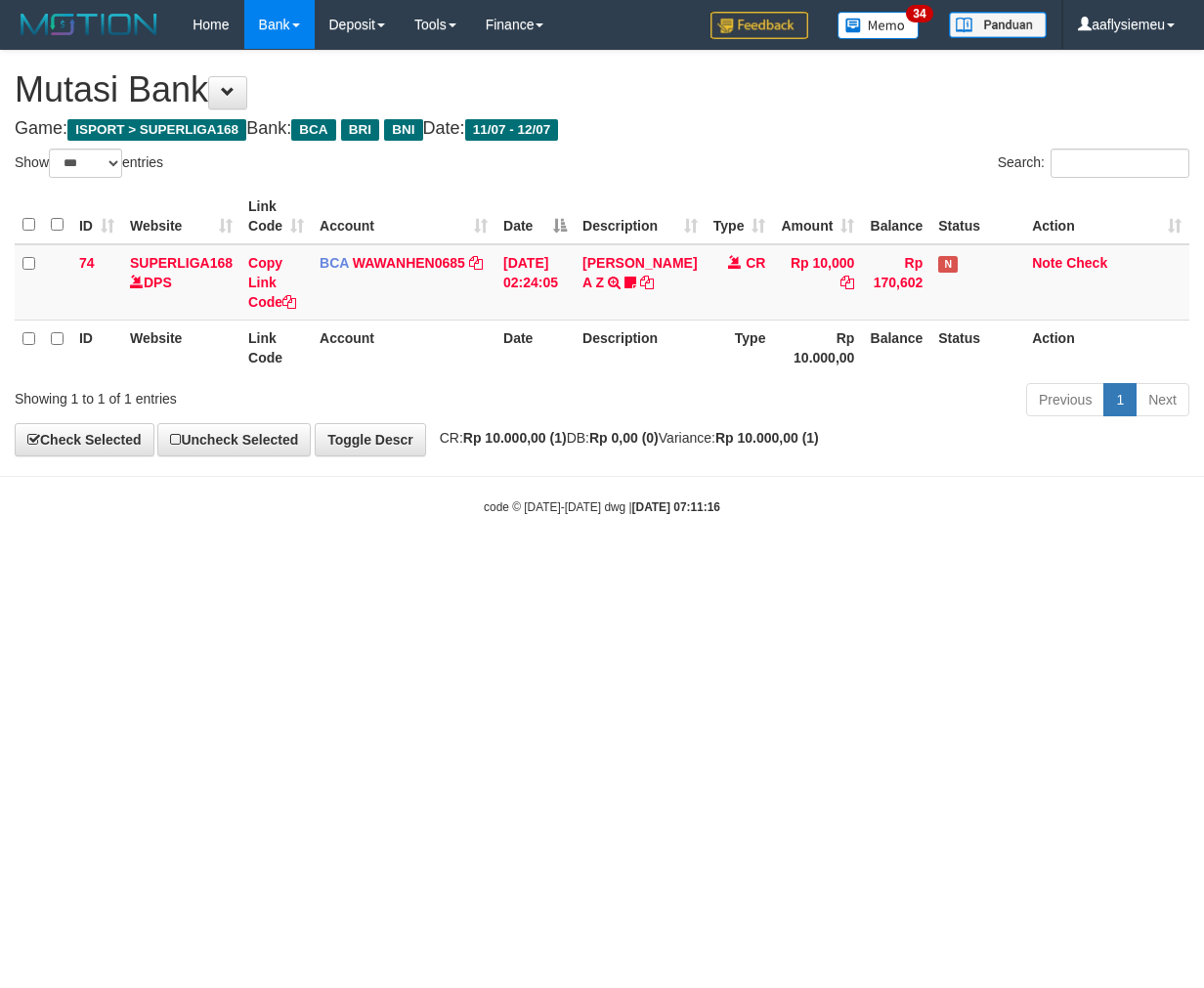scroll, scrollTop: 0, scrollLeft: 0, axis: both 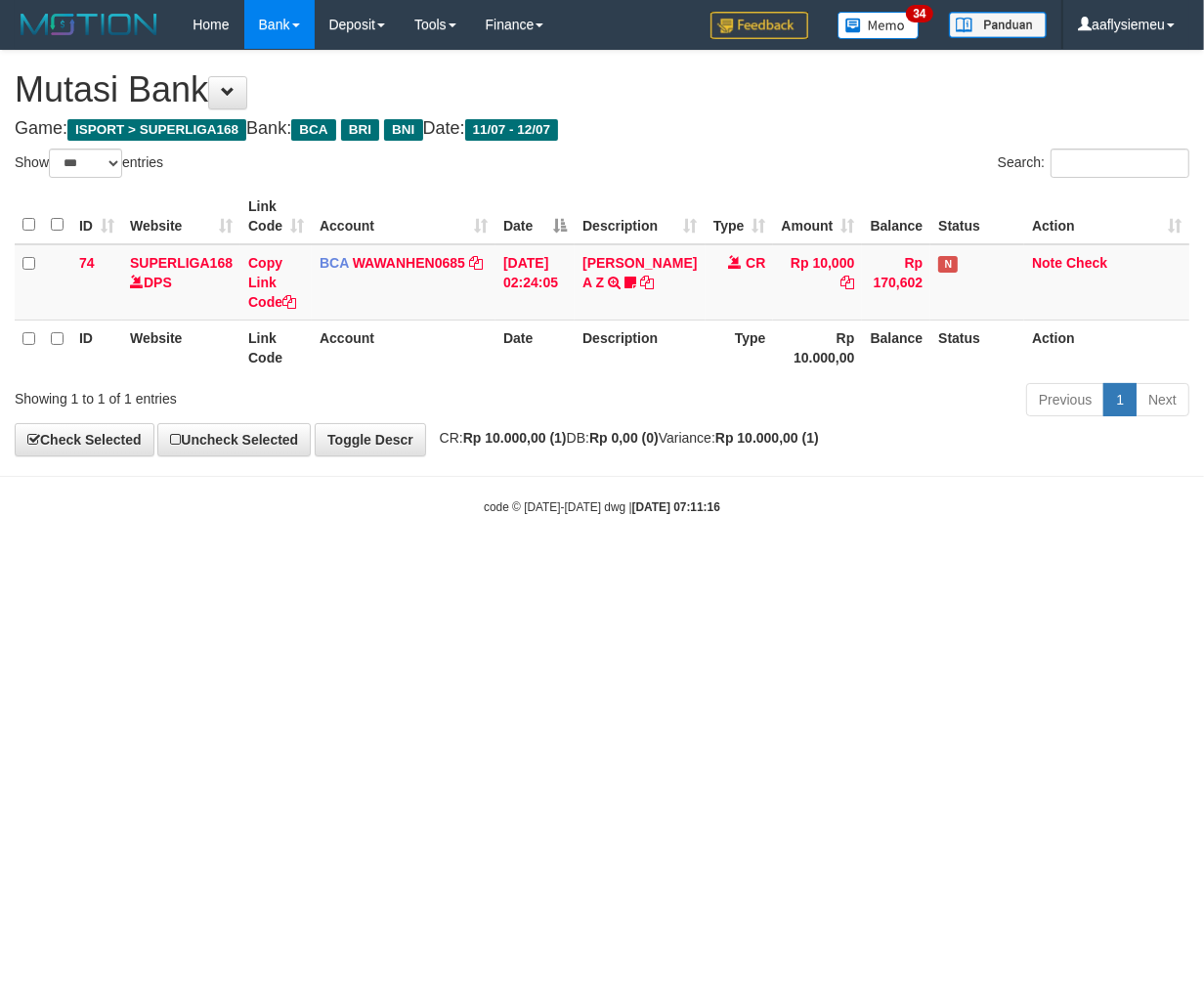 click on "Toggle navigation
Home
Bank
Account List
Load
By Website
Group
[ISPORT]													SUPERLIGA168
By Load Group (DPS)" at bounding box center [602, 282] 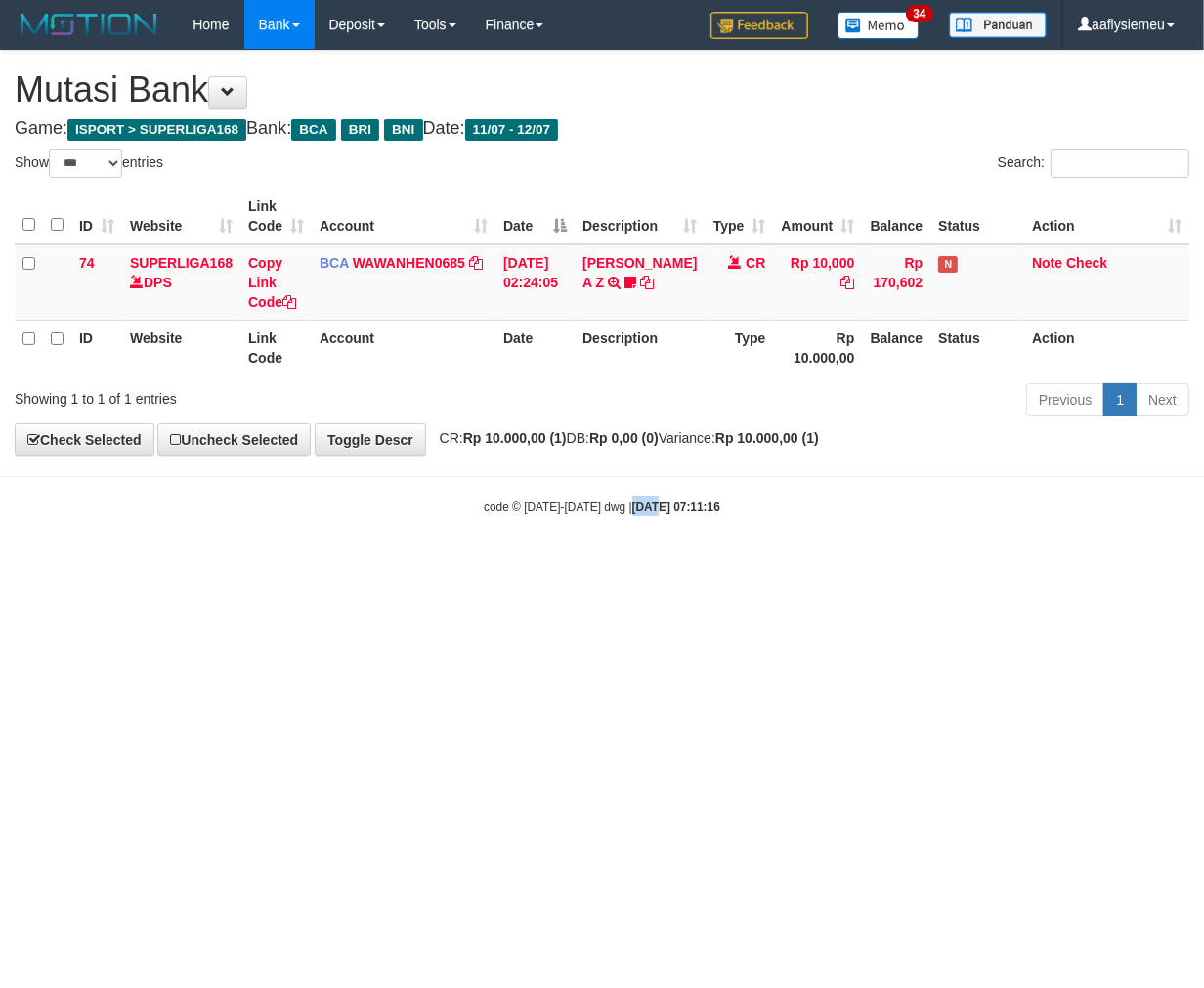 click on "Toggle navigation
Home
Bank
Account List
Load
By Website
Group
[ISPORT]													SUPERLIGA168
By Load Group (DPS)" at bounding box center [602, 282] 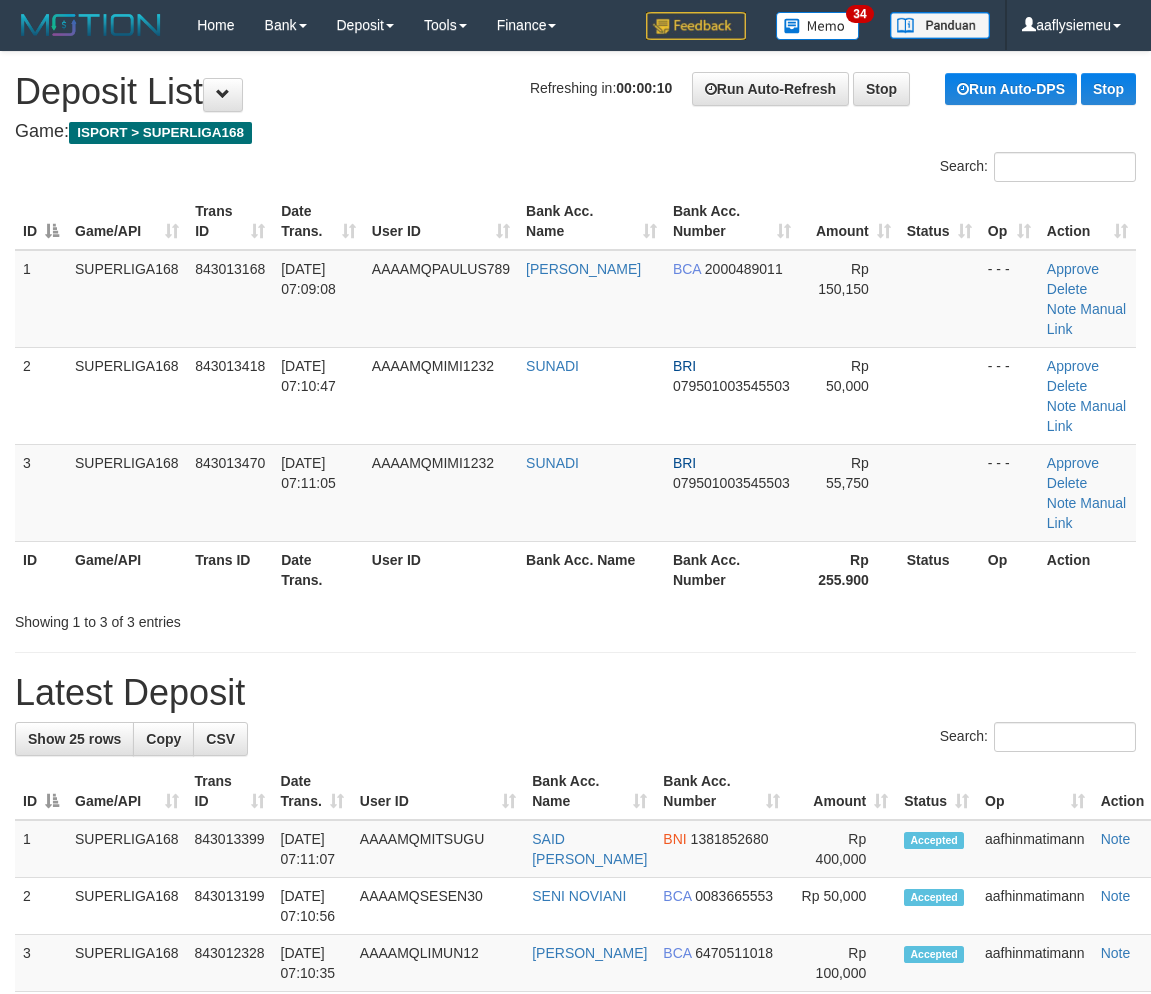 scroll, scrollTop: 0, scrollLeft: 0, axis: both 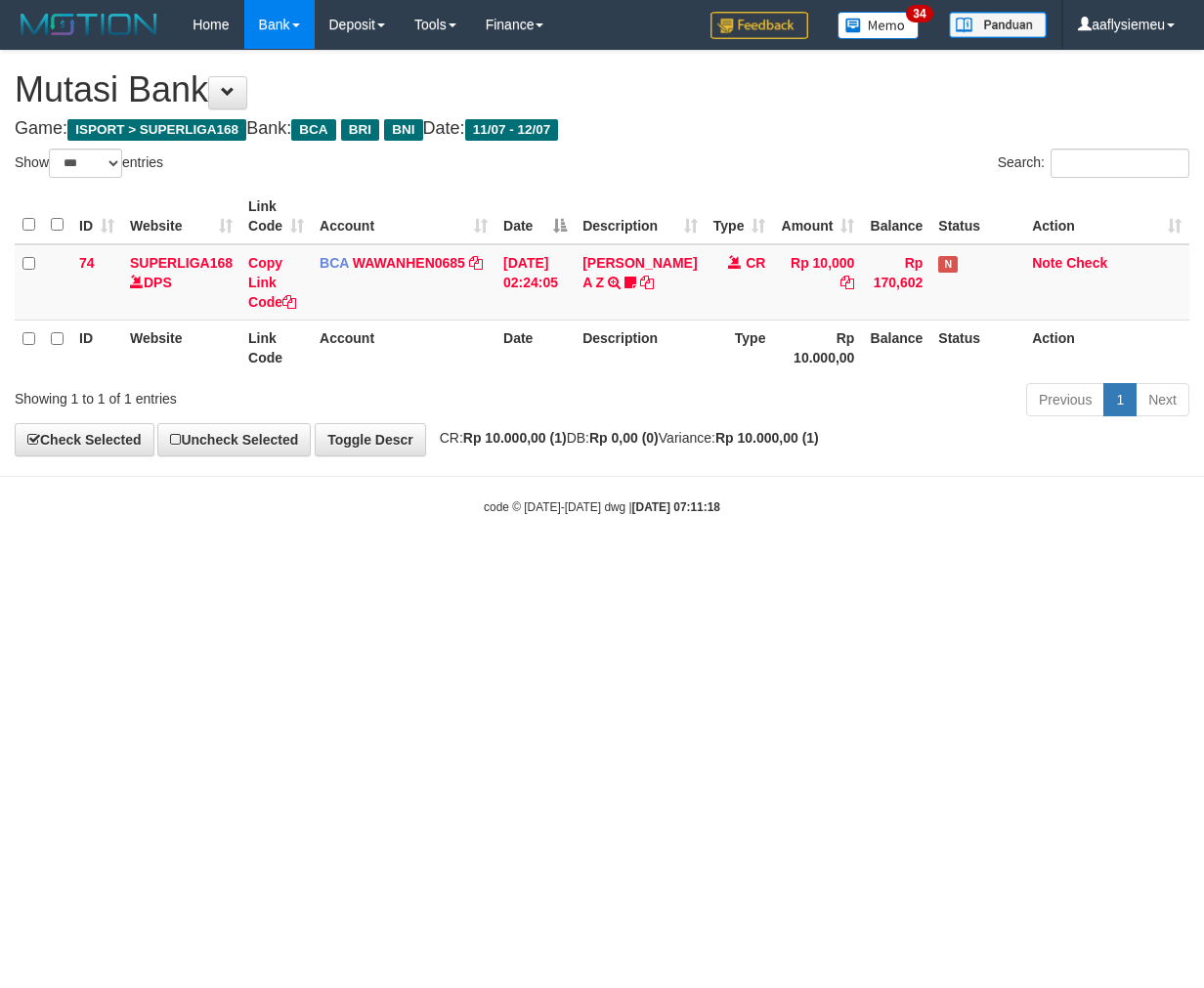 select on "***" 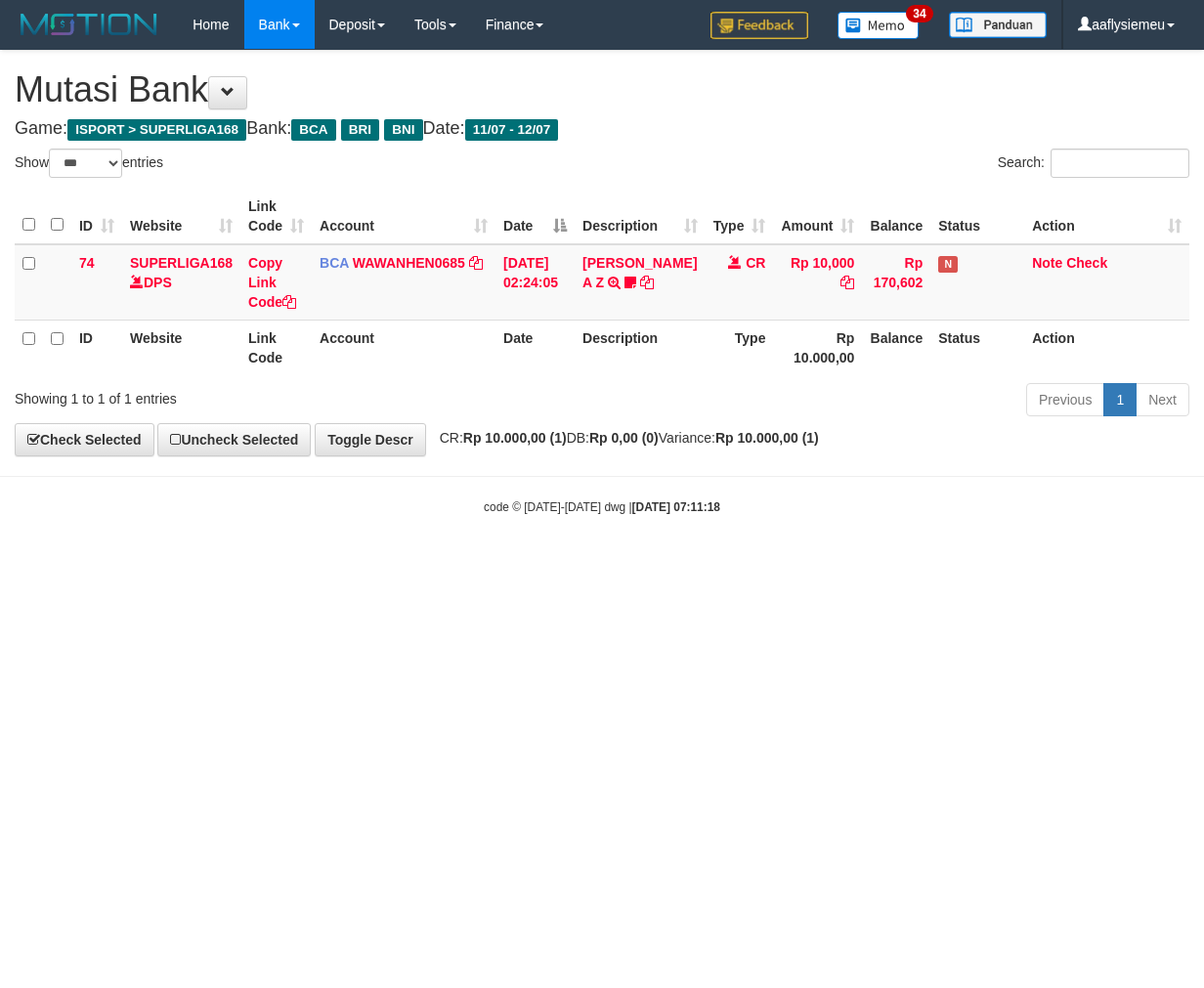 scroll, scrollTop: 0, scrollLeft: 0, axis: both 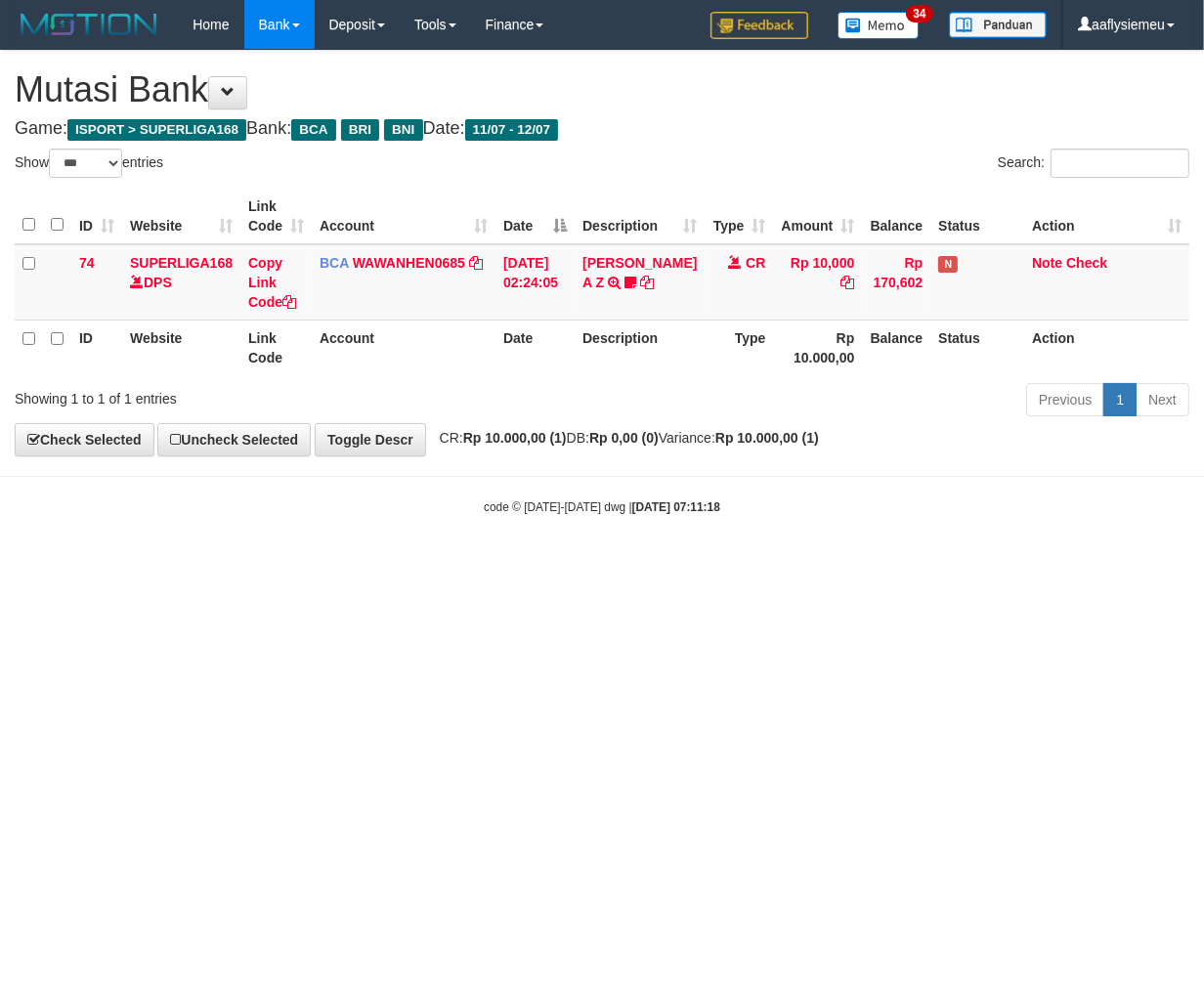 click on "Toggle navigation
Home
Bank
Account List
Load
By Website
Group
[ISPORT]													SUPERLIGA168
By Load Group (DPS)" at bounding box center (602, 282) 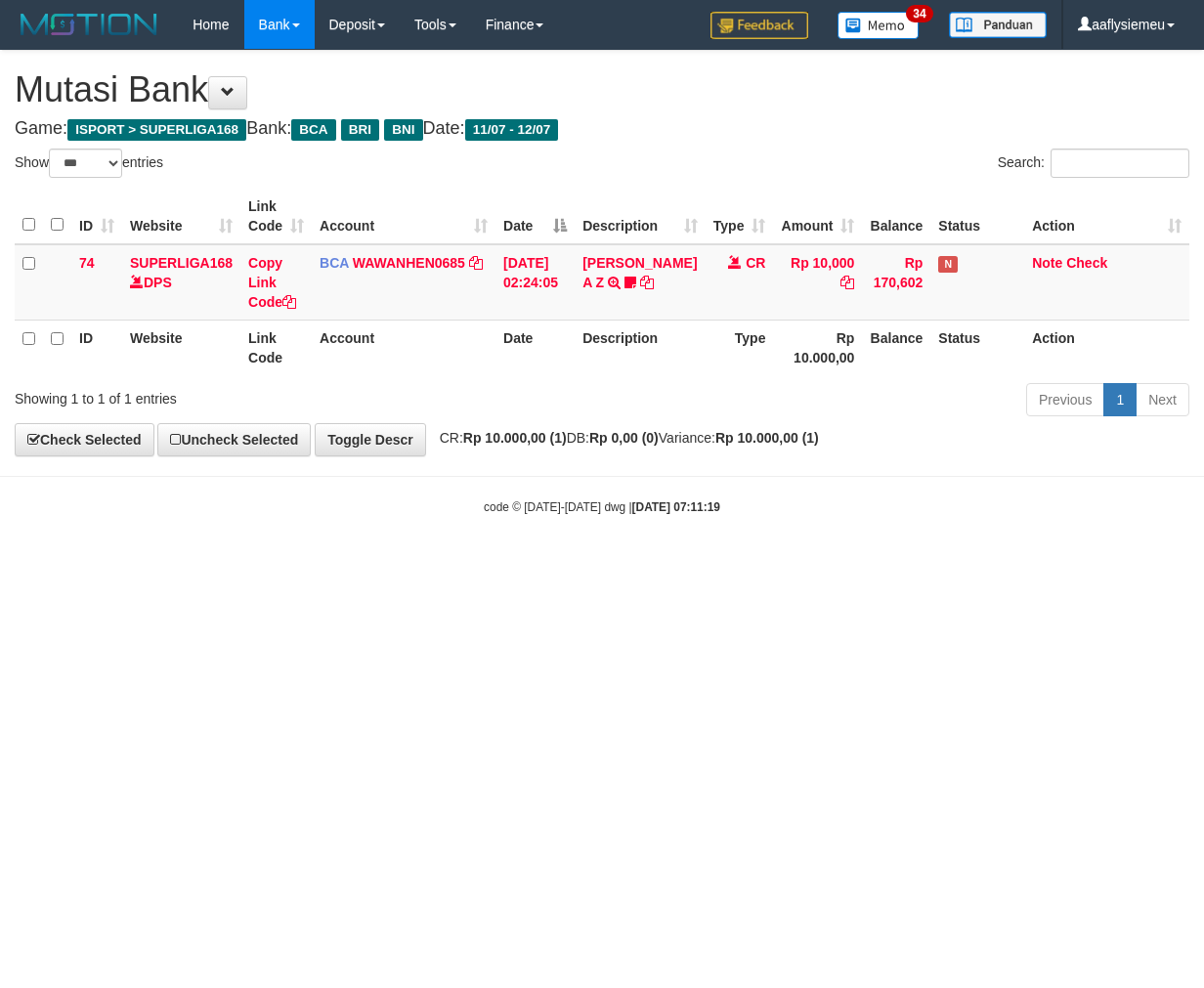 select on "***" 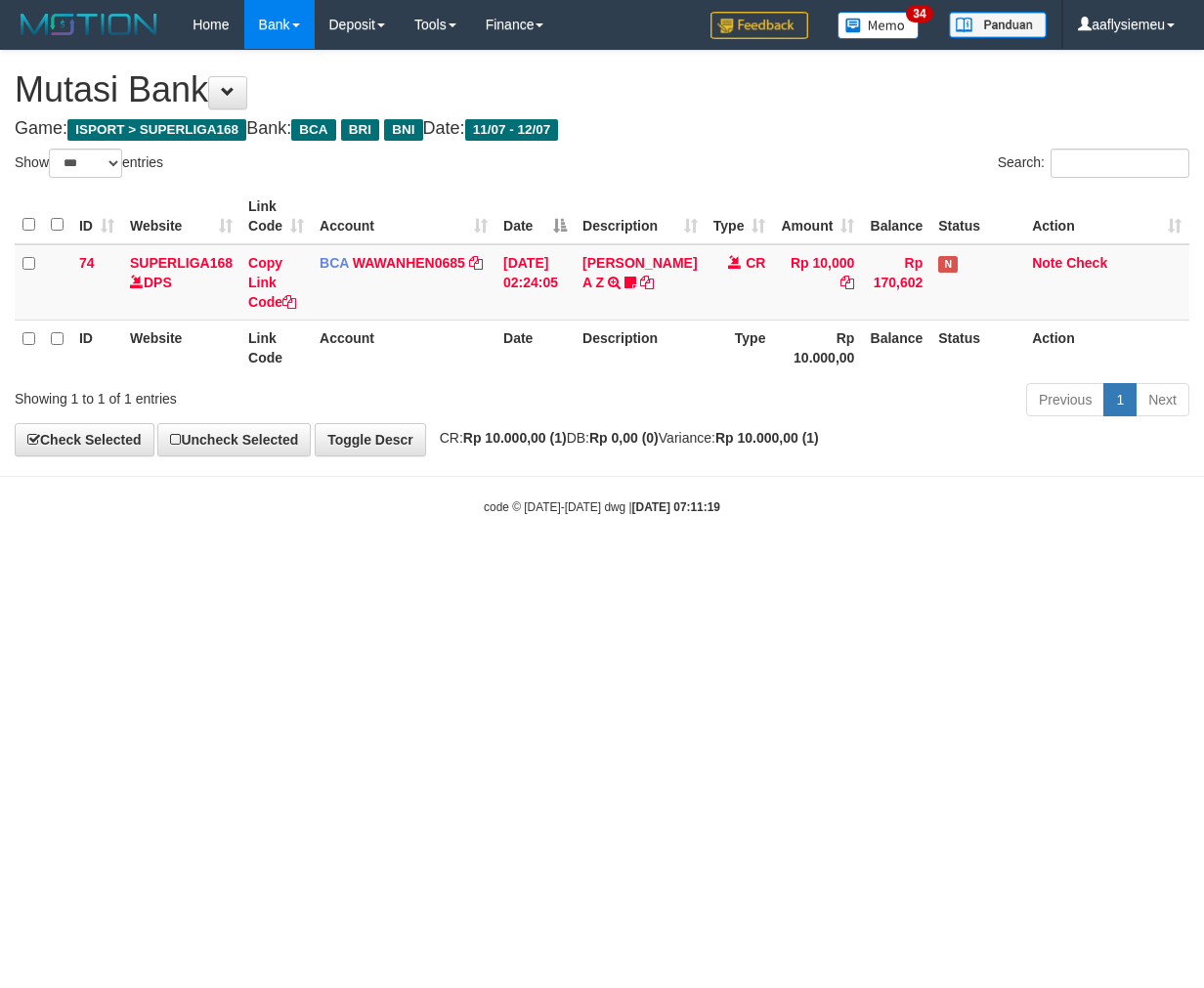 scroll, scrollTop: 0, scrollLeft: 0, axis: both 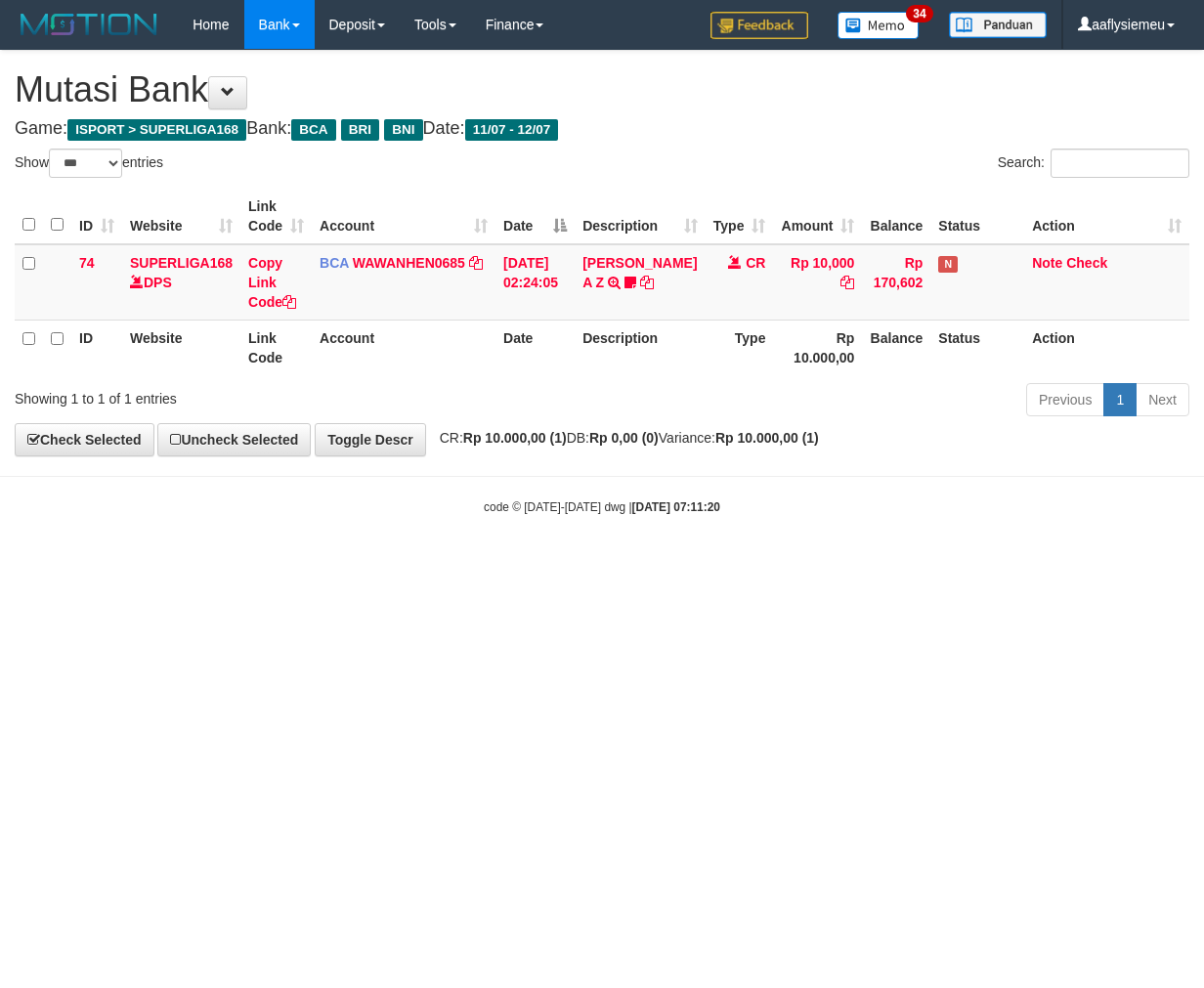 select on "***" 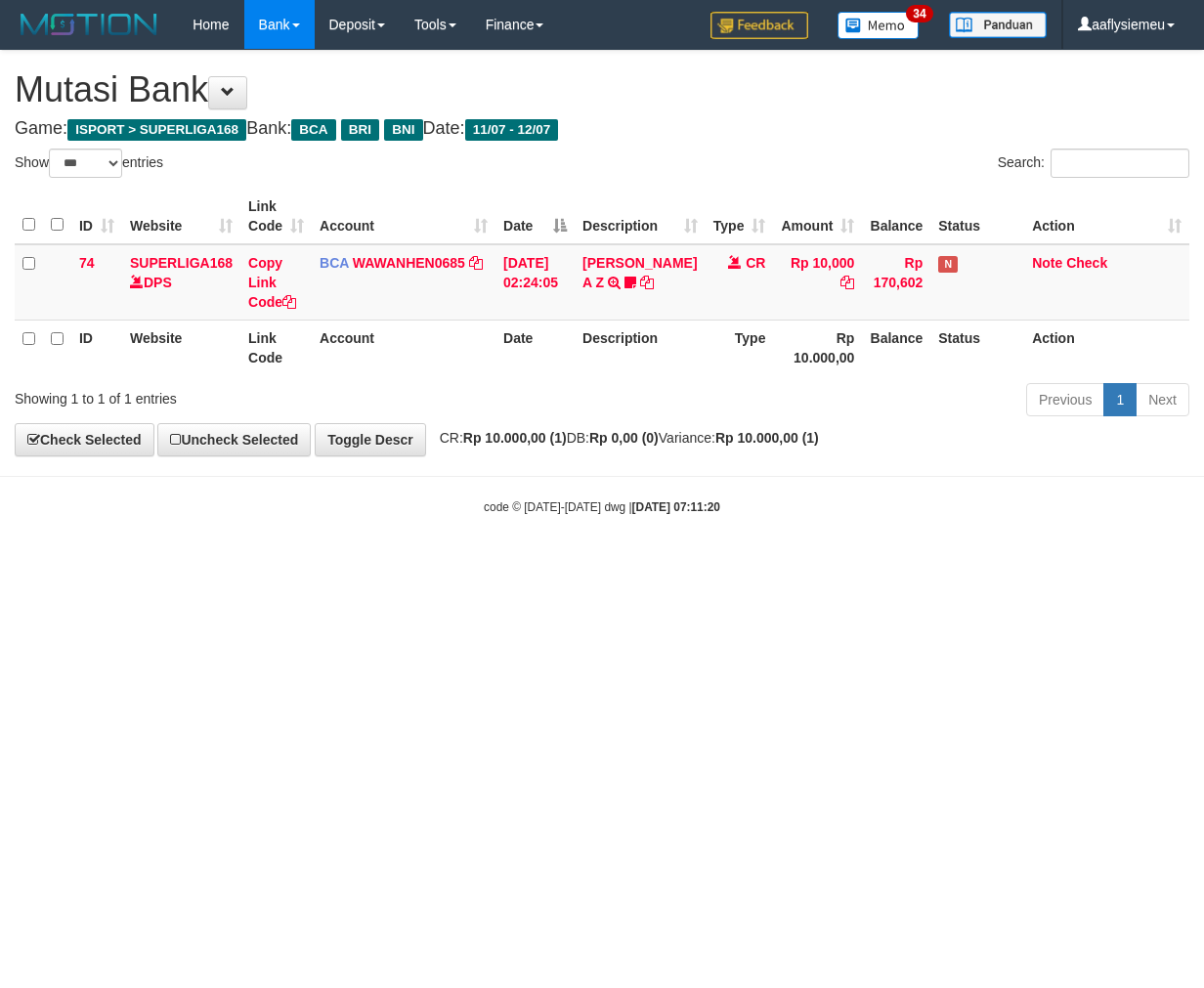 scroll, scrollTop: 0, scrollLeft: 0, axis: both 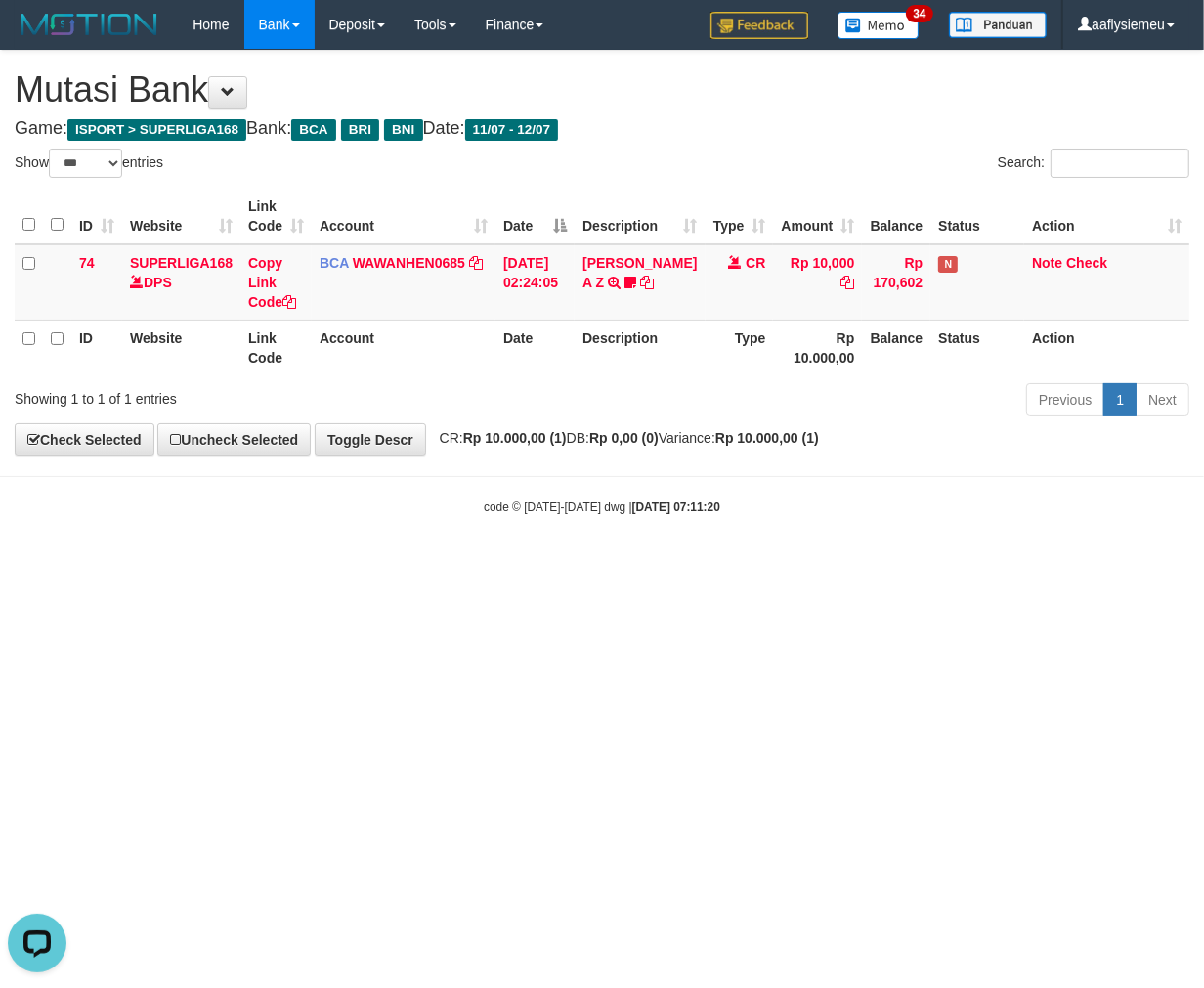 drag, startPoint x: 624, startPoint y: 822, endPoint x: 624, endPoint y: 805, distance: 17 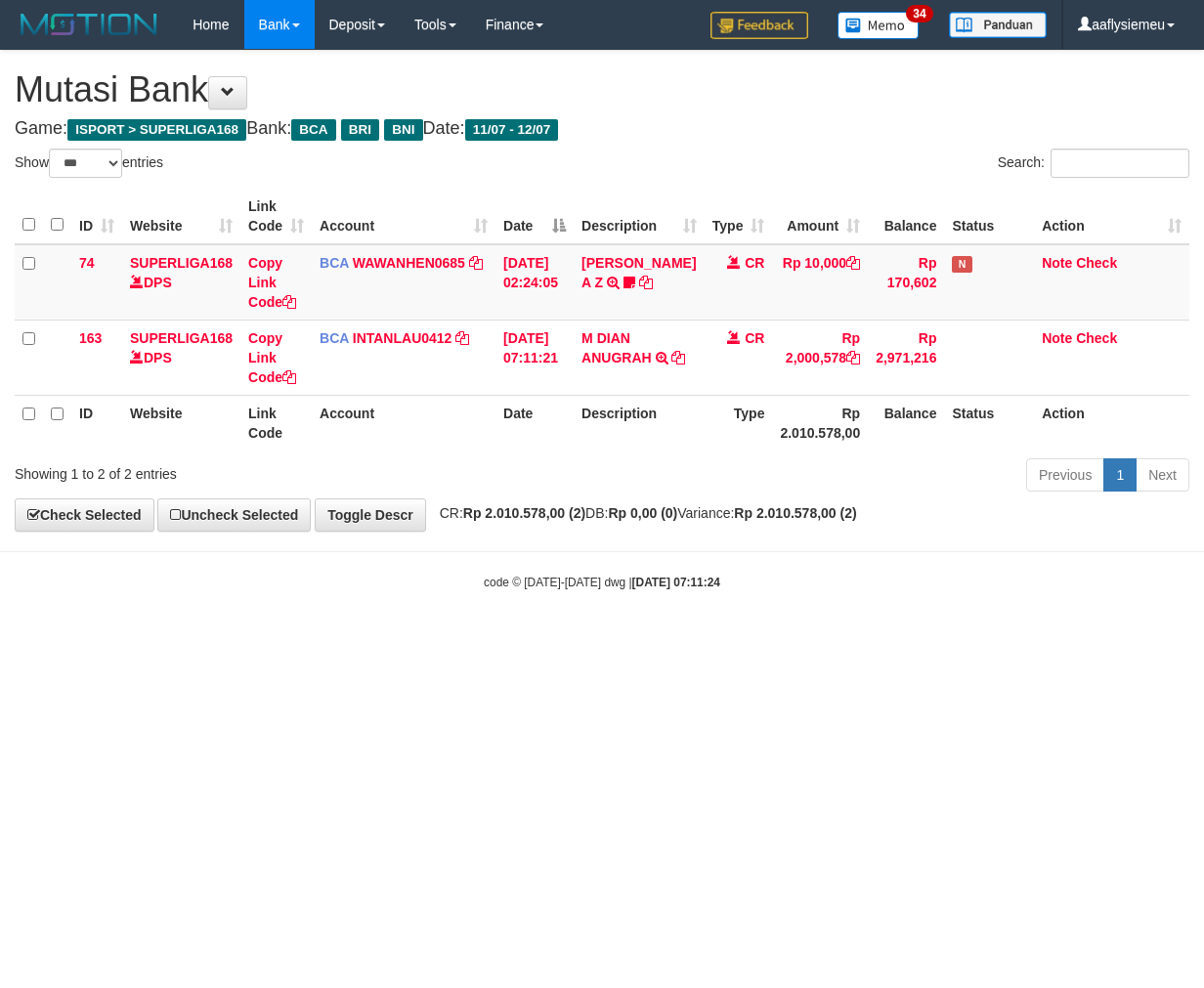 select on "***" 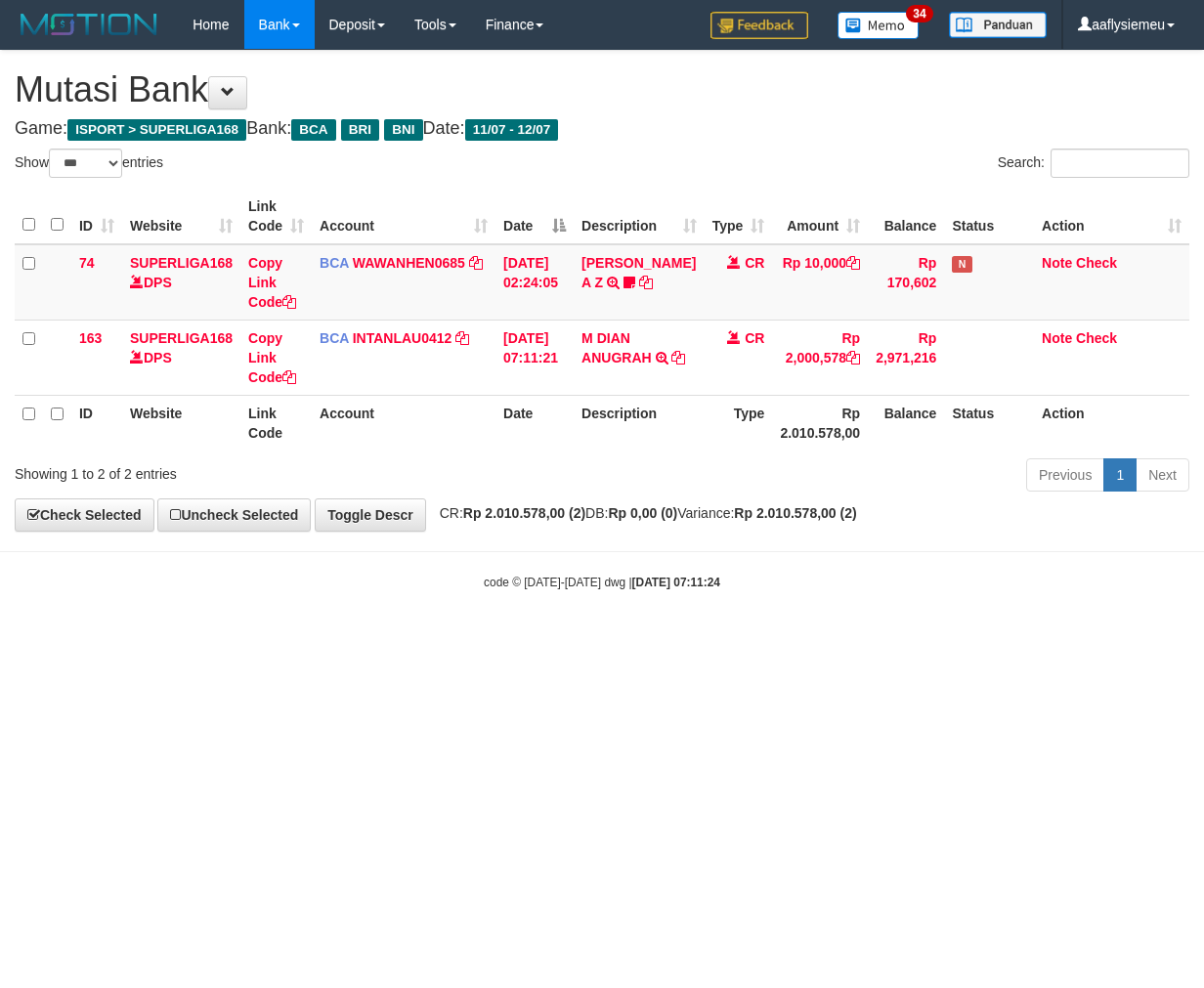 scroll, scrollTop: 0, scrollLeft: 0, axis: both 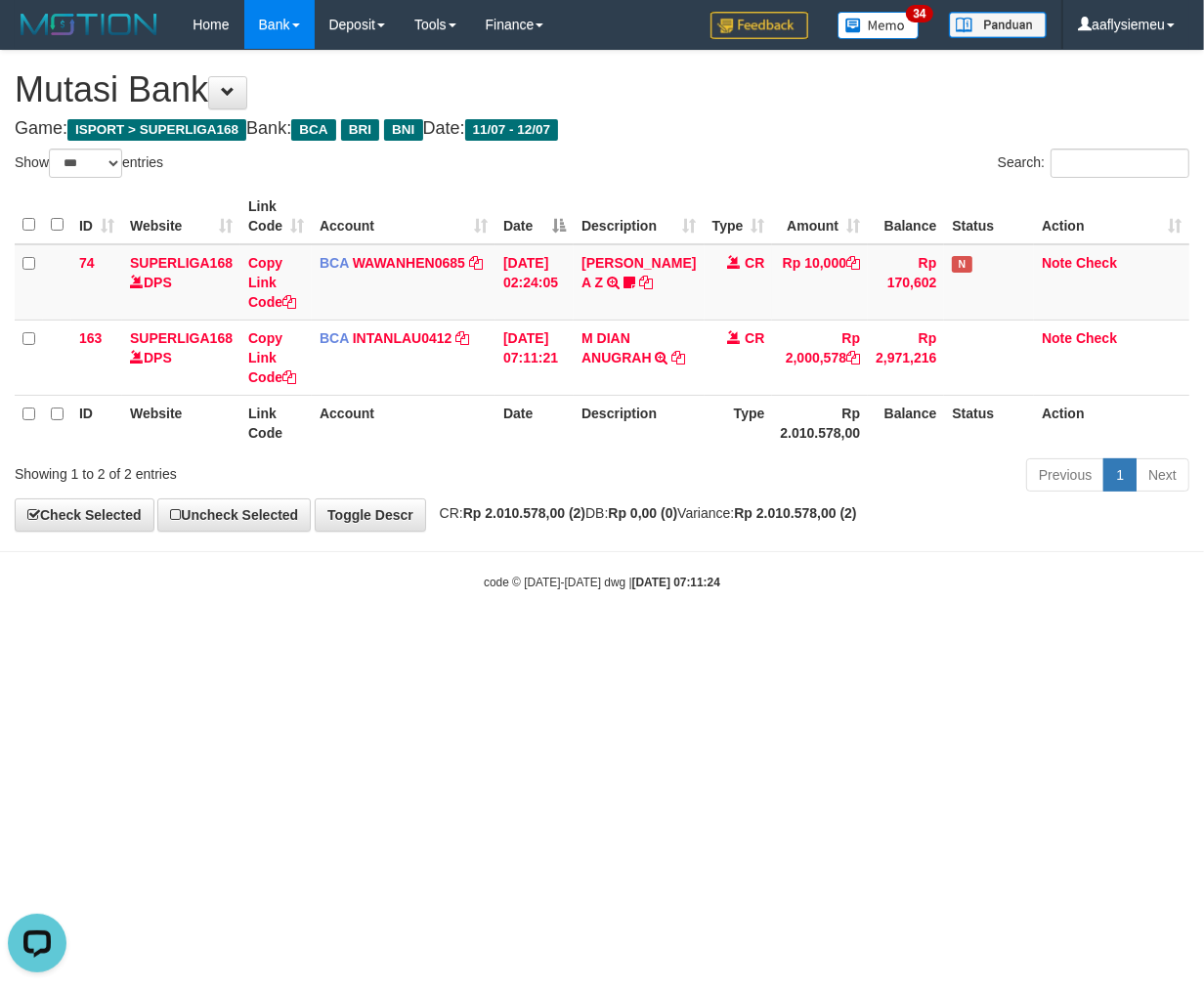 click on "Toggle navigation
Home
Bank
Account List
Load
By Website
Group
[ISPORT]													SUPERLIGA168
By Load Group (DPS)" at bounding box center [602, 320] 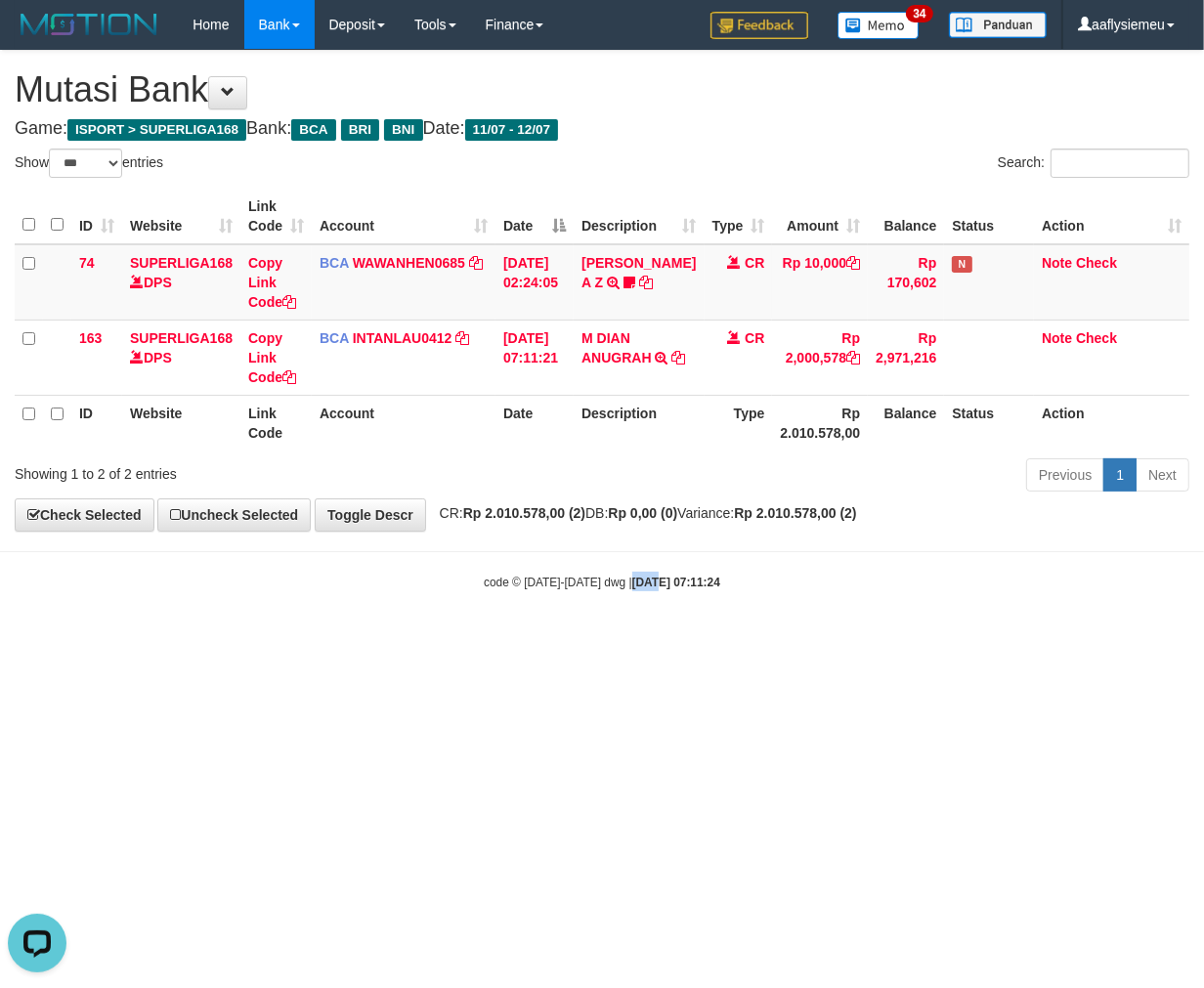 click on "Toggle navigation
Home
Bank
Account List
Load
By Website
Group
[ISPORT]													SUPERLIGA168
By Load Group (DPS)" at bounding box center (602, 320) 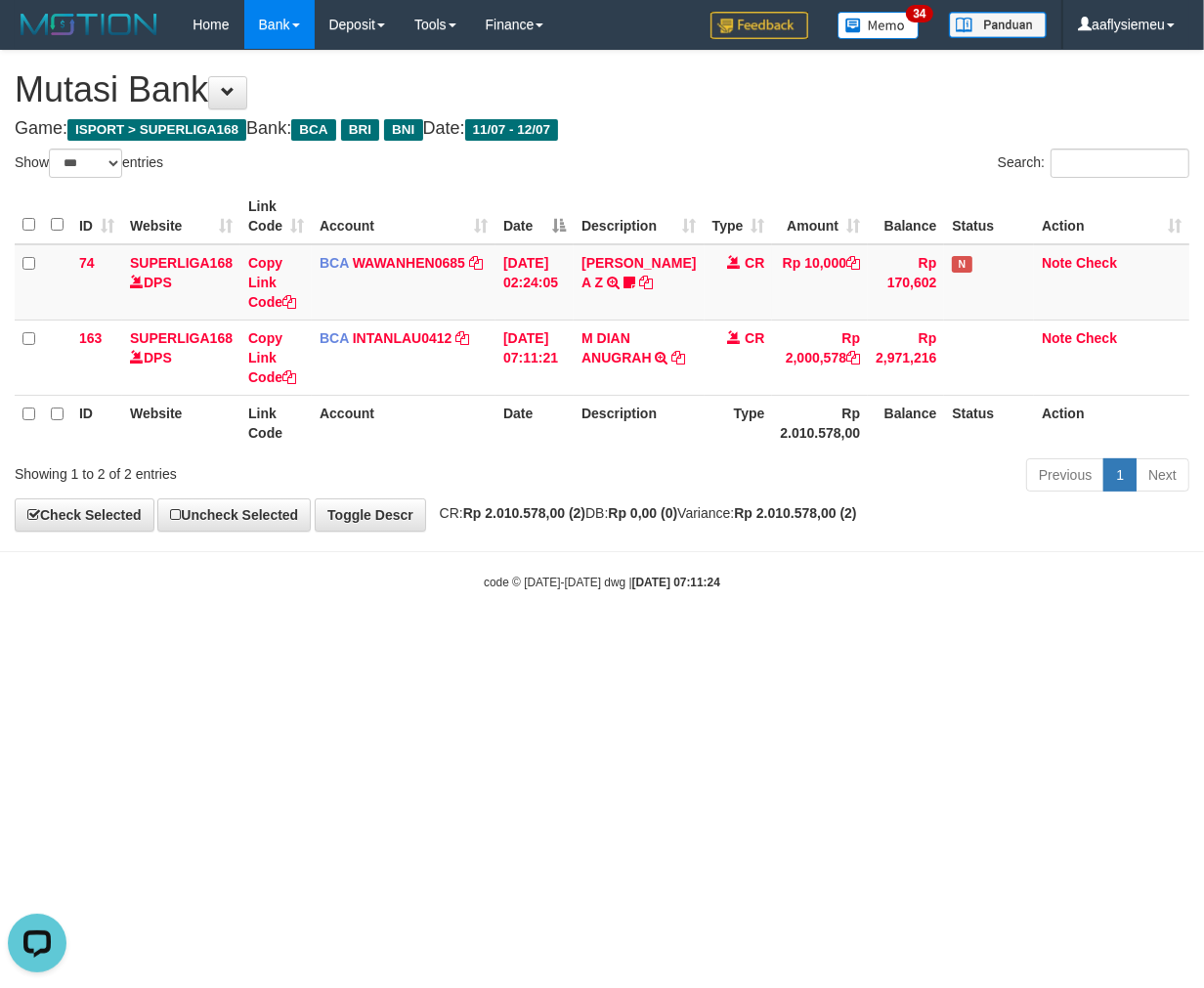 click on "Toggle navigation
Home
Bank
Account List
Load
By Website
Group
[ISPORT]													SUPERLIGA168
By Load Group (DPS)" at bounding box center (602, 320) 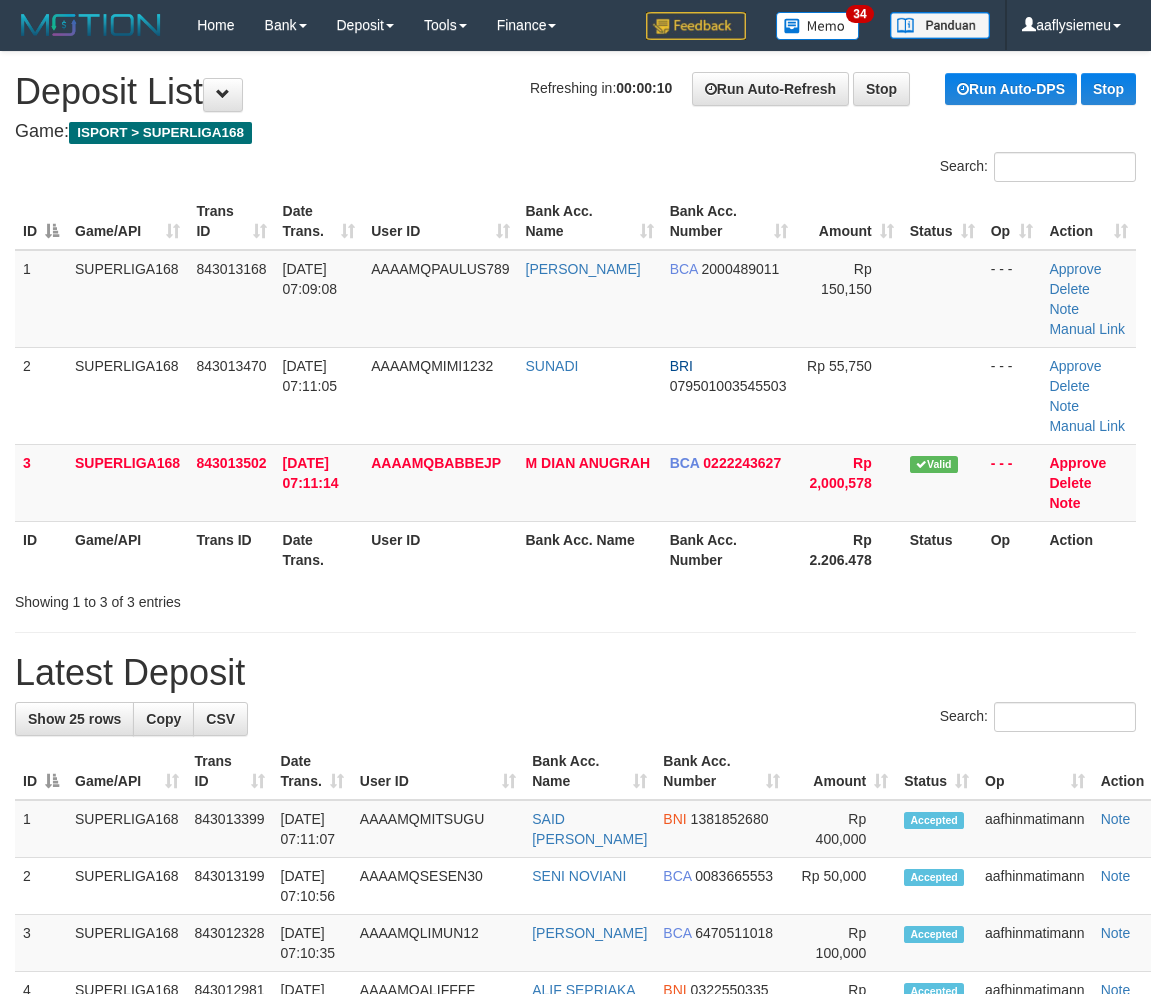 scroll, scrollTop: 0, scrollLeft: 0, axis: both 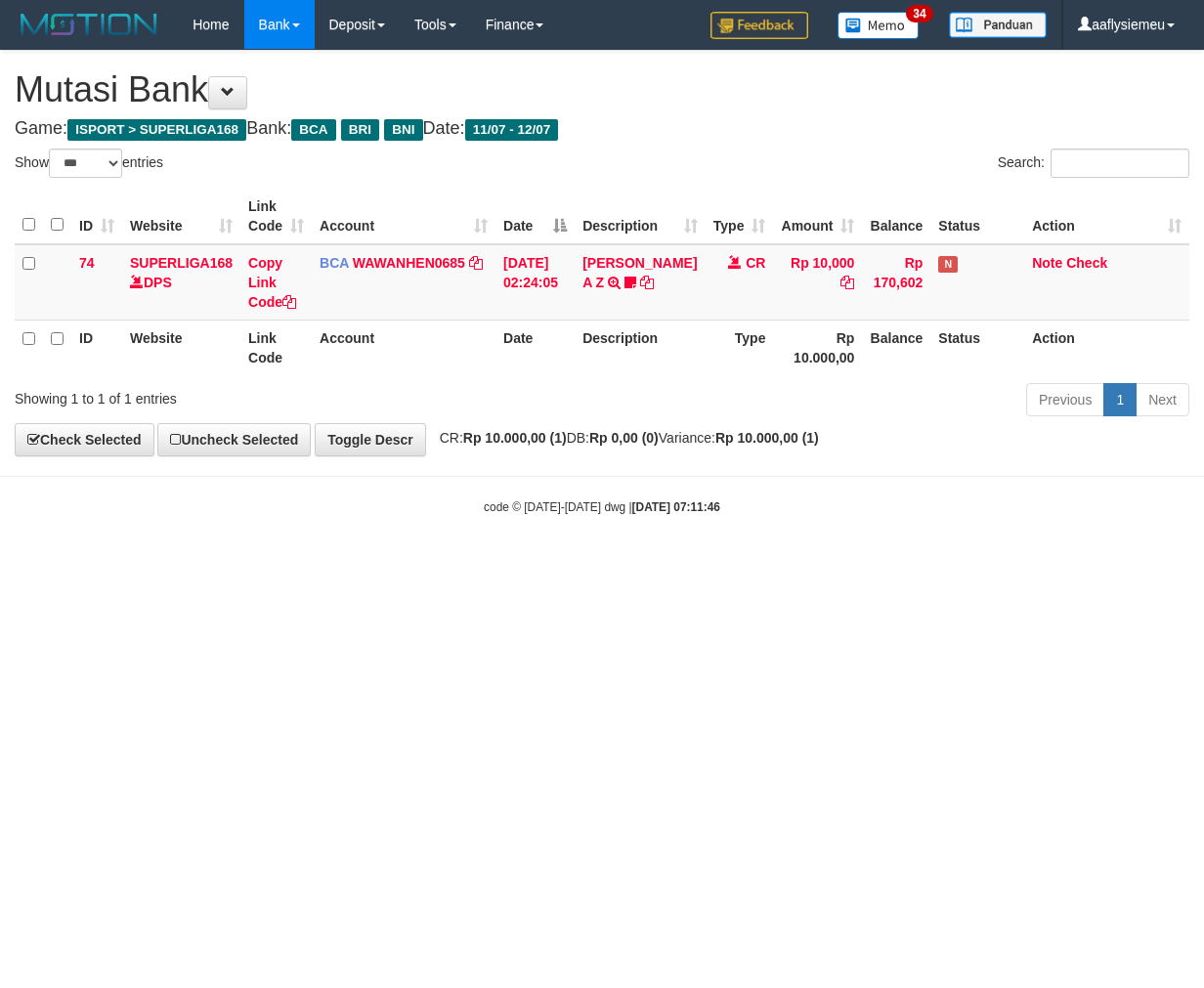 select on "***" 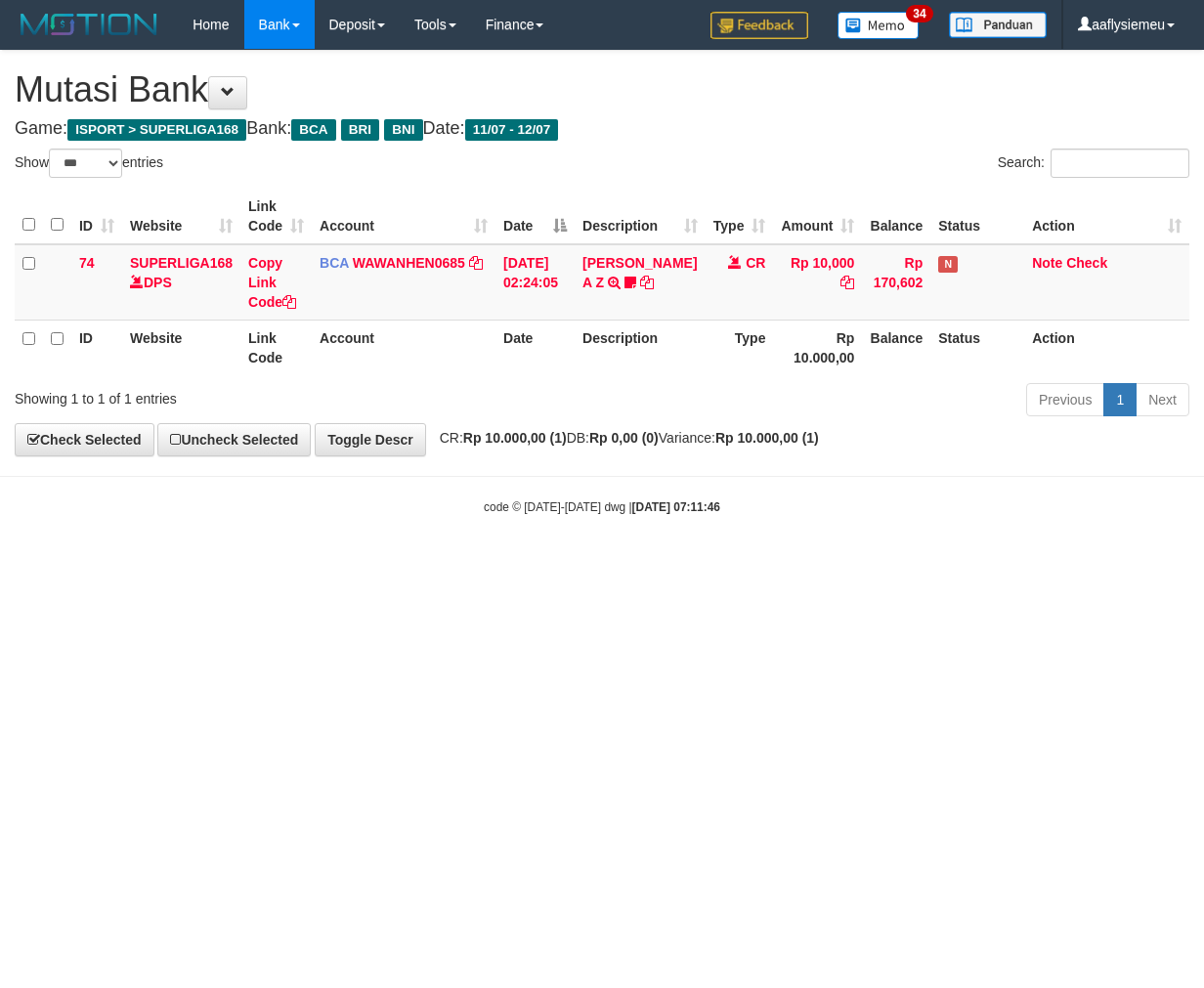 scroll, scrollTop: 0, scrollLeft: 0, axis: both 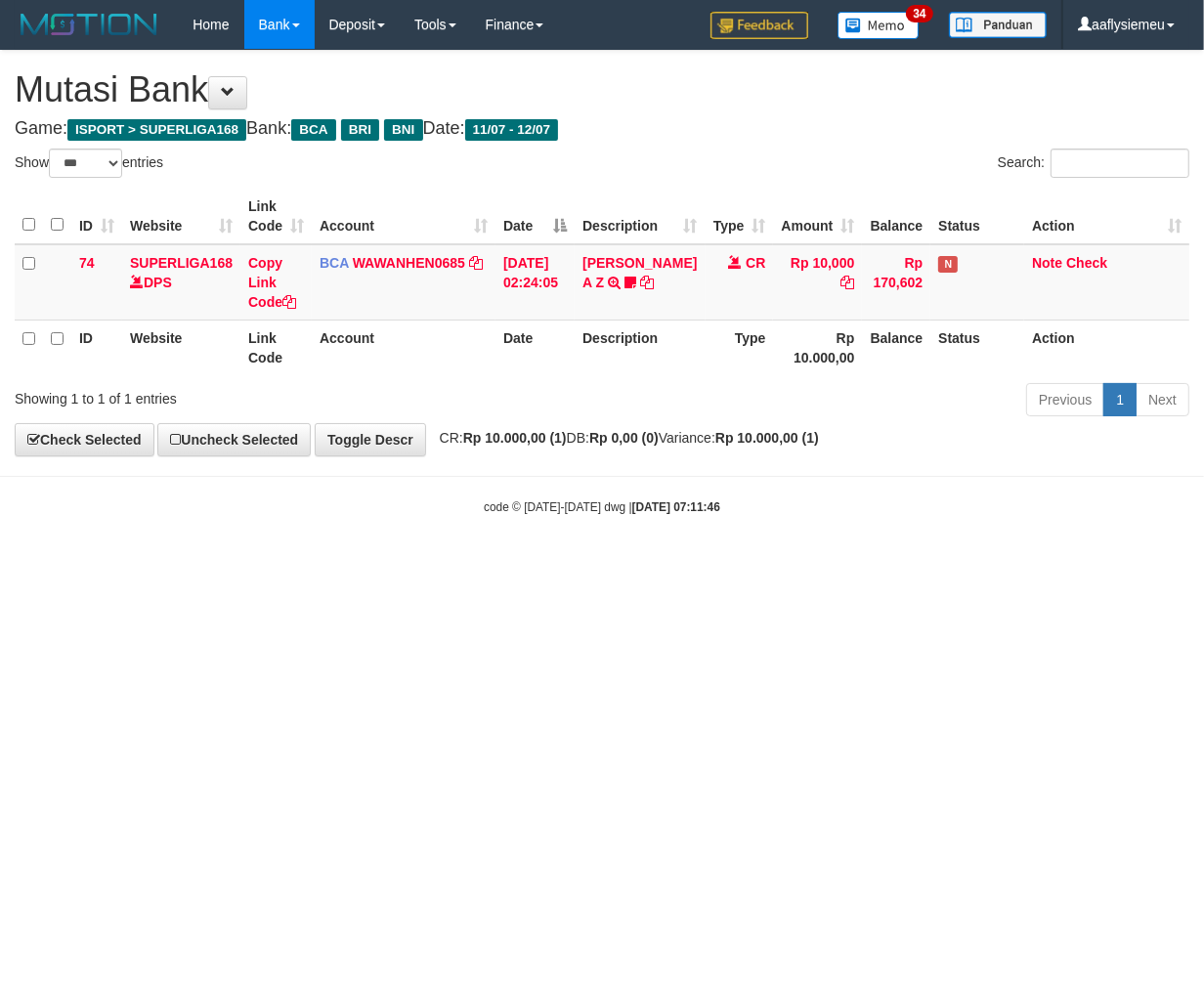 click on "Toggle navigation
Home
Bank
Account List
Load
By Website
Group
[ISPORT]													SUPERLIGA168
By Load Group (DPS)" at bounding box center [602, 282] 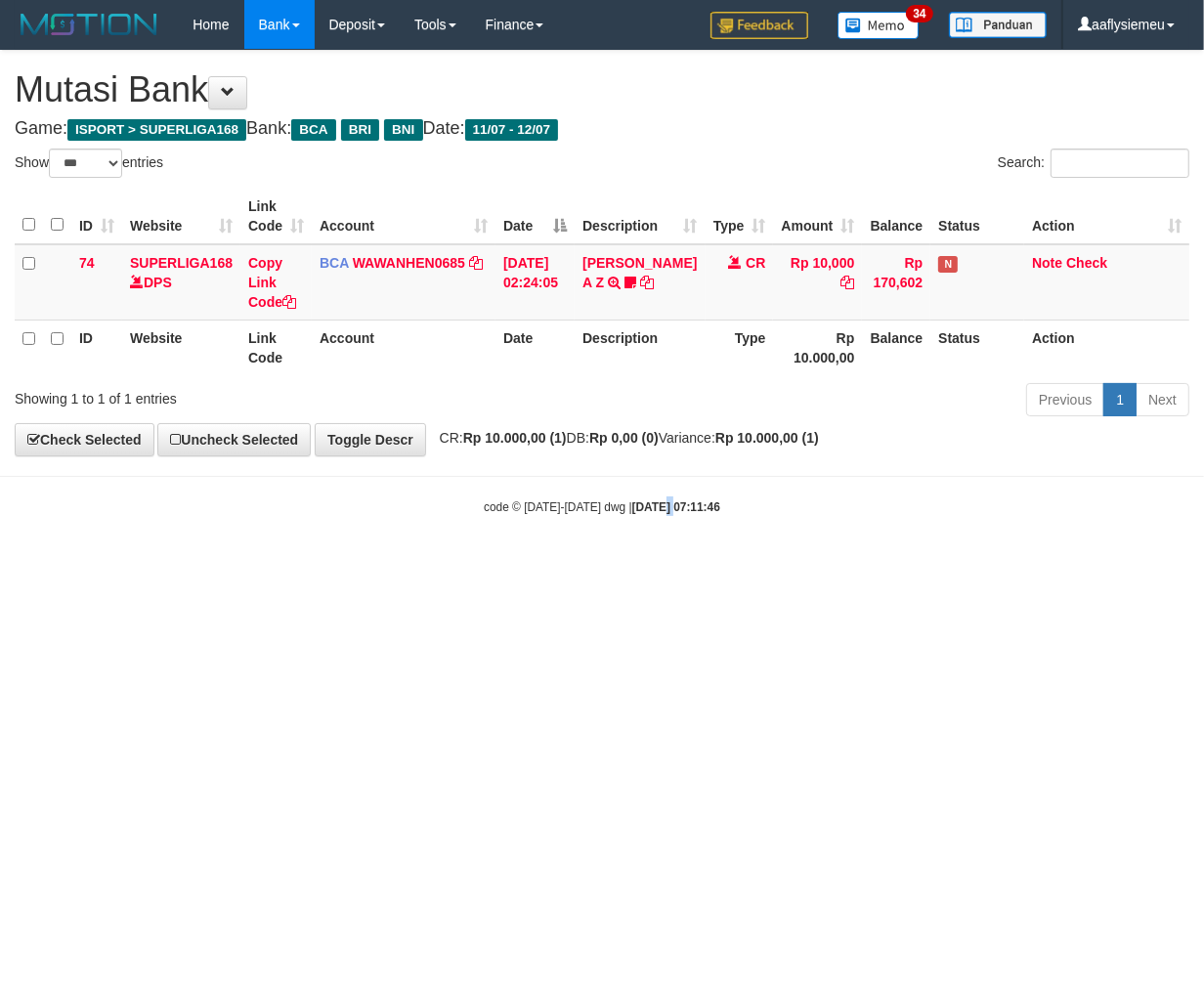 click on "Toggle navigation
Home
Bank
Account List
Load
By Website
Group
[ISPORT]													SUPERLIGA168
By Load Group (DPS)" at bounding box center (602, 282) 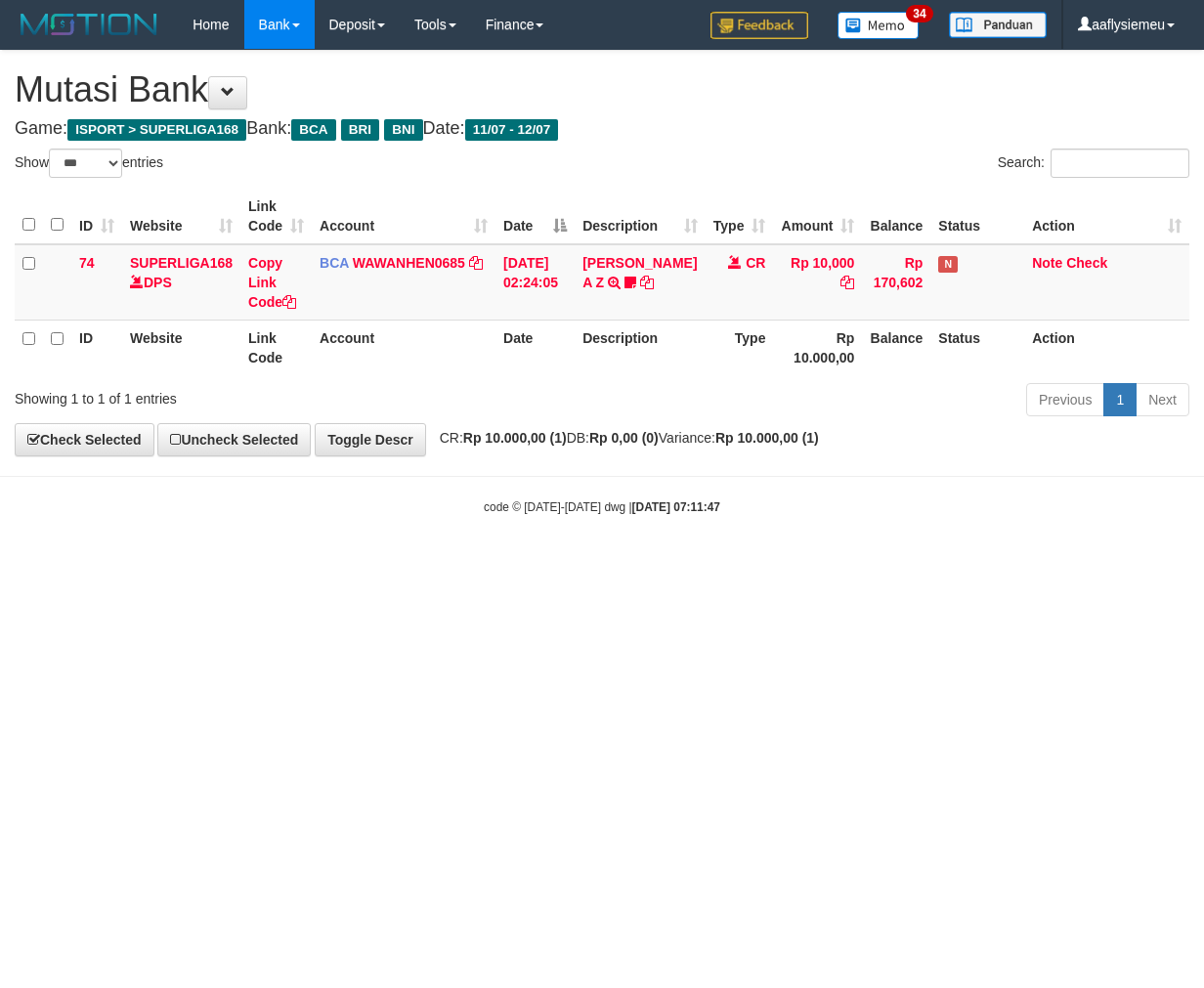 select on "***" 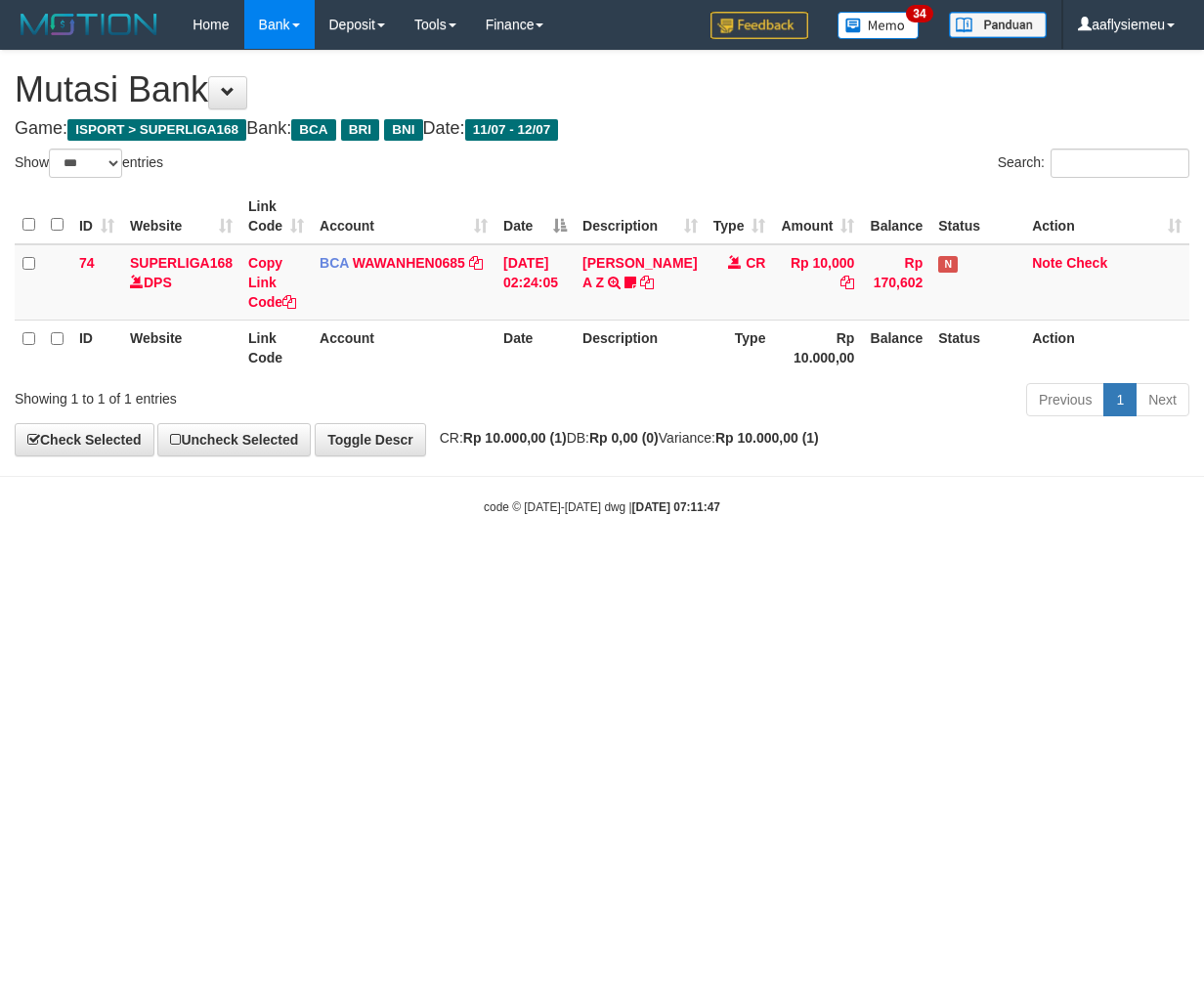 scroll, scrollTop: 0, scrollLeft: 0, axis: both 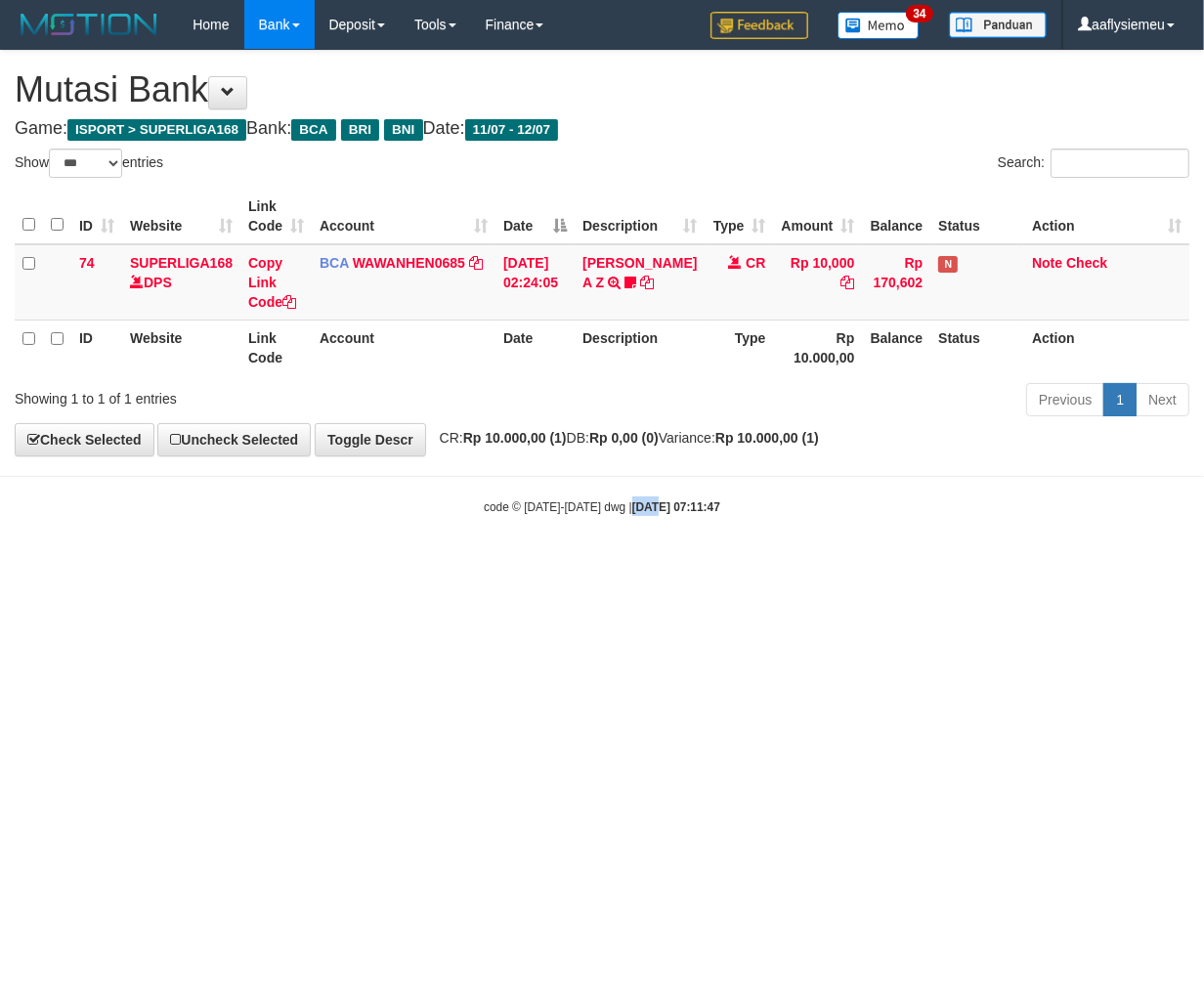 click on "Toggle navigation
Home
Bank
Account List
Load
By Website
Group
[ISPORT]													SUPERLIGA168
By Load Group (DPS)" at bounding box center (602, 282) 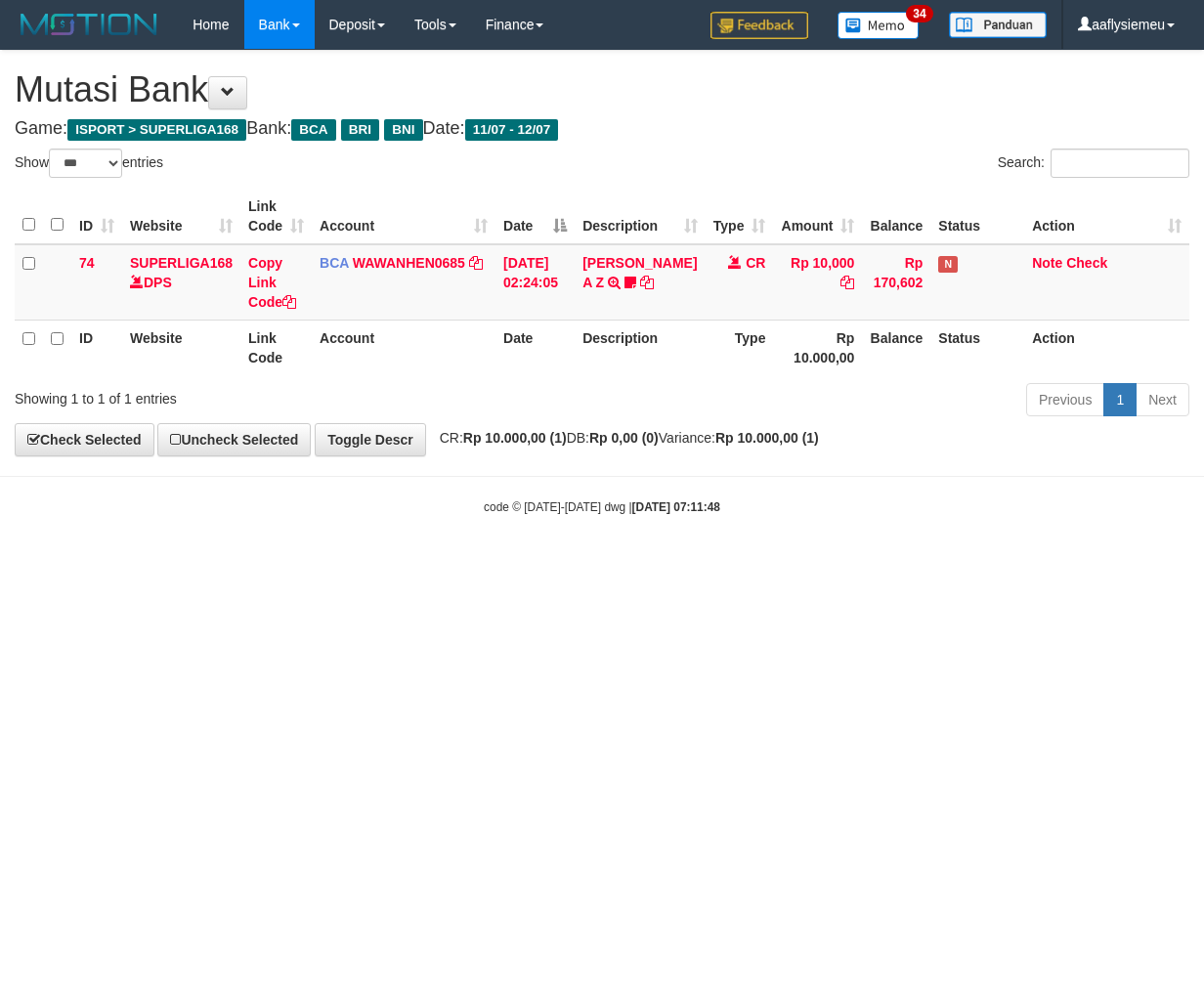 select on "***" 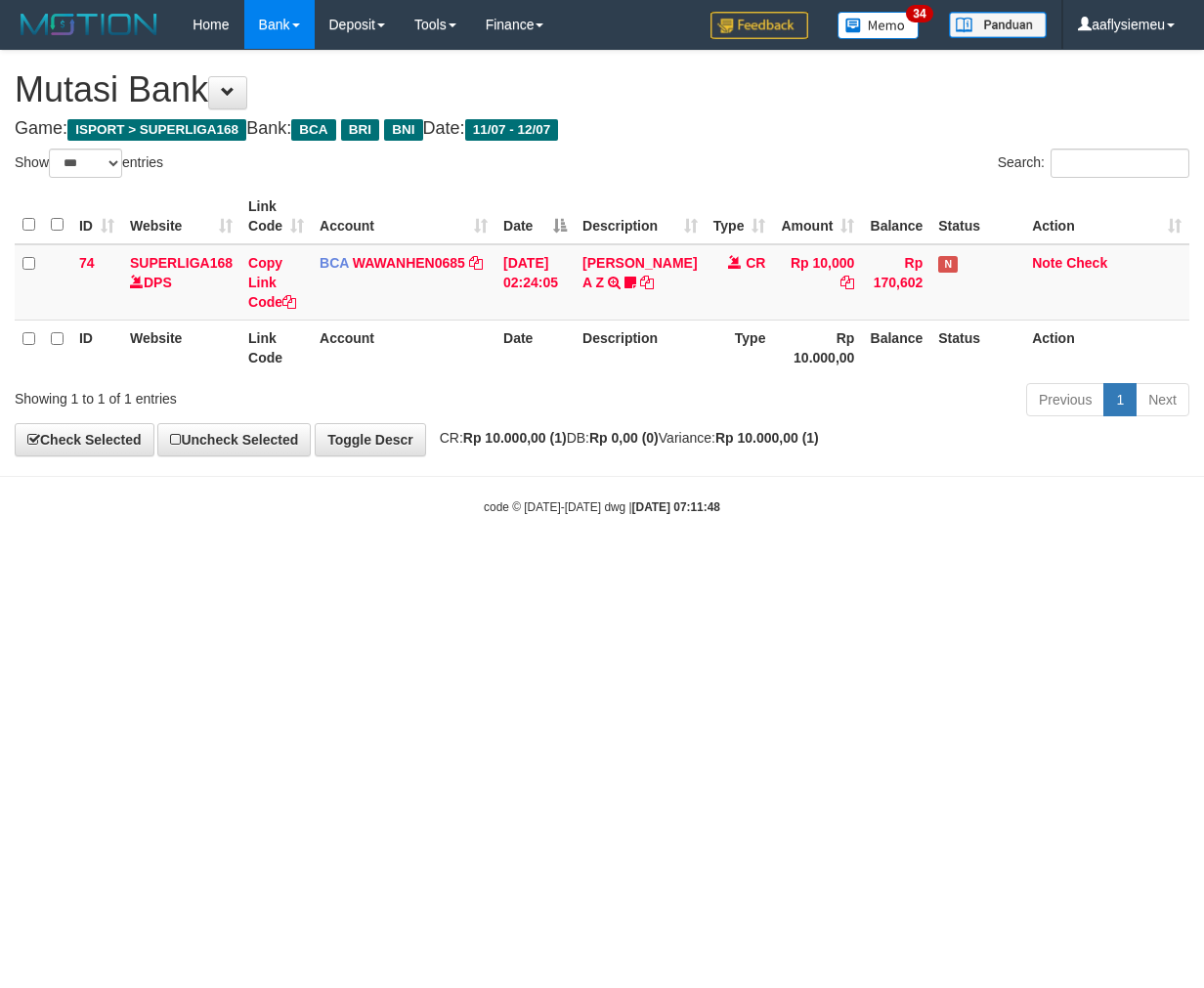scroll, scrollTop: 0, scrollLeft: 0, axis: both 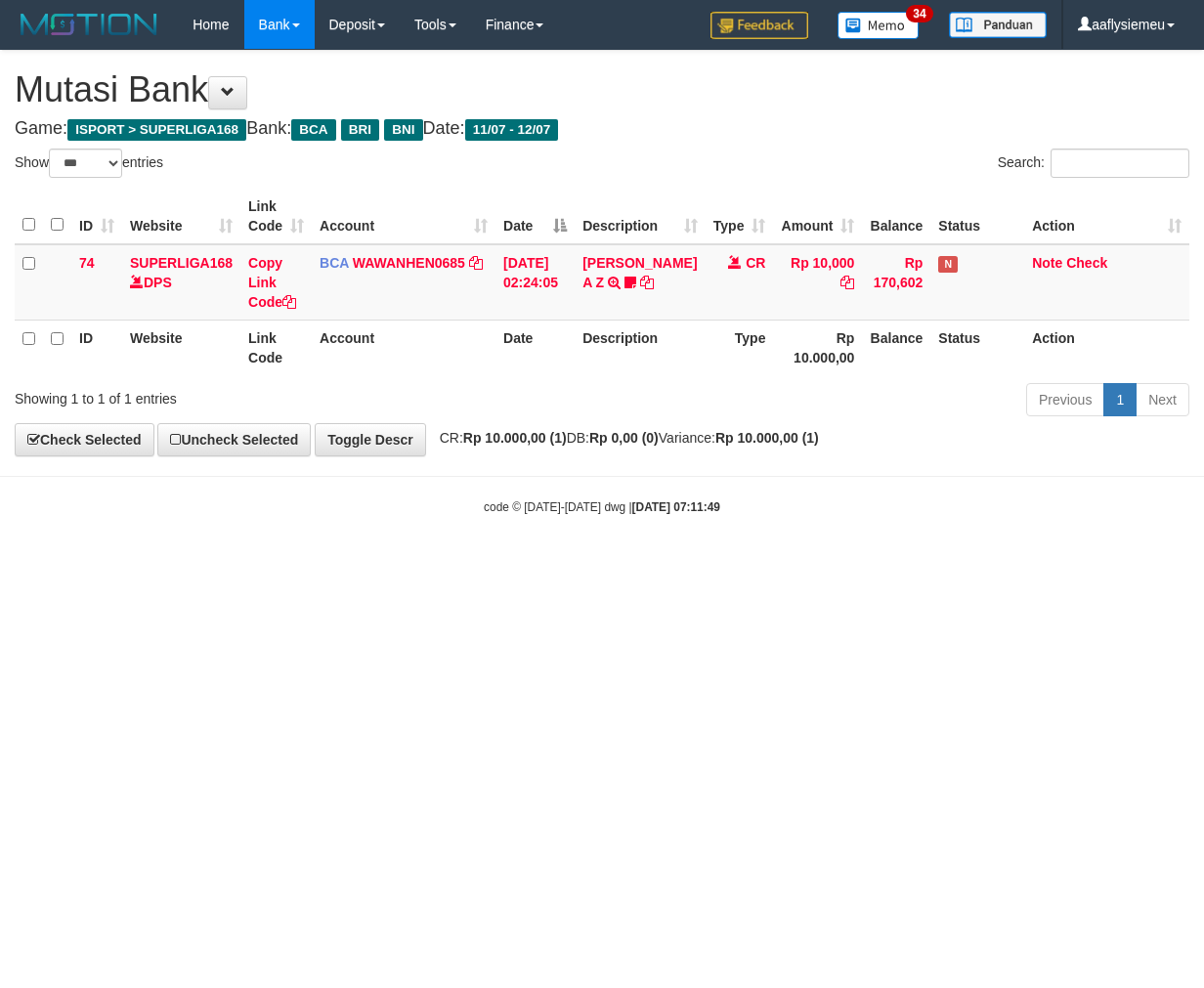 select on "***" 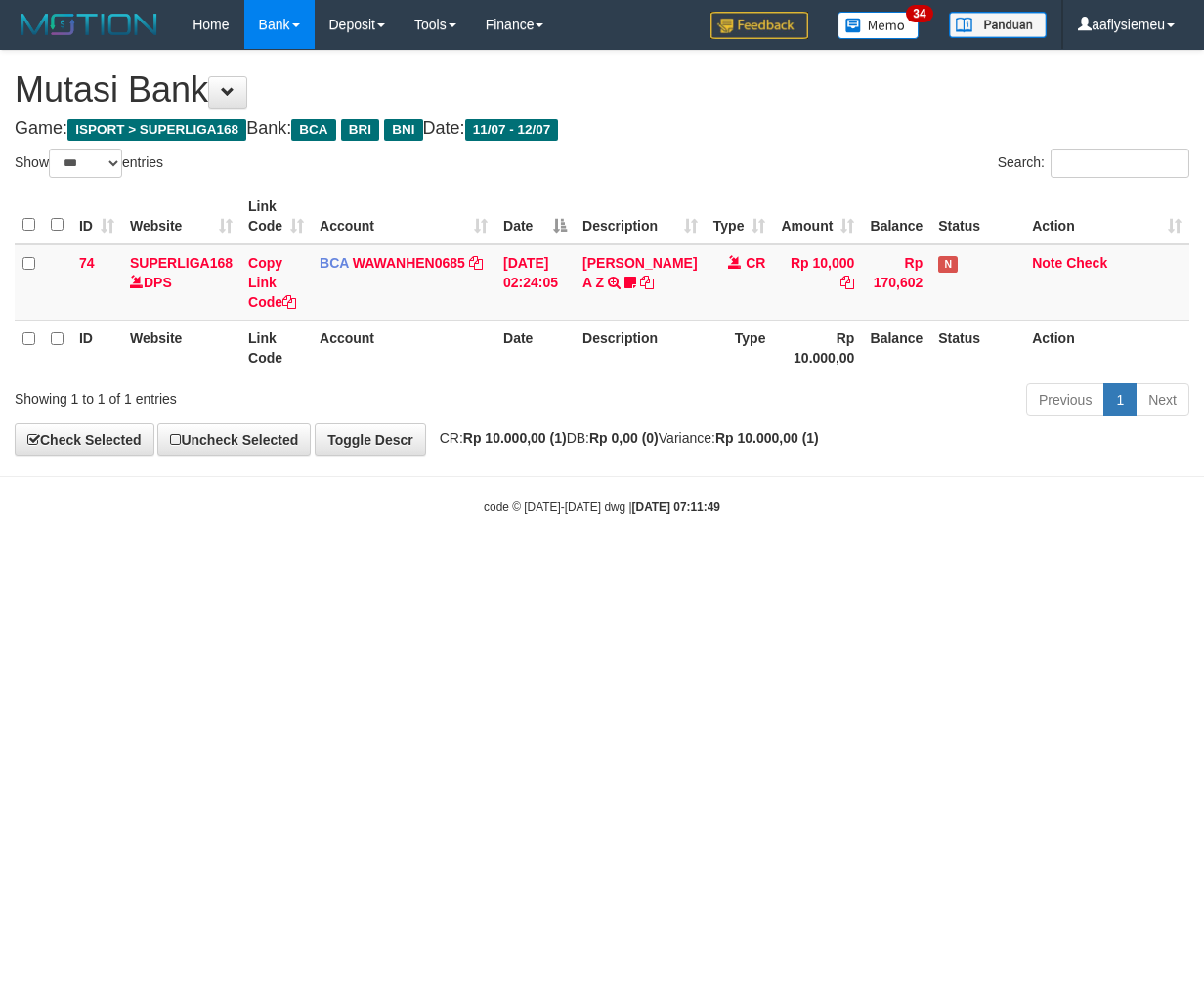 scroll, scrollTop: 0, scrollLeft: 0, axis: both 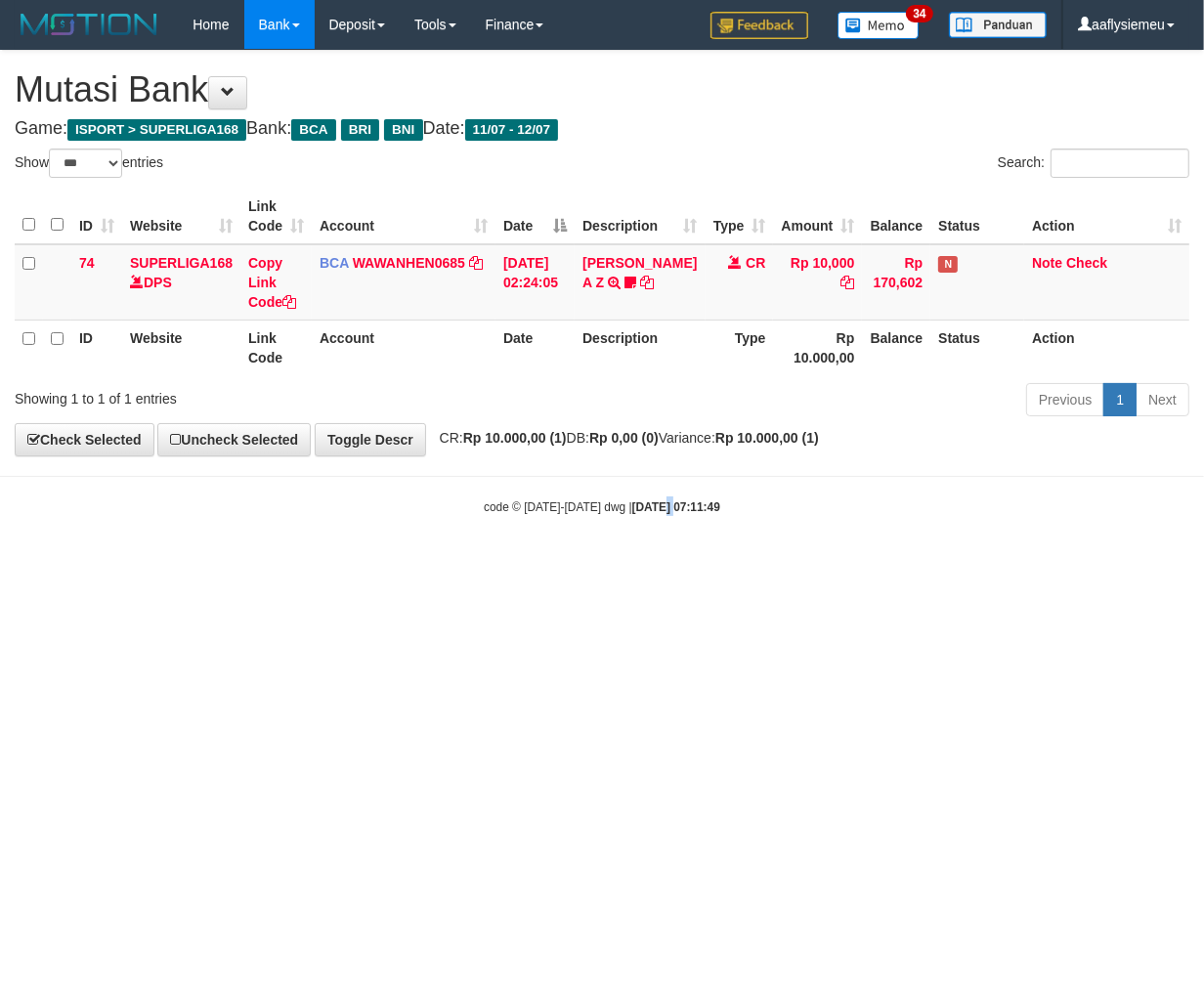 click on "Toggle navigation
Home
Bank
Account List
Load
By Website
Group
[ISPORT]													SUPERLIGA168
By Load Group (DPS)" at bounding box center (602, 282) 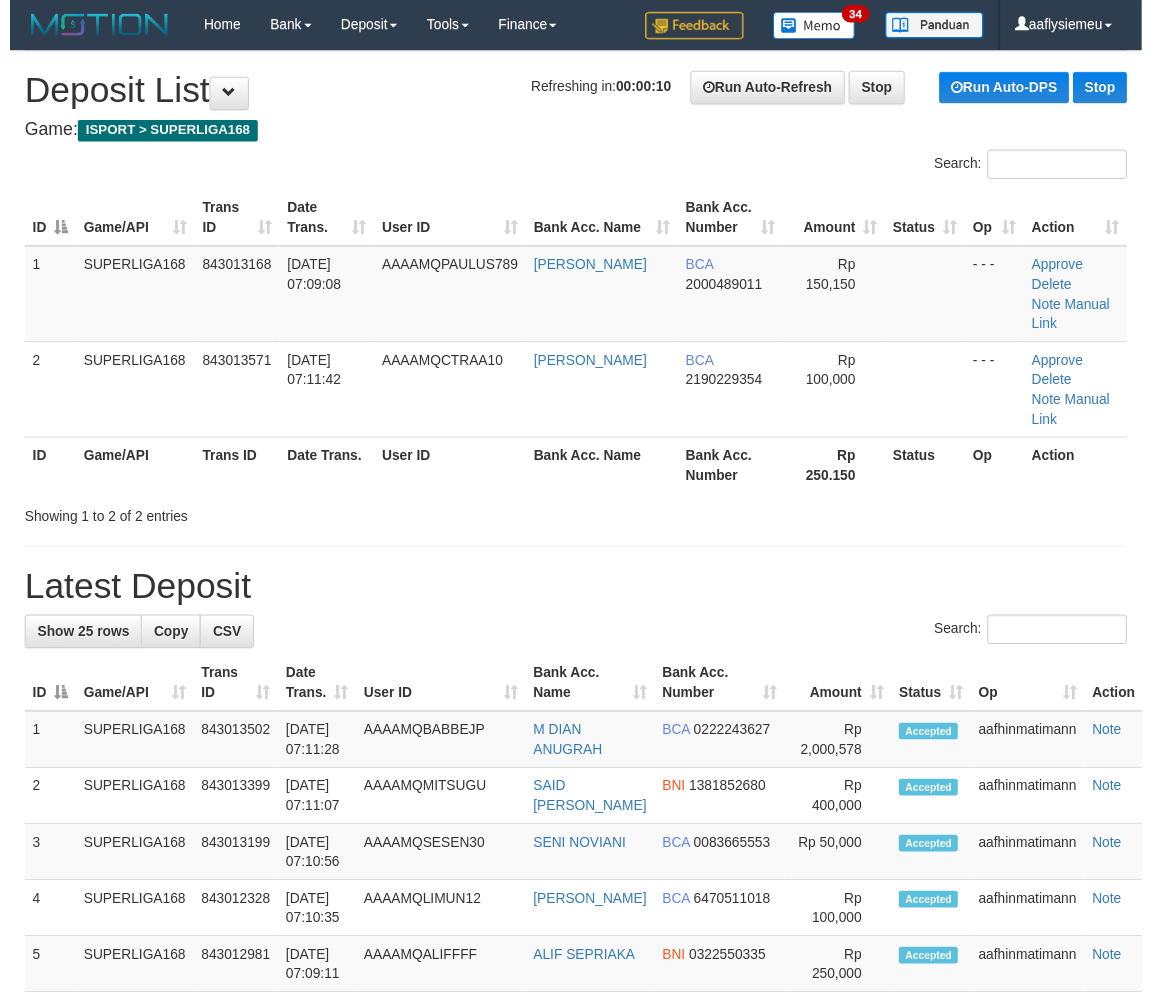 scroll, scrollTop: 0, scrollLeft: 0, axis: both 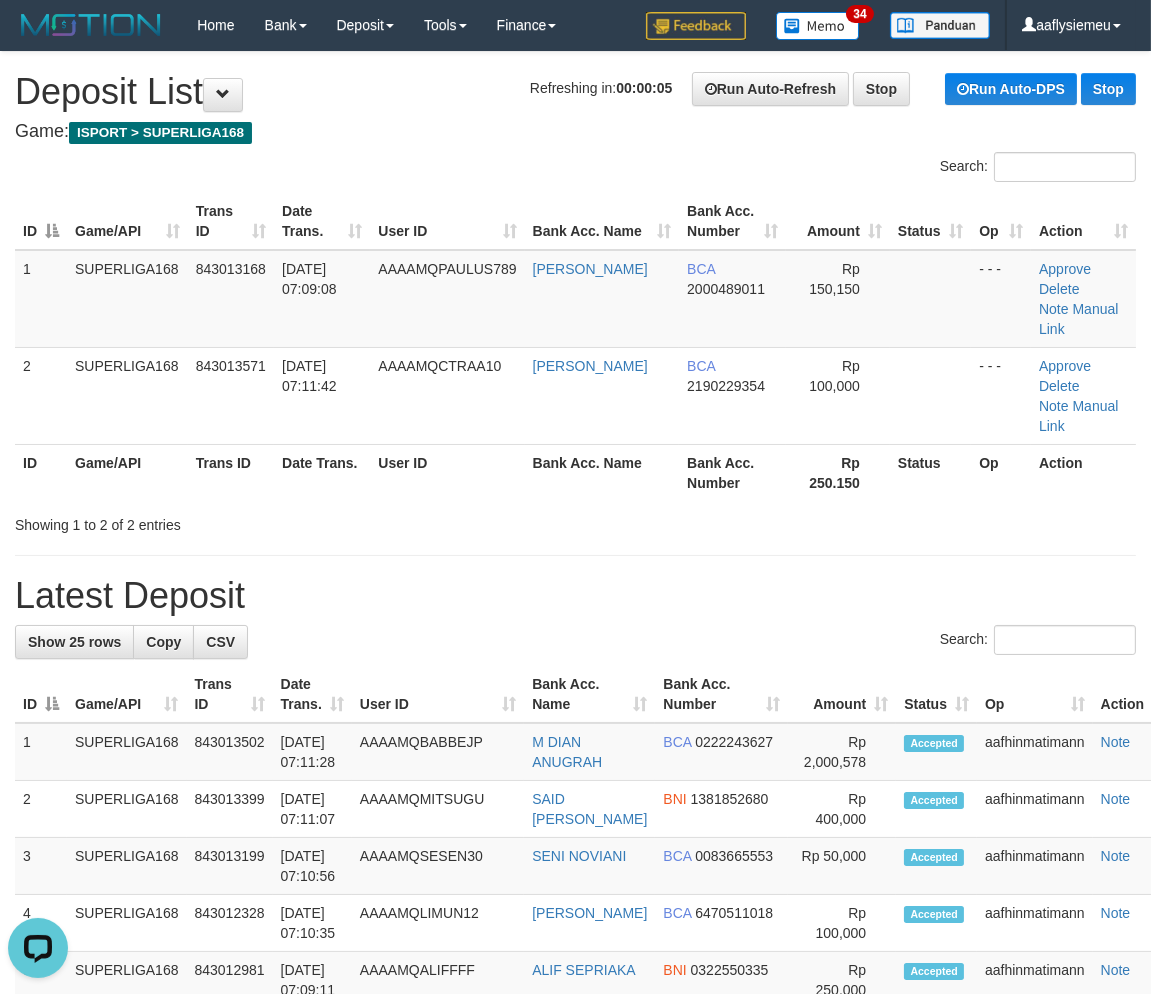 click on "User ID" at bounding box center [447, 472] 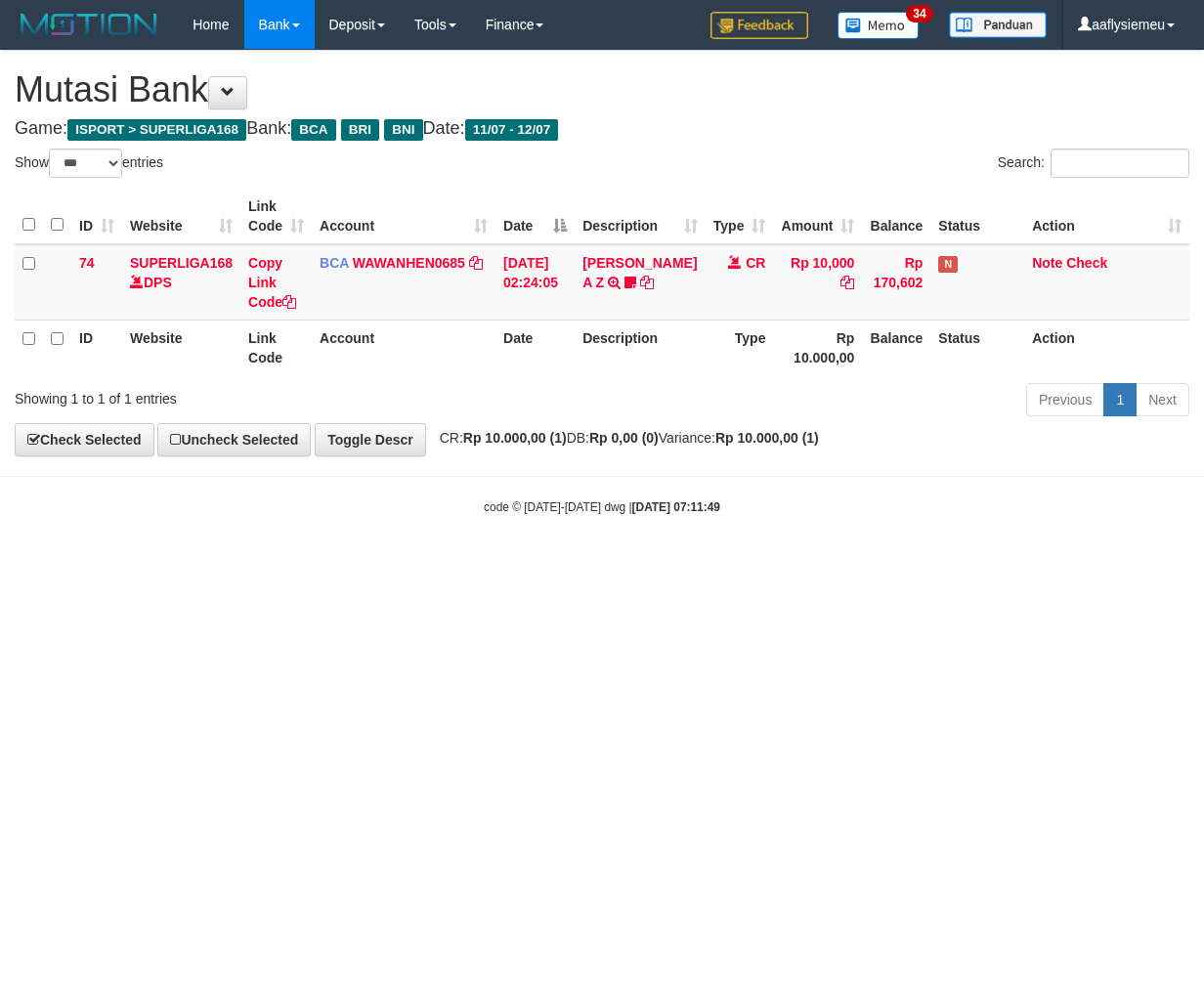 select on "***" 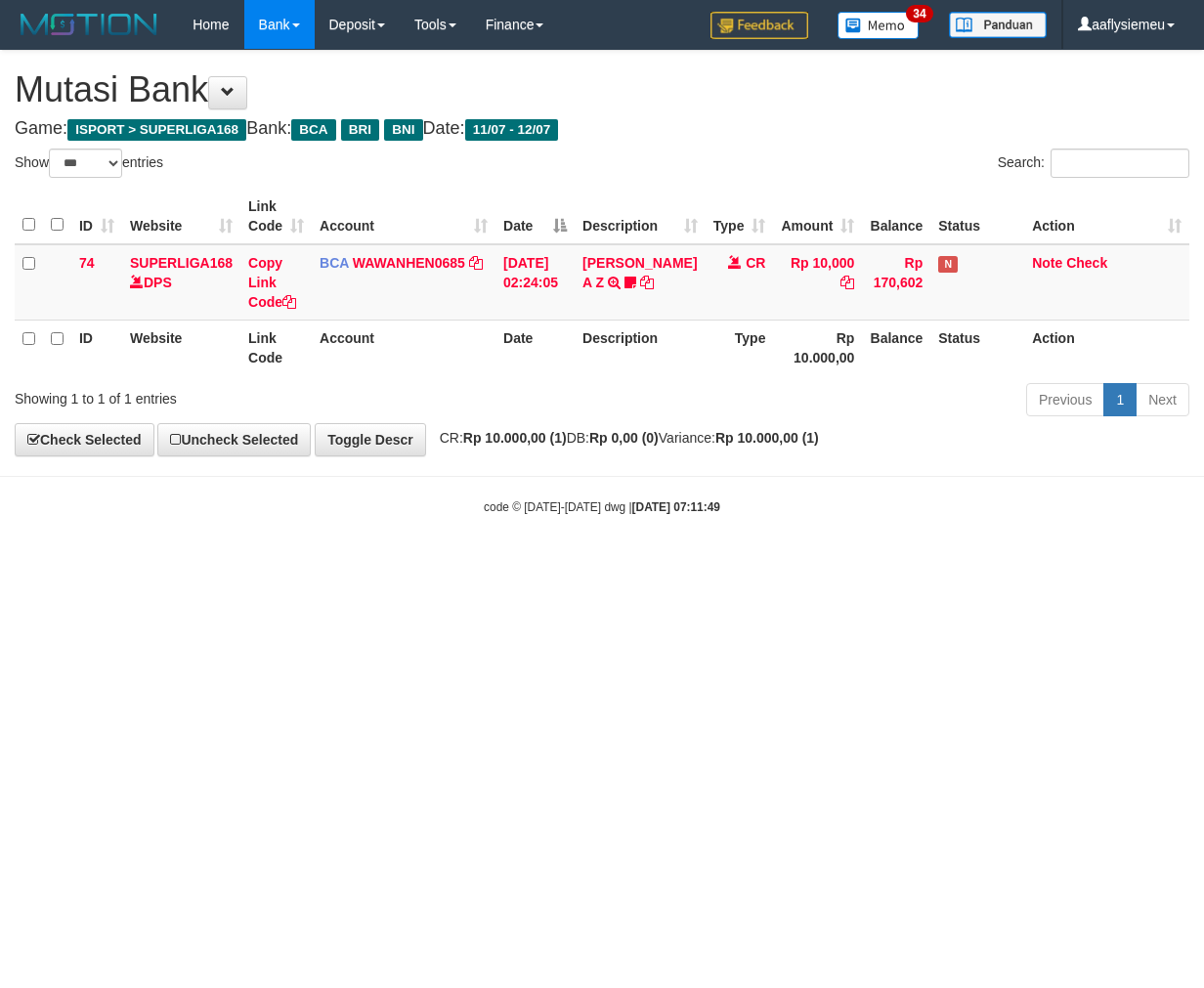 scroll, scrollTop: 0, scrollLeft: 0, axis: both 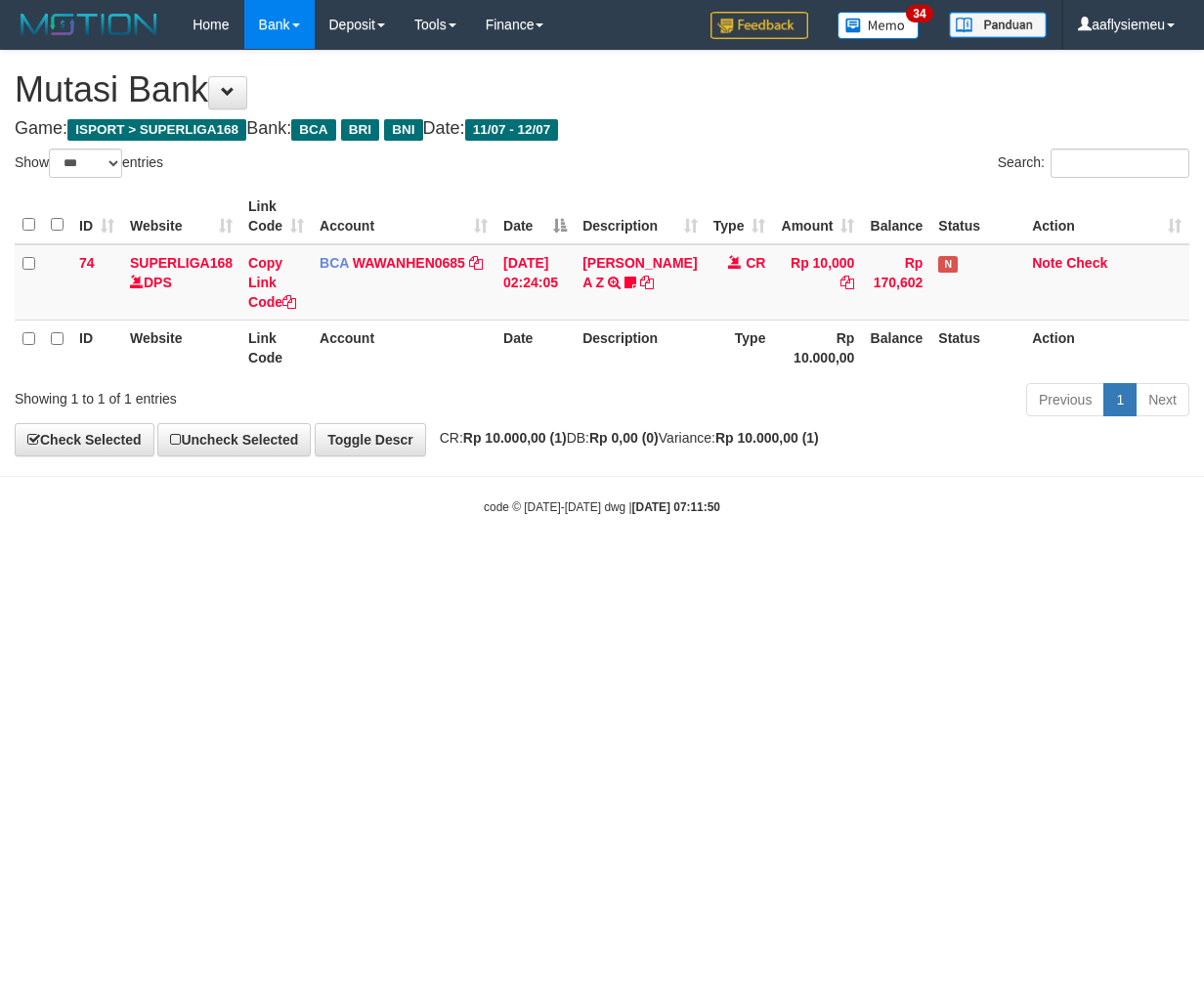 select on "***" 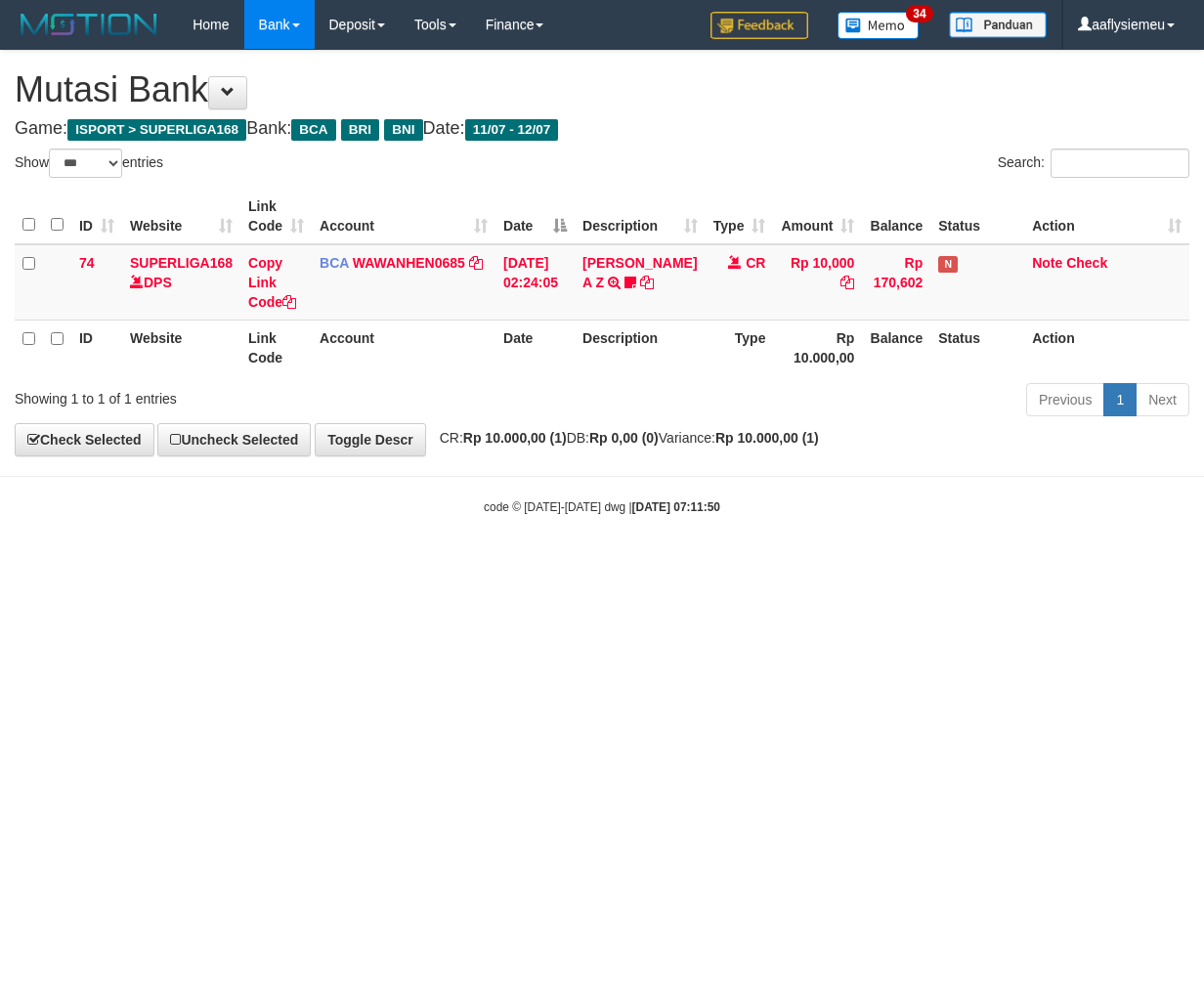 scroll, scrollTop: 0, scrollLeft: 0, axis: both 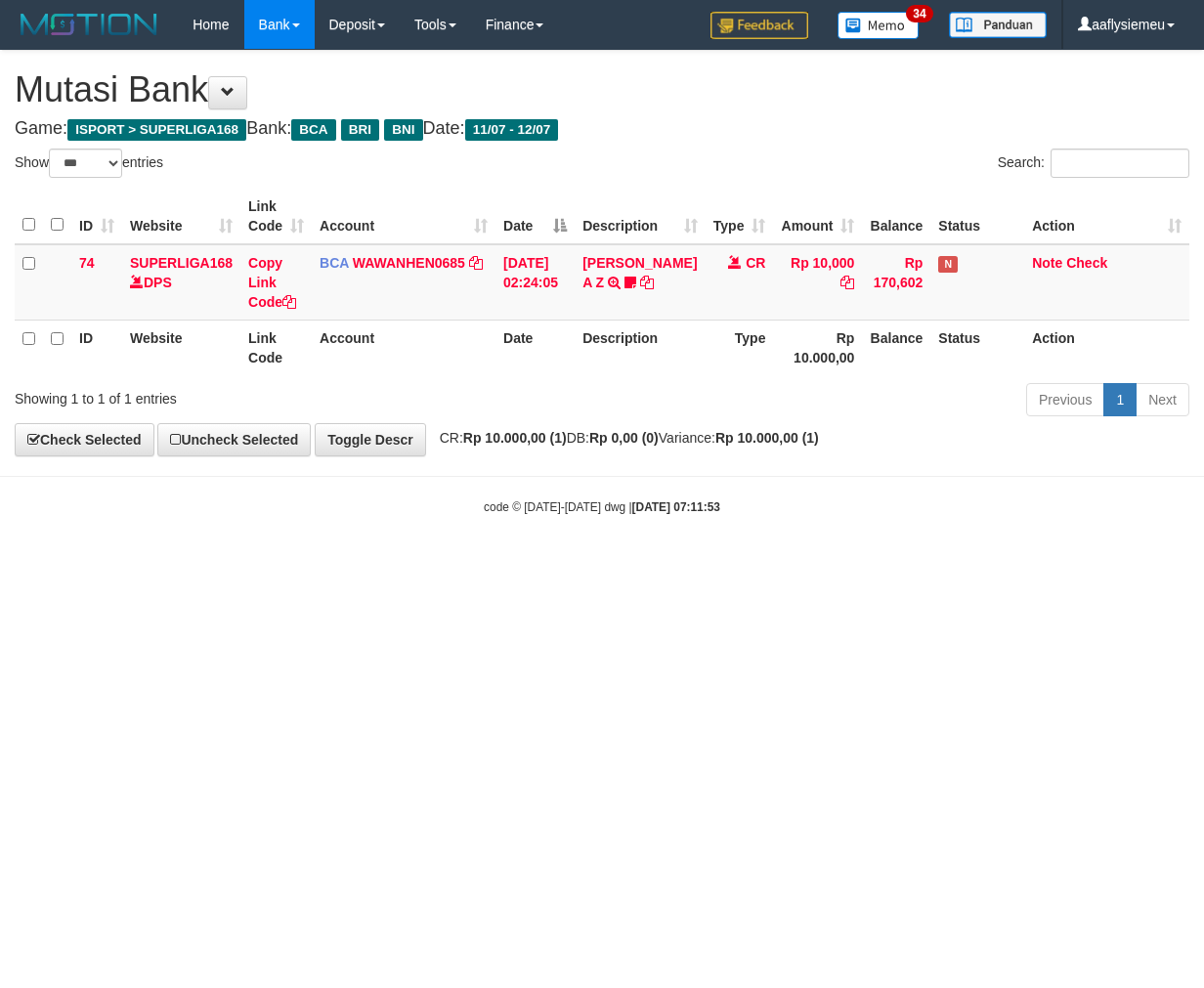 select on "***" 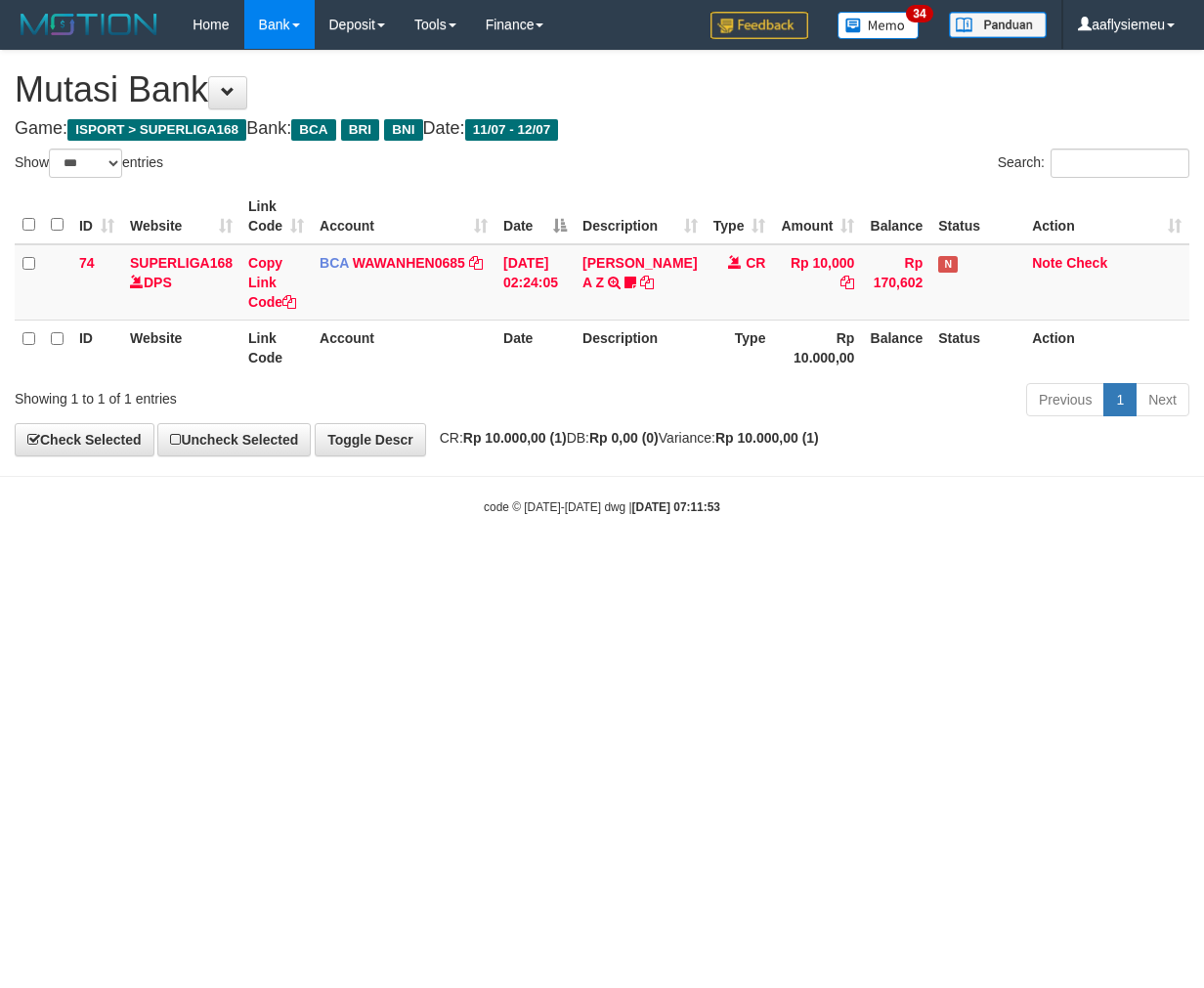 scroll, scrollTop: 0, scrollLeft: 0, axis: both 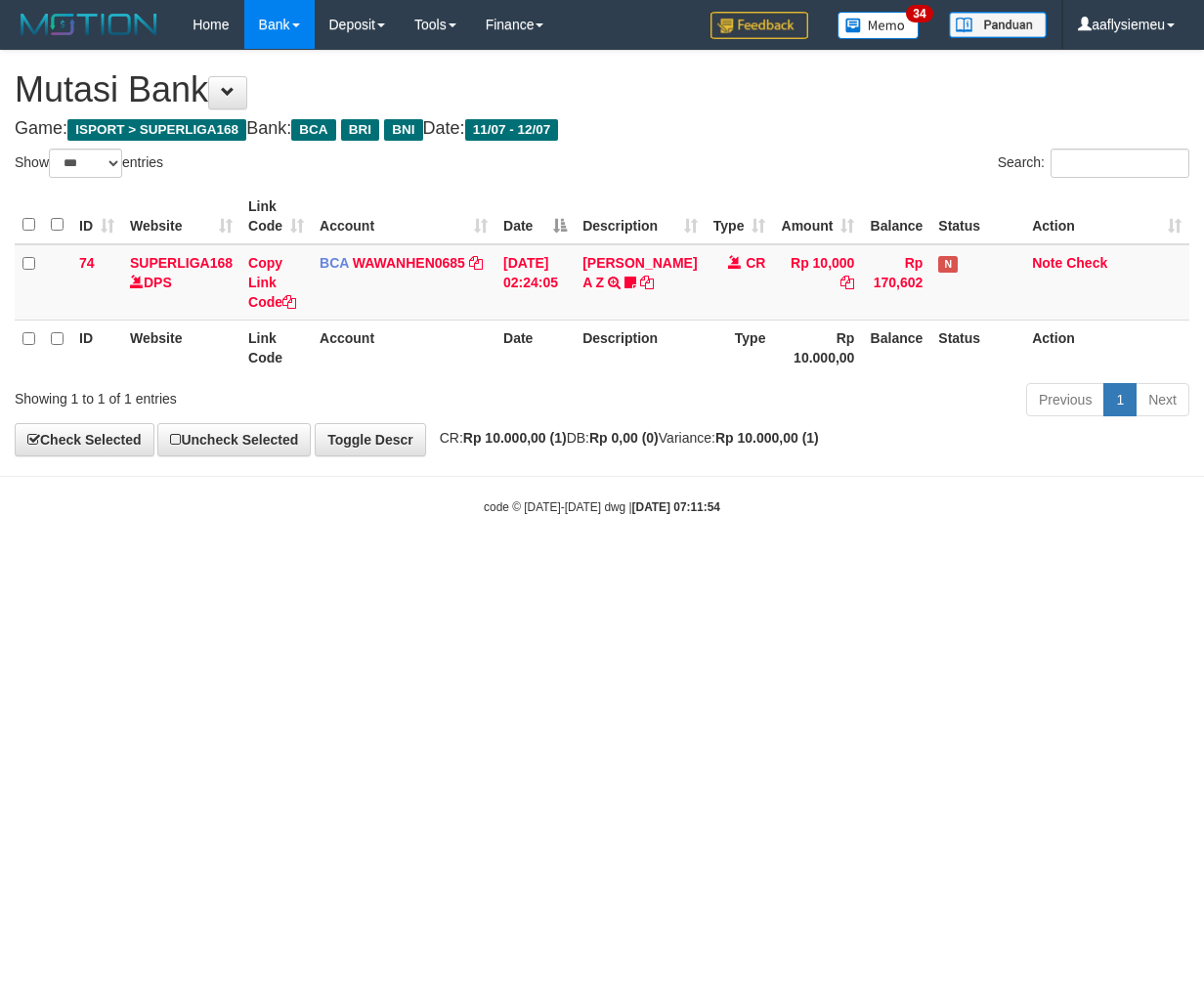 select on "***" 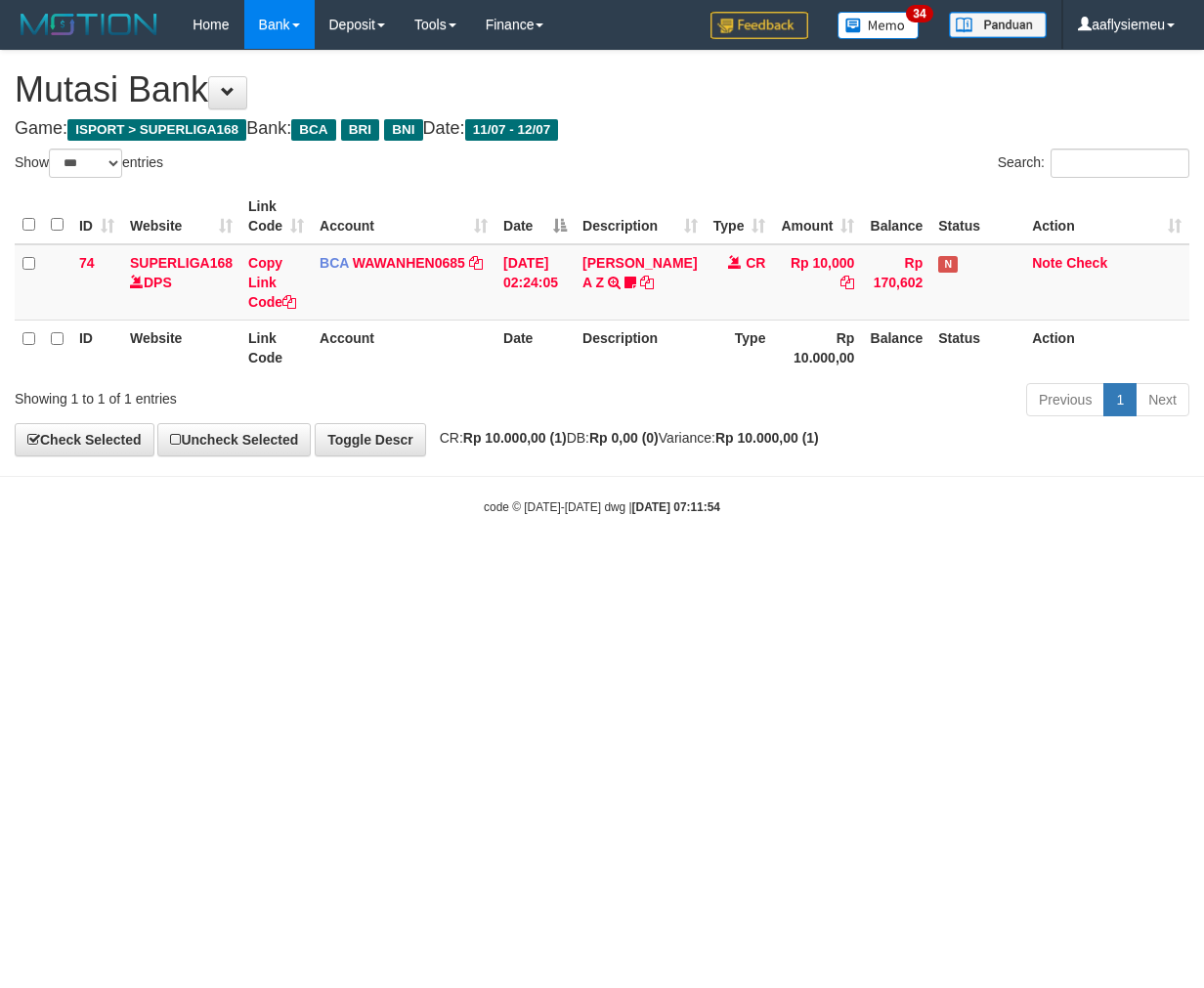 scroll, scrollTop: 0, scrollLeft: 0, axis: both 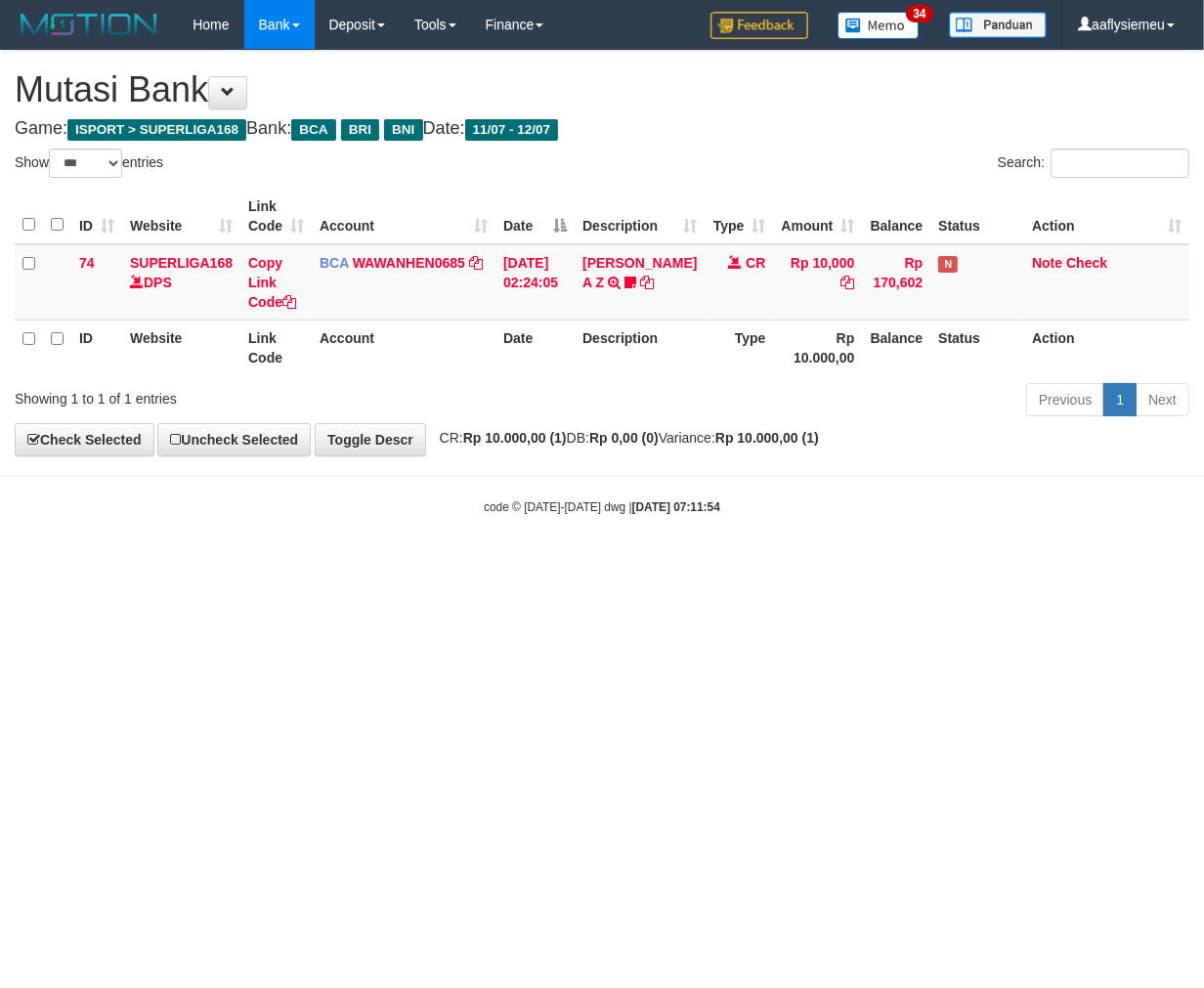 drag, startPoint x: 553, startPoint y: 653, endPoint x: 909, endPoint y: 621, distance: 357.43531 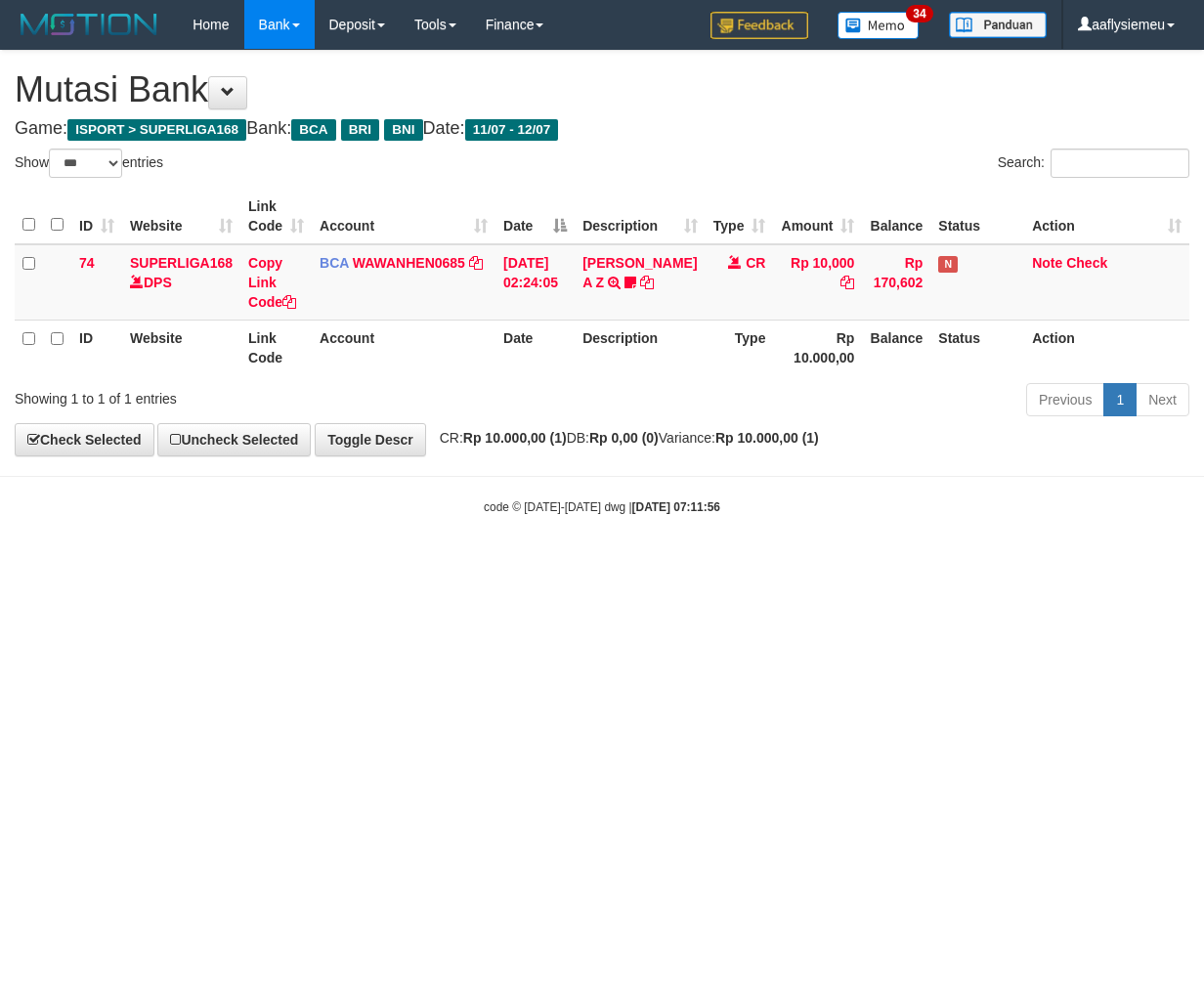 select on "***" 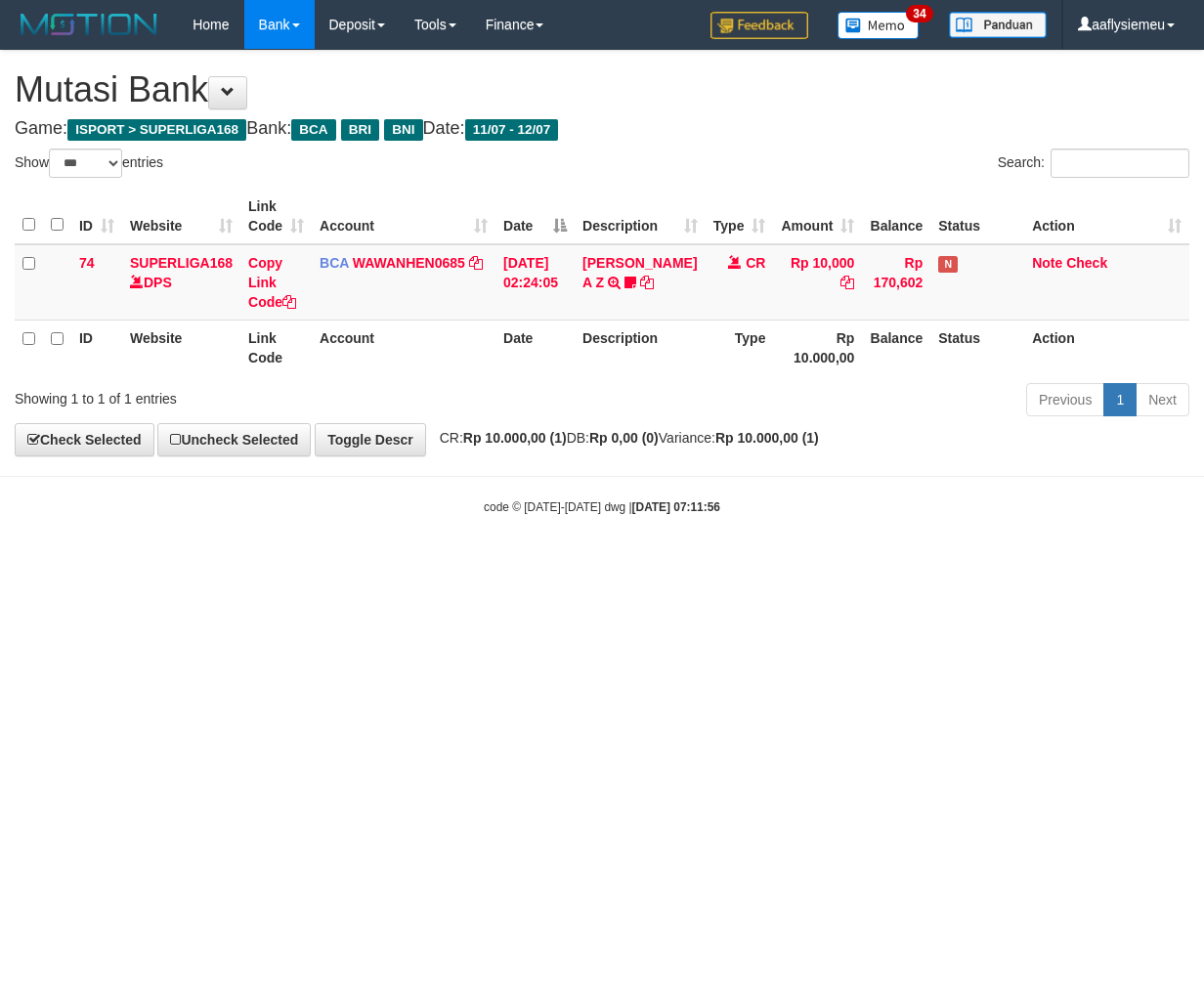 scroll, scrollTop: 0, scrollLeft: 0, axis: both 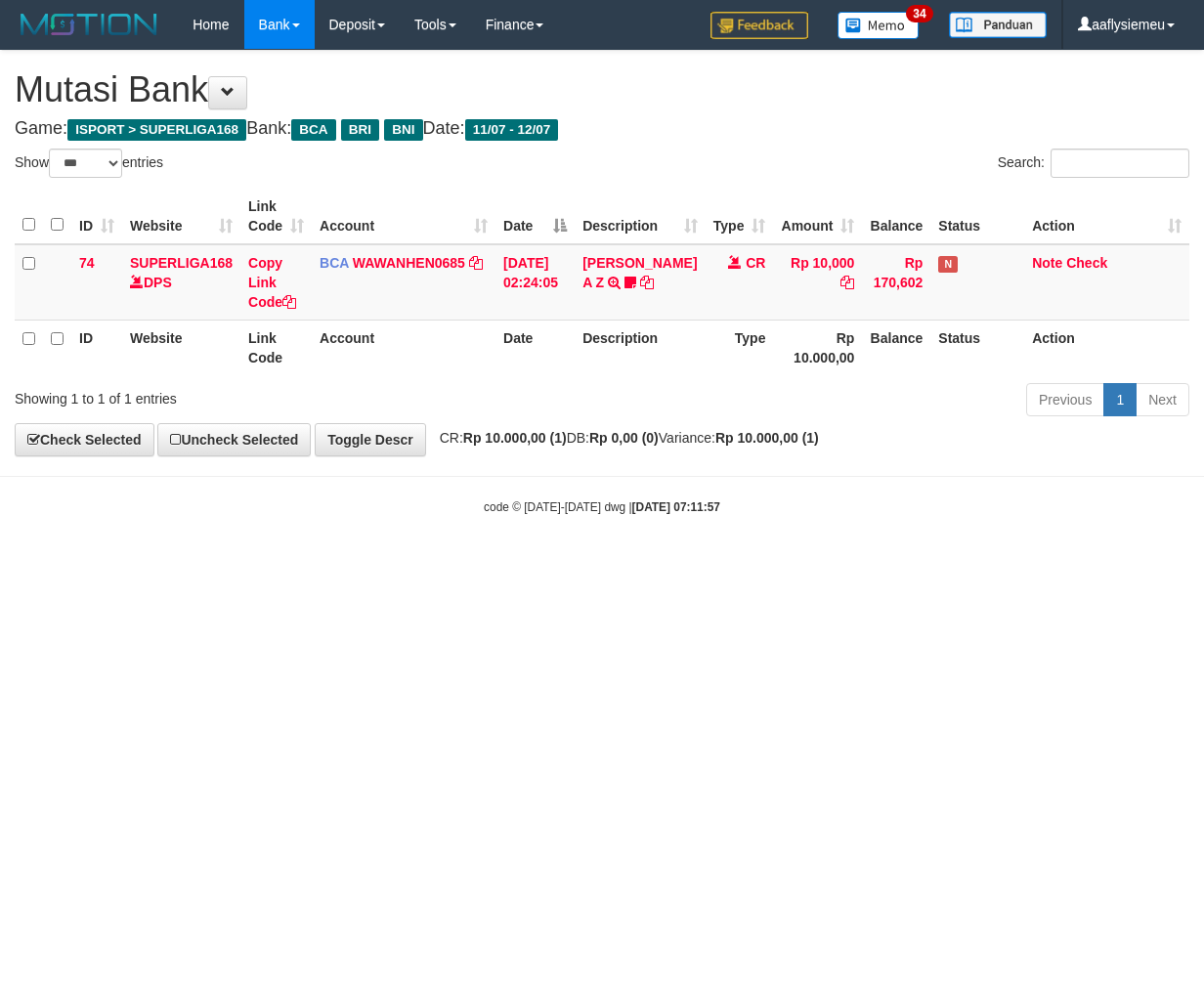 select on "***" 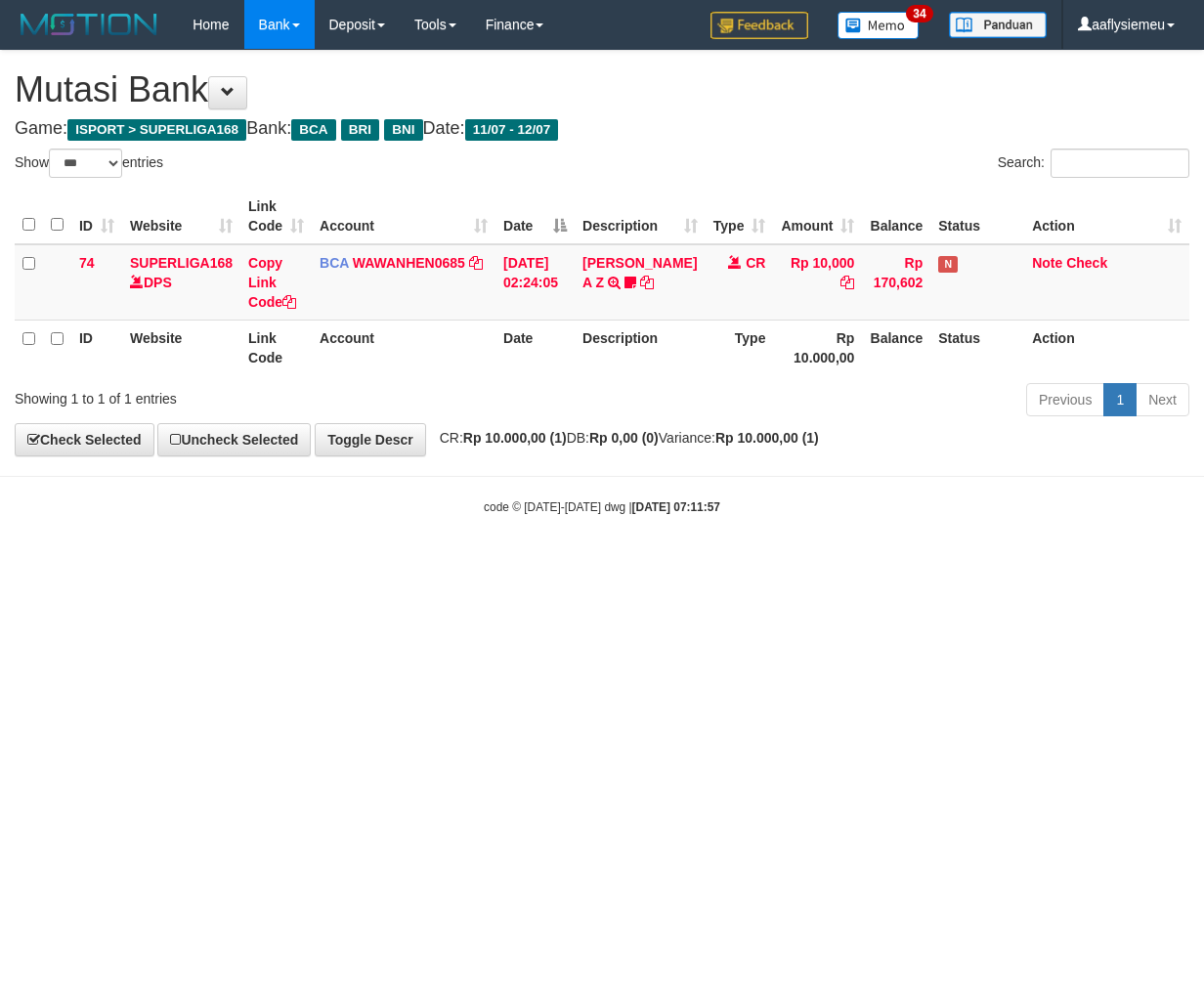 scroll, scrollTop: 0, scrollLeft: 0, axis: both 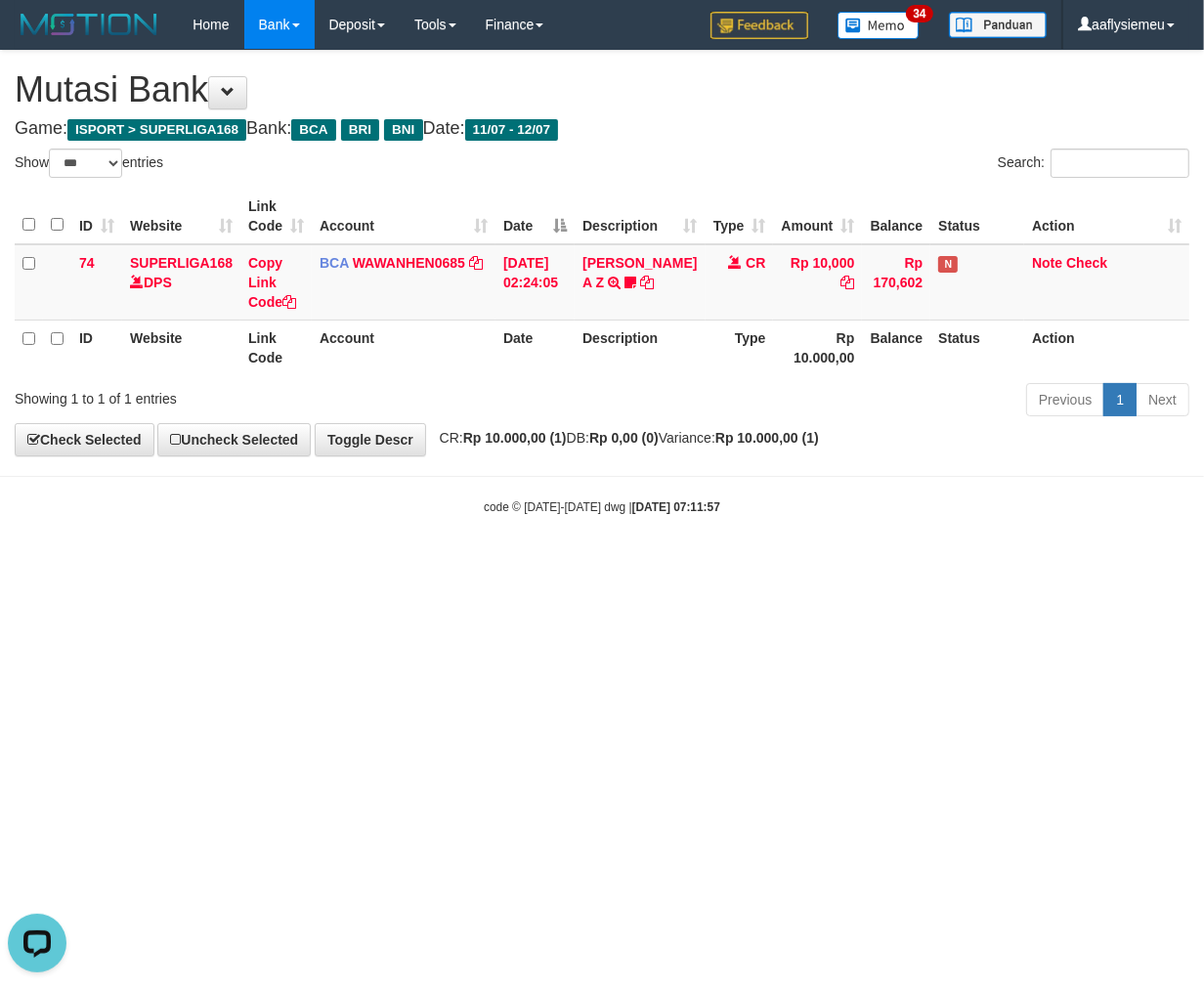 click on "**********" at bounding box center [602, 253] 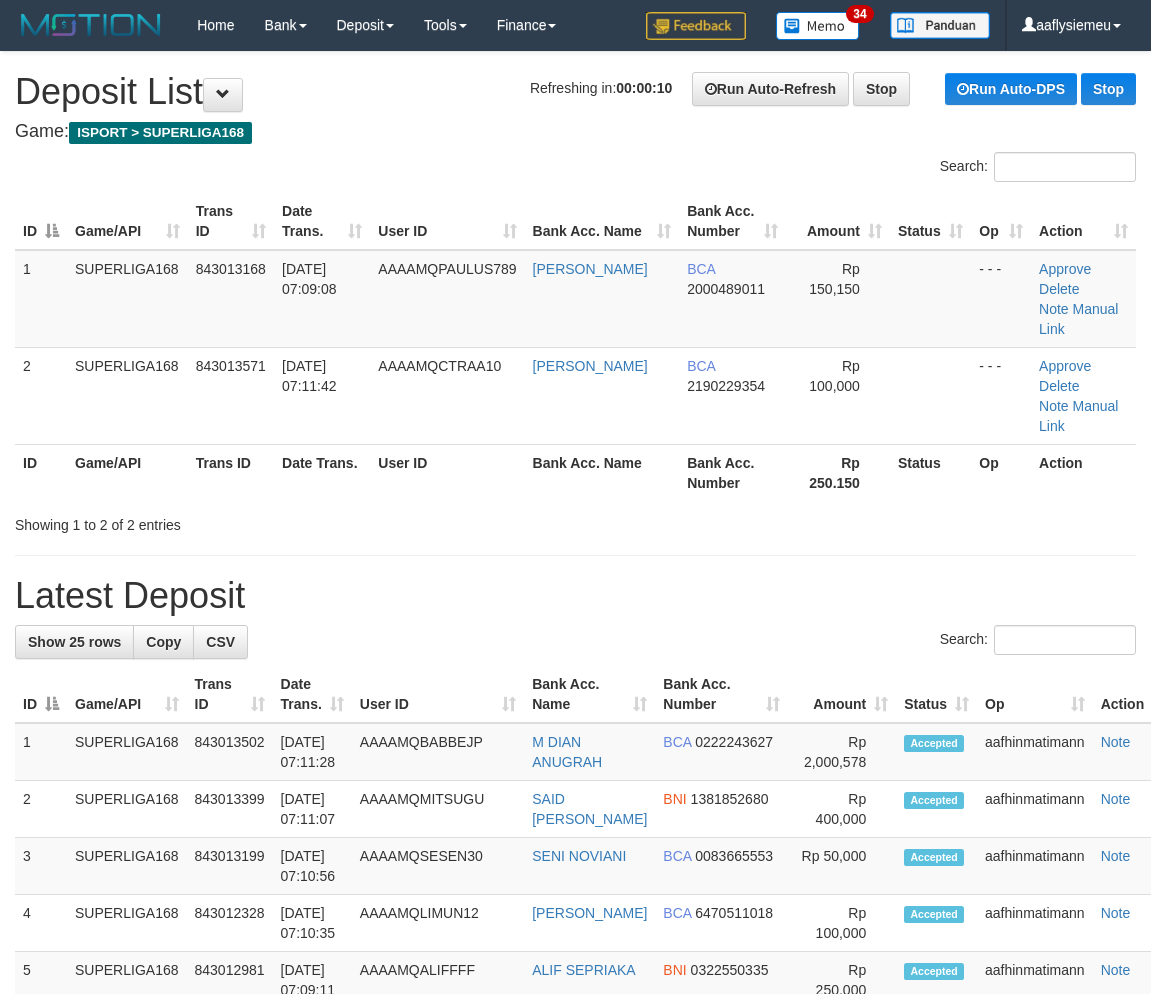 scroll, scrollTop: 0, scrollLeft: 0, axis: both 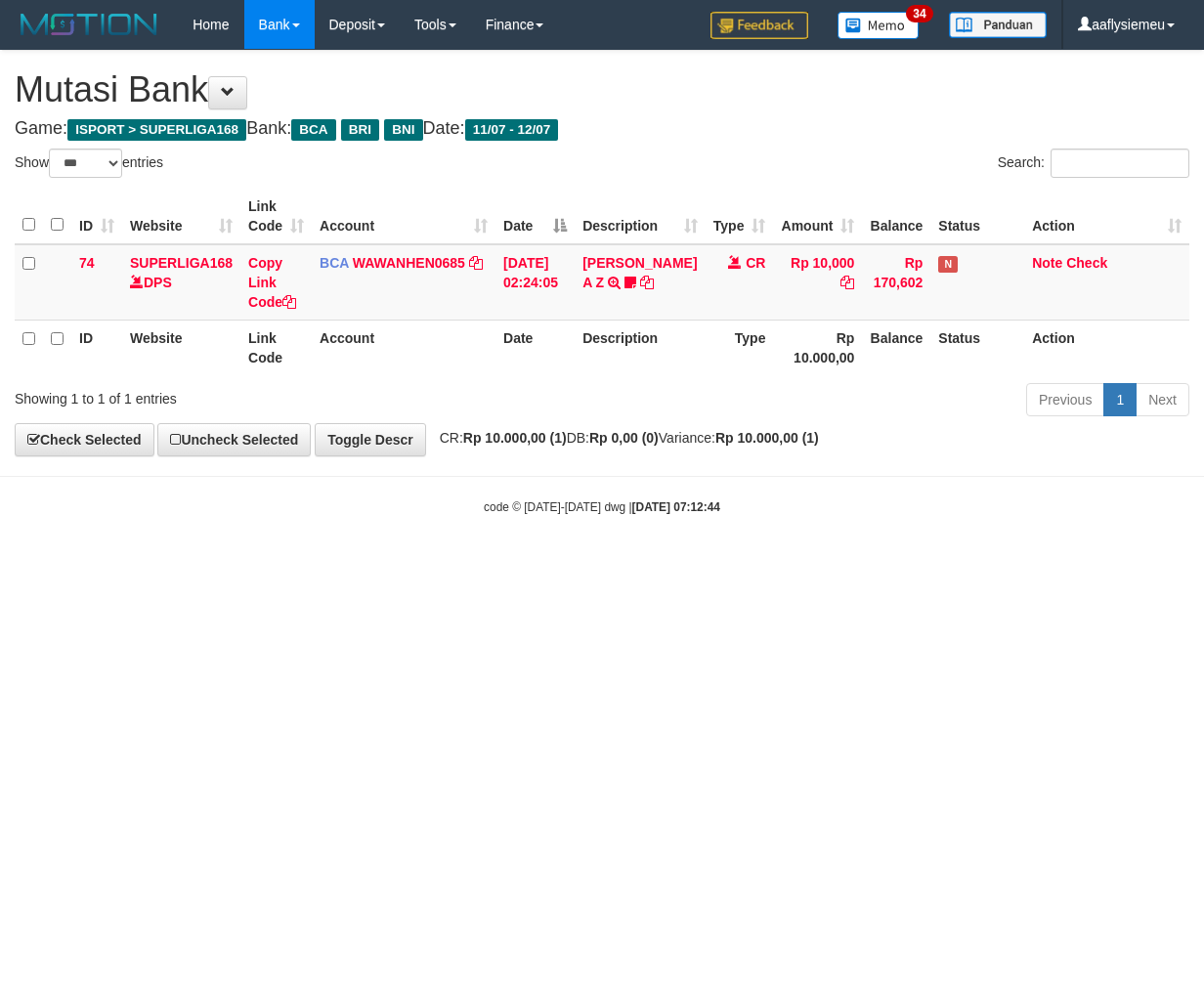 select on "***" 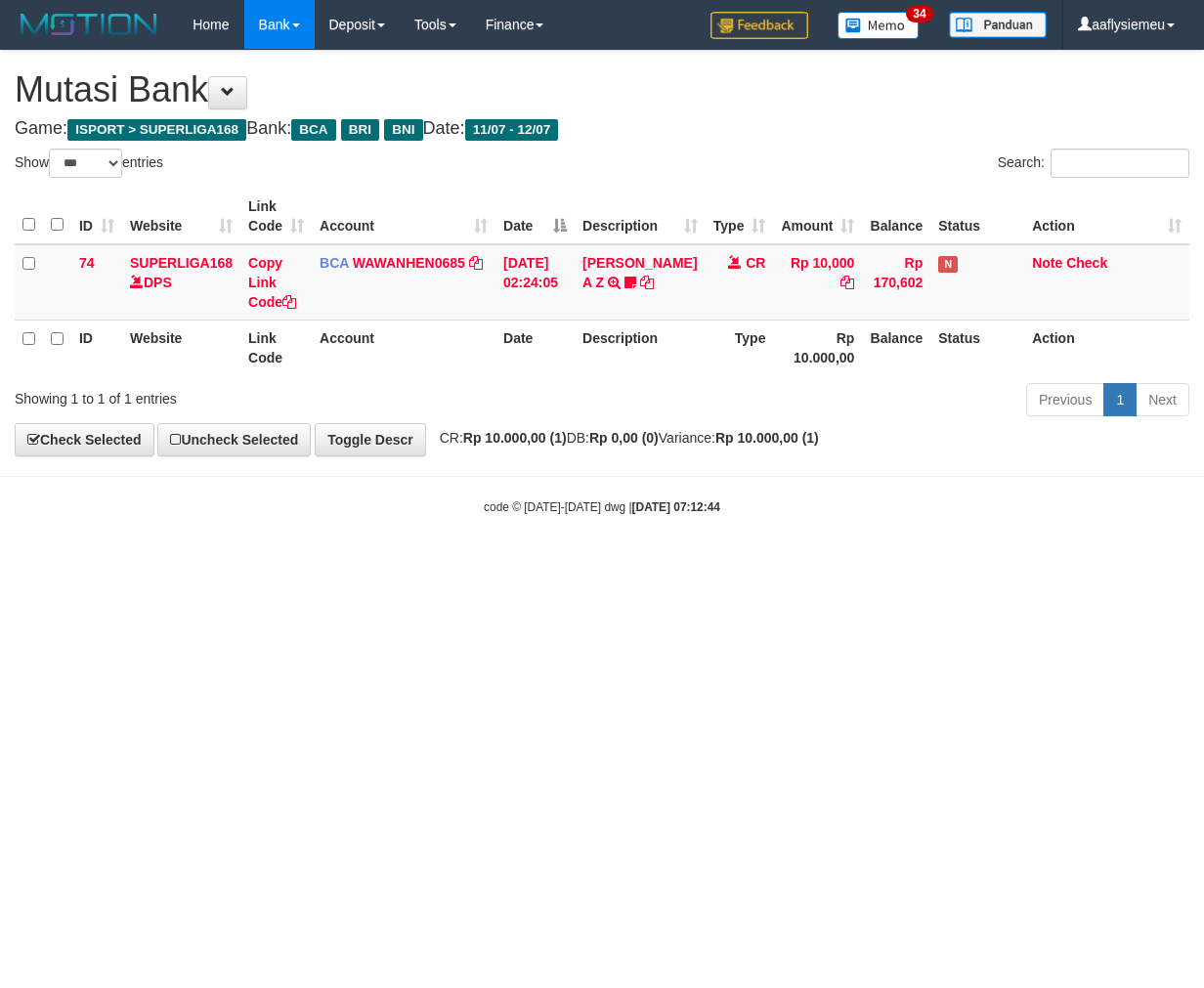 scroll, scrollTop: 0, scrollLeft: 0, axis: both 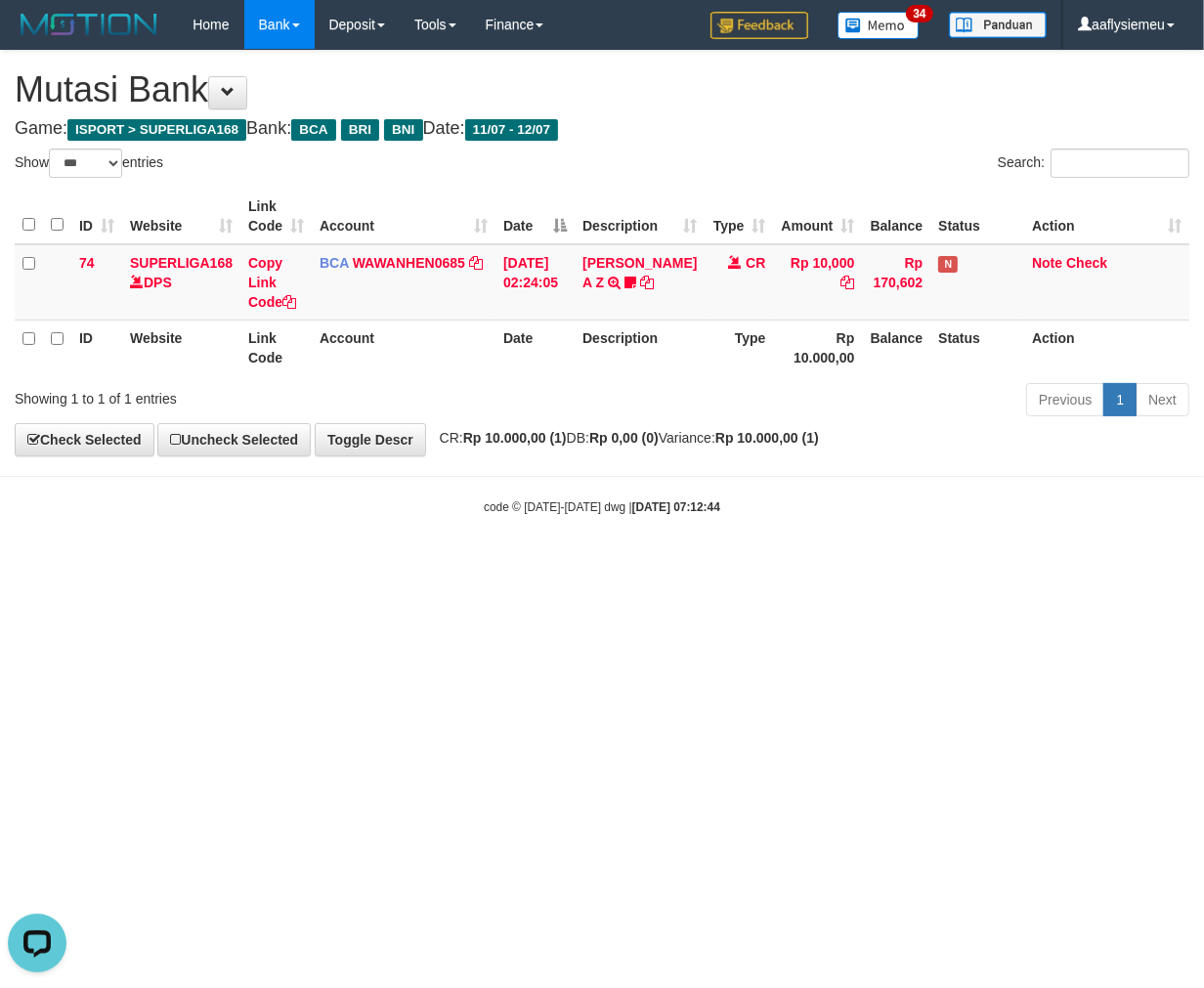 drag, startPoint x: 651, startPoint y: 565, endPoint x: 1202, endPoint y: 493, distance: 555.6843 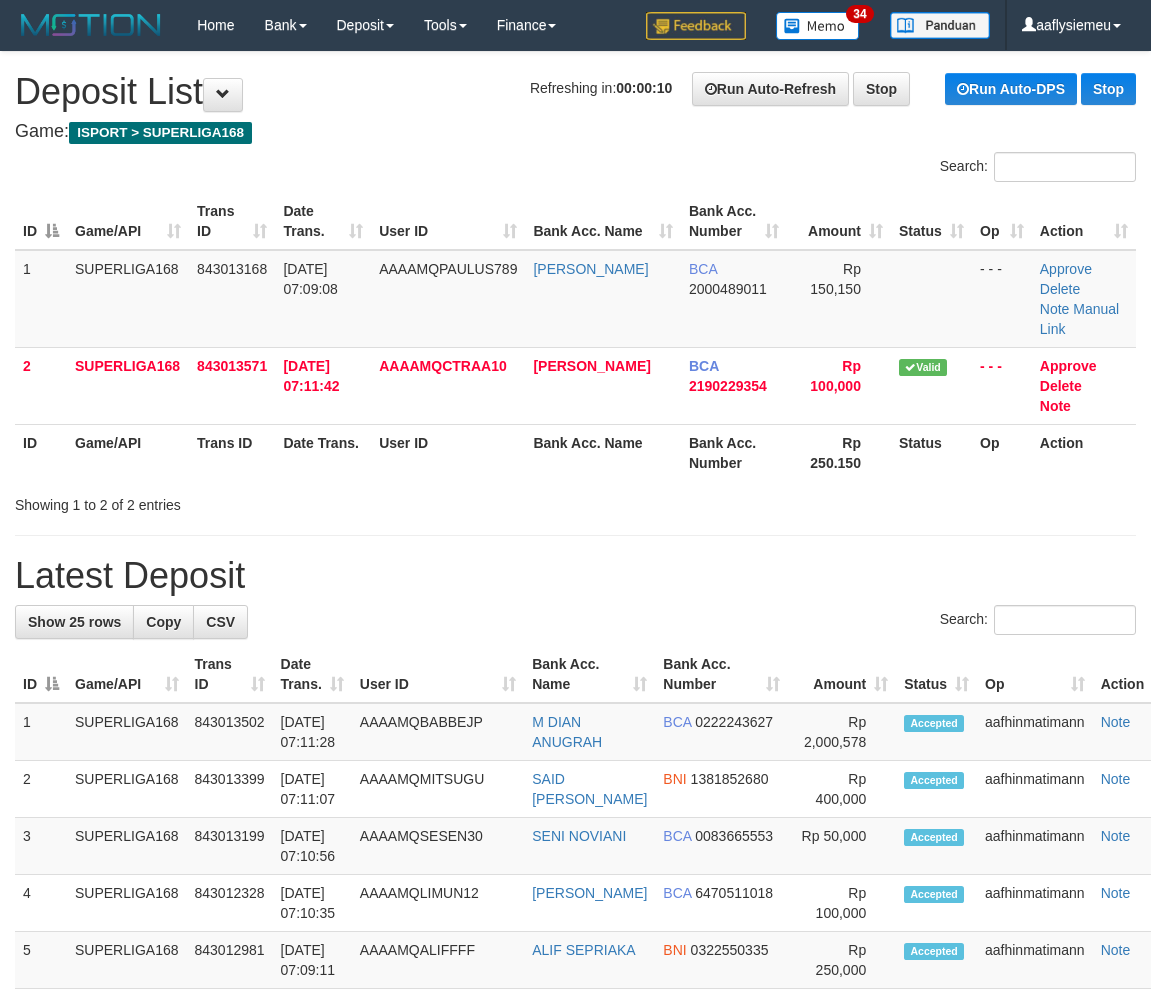 scroll, scrollTop: 0, scrollLeft: 0, axis: both 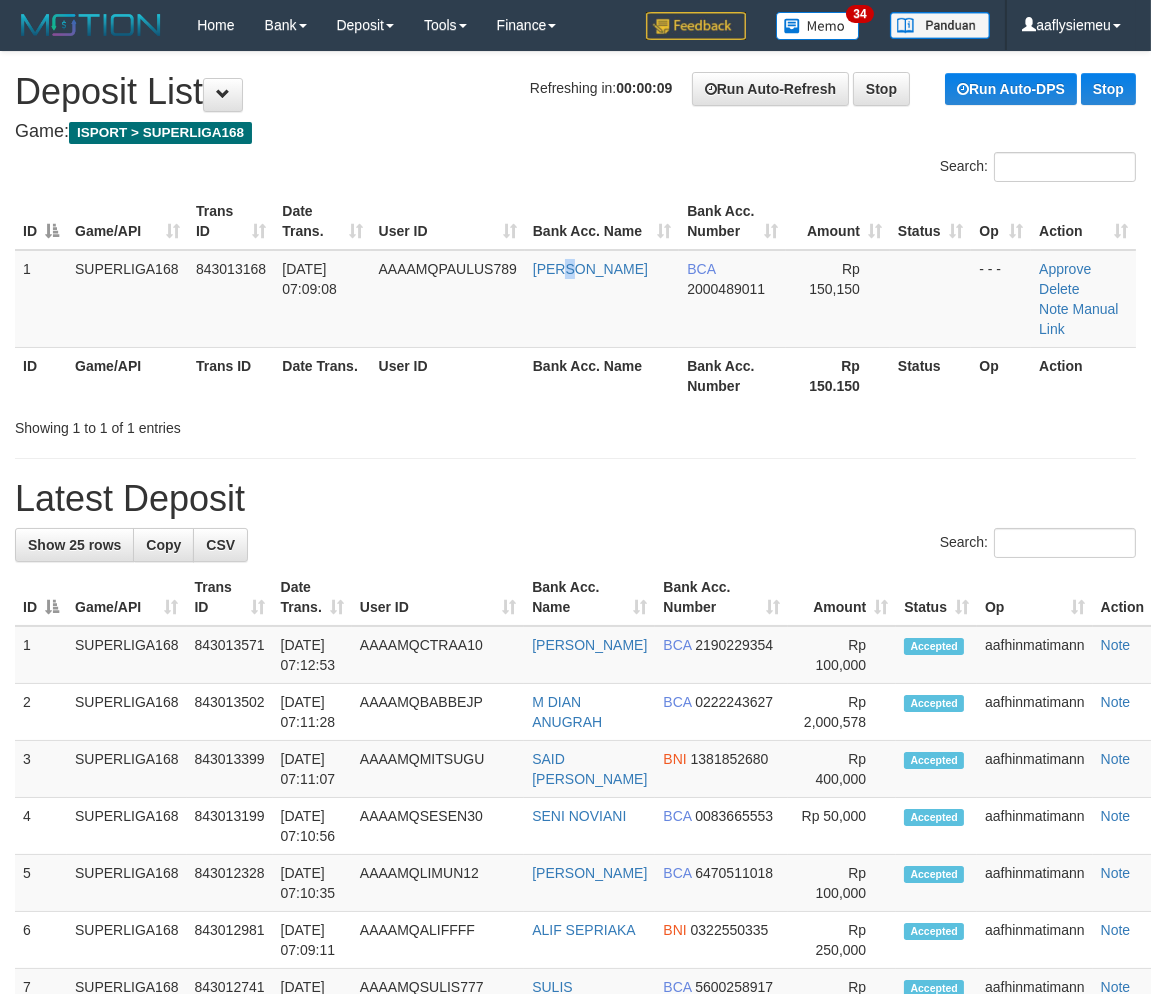 drag, startPoint x: 586, startPoint y: 293, endPoint x: 0, endPoint y: 512, distance: 625.5853 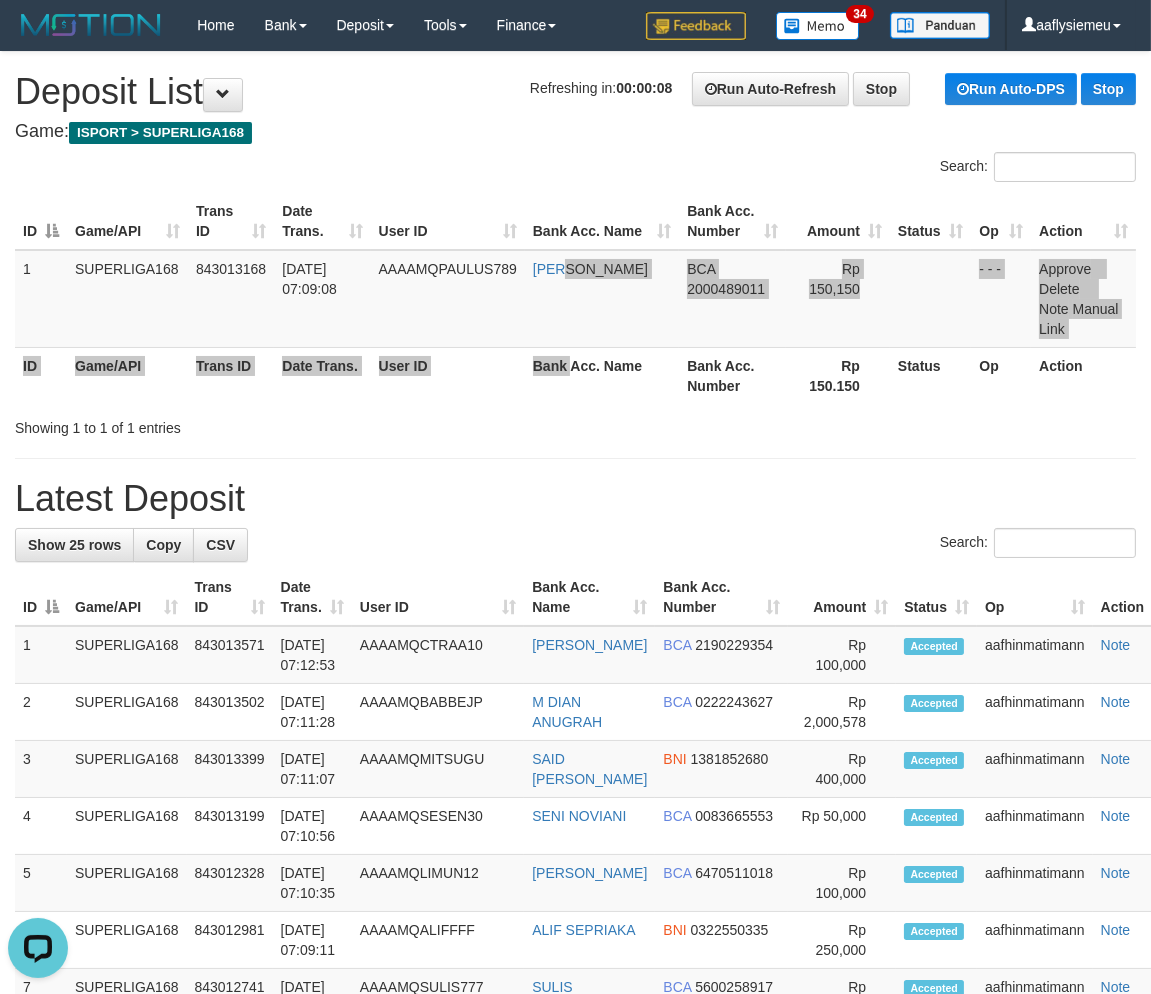 scroll, scrollTop: 0, scrollLeft: 0, axis: both 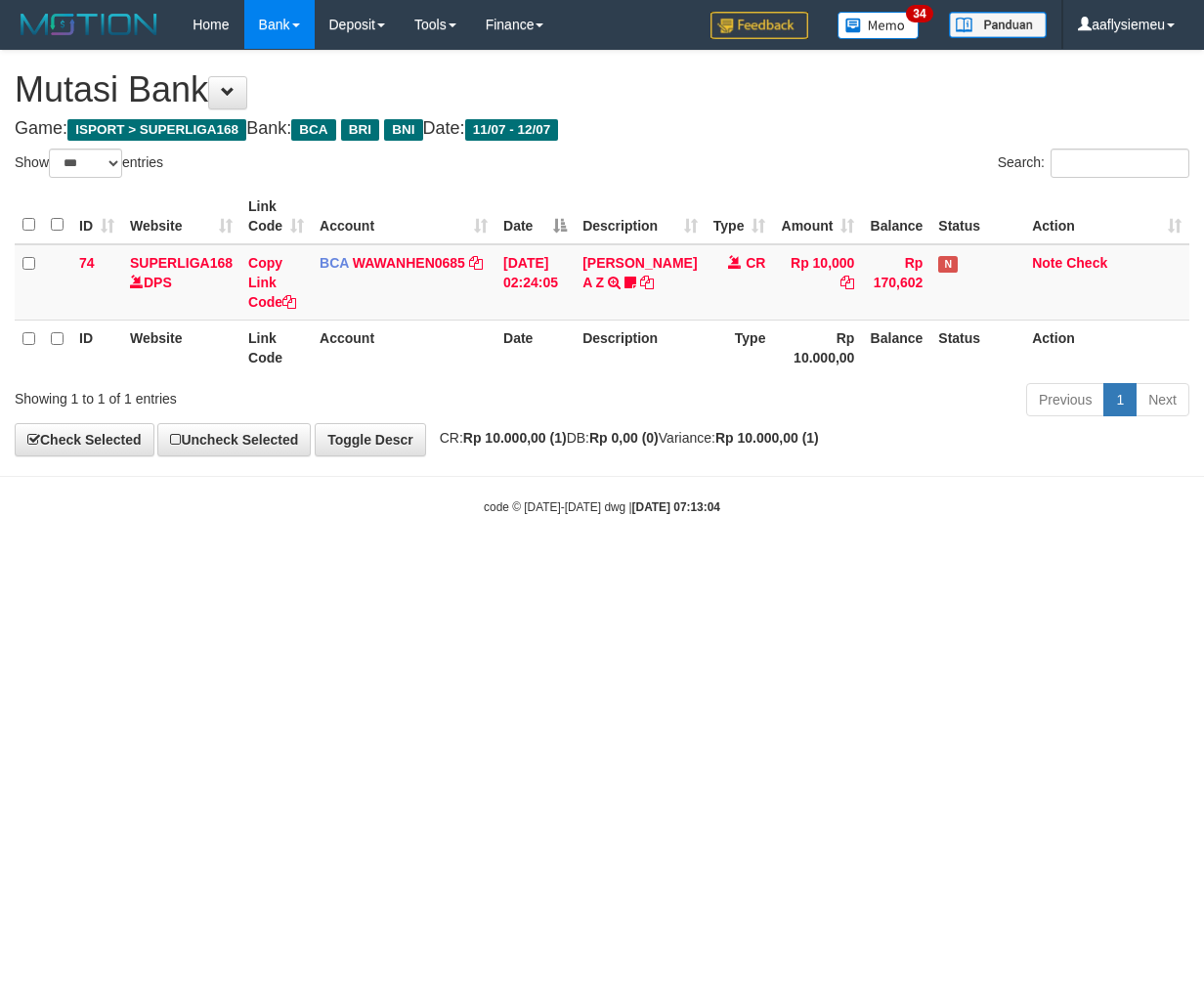 select on "***" 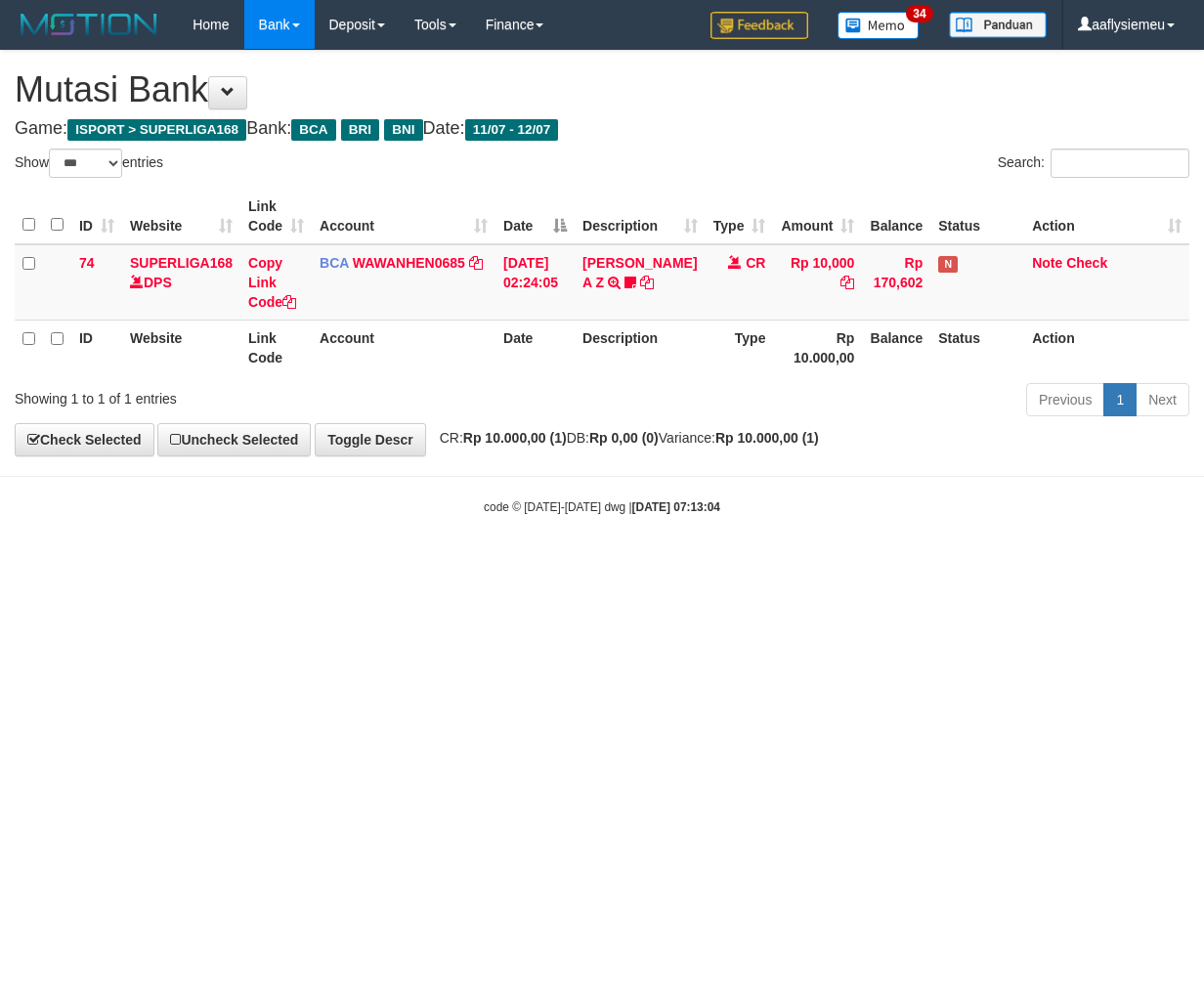 scroll, scrollTop: 0, scrollLeft: 0, axis: both 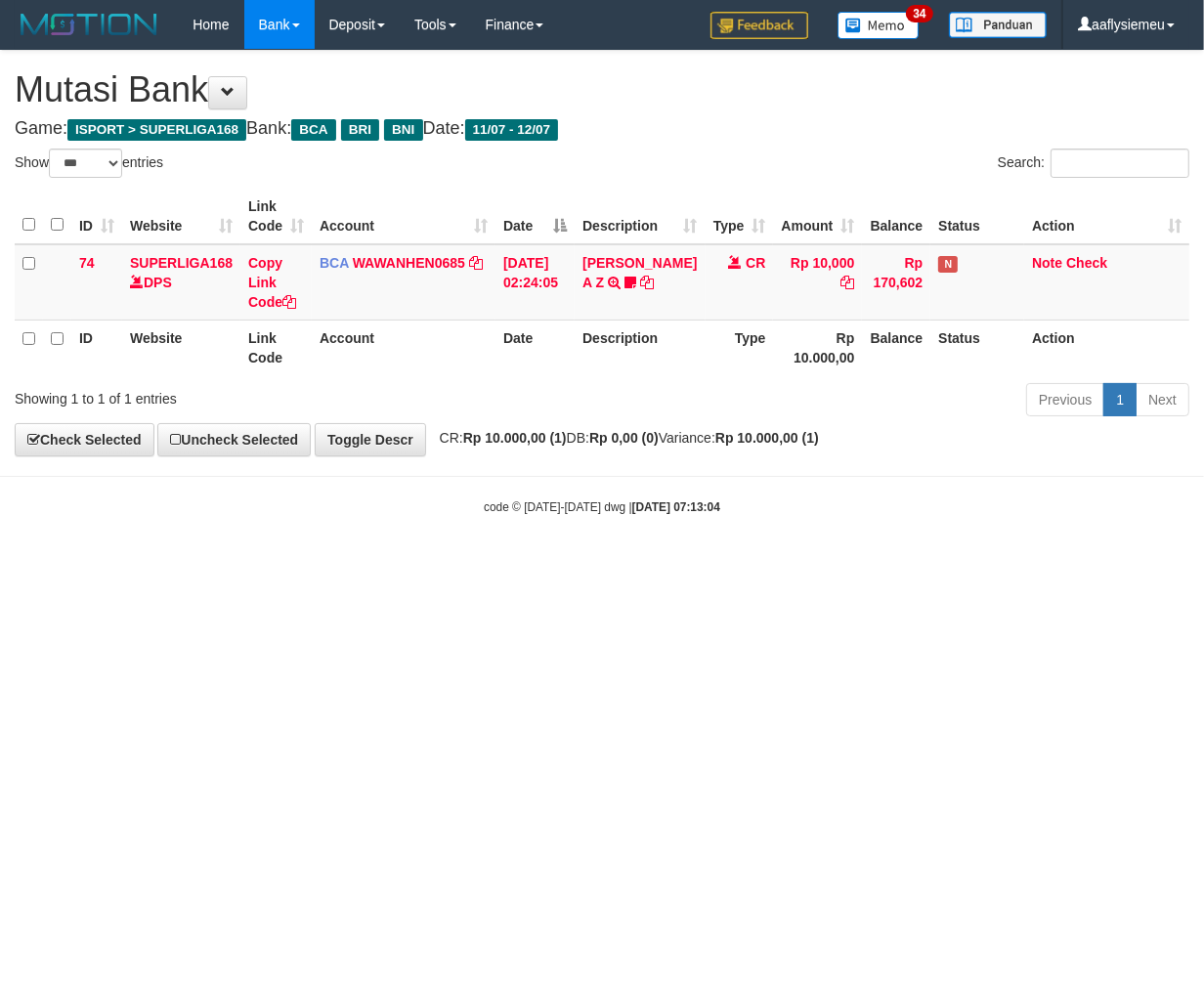 click on "Toggle navigation
Home
Bank
Account List
Load
By Website
Group
[ISPORT]													SUPERLIGA168
By Load Group (DPS)" at bounding box center (602, 282) 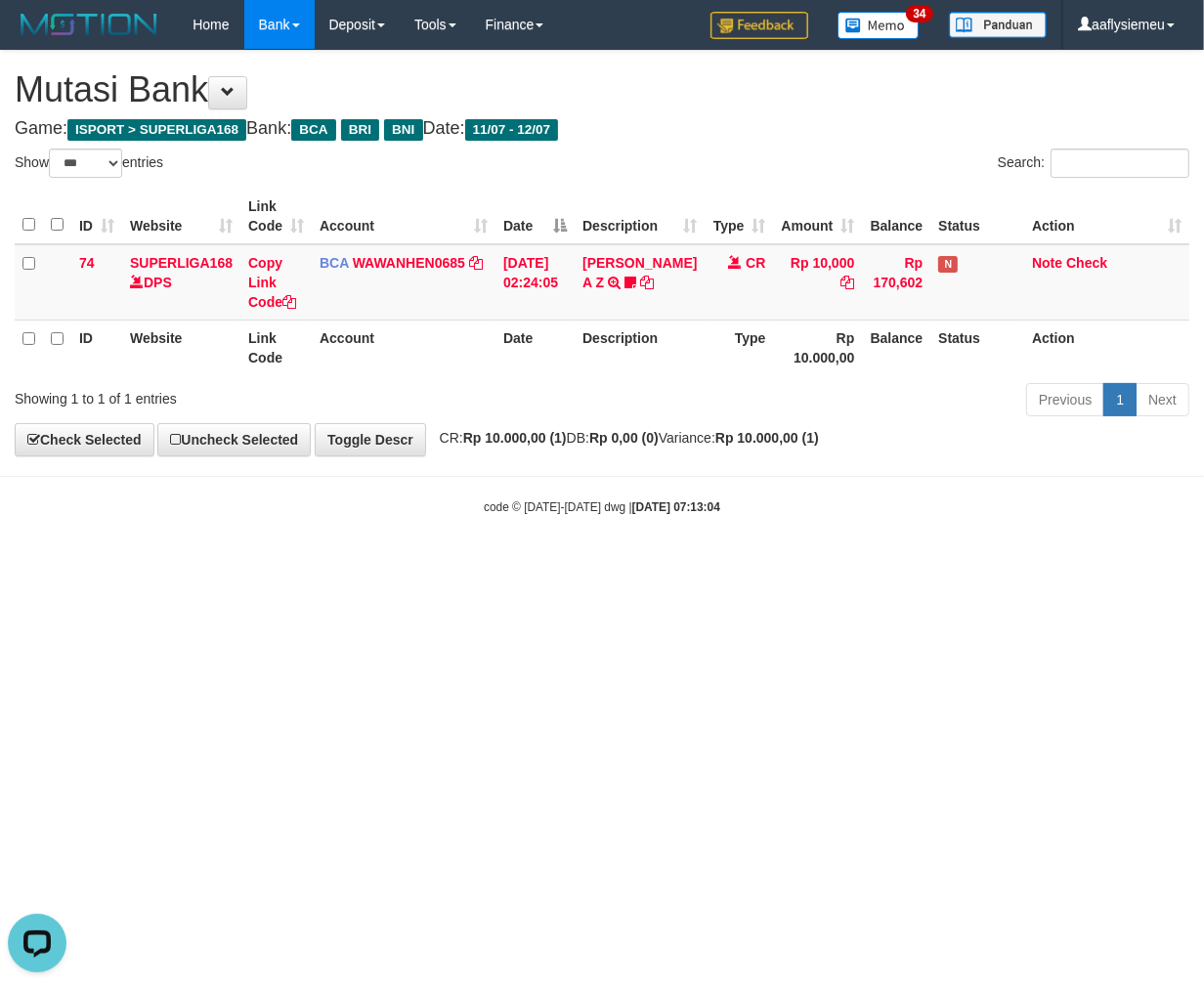 scroll, scrollTop: 0, scrollLeft: 0, axis: both 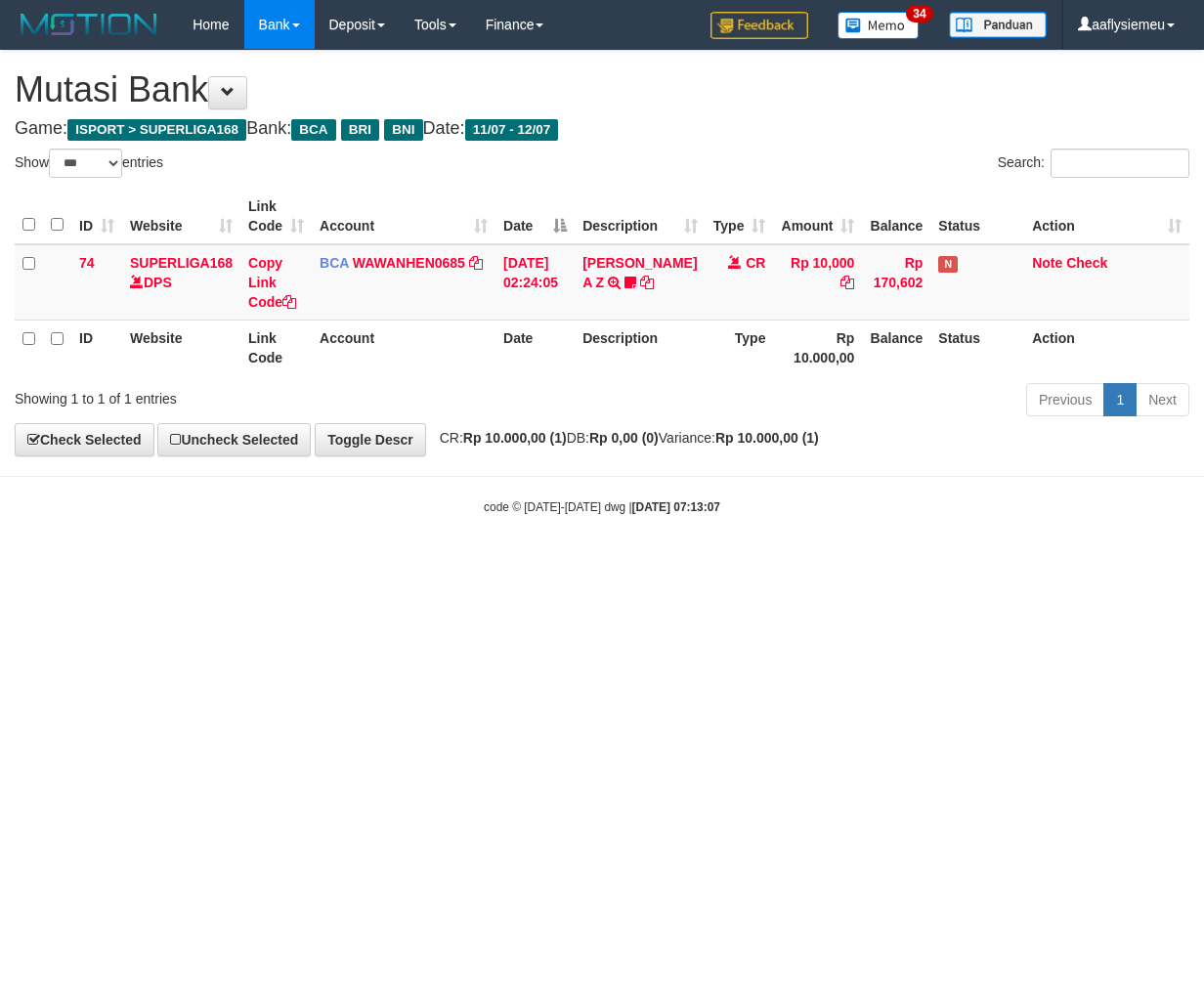 select on "***" 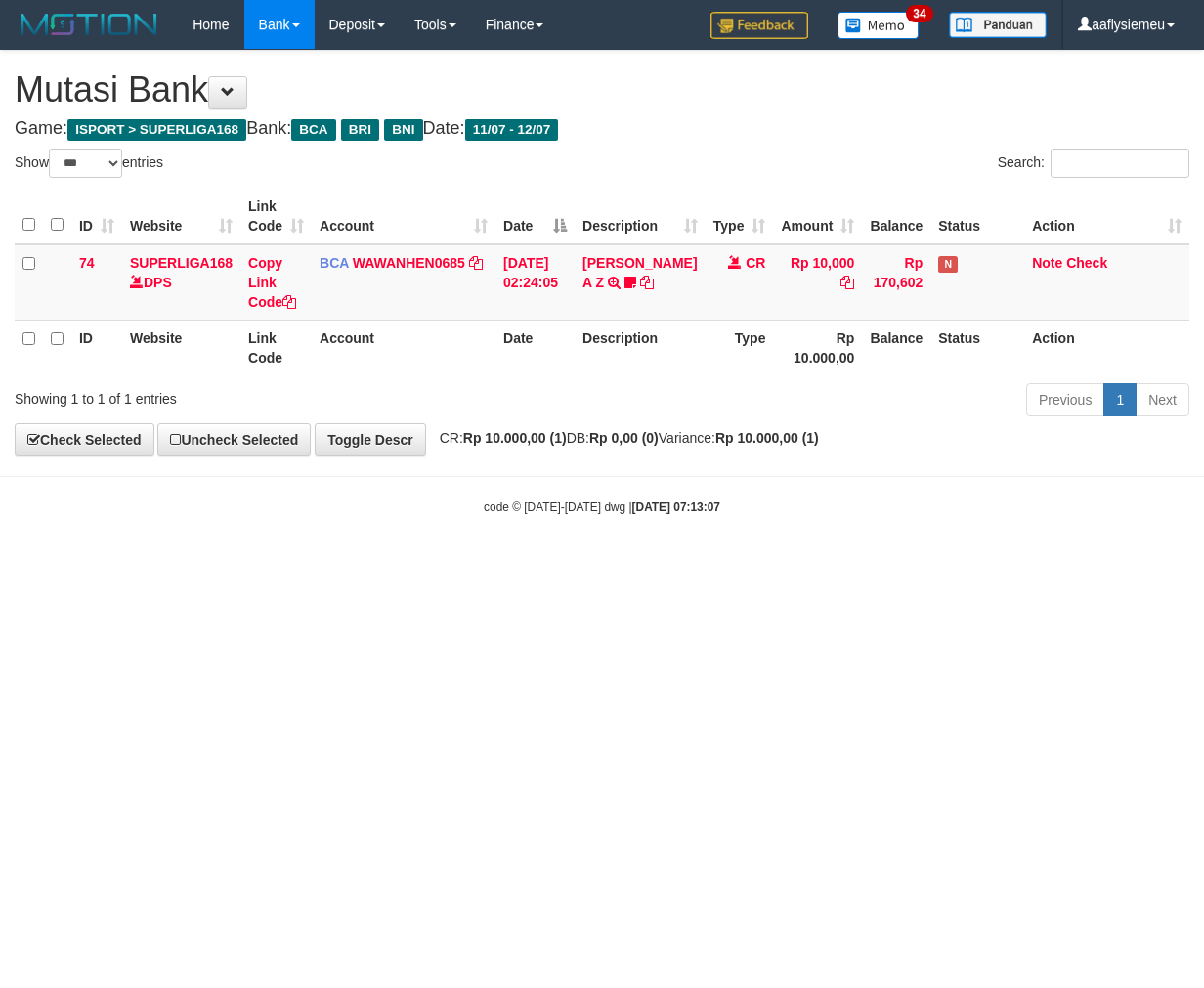 scroll, scrollTop: 0, scrollLeft: 0, axis: both 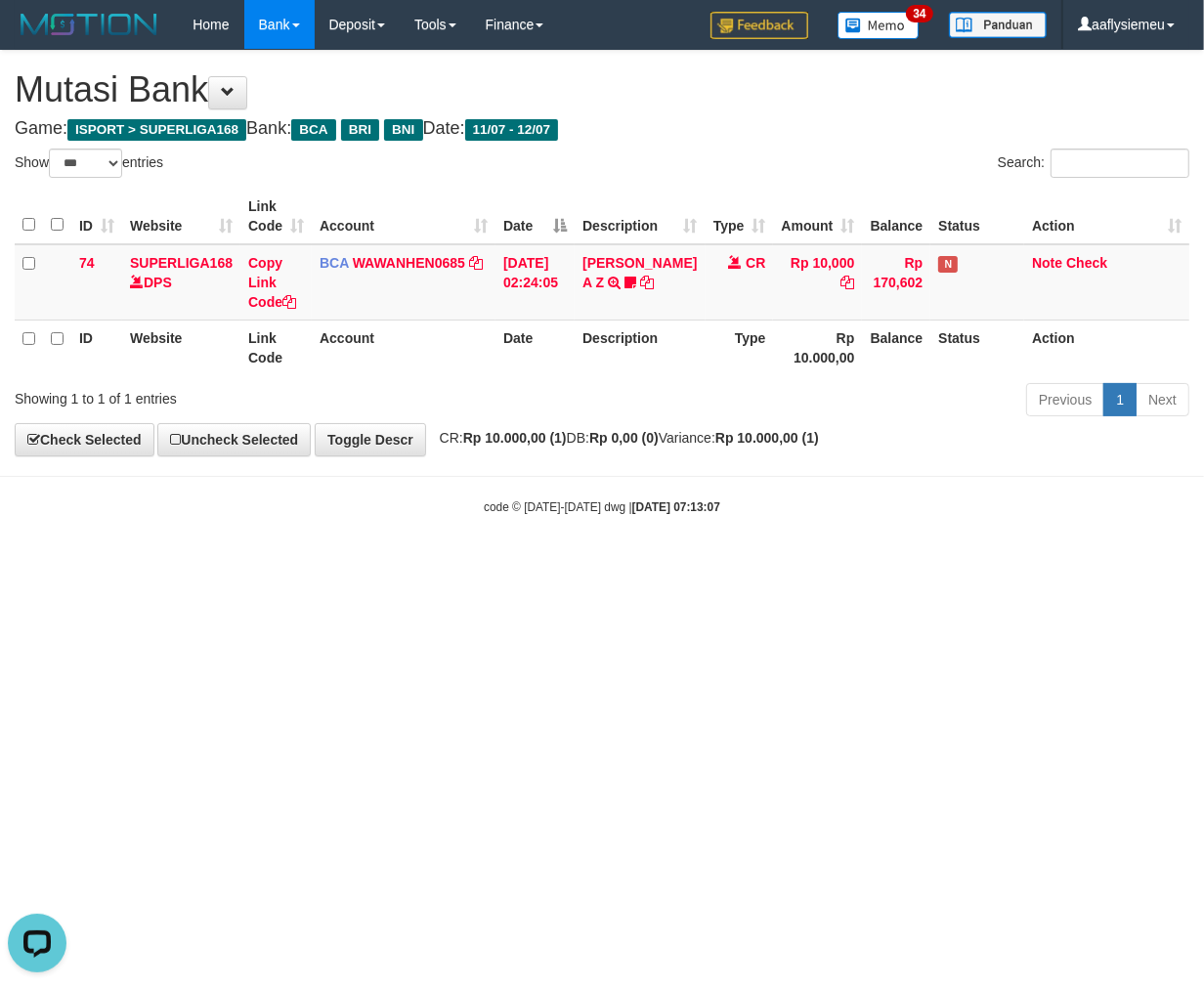 drag, startPoint x: 770, startPoint y: 118, endPoint x: 768, endPoint y: 141, distance: 23.086793 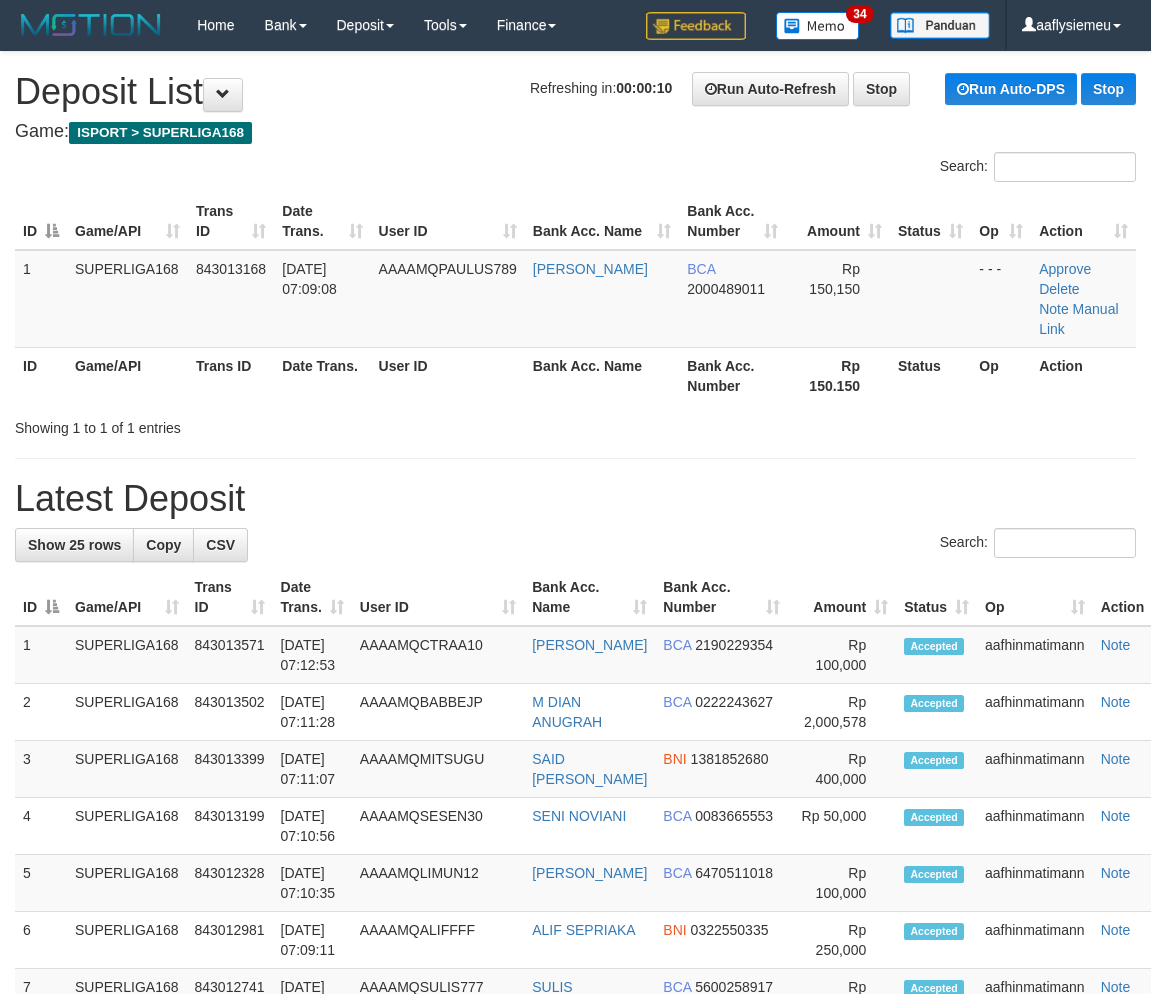 scroll, scrollTop: 0, scrollLeft: 0, axis: both 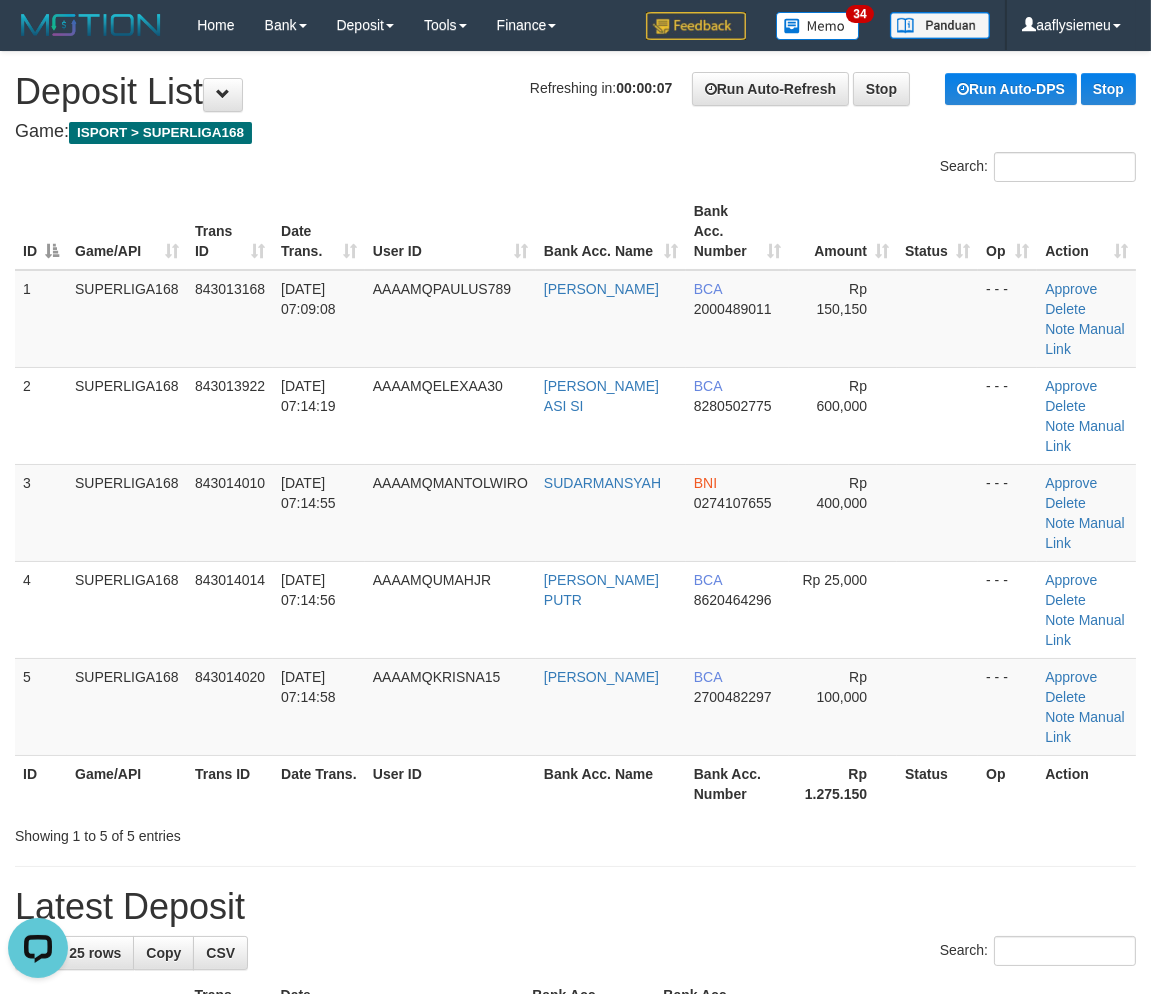 drag, startPoint x: 247, startPoint y: 398, endPoint x: 1, endPoint y: 580, distance: 306.00653 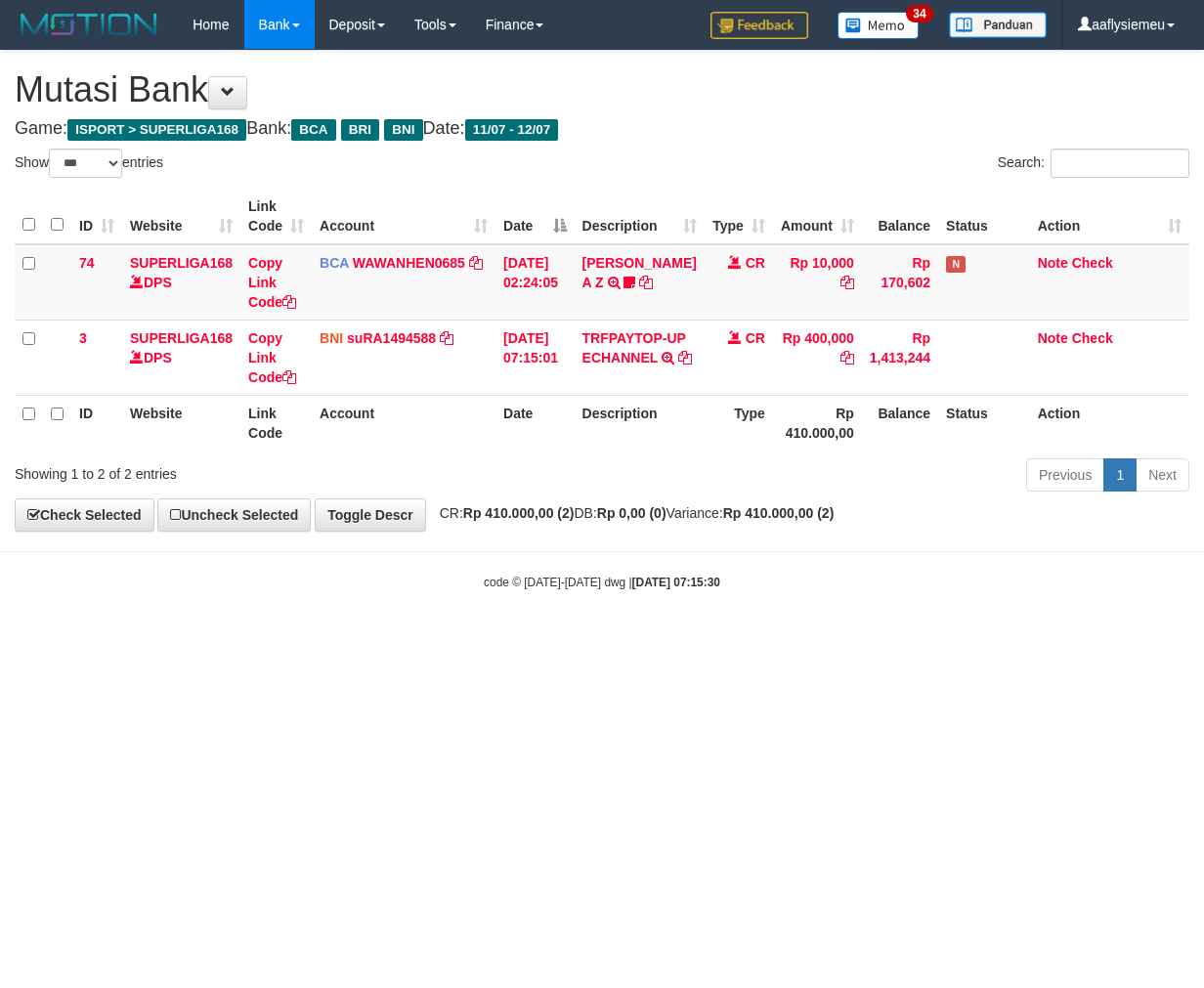 select on "***" 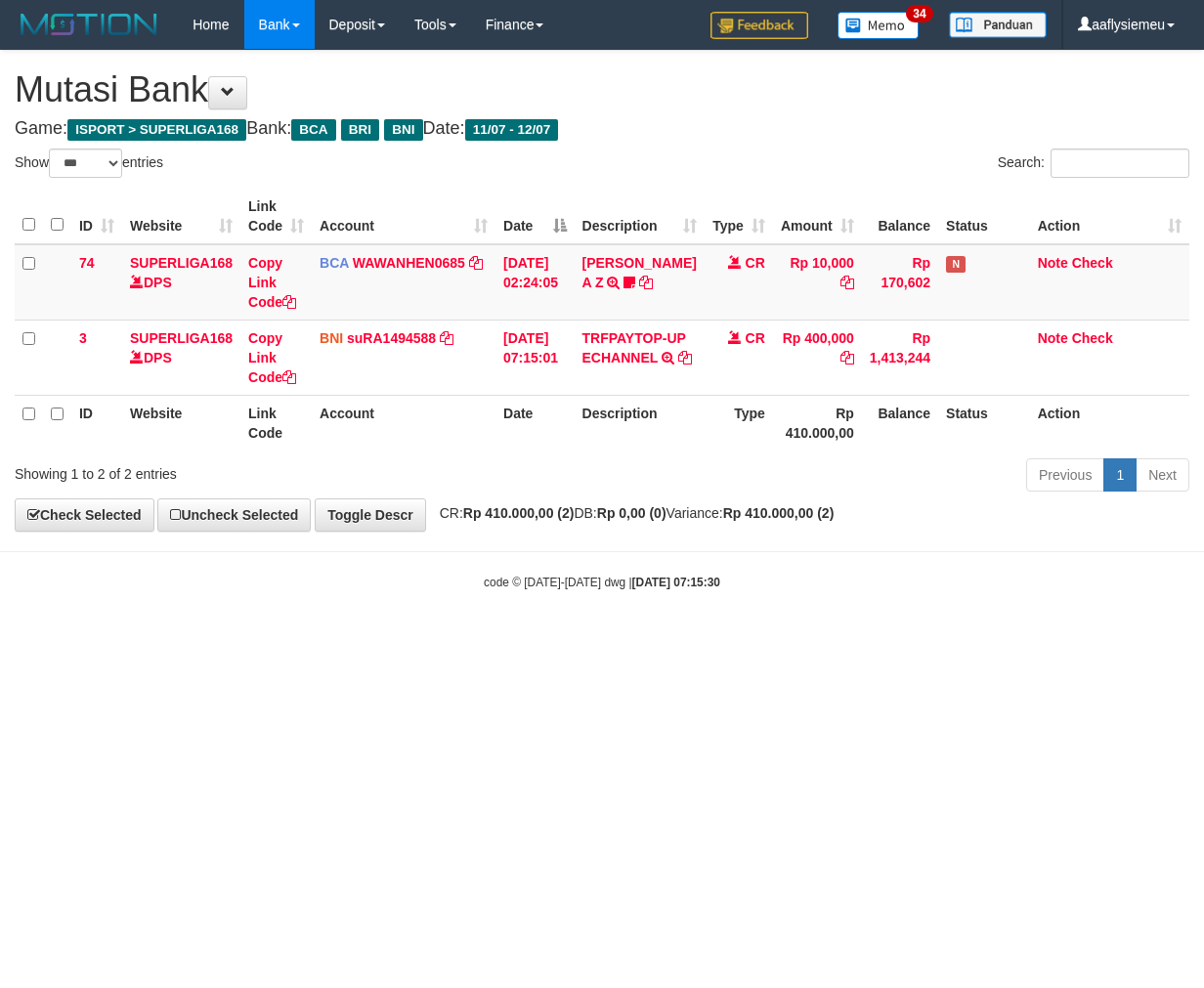 scroll, scrollTop: 0, scrollLeft: 0, axis: both 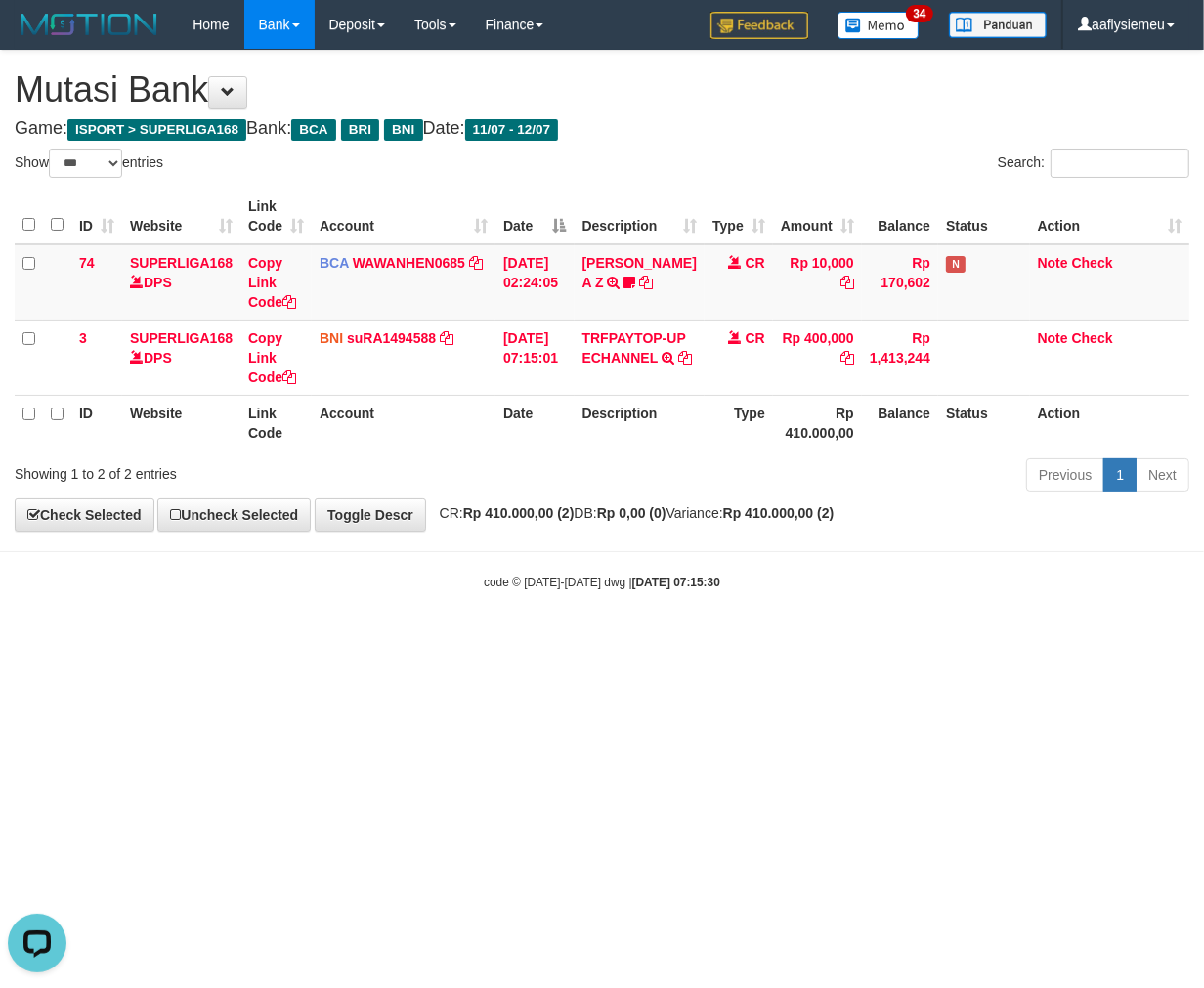 click on "**********" at bounding box center (602, 290) 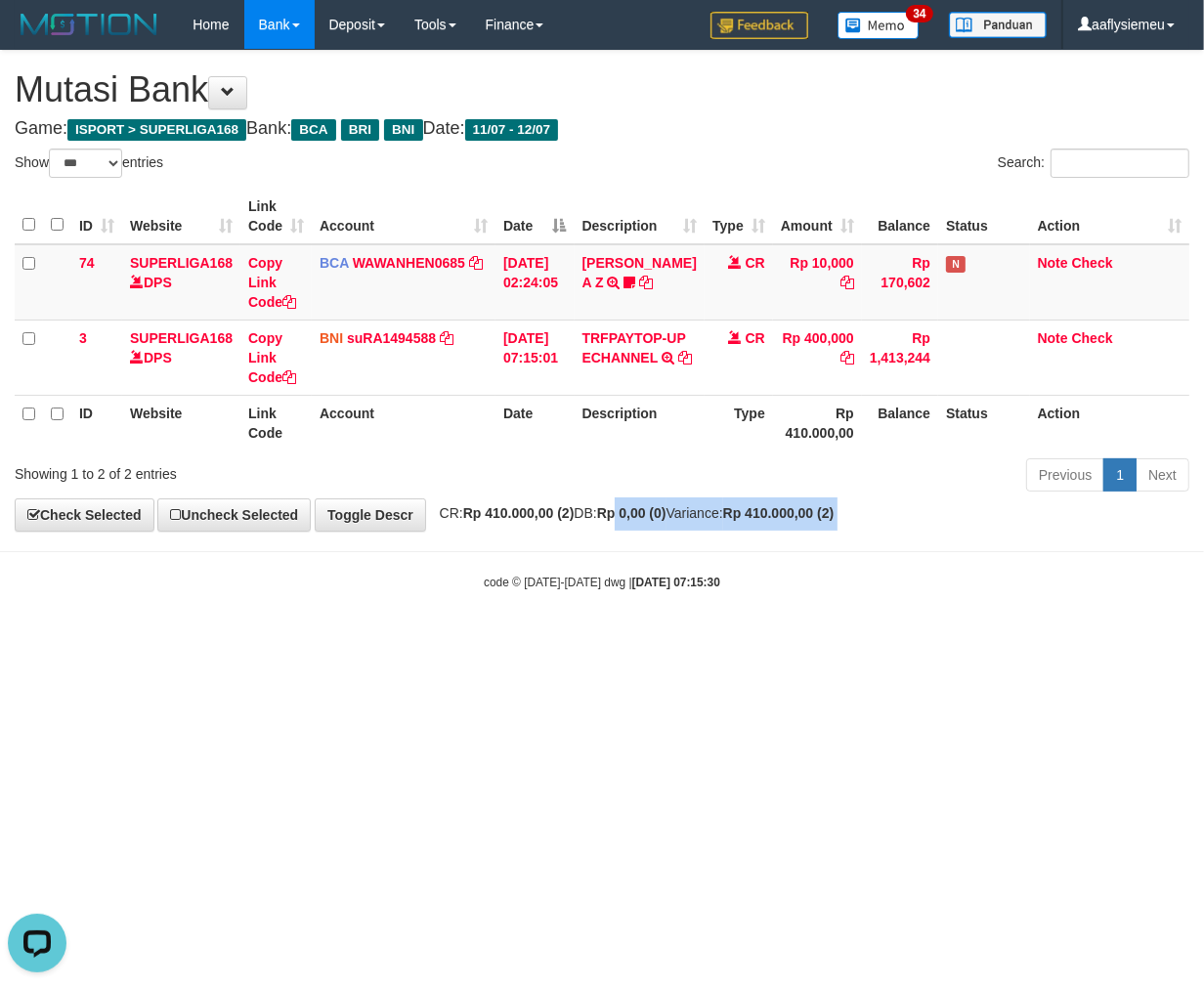 drag, startPoint x: 626, startPoint y: 552, endPoint x: 933, endPoint y: 513, distance: 309.4673 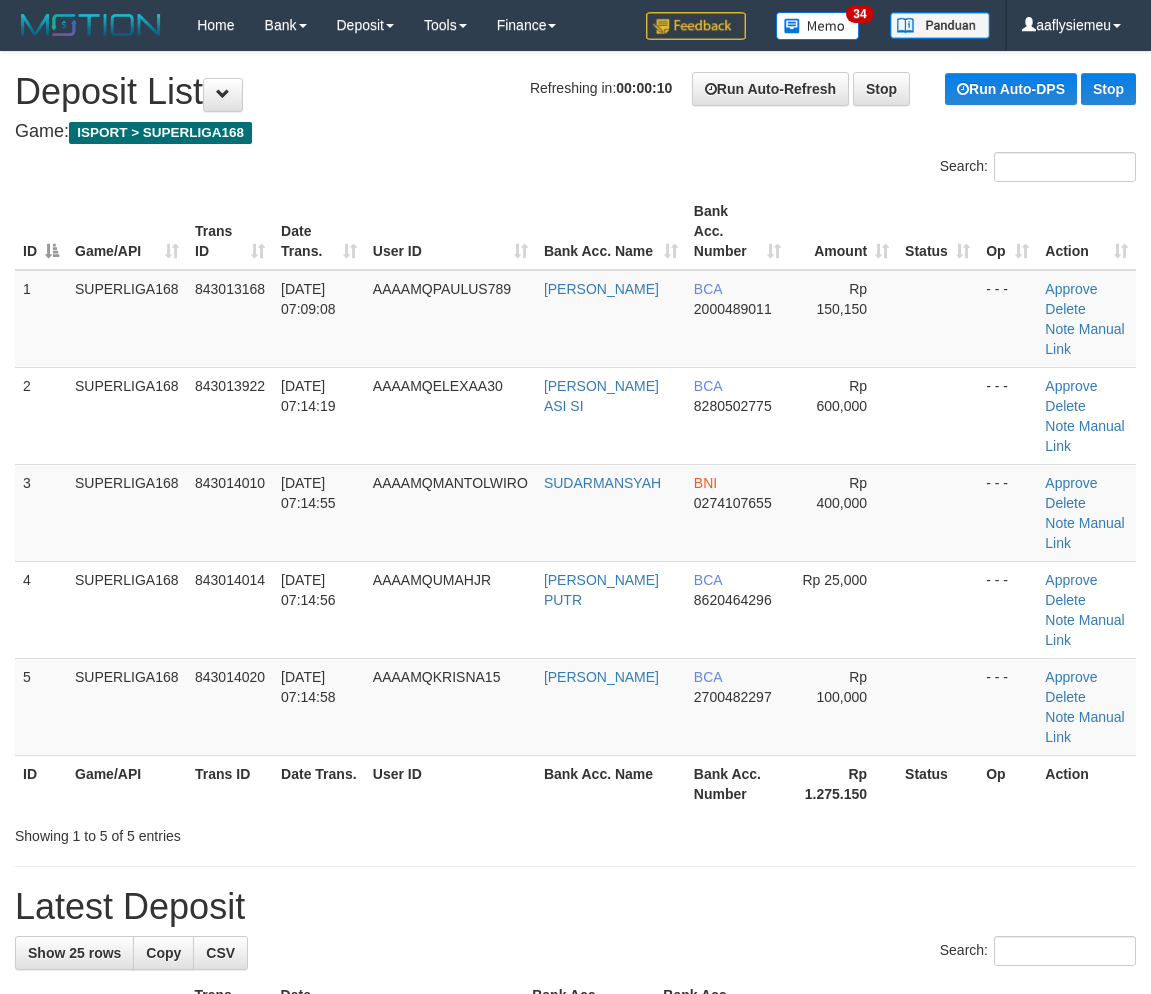 scroll, scrollTop: 0, scrollLeft: 0, axis: both 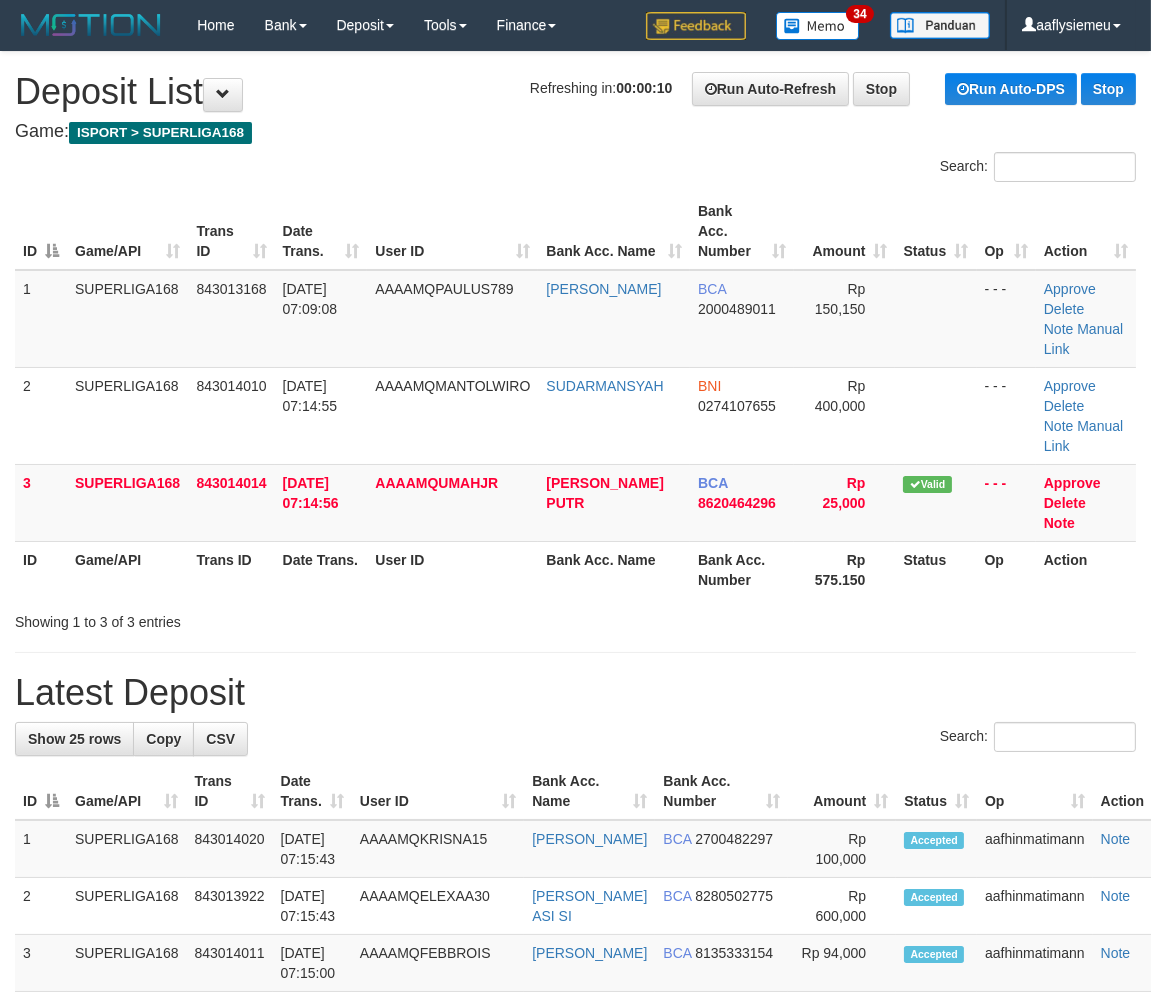 click on "1
SUPERLIGA168
843013168
12/07/2025 07:09:08
AAAAMQPAULUS789
ABDUL JAMAL
BCA
2000489011
Rp 150,150
- - -
Approve
Delete
Note
Manual Link
2
SUPERLIGA168
843014010
12/07/2025 07:14:55
AAAAMQMANTOLWIRO
SUDARMANSYAH
BNI
0274107655
Rp 400,000
- - -
Approve" at bounding box center [575, 406] 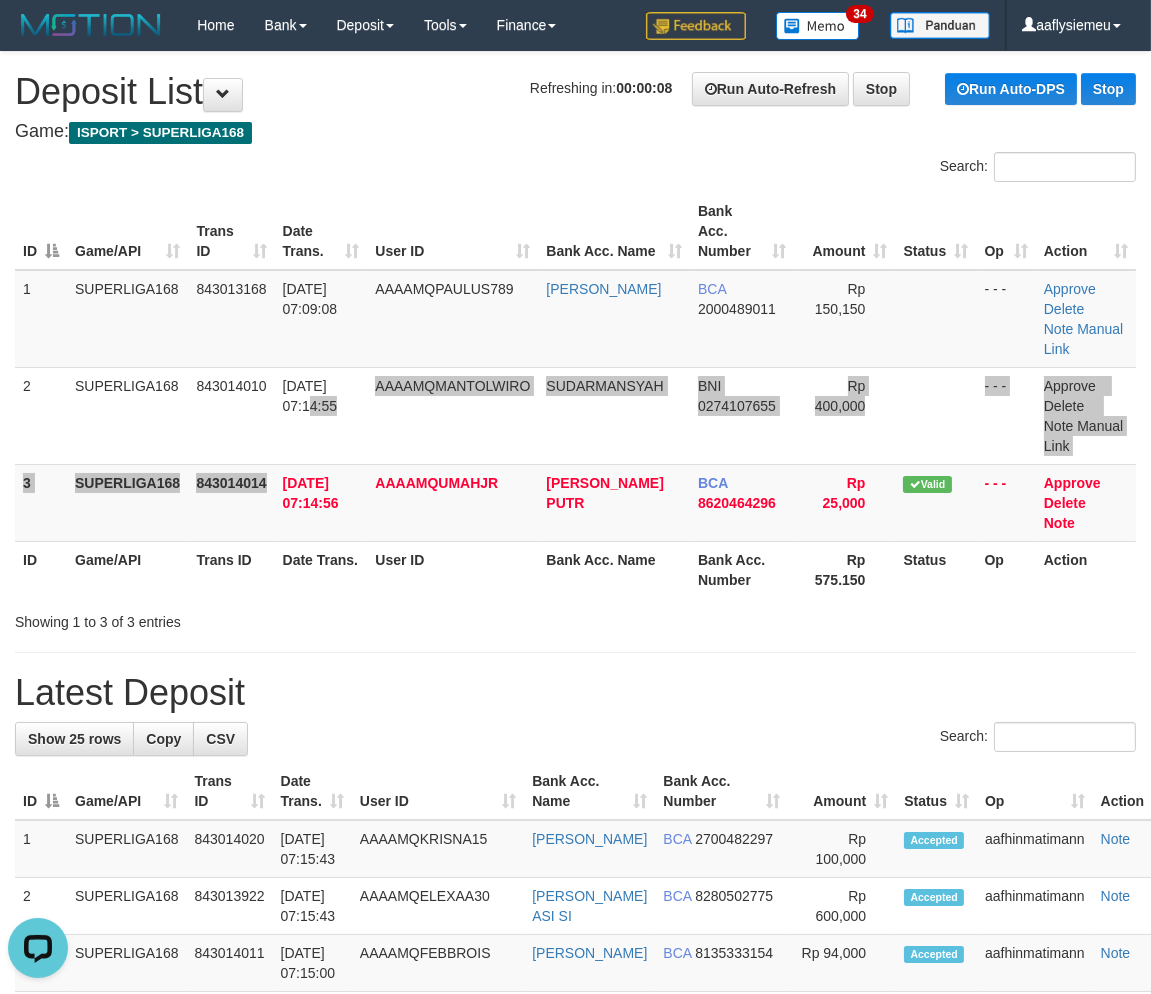 scroll, scrollTop: 0, scrollLeft: 0, axis: both 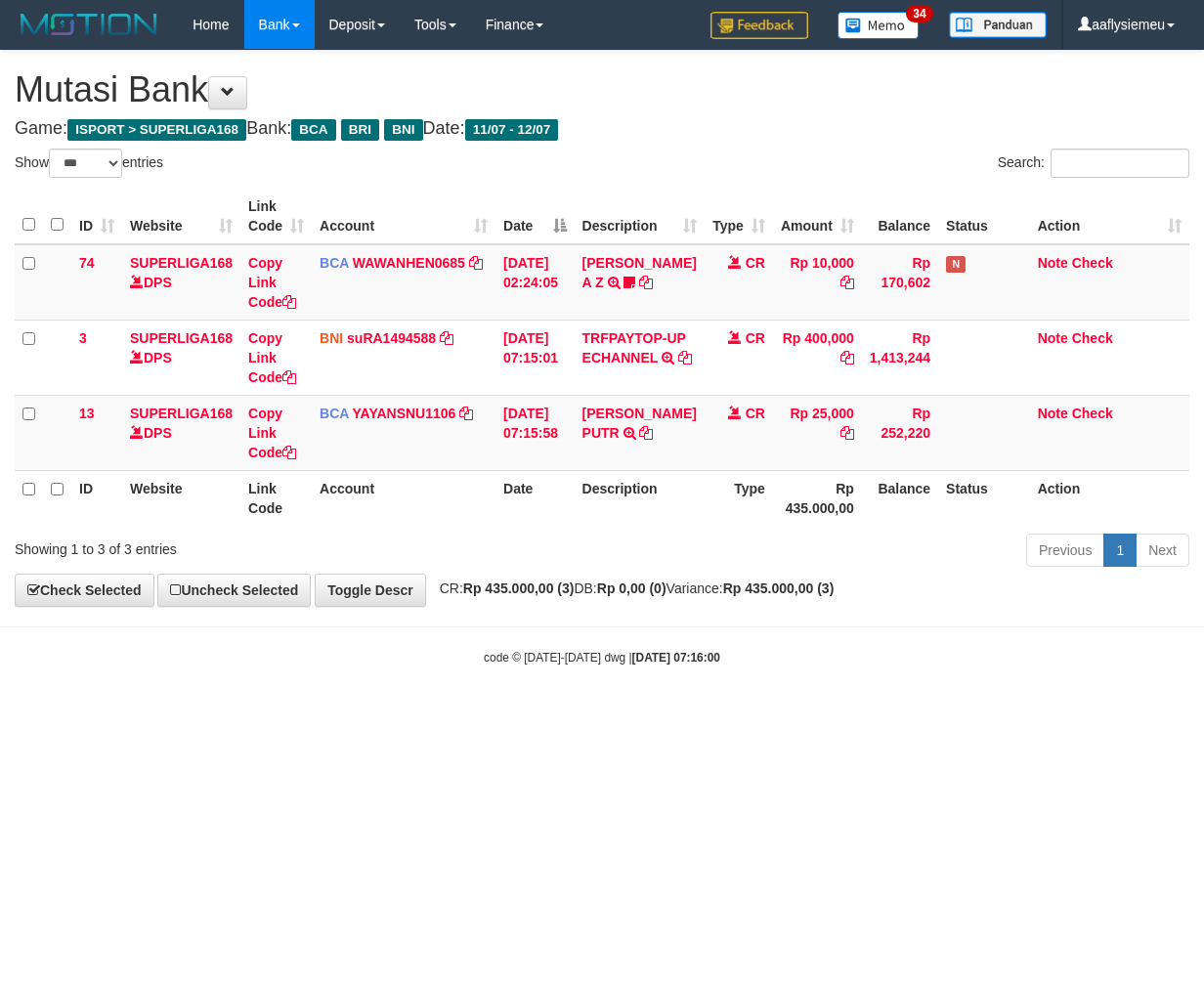 select on "***" 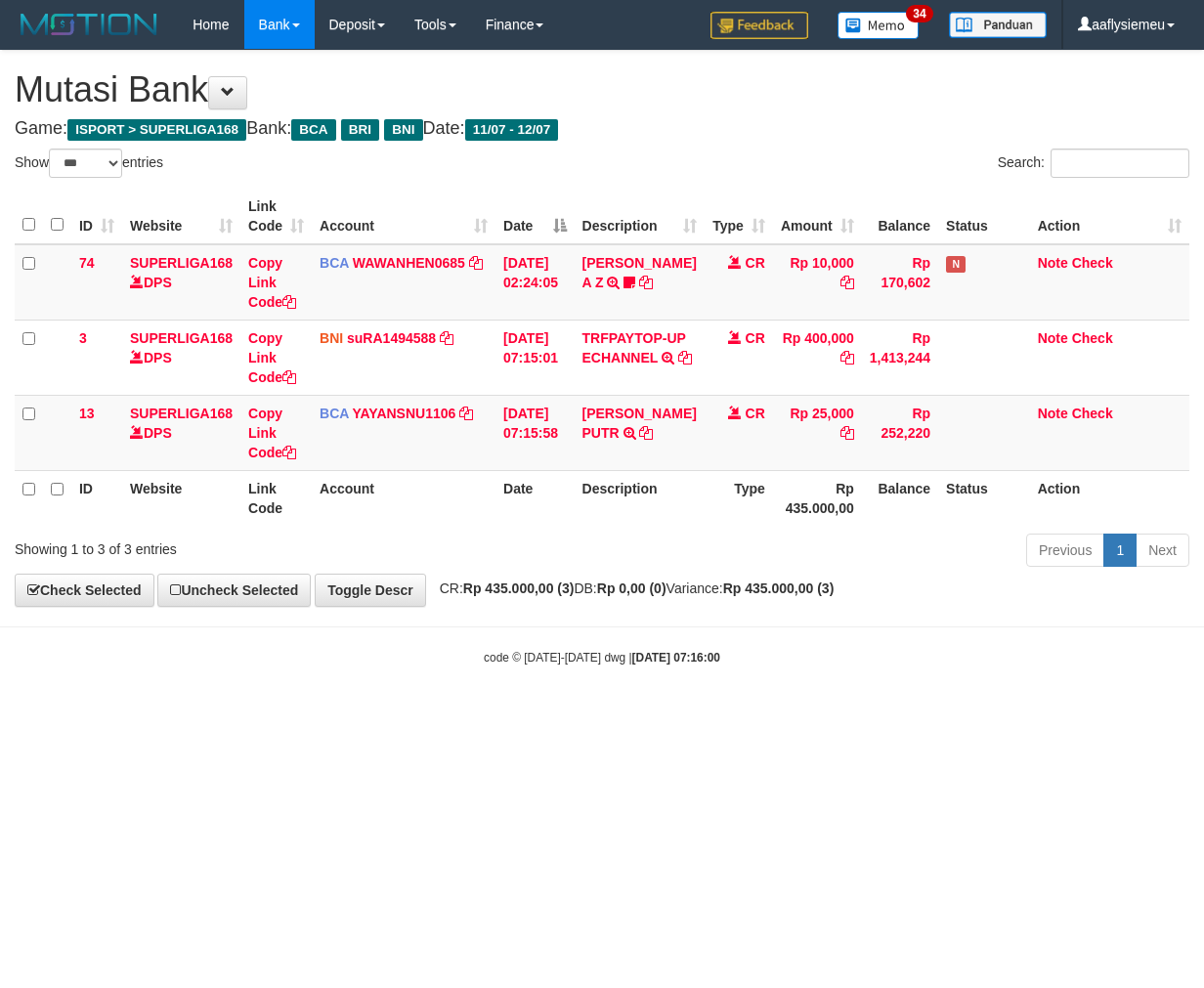 scroll, scrollTop: 0, scrollLeft: 0, axis: both 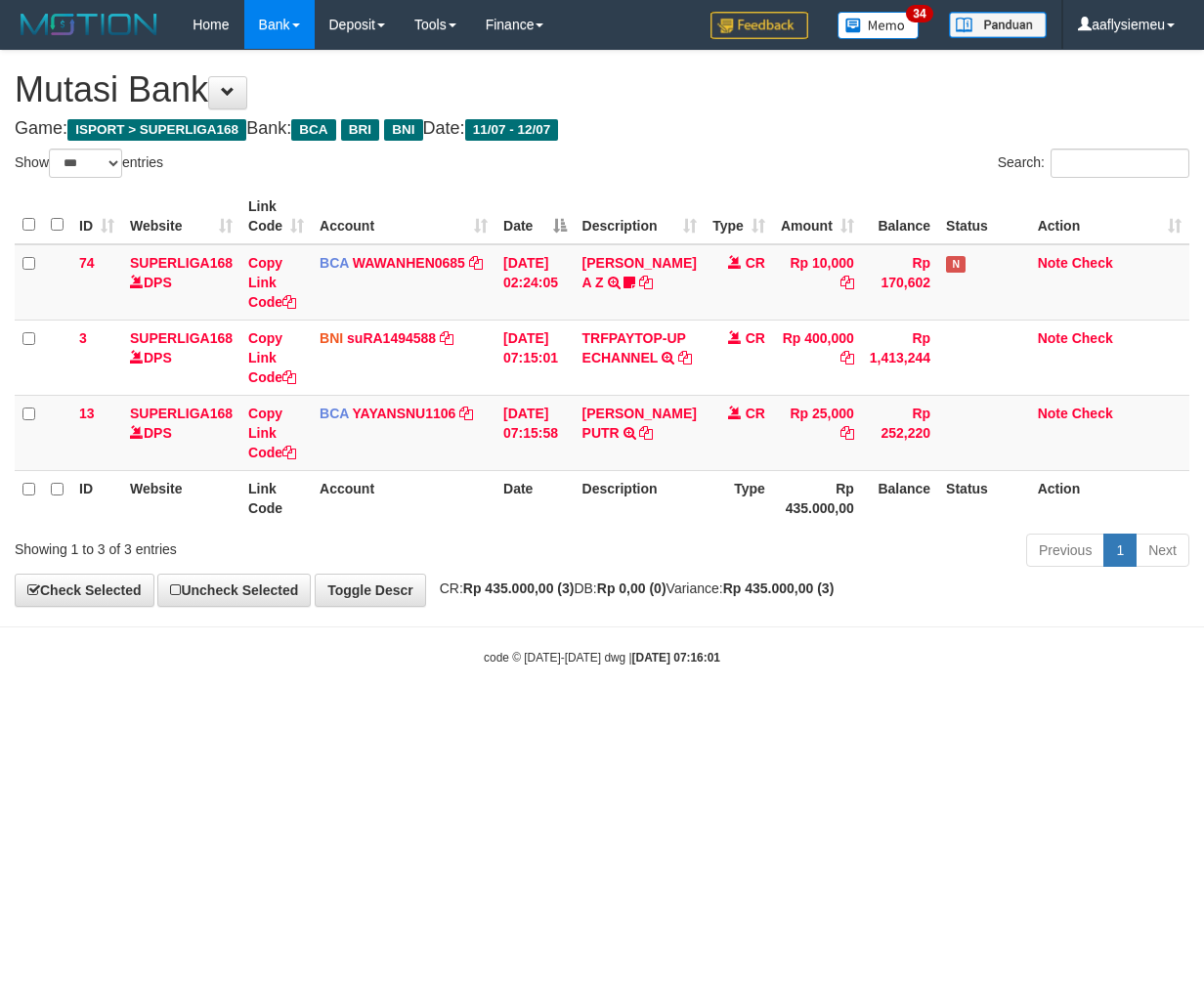 select on "***" 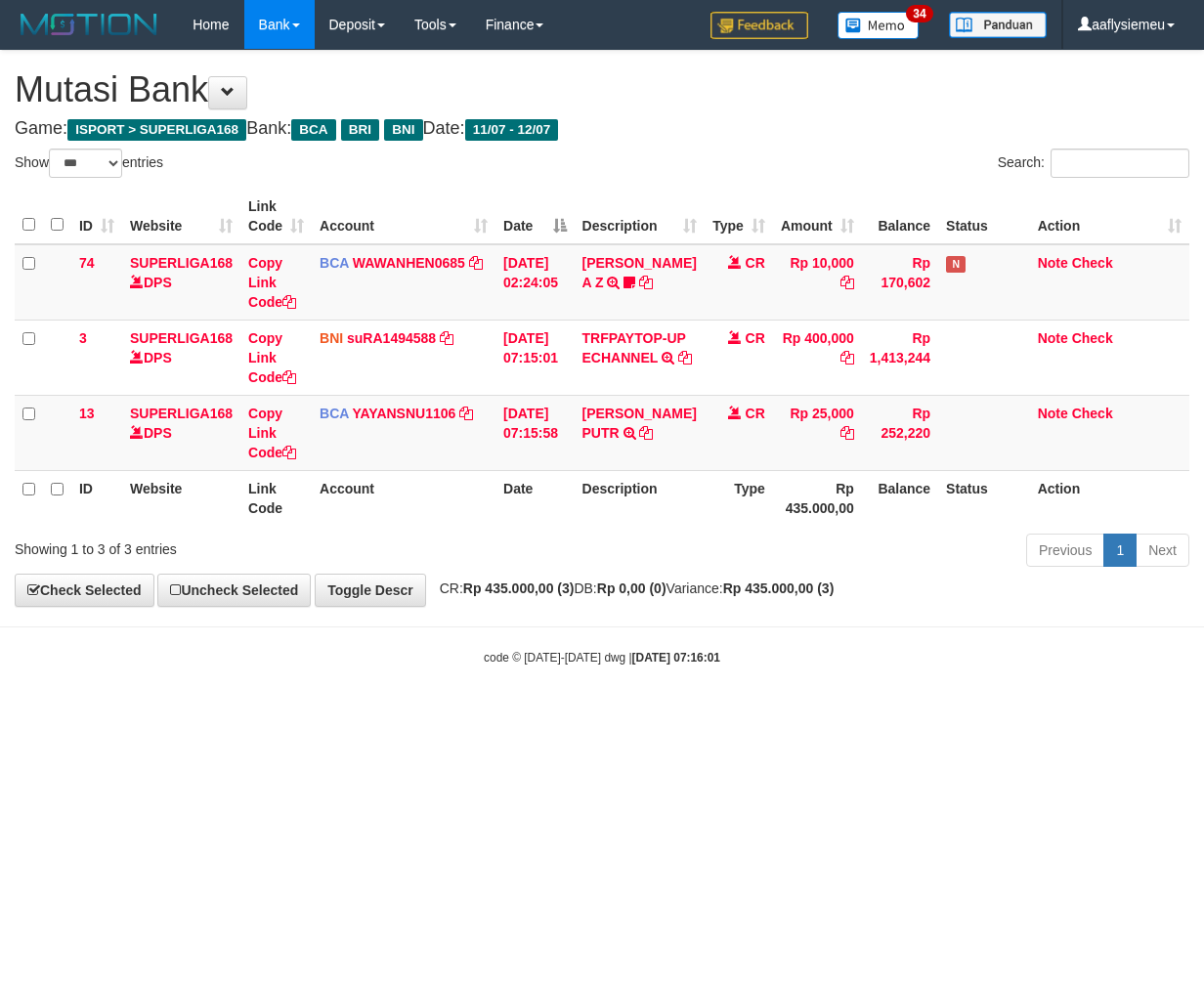 scroll, scrollTop: 0, scrollLeft: 0, axis: both 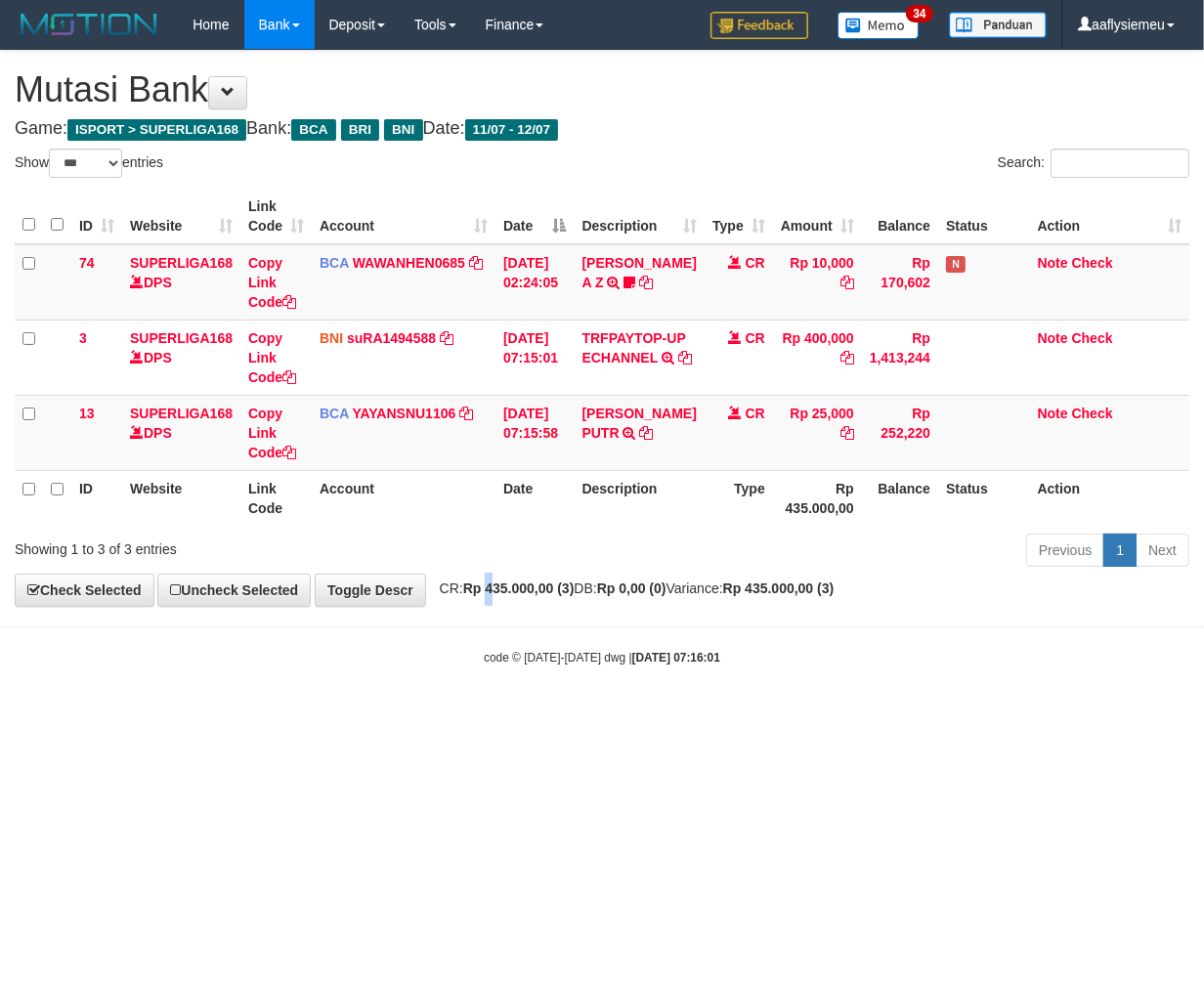 click on "Rp 435.000,00 (3)" at bounding box center (519, 588) 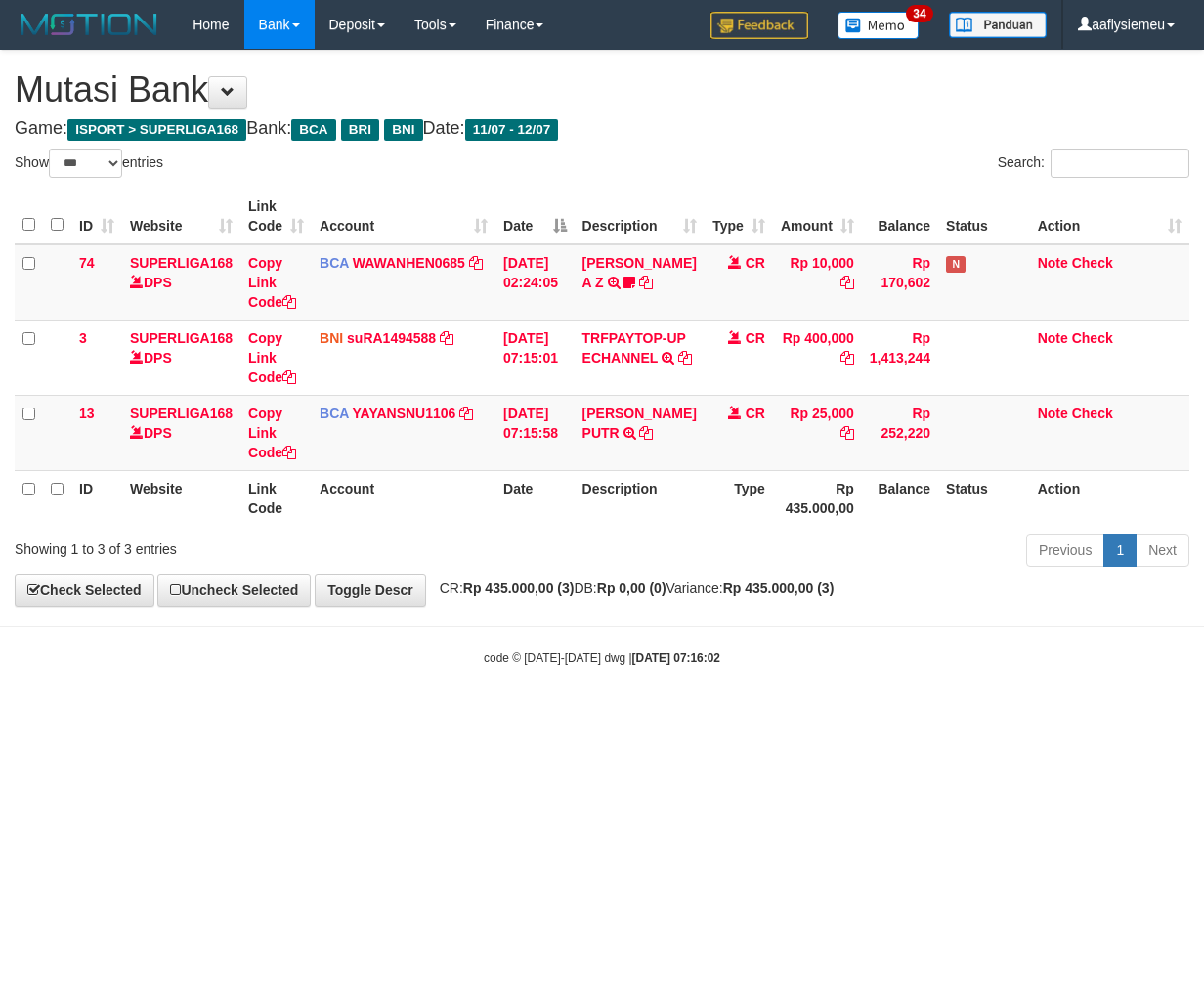 select on "***" 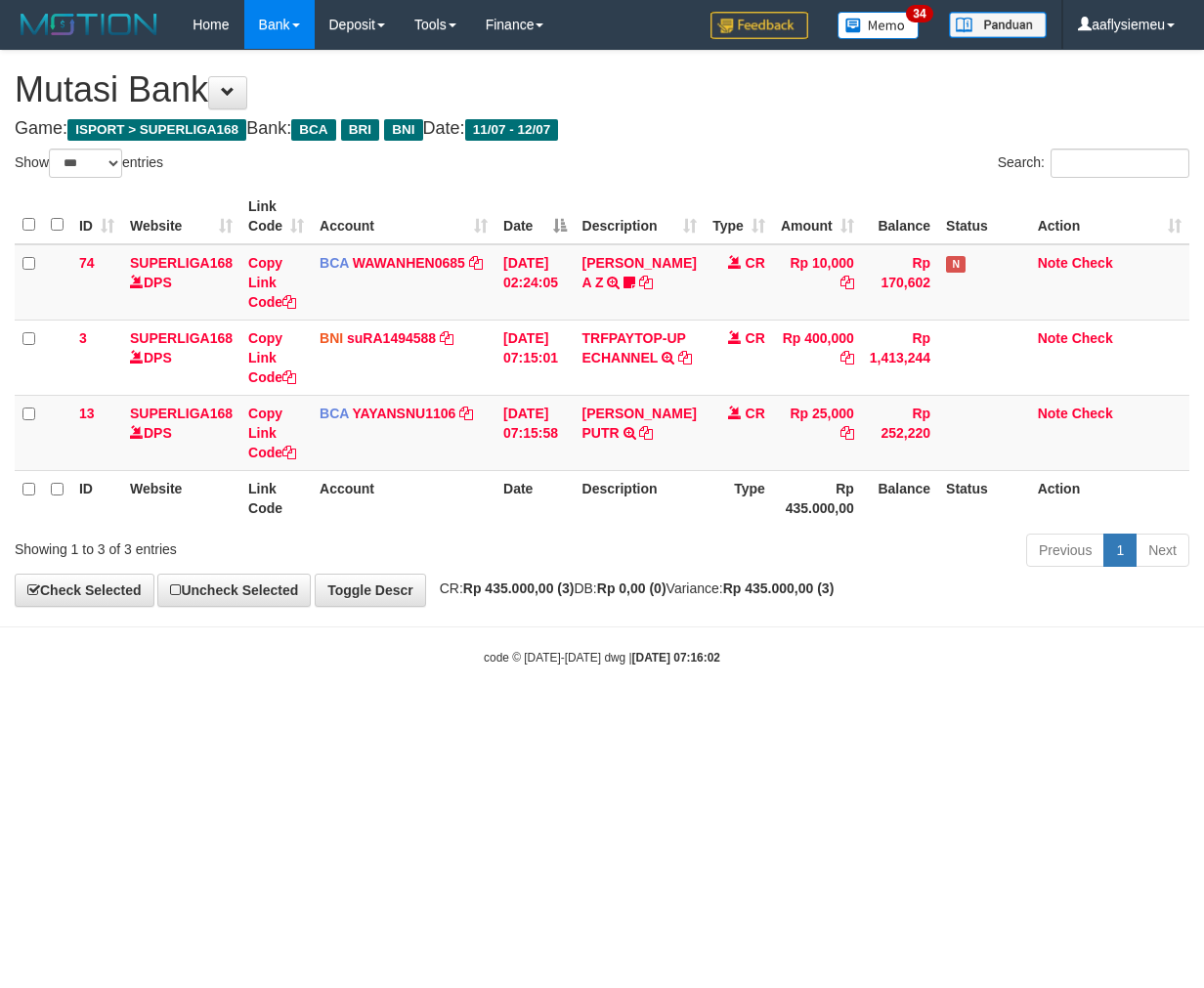 scroll, scrollTop: 0, scrollLeft: 0, axis: both 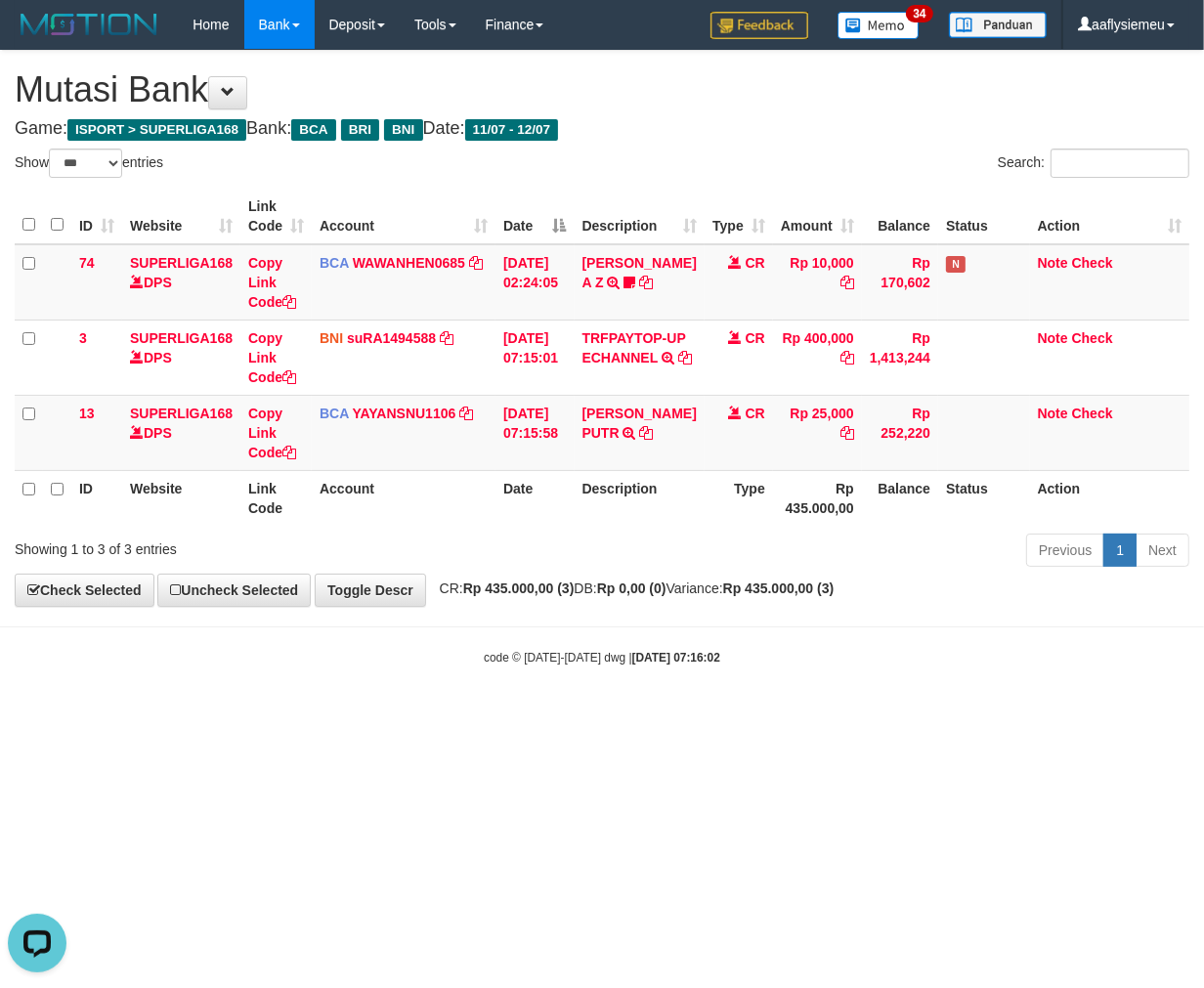 drag, startPoint x: 768, startPoint y: 133, endPoint x: 789, endPoint y: 592, distance: 459.4801 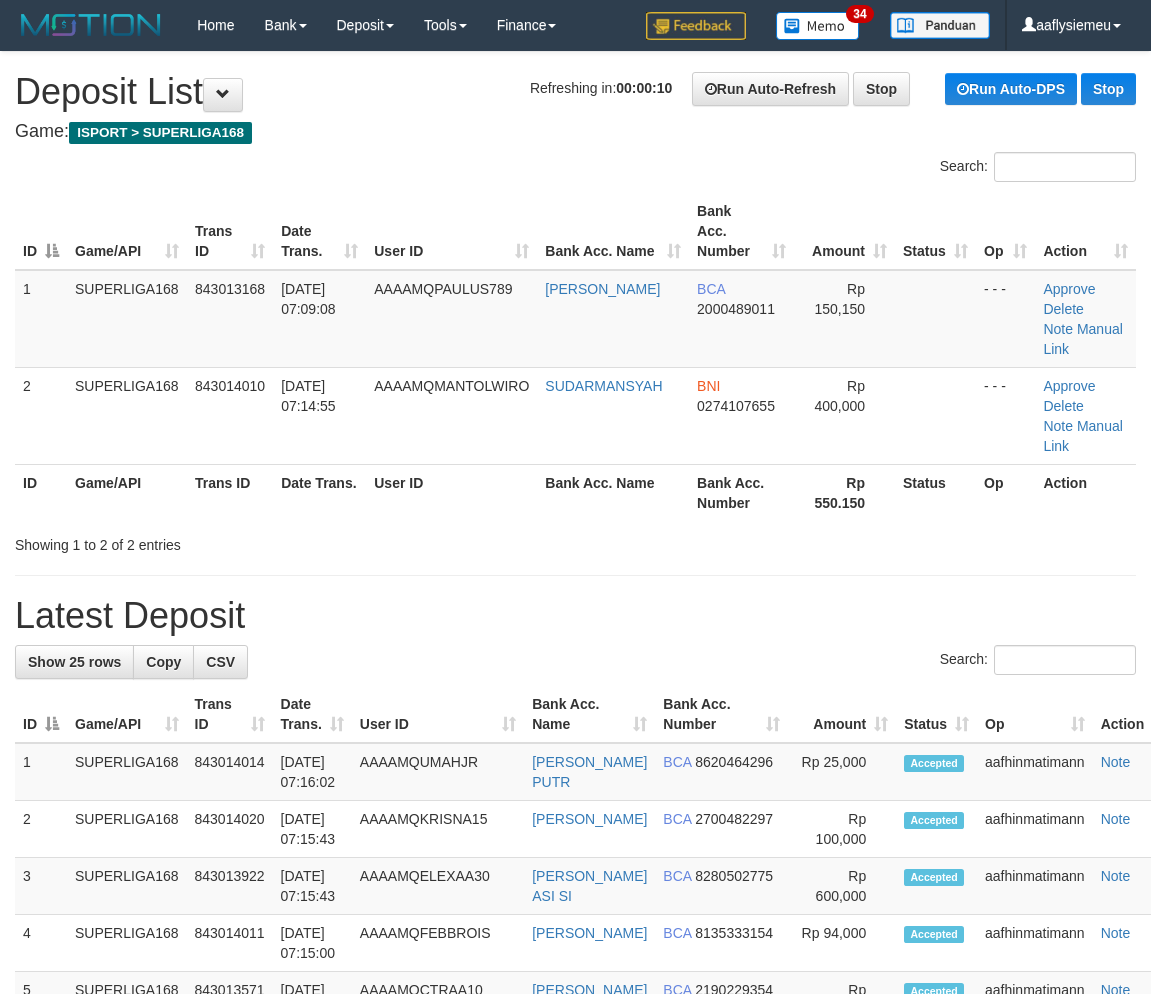 scroll, scrollTop: 0, scrollLeft: 0, axis: both 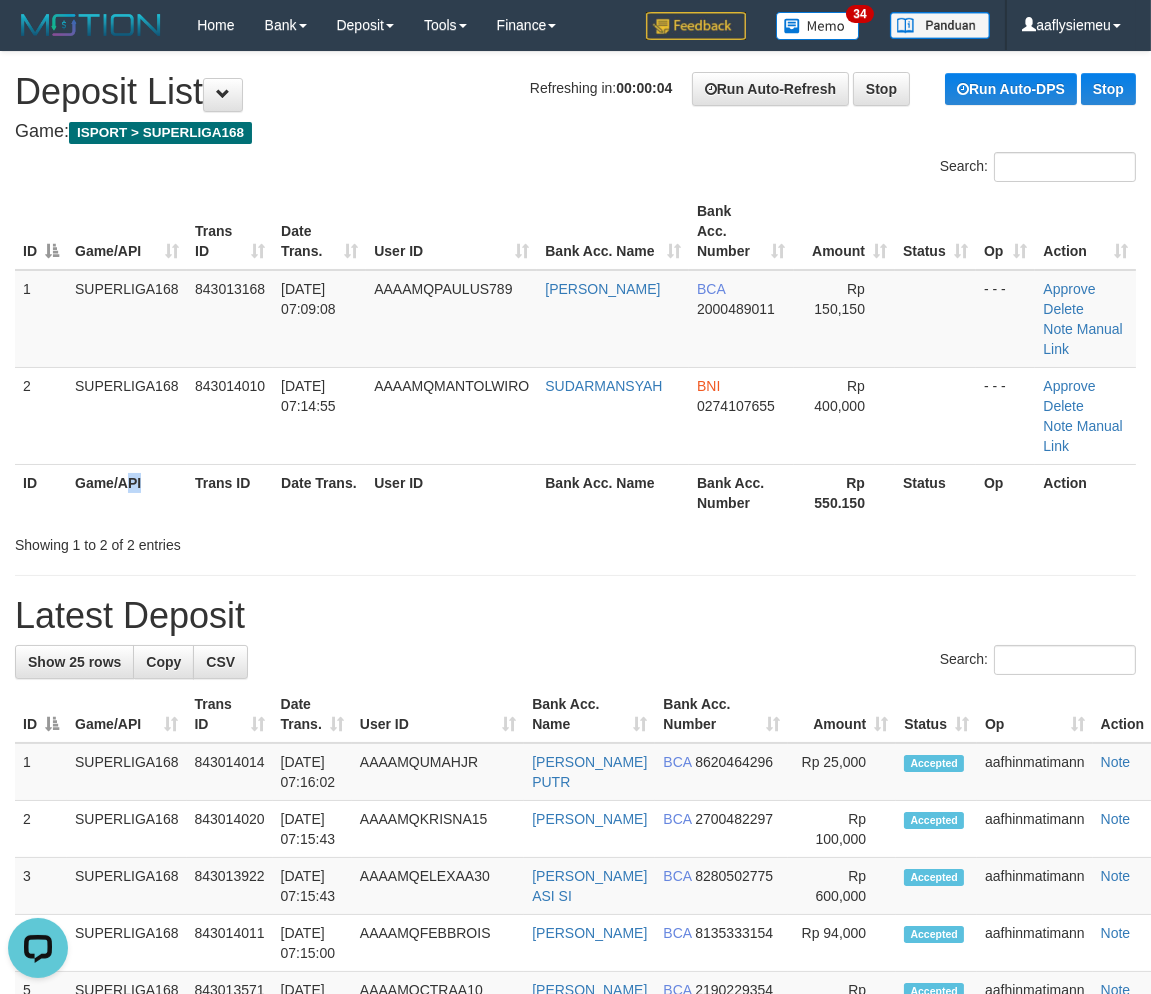 drag, startPoint x: 127, startPoint y: 498, endPoint x: 21, endPoint y: 545, distance: 115.952576 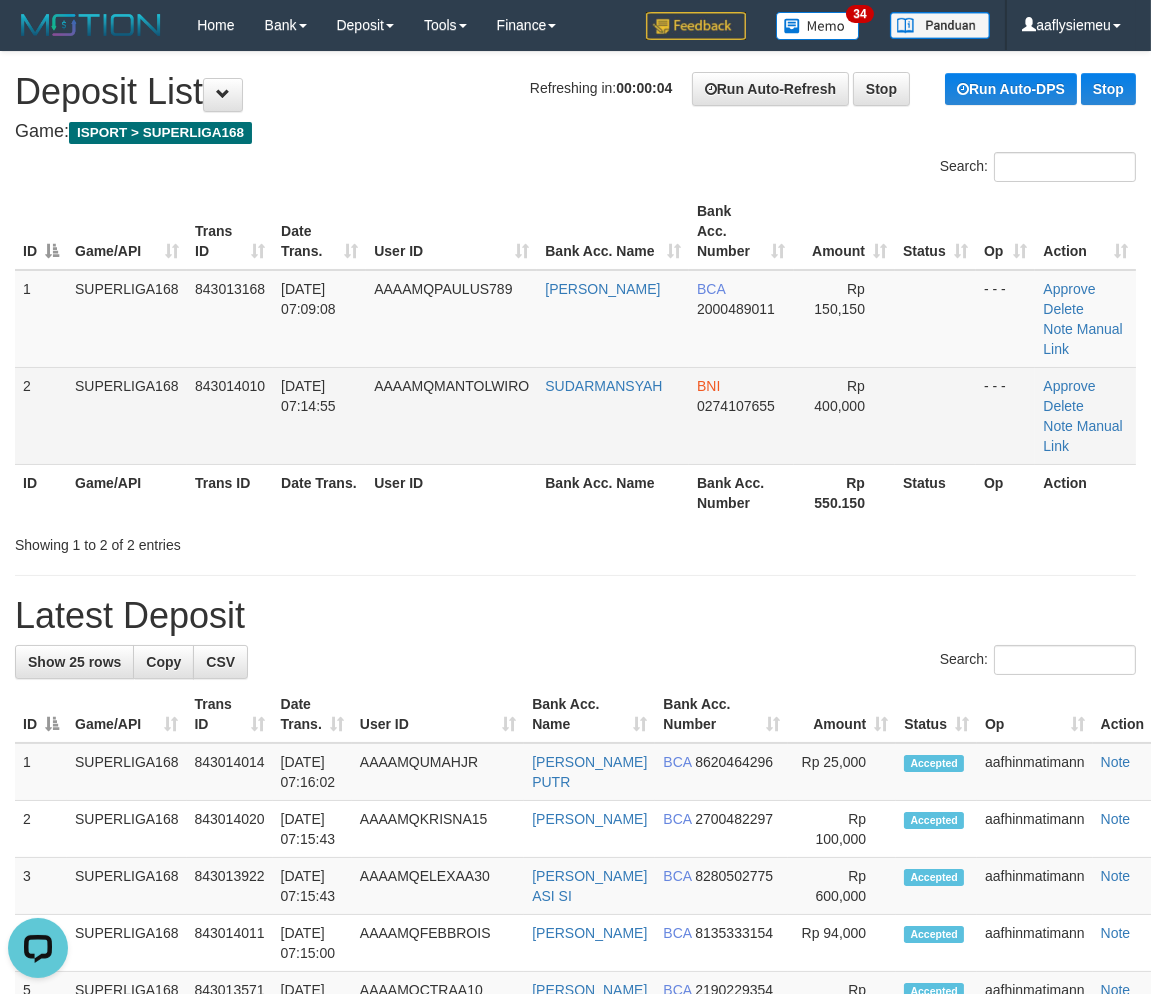 drag, startPoint x: 113, startPoint y: 430, endPoint x: 5, endPoint y: 466, distance: 113.841995 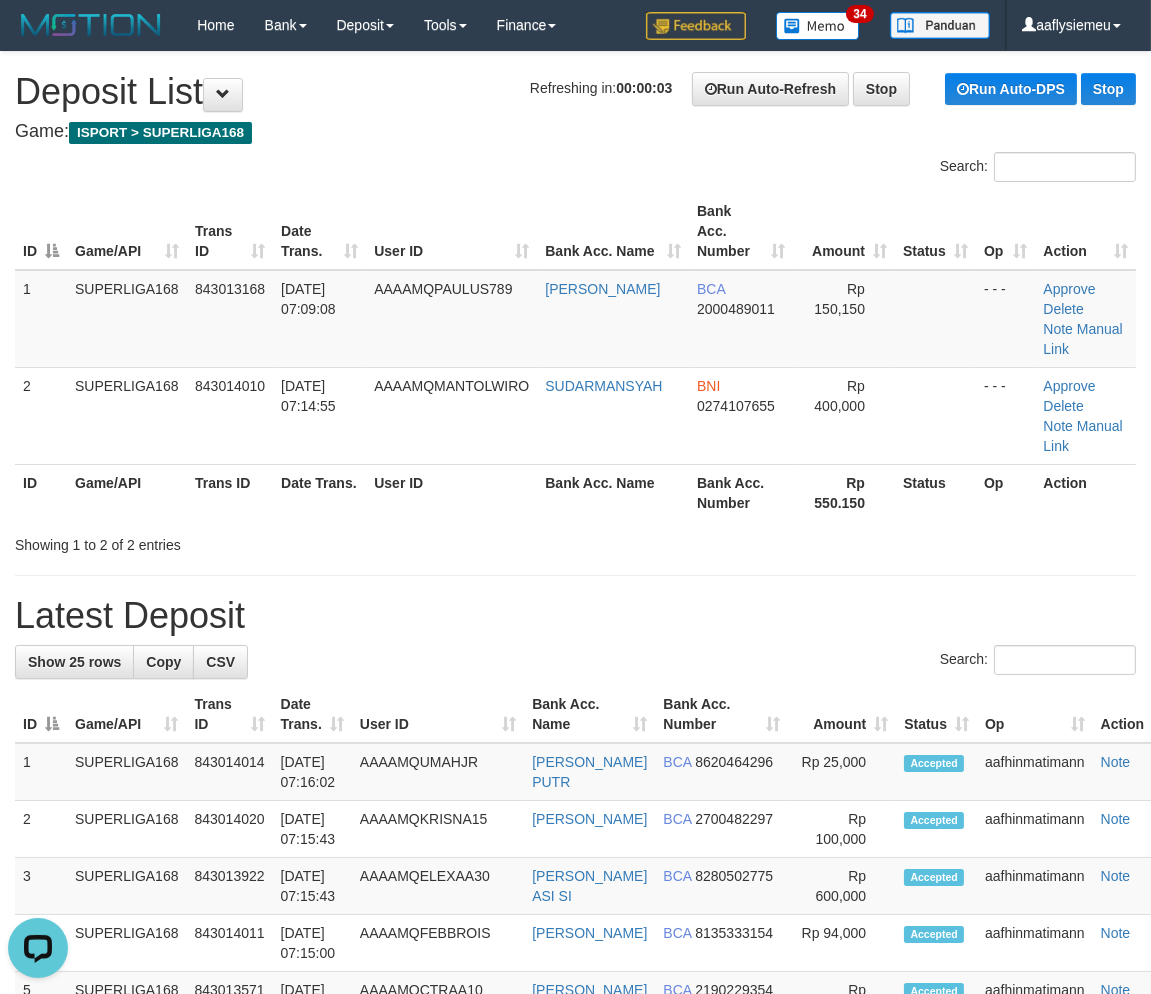 drag, startPoint x: 243, startPoint y: 352, endPoint x: 10, endPoint y: 437, distance: 248.02016 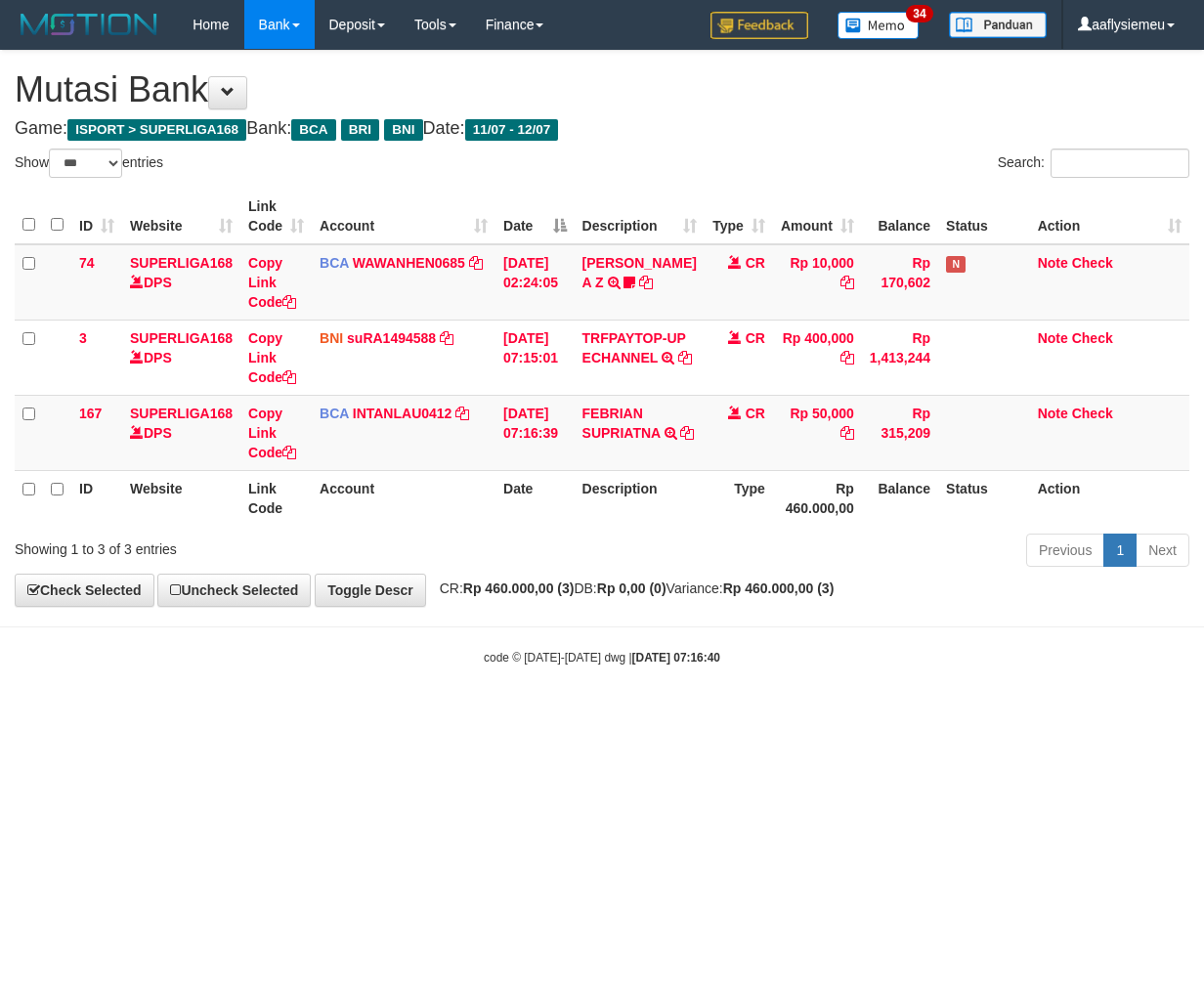 select on "***" 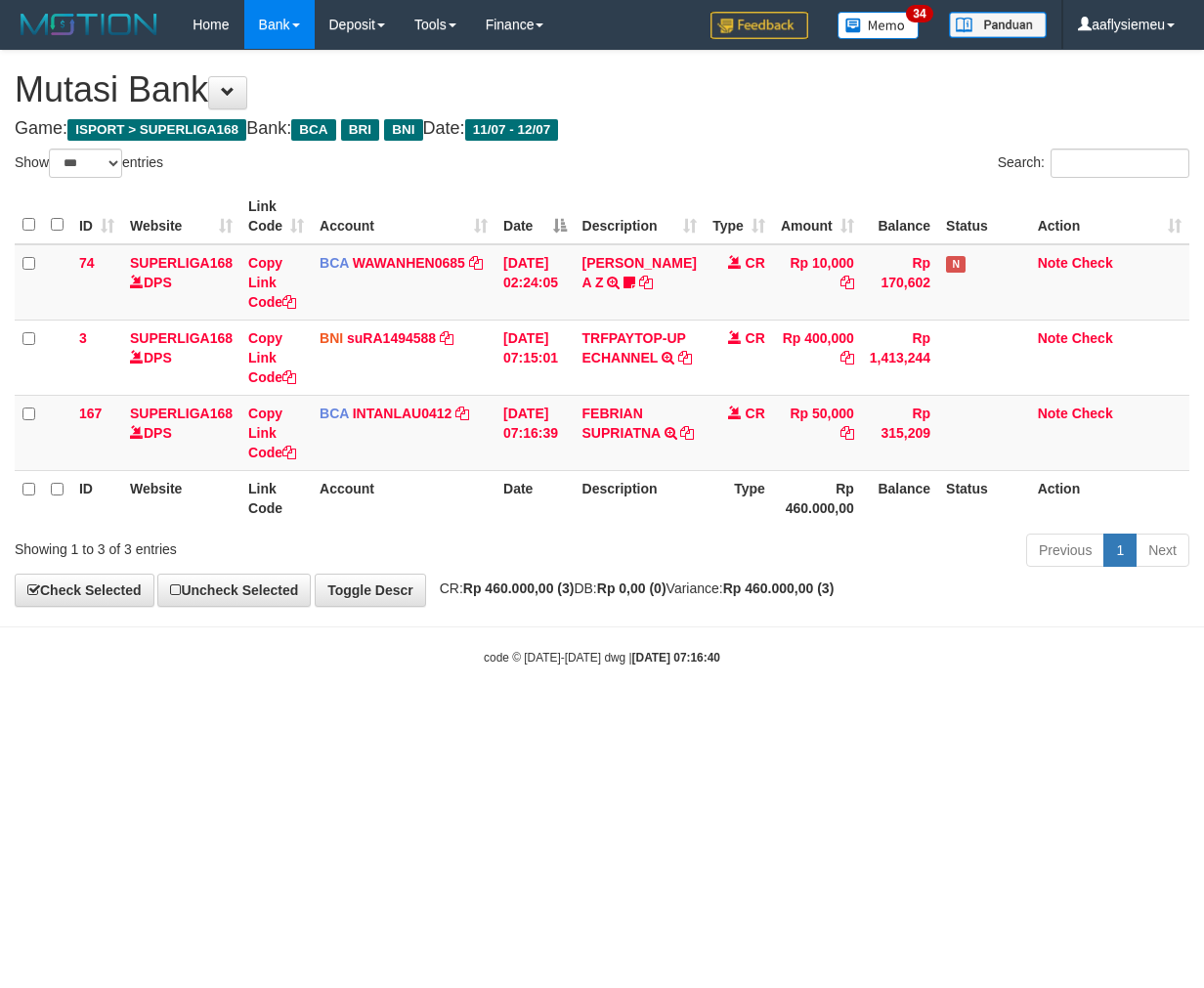scroll, scrollTop: 0, scrollLeft: 0, axis: both 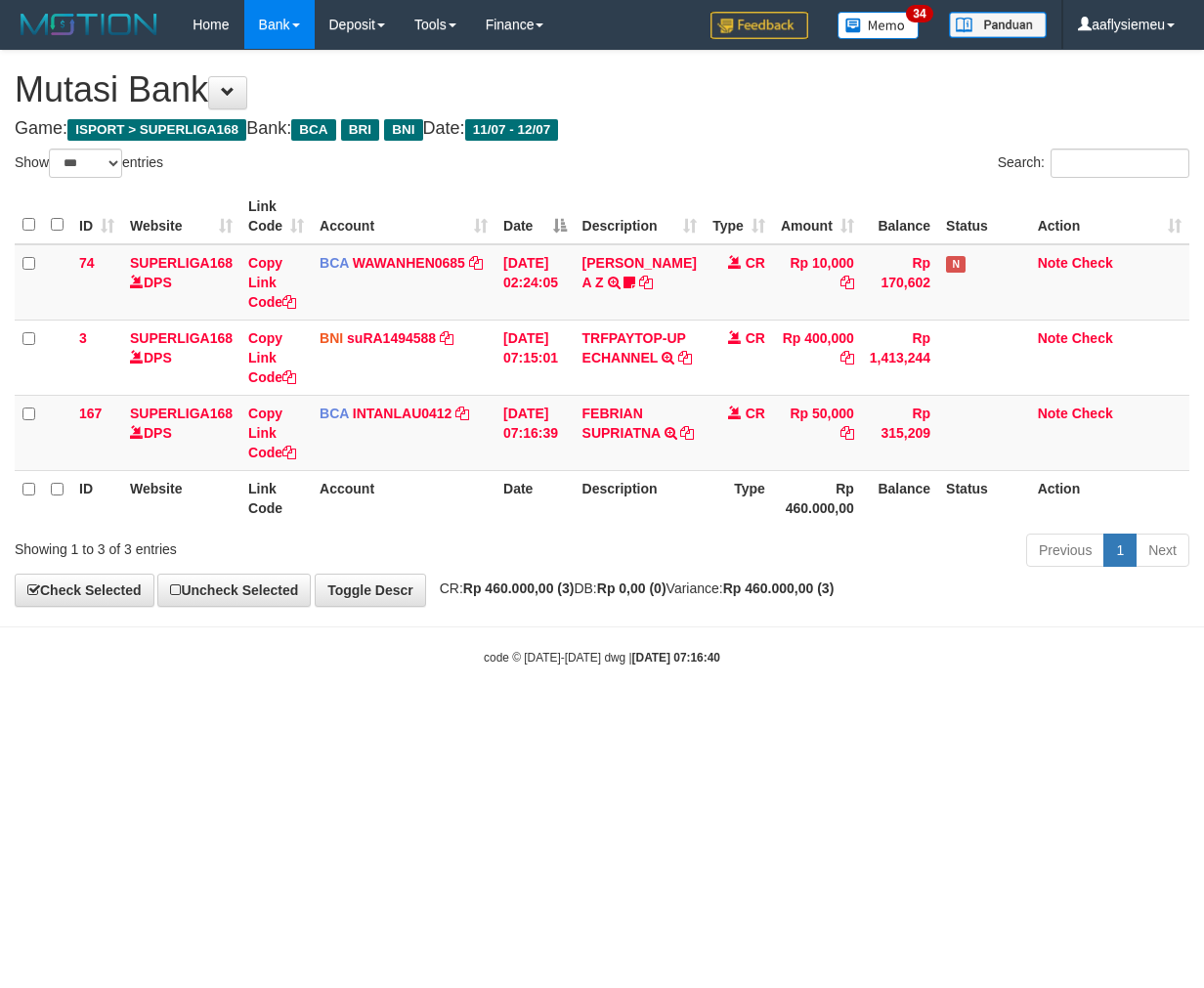 select on "***" 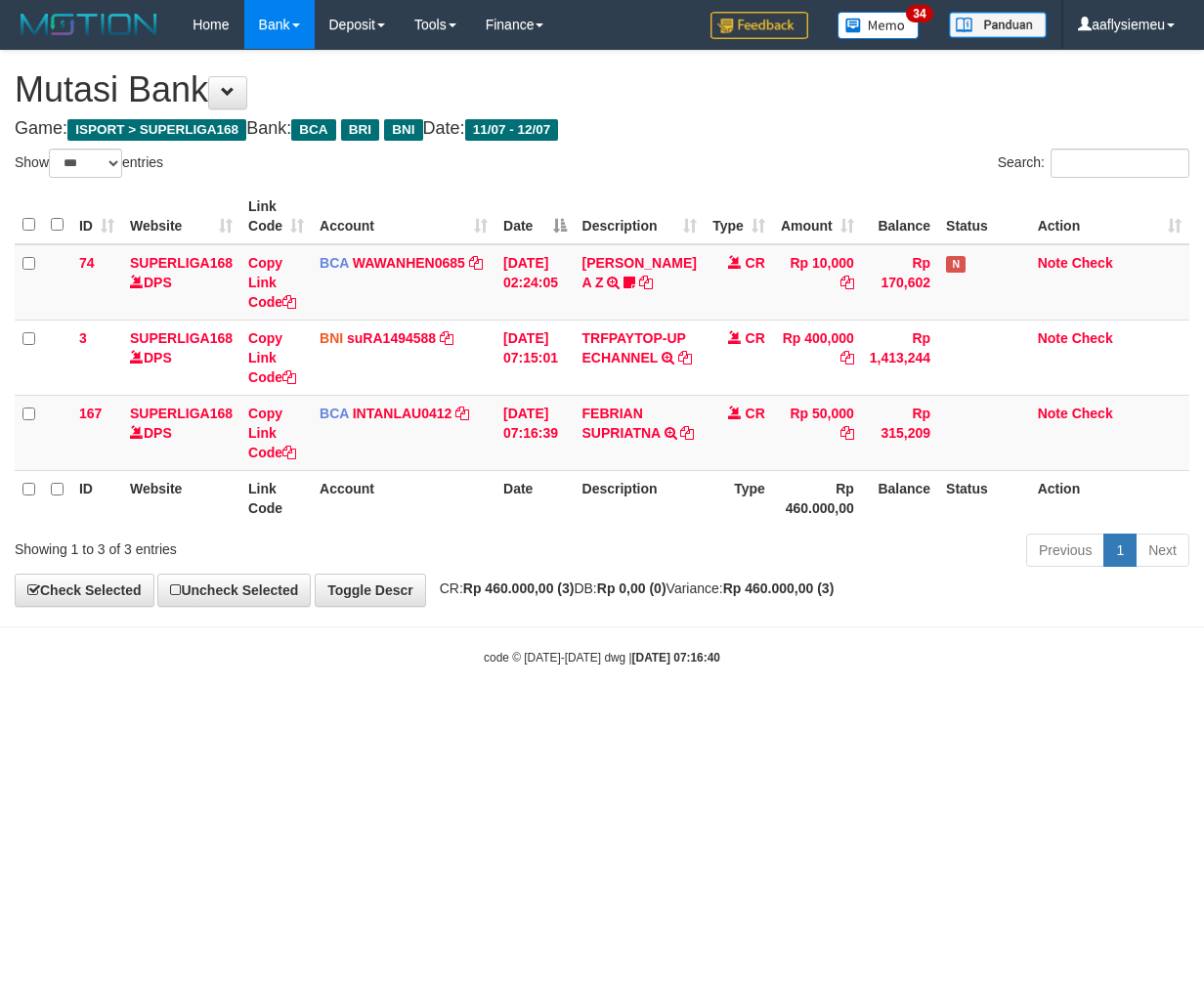 scroll, scrollTop: 0, scrollLeft: 0, axis: both 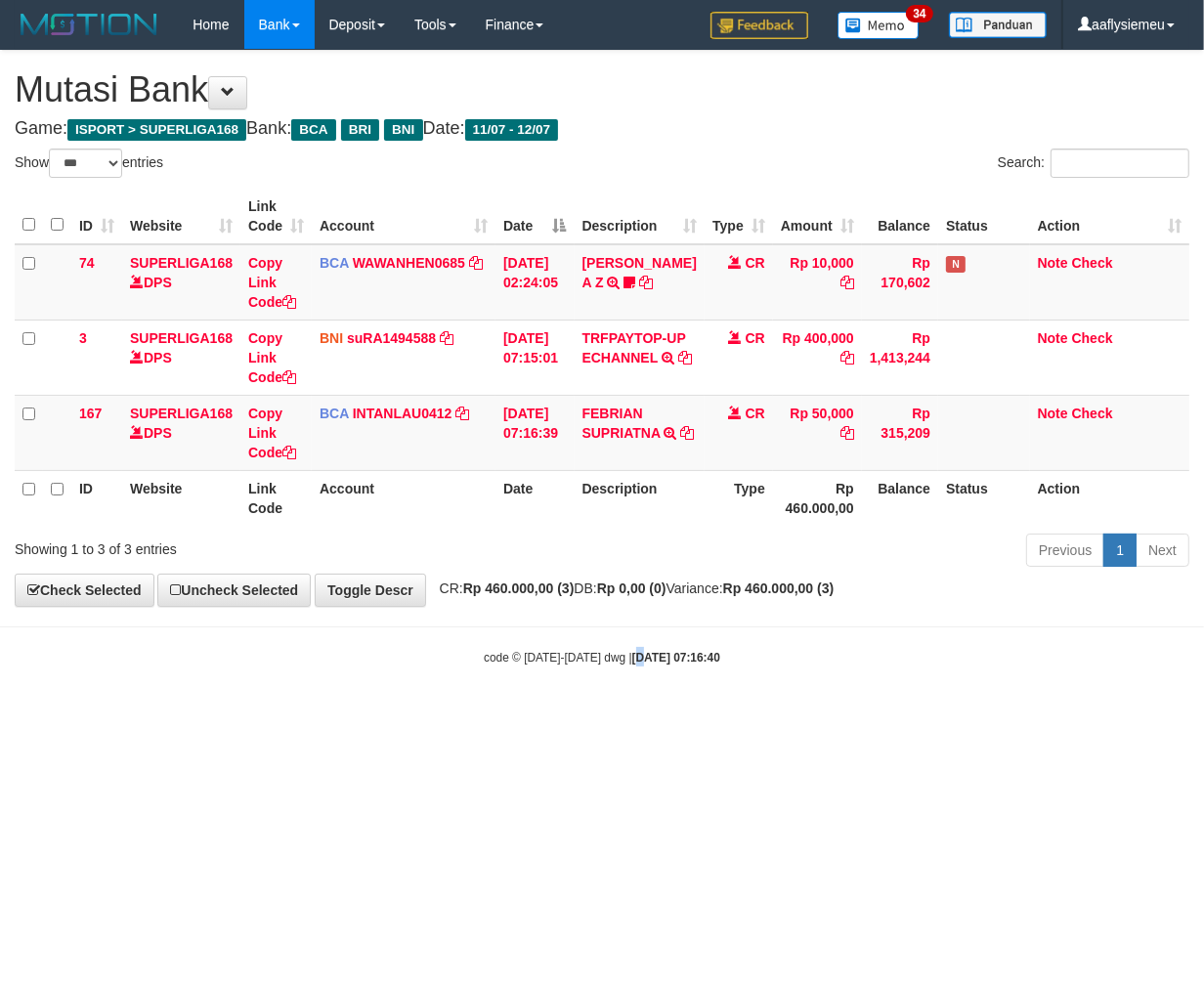 click on "Toggle navigation
Home
Bank
Account List
Load
By Website
Group
[ISPORT]													SUPERLIGA168
By Load Group (DPS)
34" at bounding box center [602, 358] 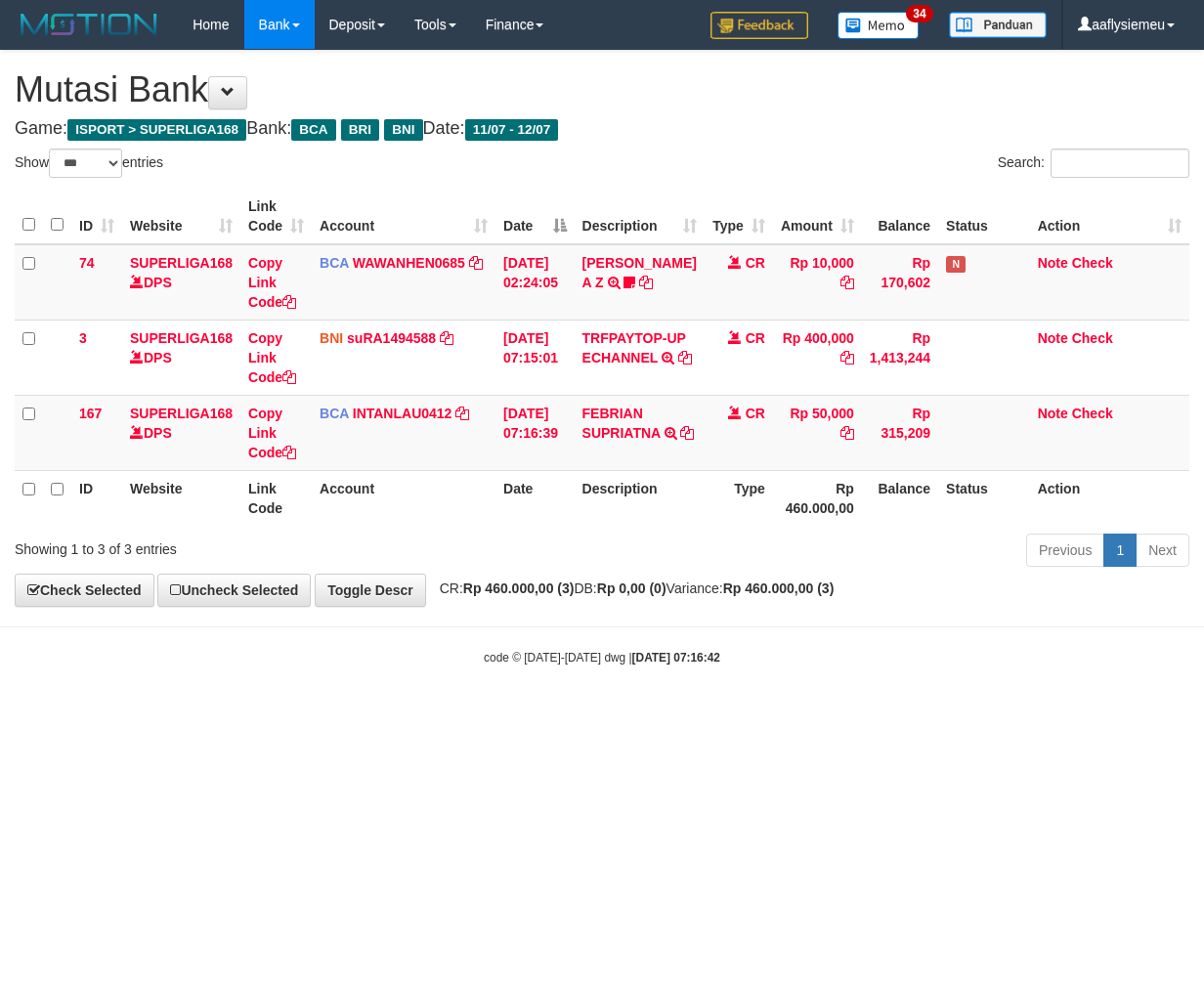 select on "***" 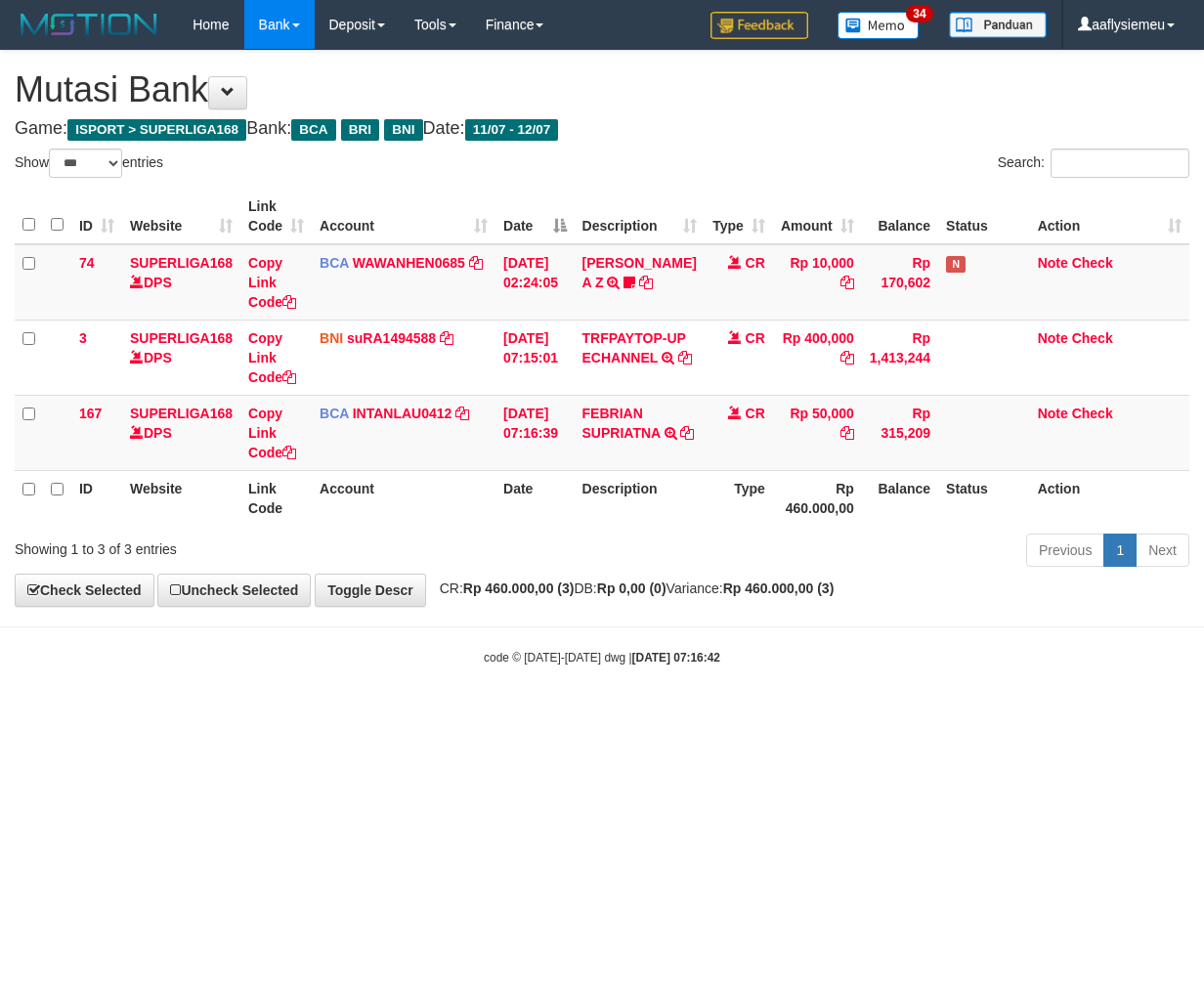 scroll, scrollTop: 0, scrollLeft: 0, axis: both 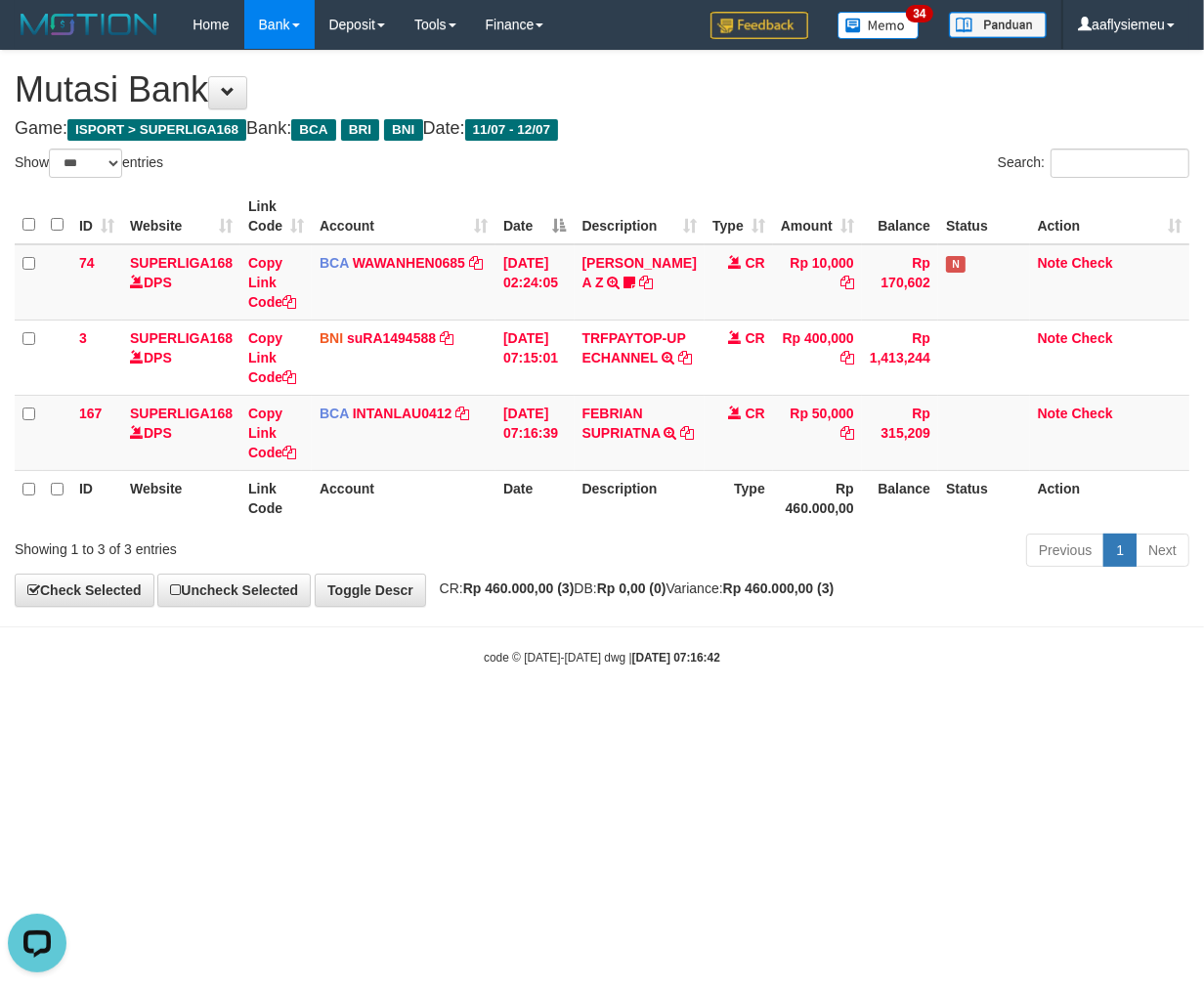 click on "Search:" at bounding box center (903, 165) 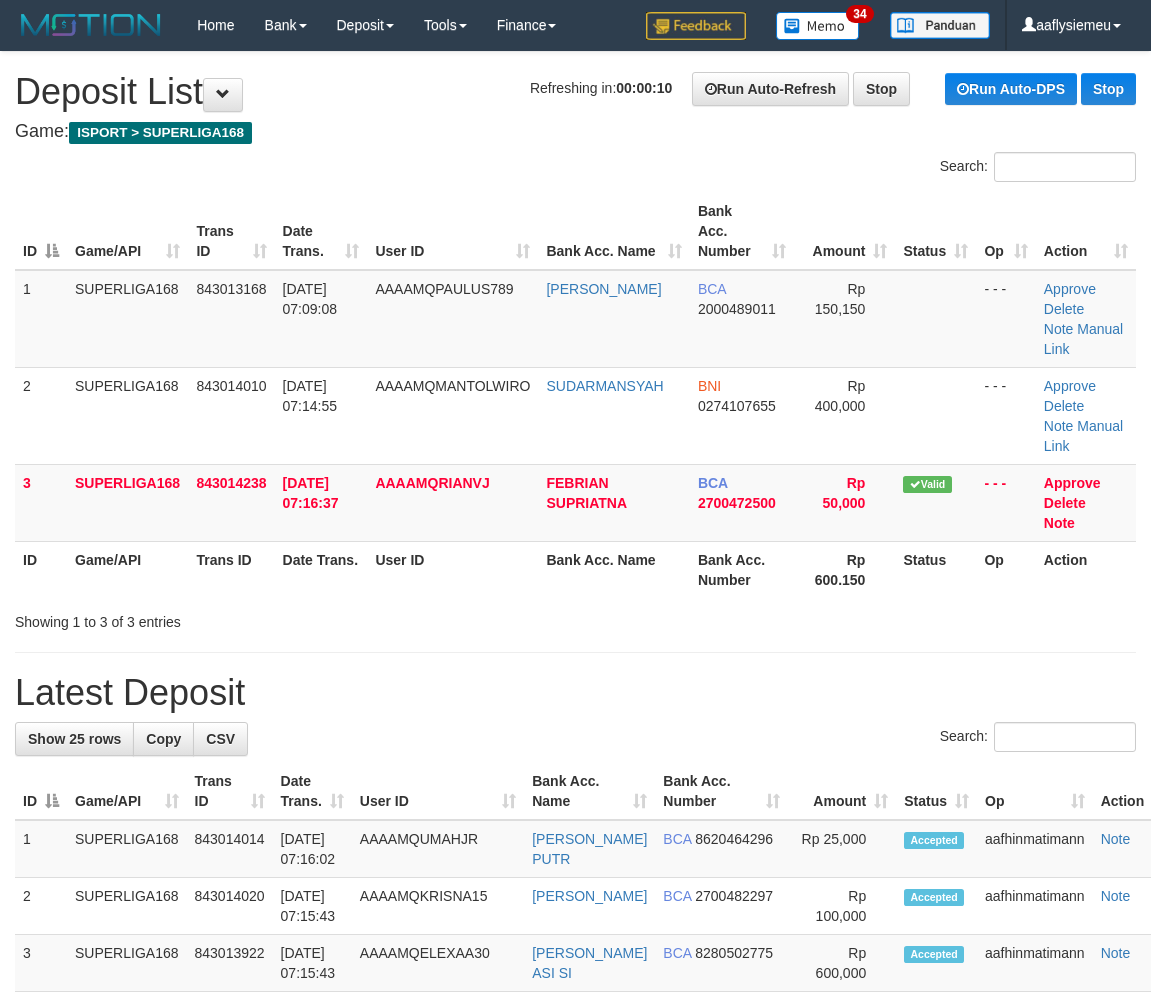 scroll, scrollTop: 0, scrollLeft: 0, axis: both 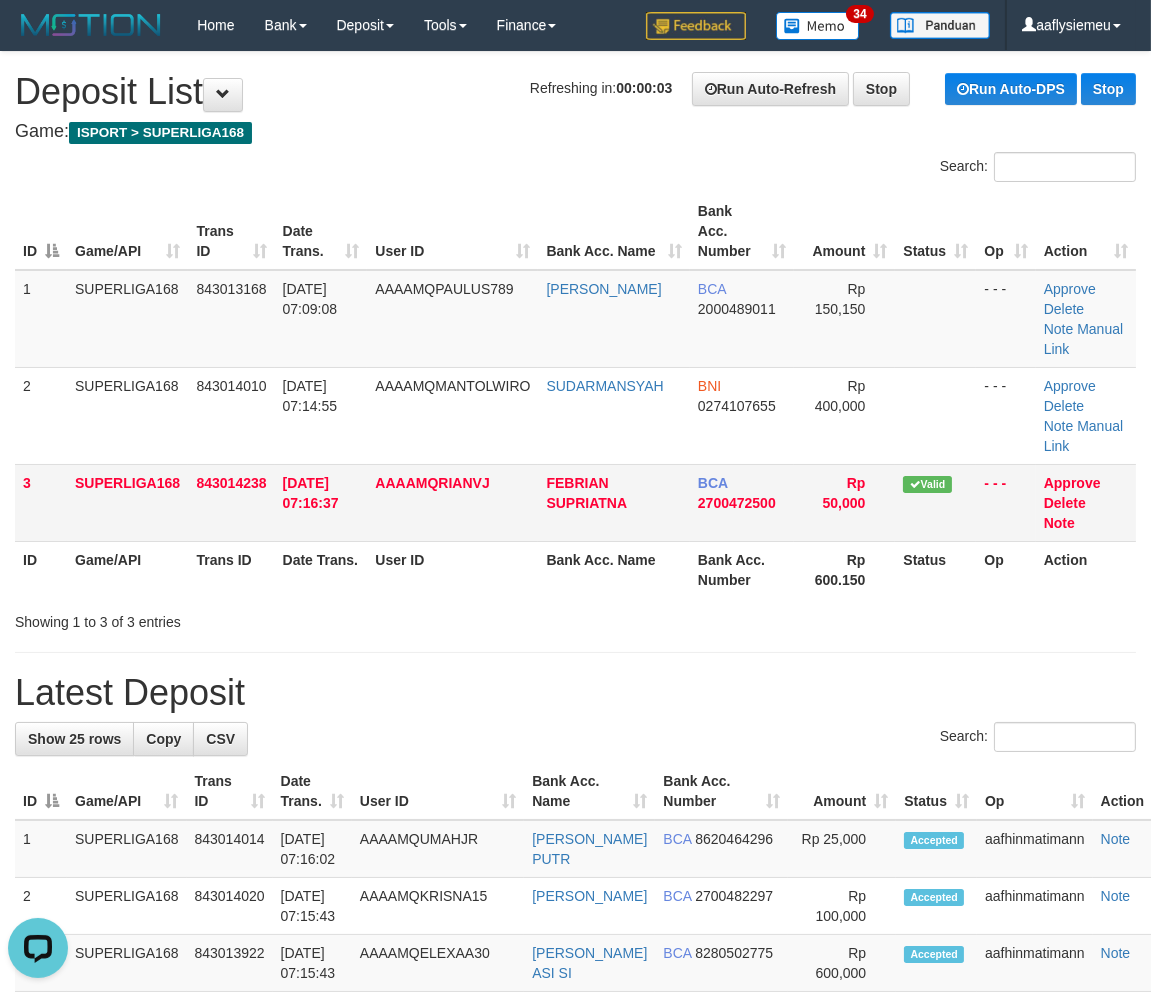 drag, startPoint x: 86, startPoint y: 481, endPoint x: 75, endPoint y: 492, distance: 15.556349 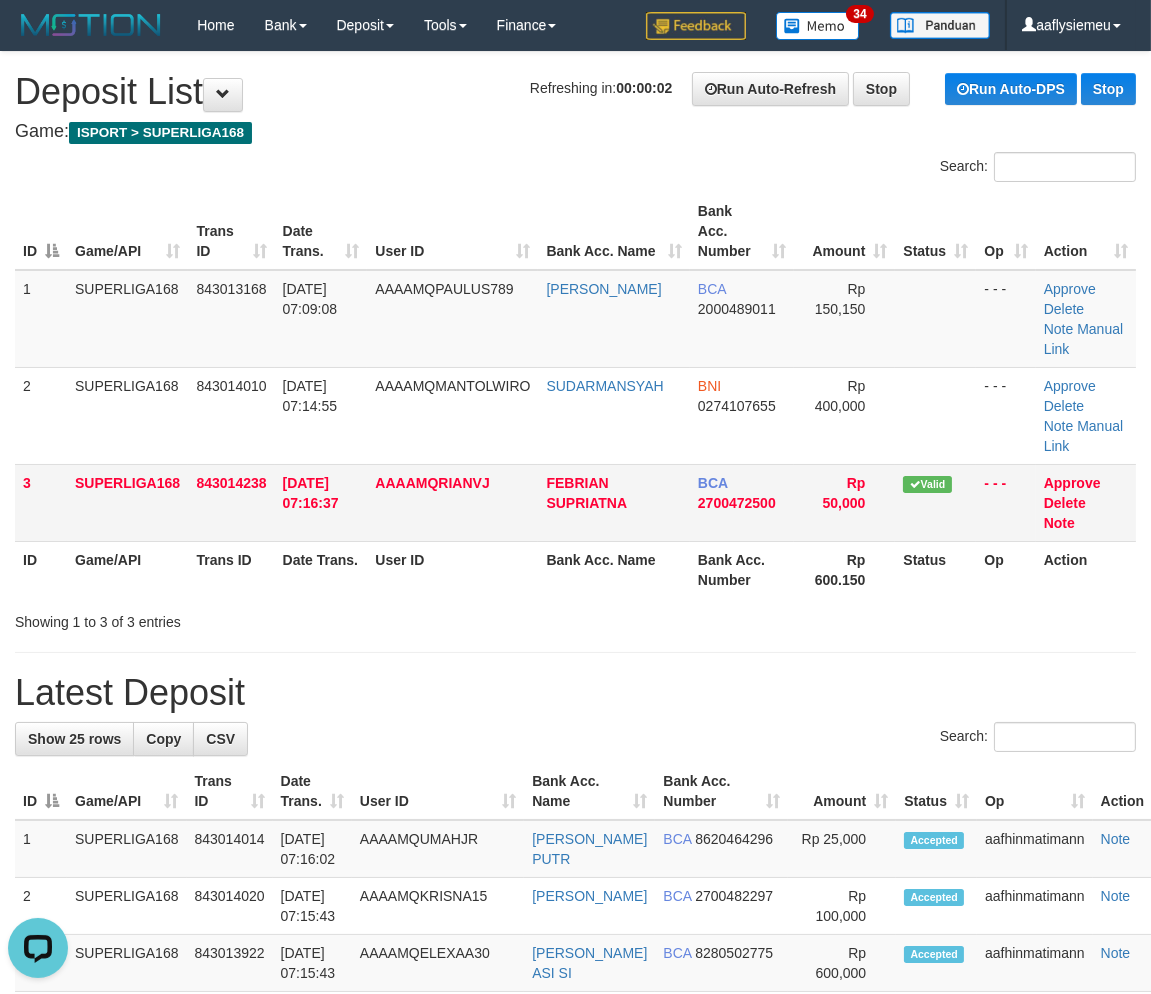 drag, startPoint x: 184, startPoint y: 446, endPoint x: 143, endPoint y: 465, distance: 45.188496 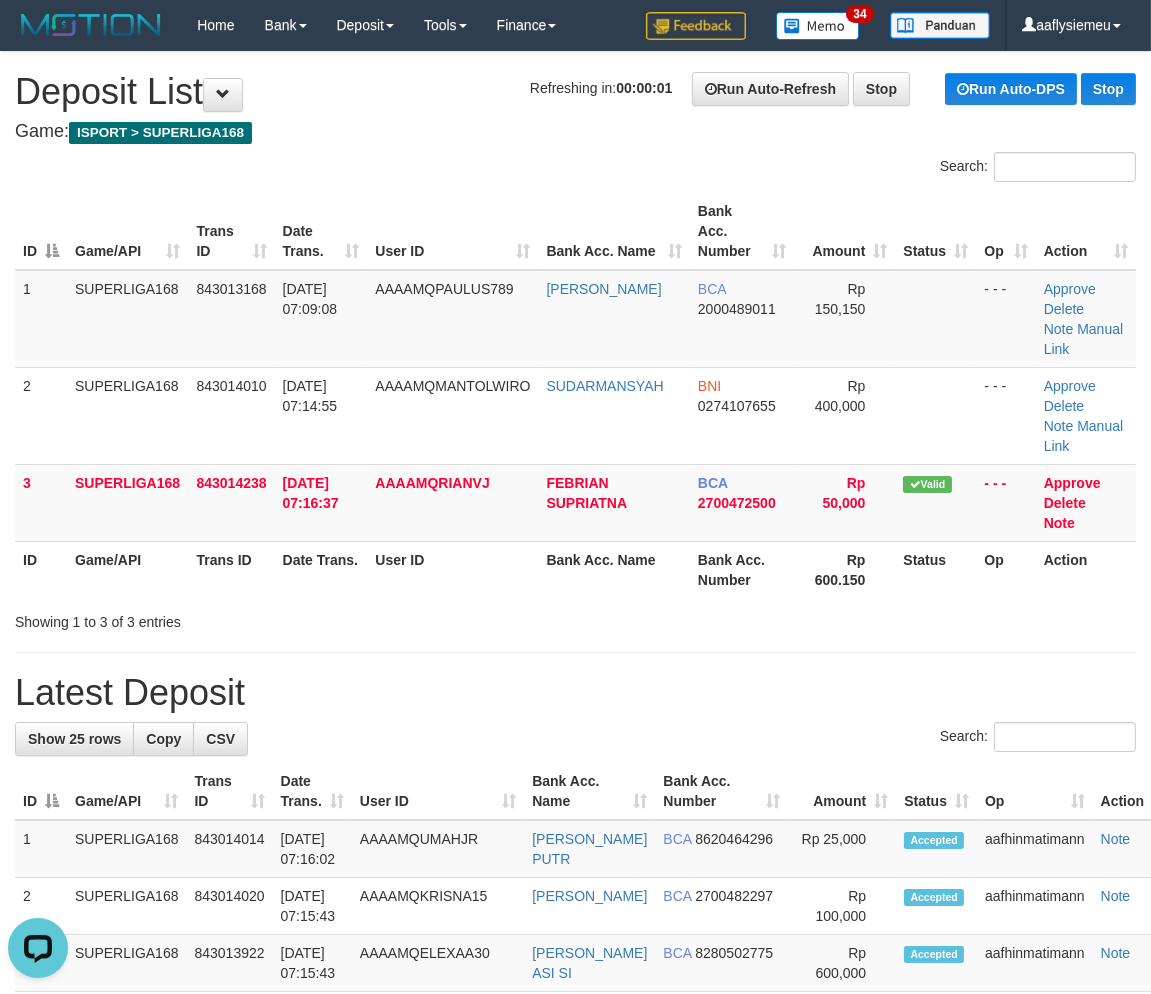 drag, startPoint x: 347, startPoint y: 366, endPoint x: 8, endPoint y: 470, distance: 354.59415 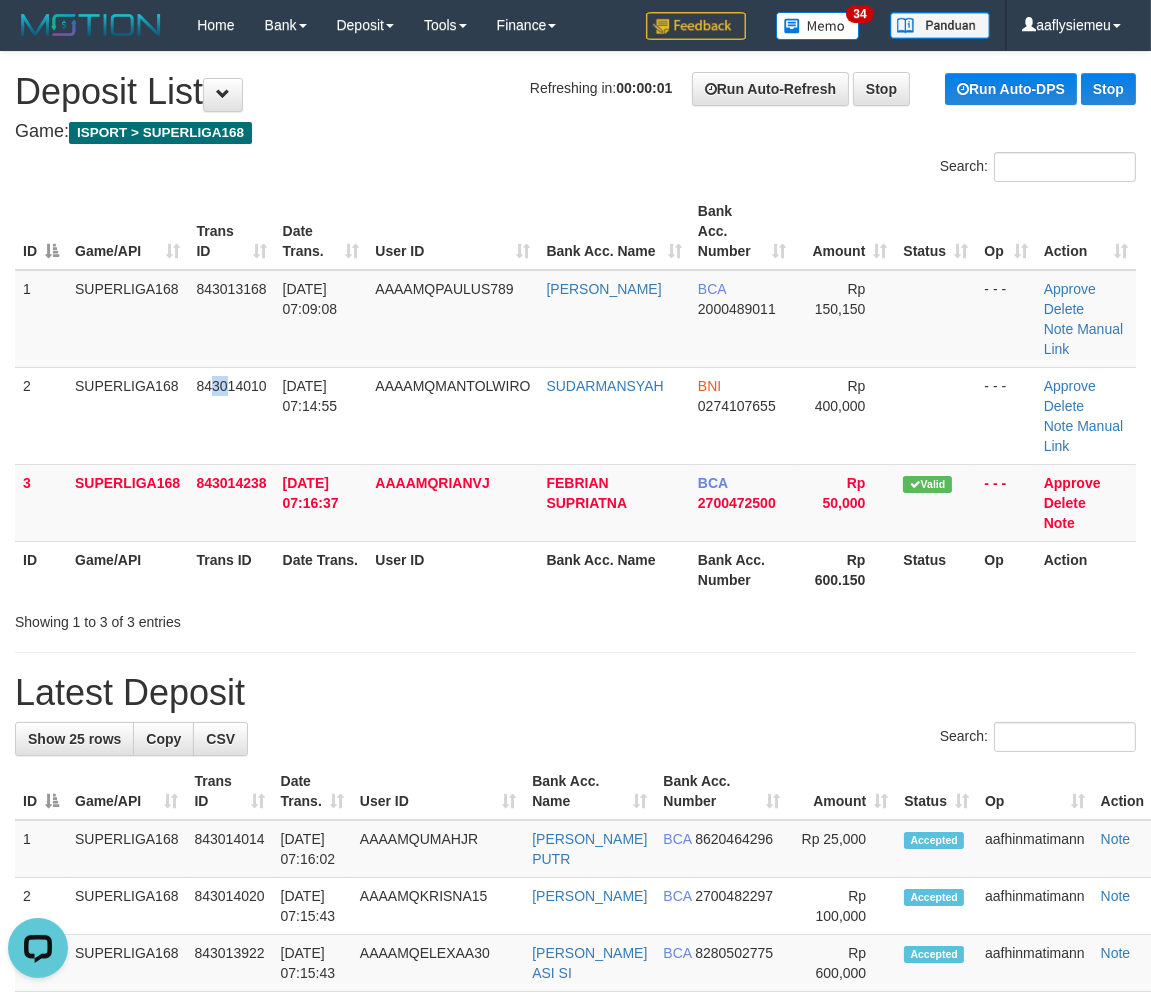 drag, startPoint x: 225, startPoint y: 444, endPoint x: 1, endPoint y: 507, distance: 232.69078 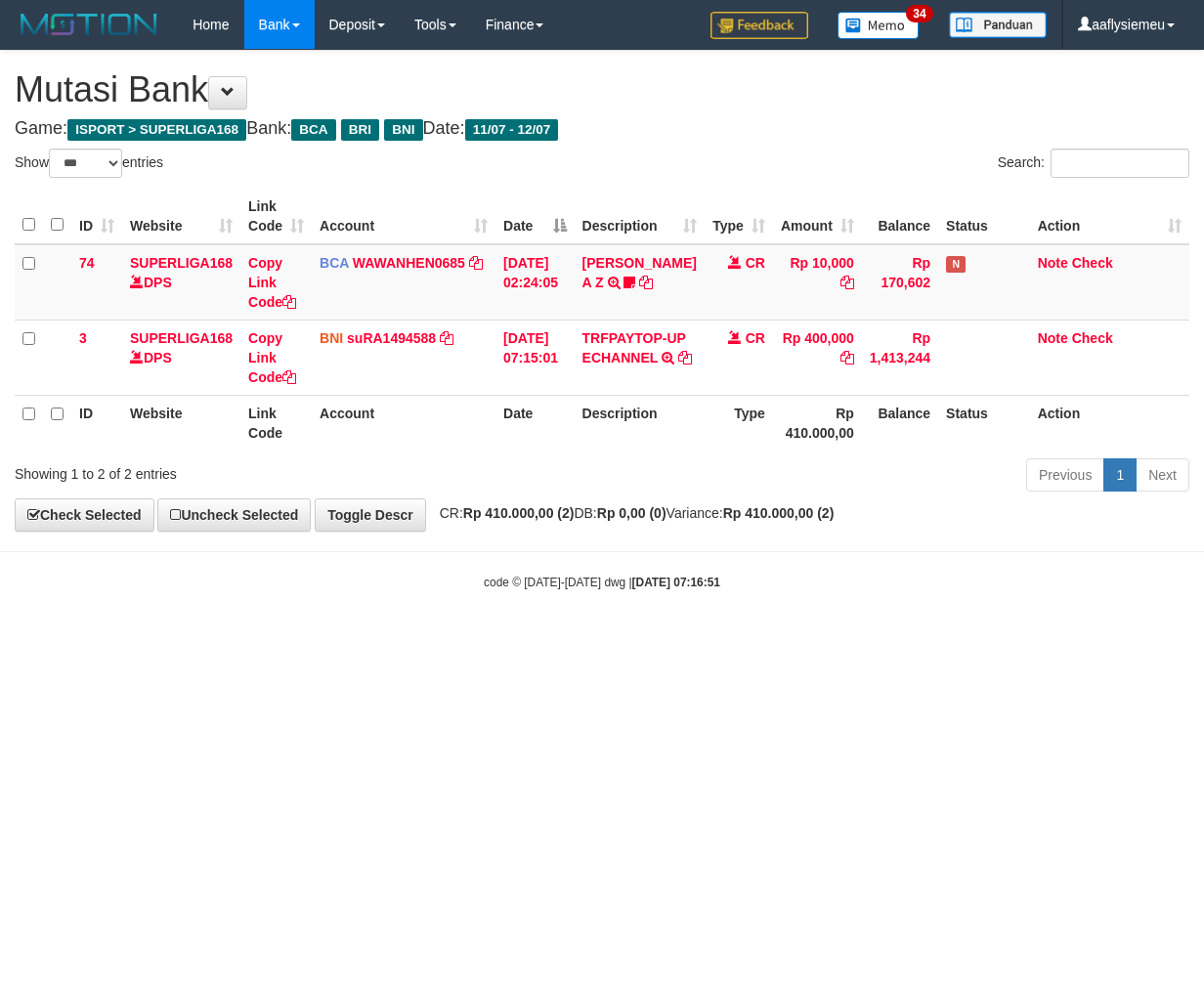 select on "***" 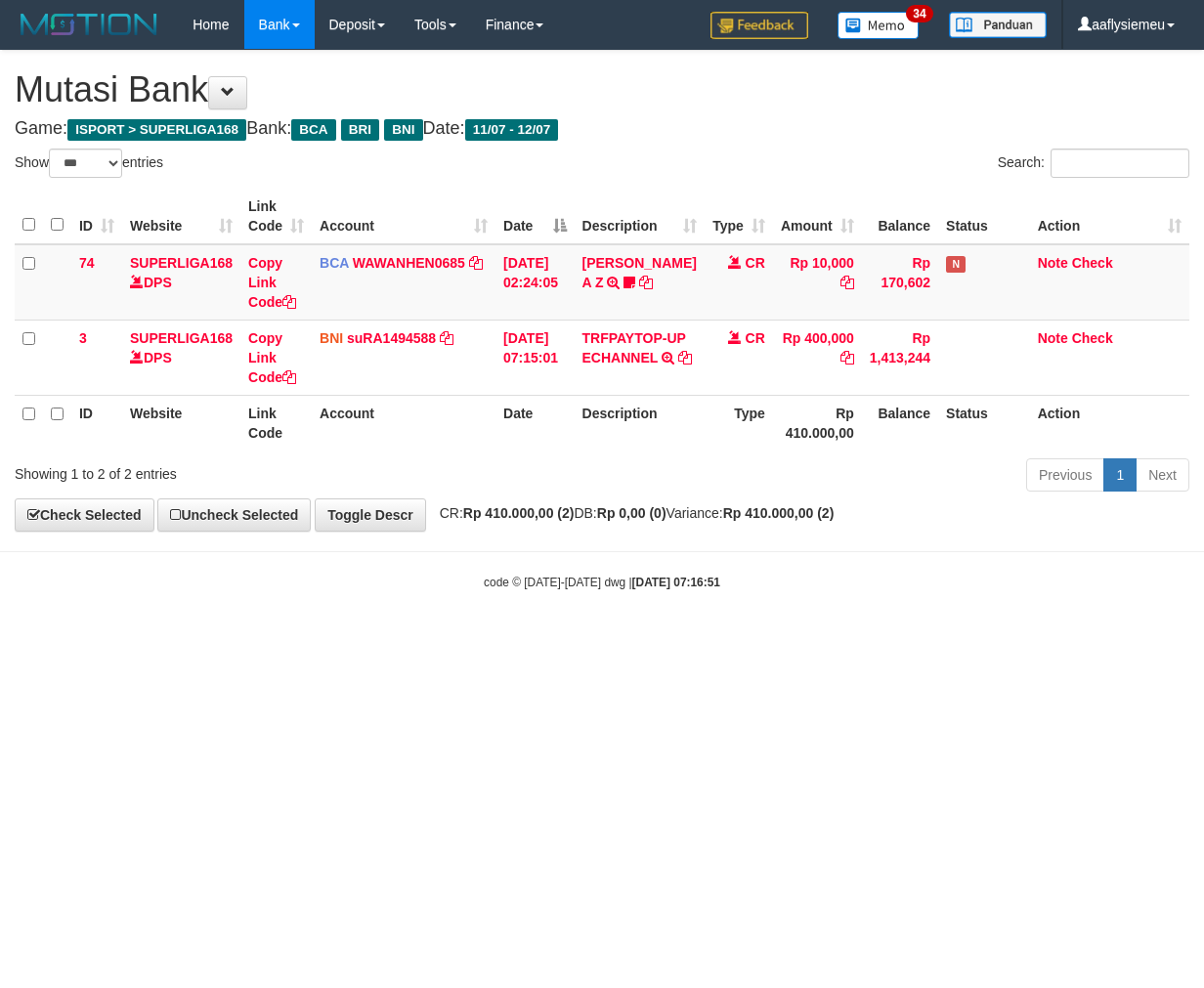 scroll, scrollTop: 0, scrollLeft: 0, axis: both 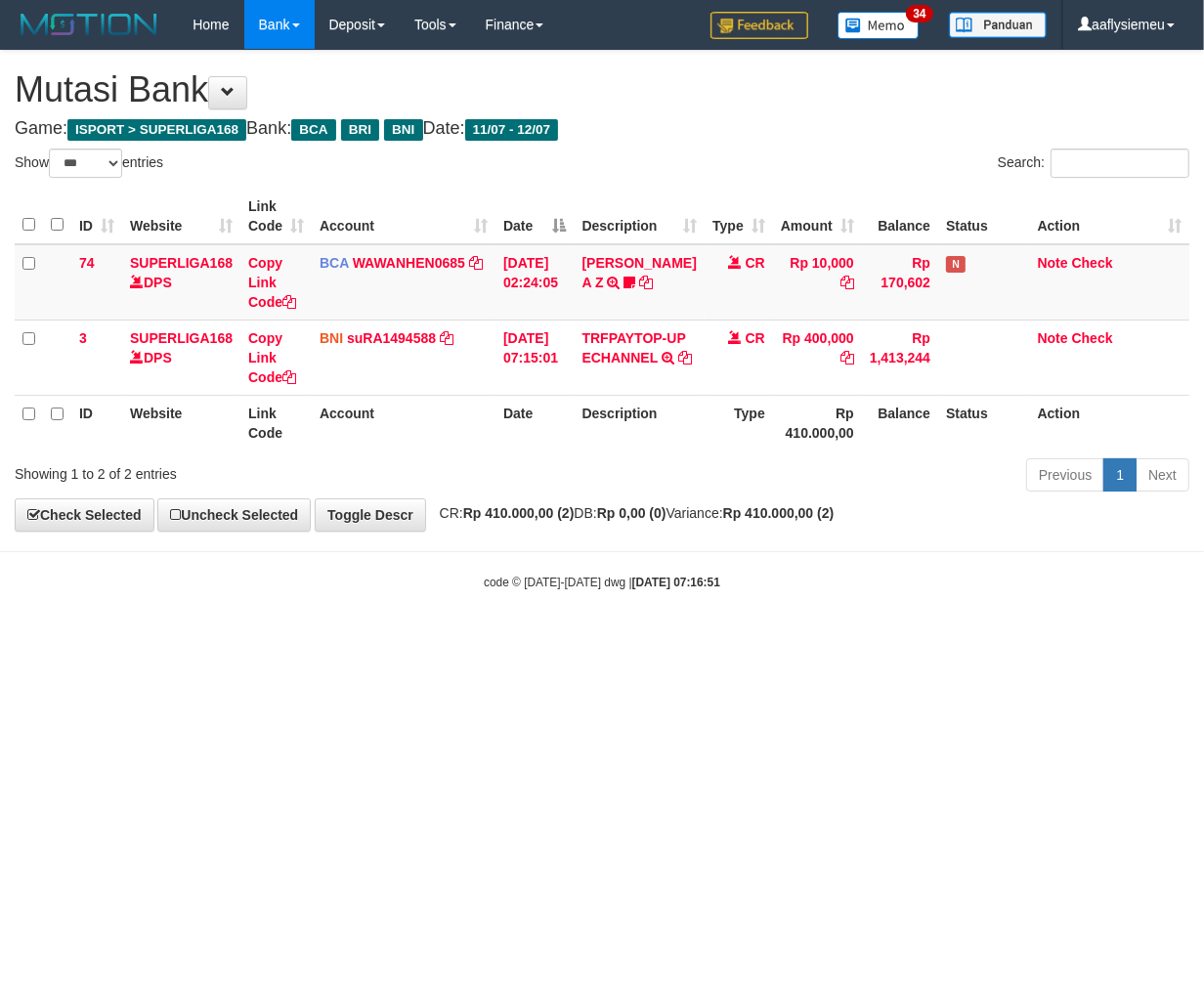 click on "Toggle navigation
Home
Bank
Account List
Load
By Website
Group
[ISPORT]													SUPERLIGA168
By Load Group (DPS)" at bounding box center (602, 320) 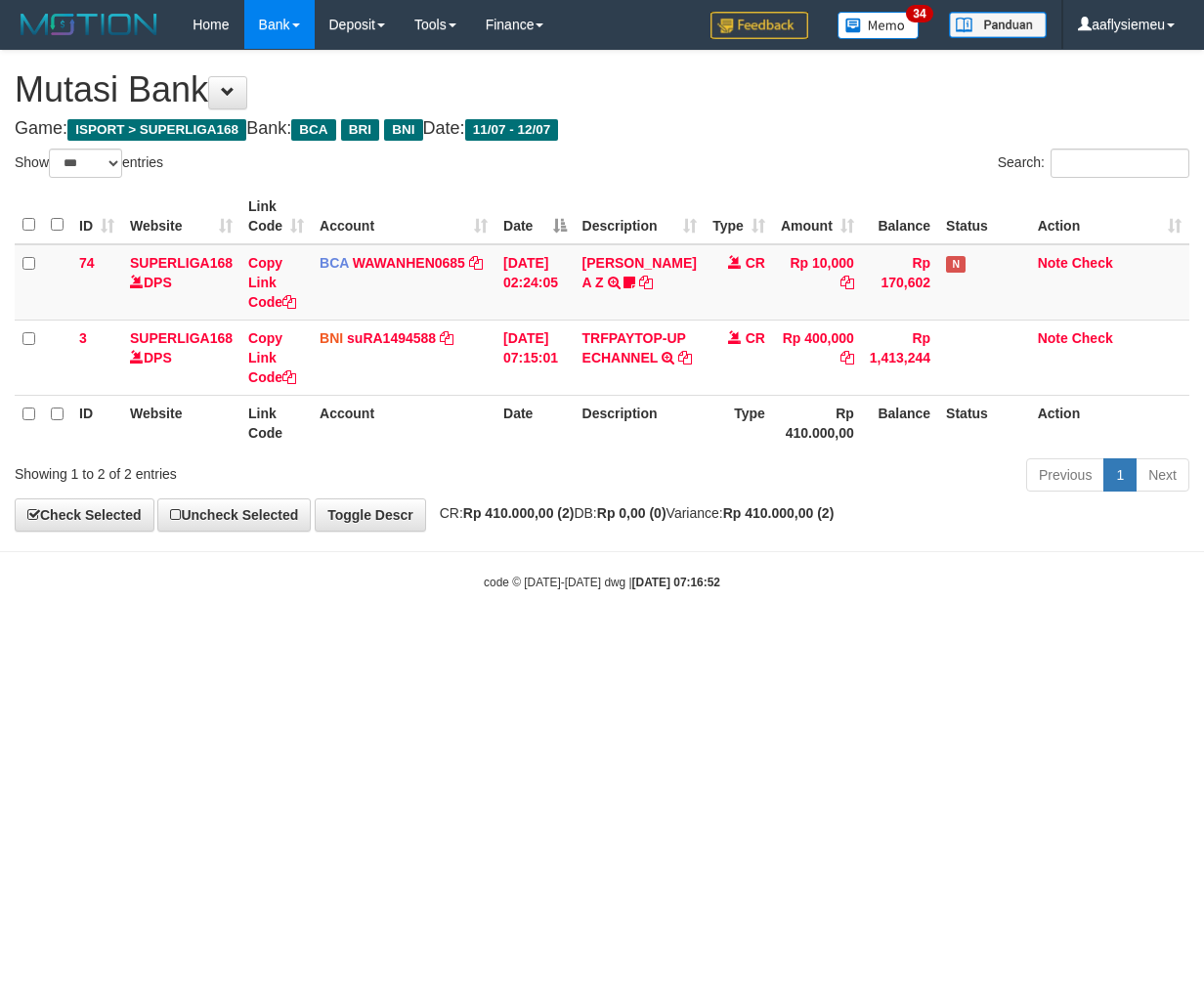 select on "***" 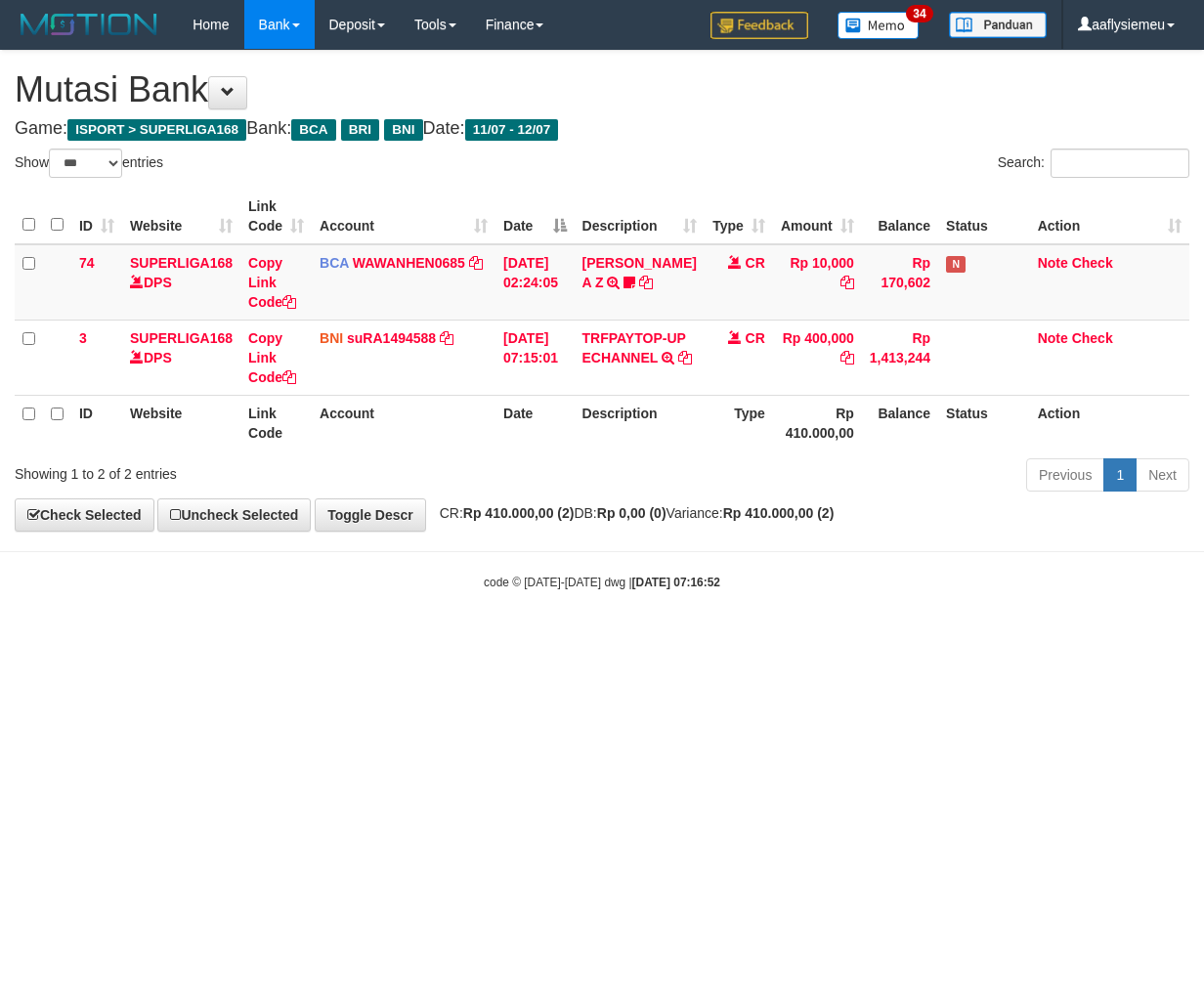 click on "code © 2012-2018 dwg |  2025/07/12 07:16:52" at bounding box center [602, 581] 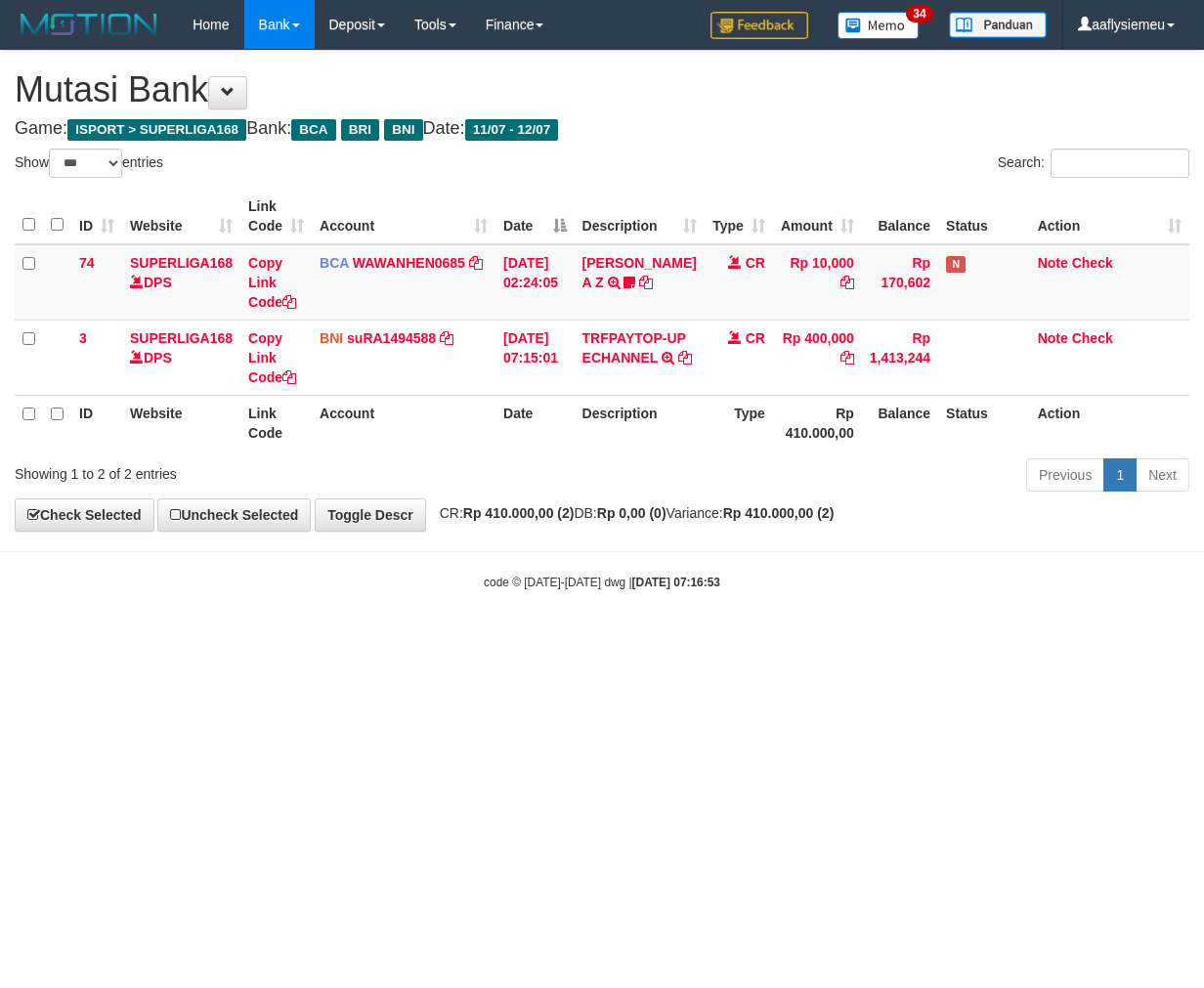 select on "***" 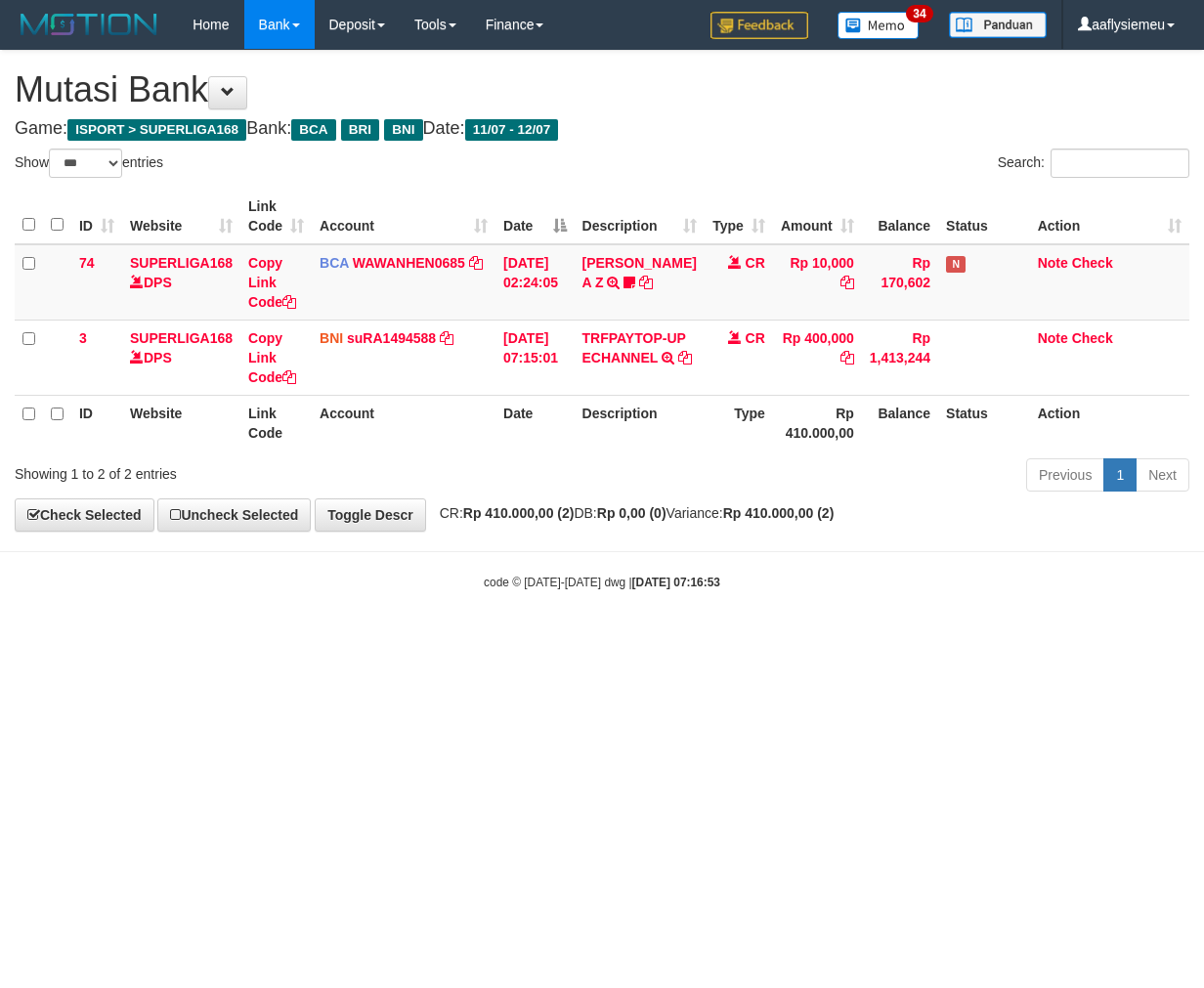 scroll, scrollTop: 0, scrollLeft: 0, axis: both 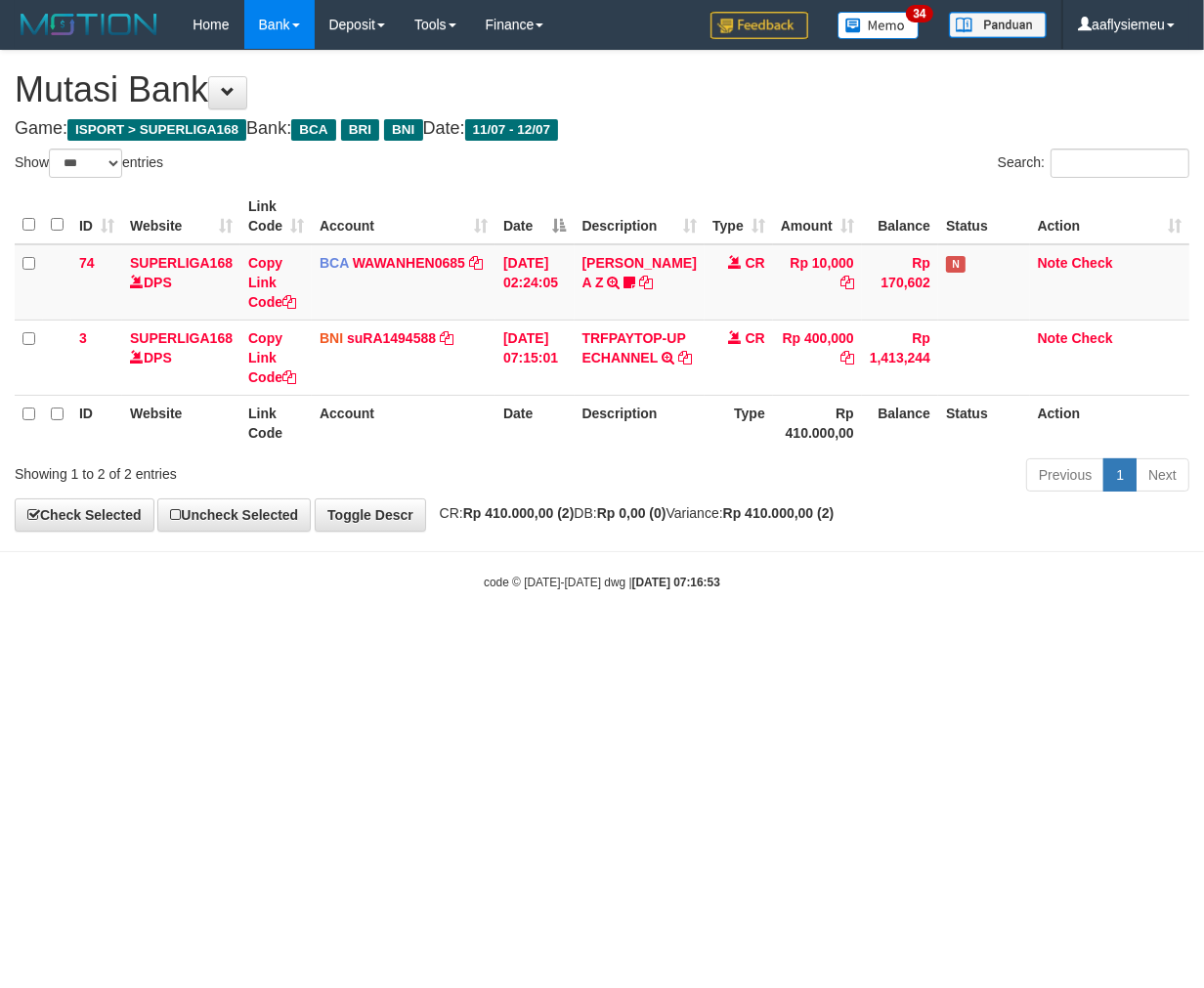 click on "Toggle navigation
Home
Bank
Account List
Load
By Website
Group
[ISPORT]													SUPERLIGA168
By Load Group (DPS)
34" at bounding box center [602, 320] 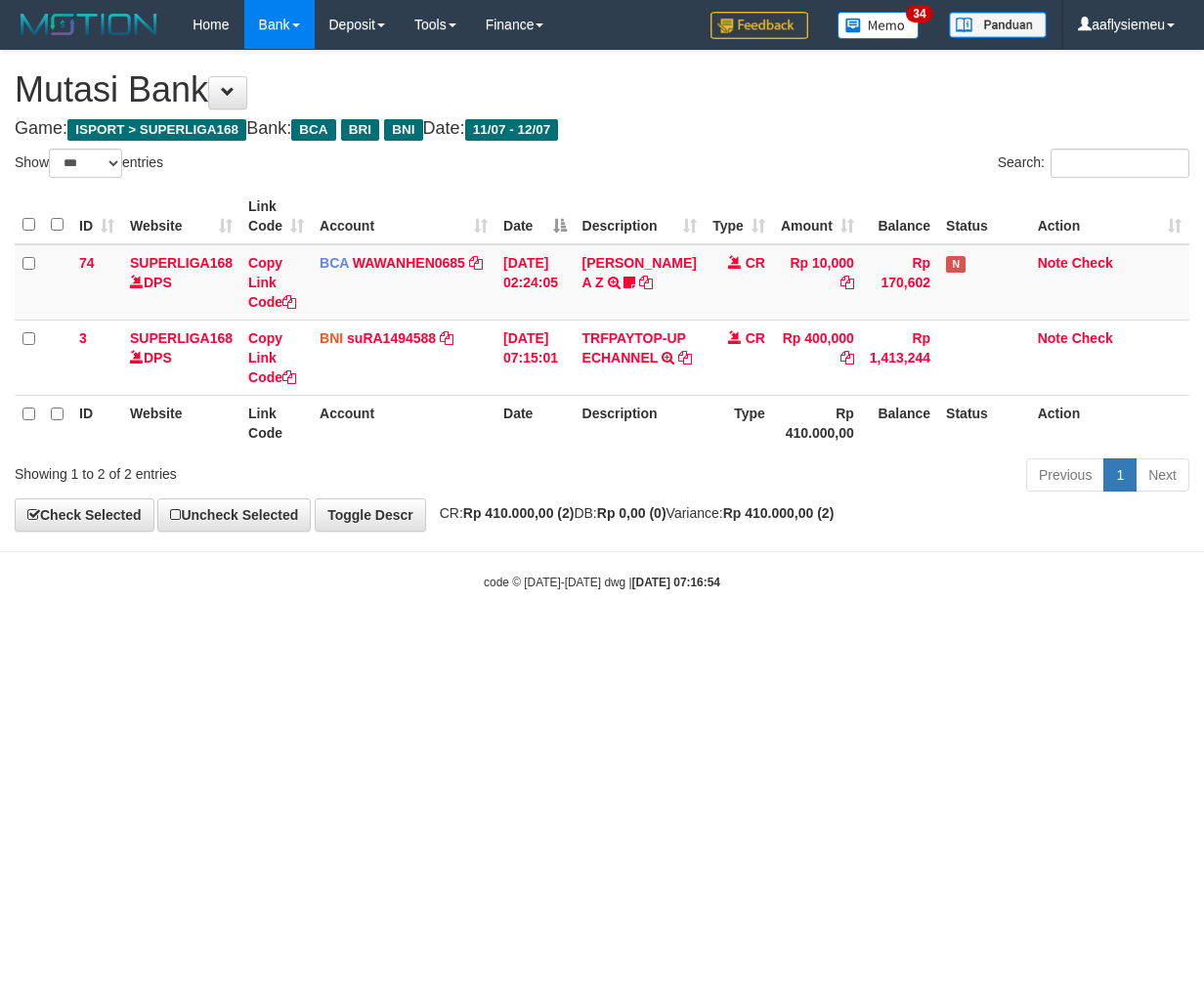 select on "***" 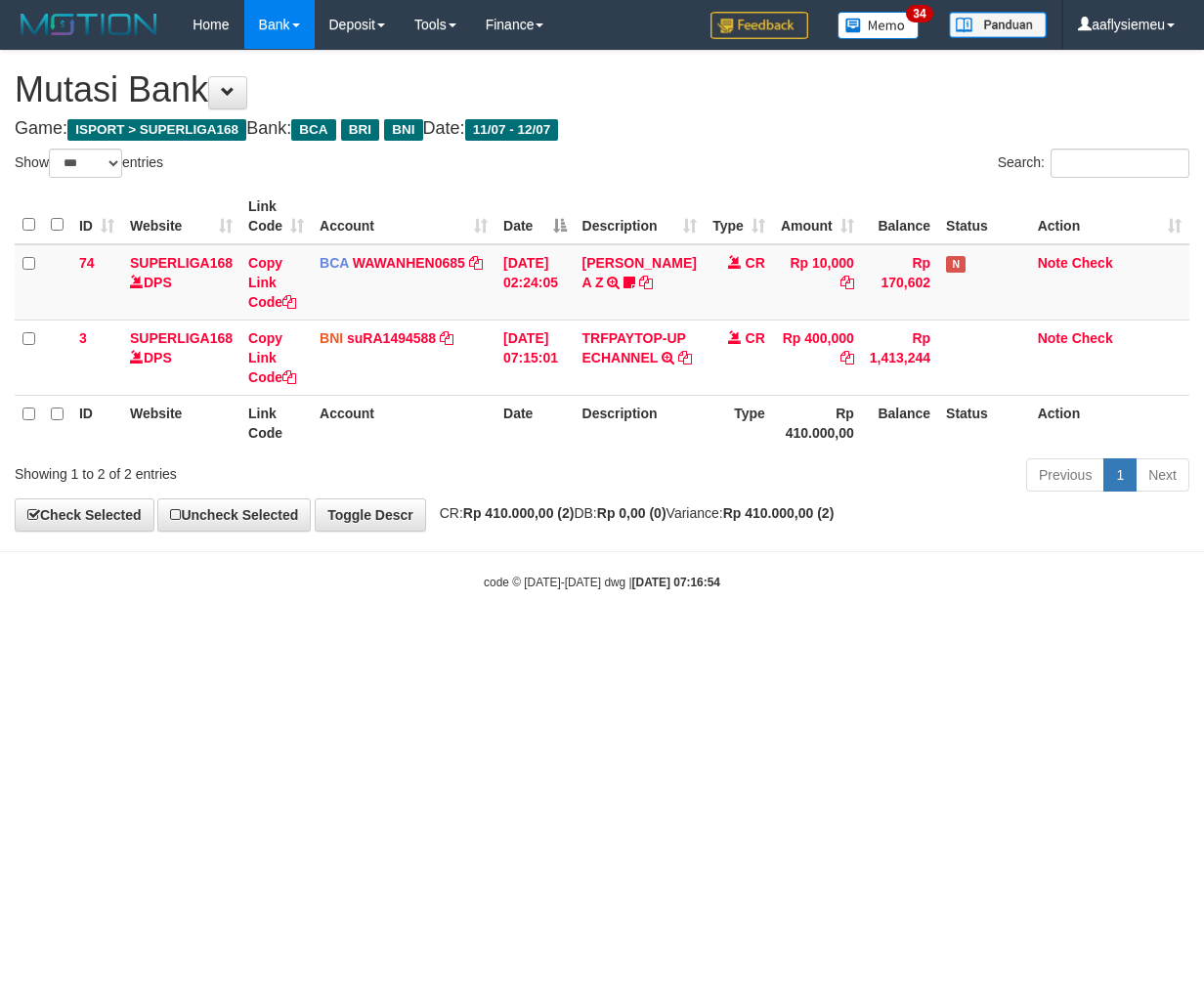 scroll, scrollTop: 0, scrollLeft: 0, axis: both 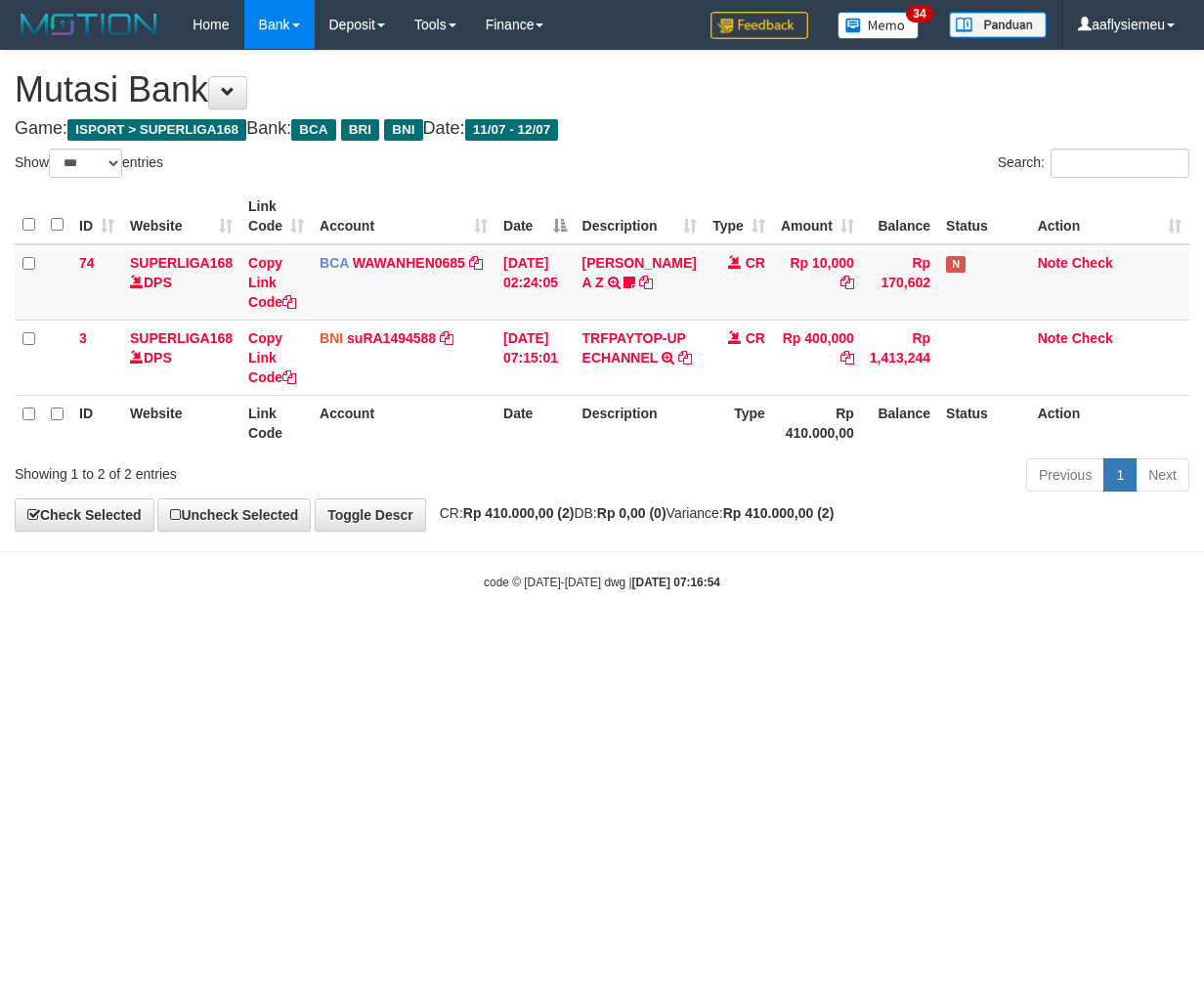 select on "***" 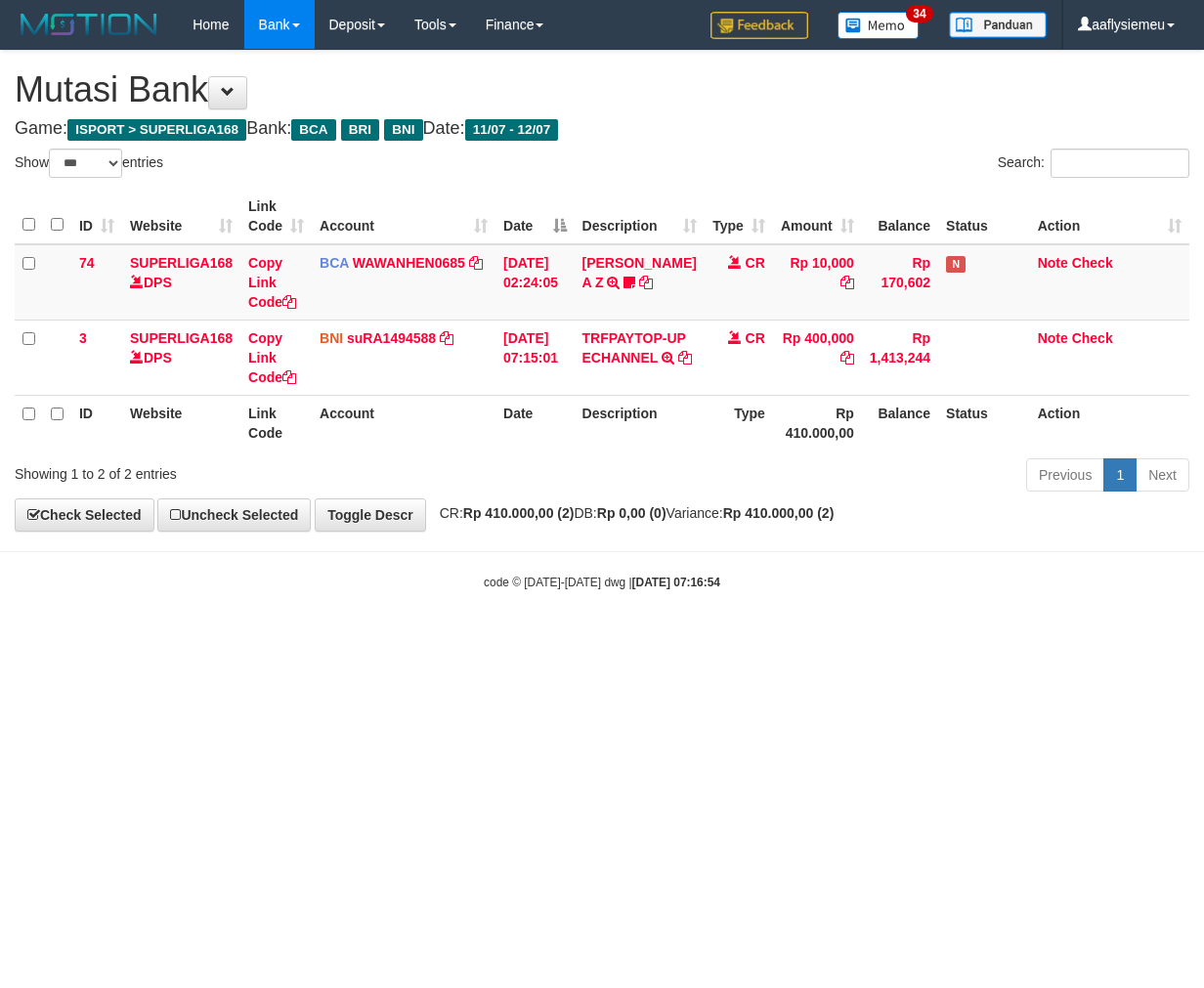 scroll, scrollTop: 0, scrollLeft: 0, axis: both 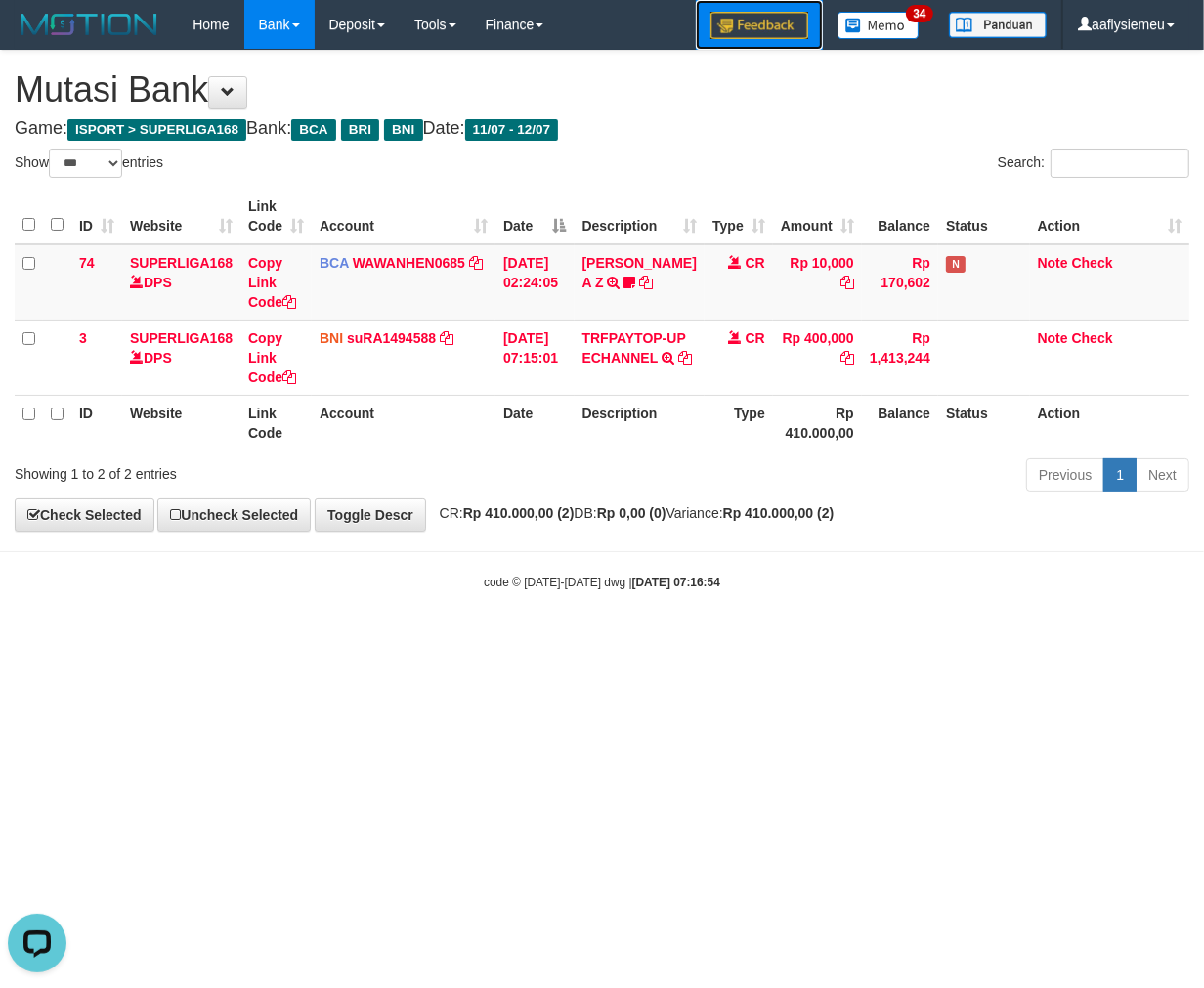 click at bounding box center (759, 24) 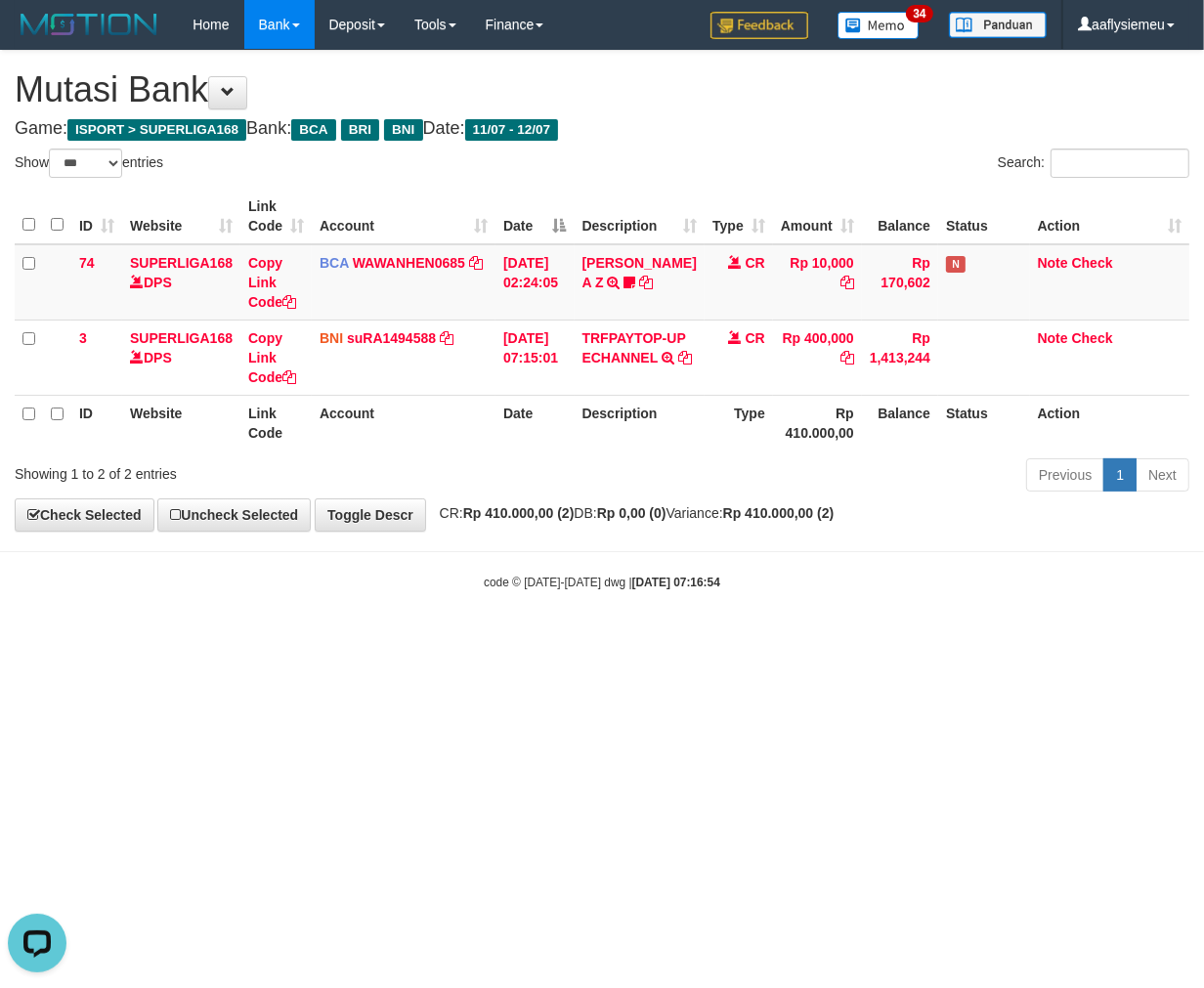 drag, startPoint x: 718, startPoint y: 691, endPoint x: 762, endPoint y: 681, distance: 45.12206 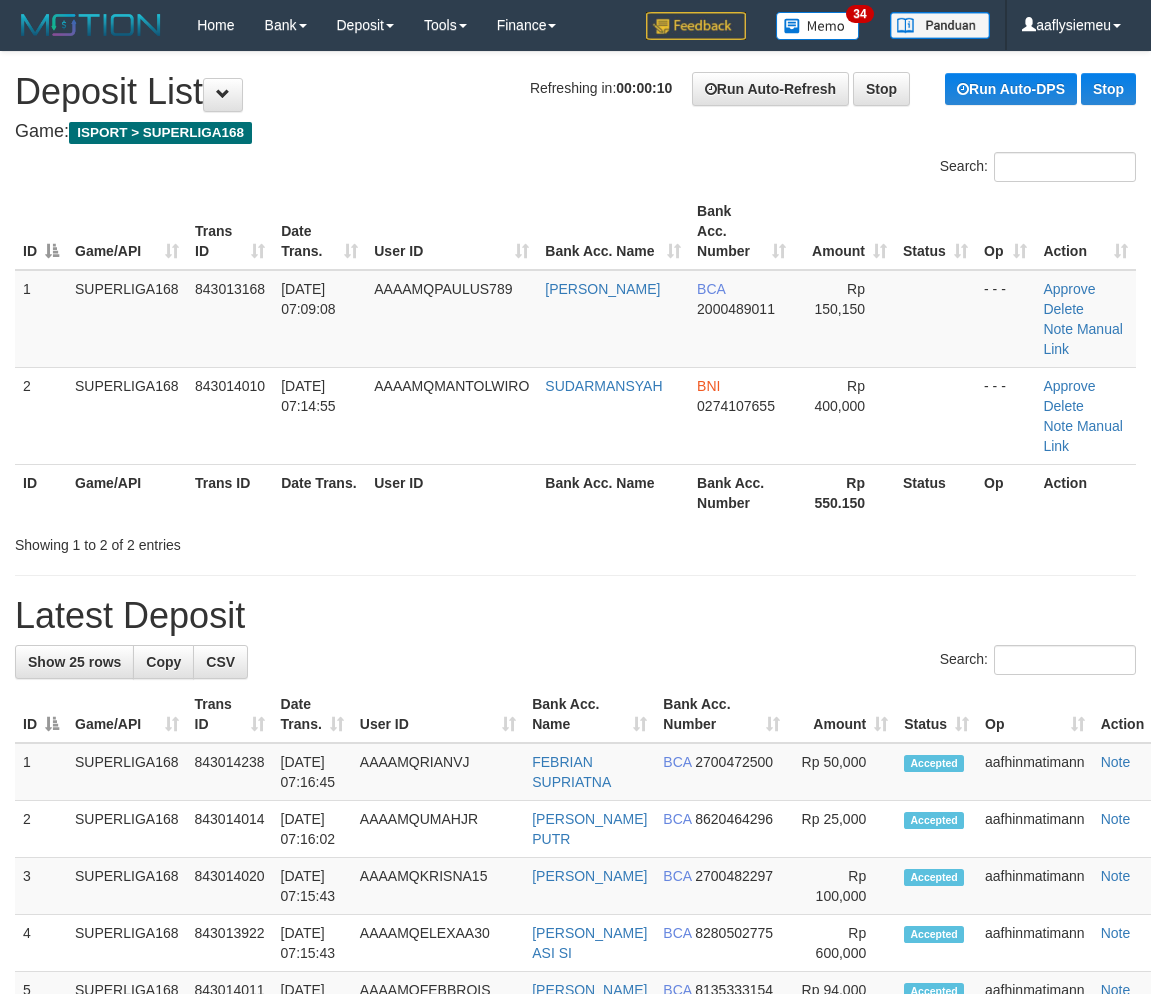 scroll, scrollTop: 0, scrollLeft: 0, axis: both 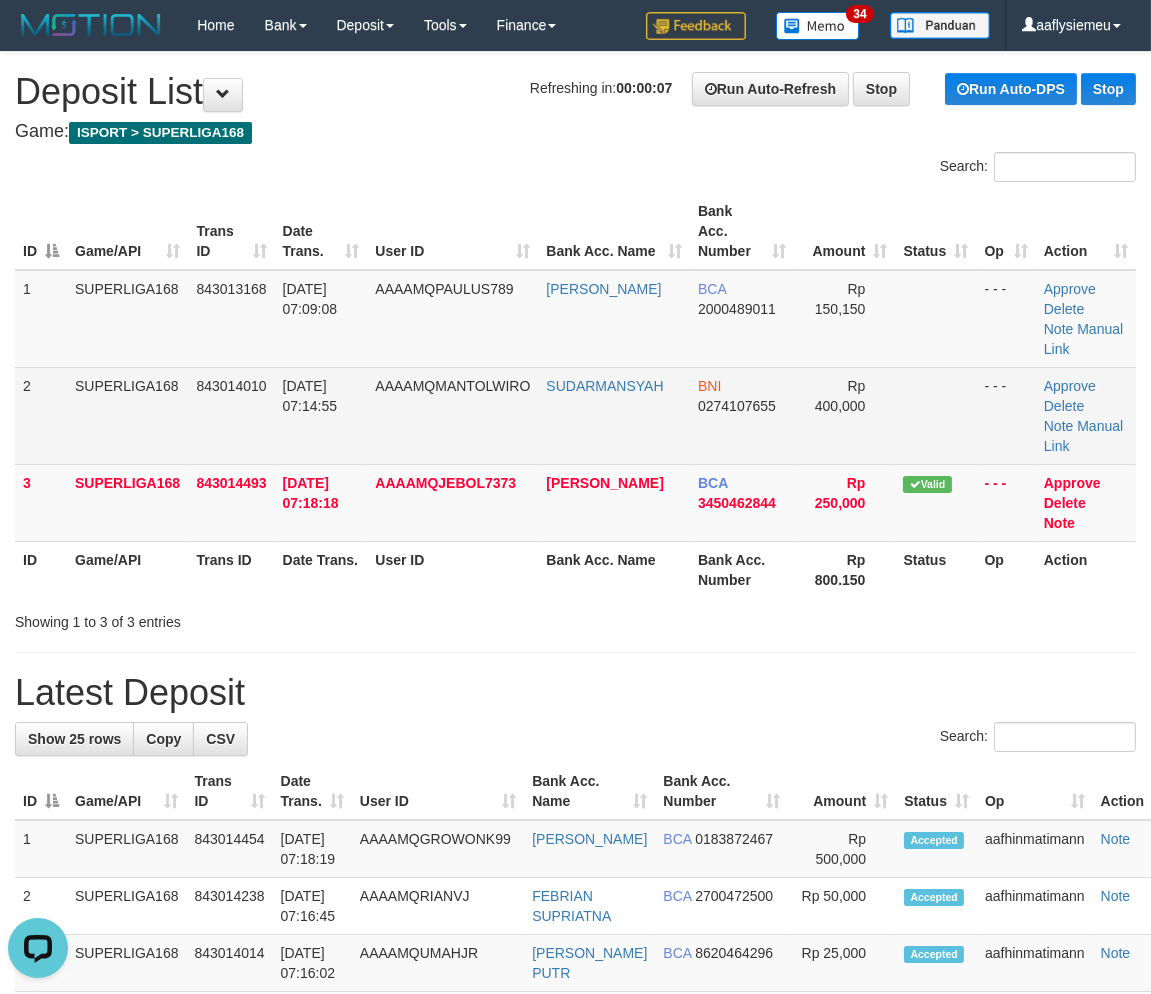 drag, startPoint x: 123, startPoint y: 382, endPoint x: 73, endPoint y: 415, distance: 59.908264 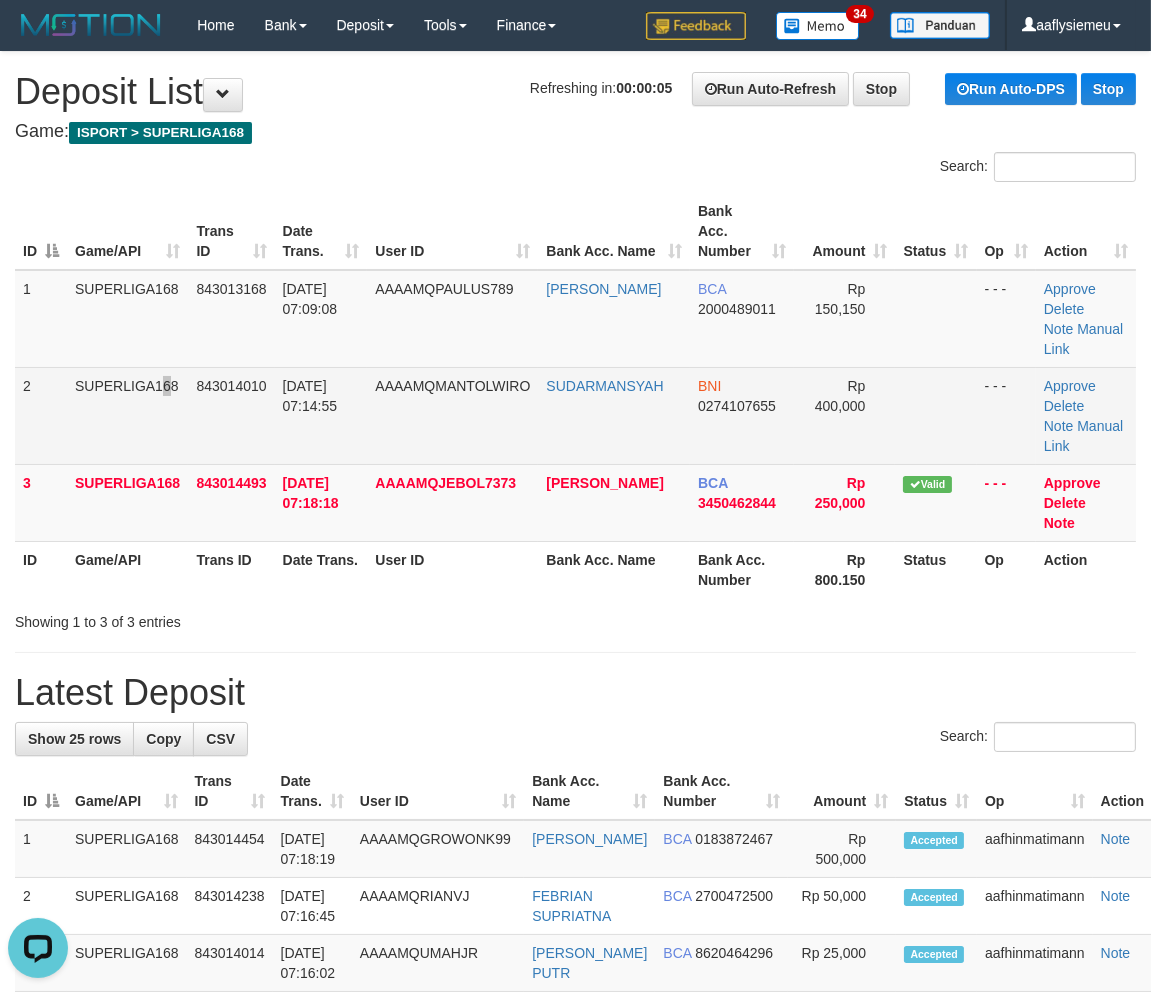 click on "12/07/2025 07:14:55" at bounding box center (321, 415) 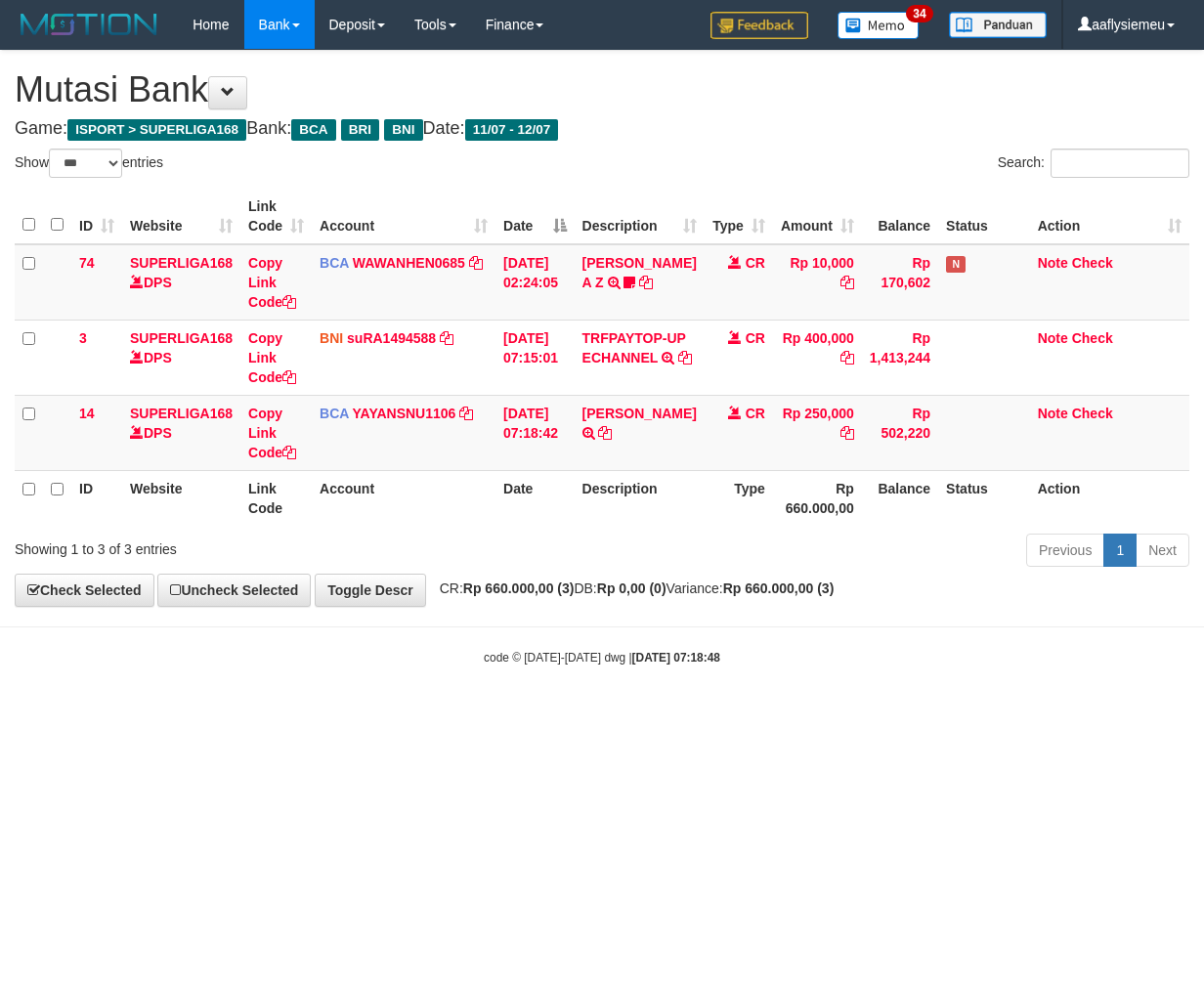 select on "***" 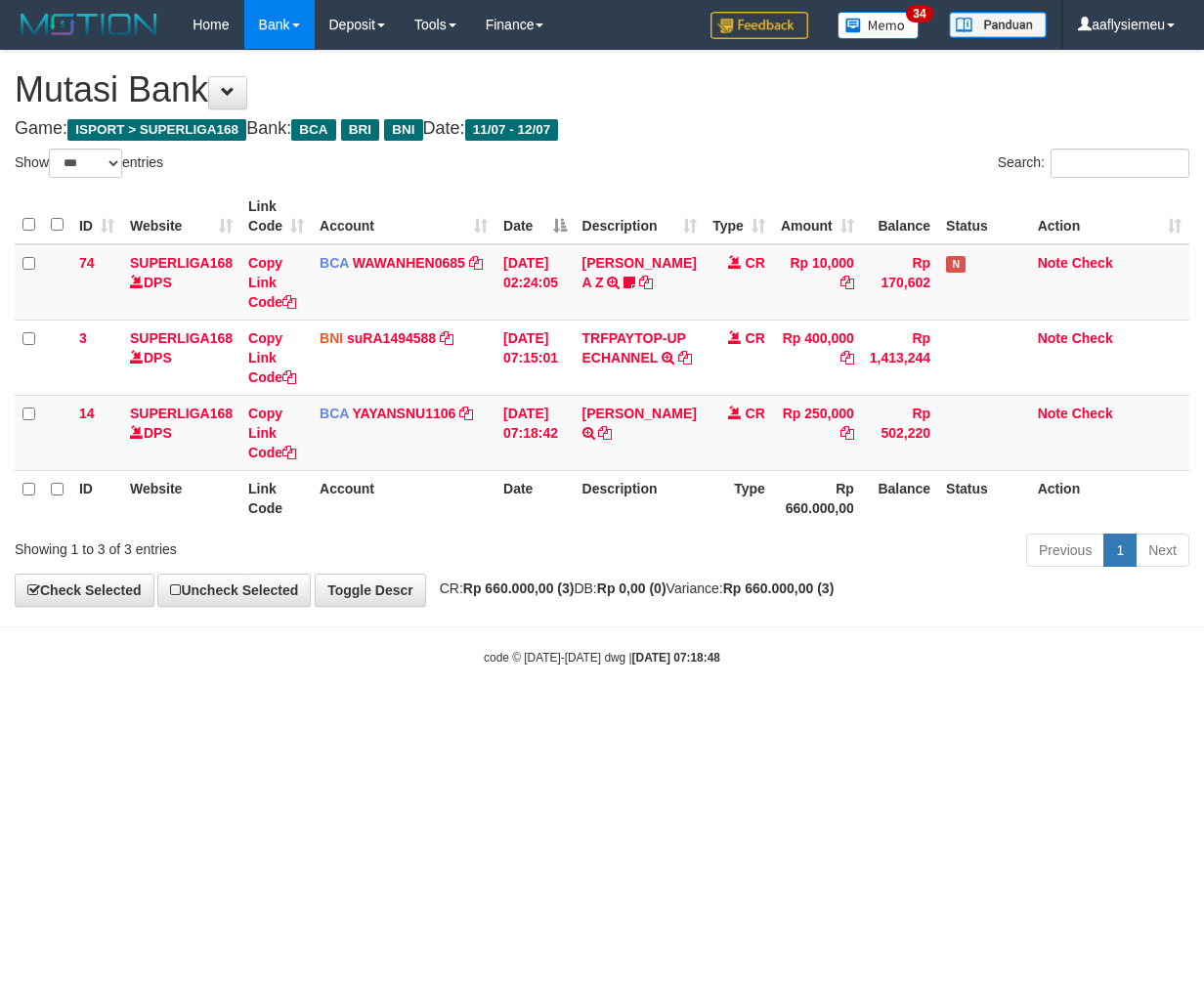 scroll, scrollTop: 0, scrollLeft: 0, axis: both 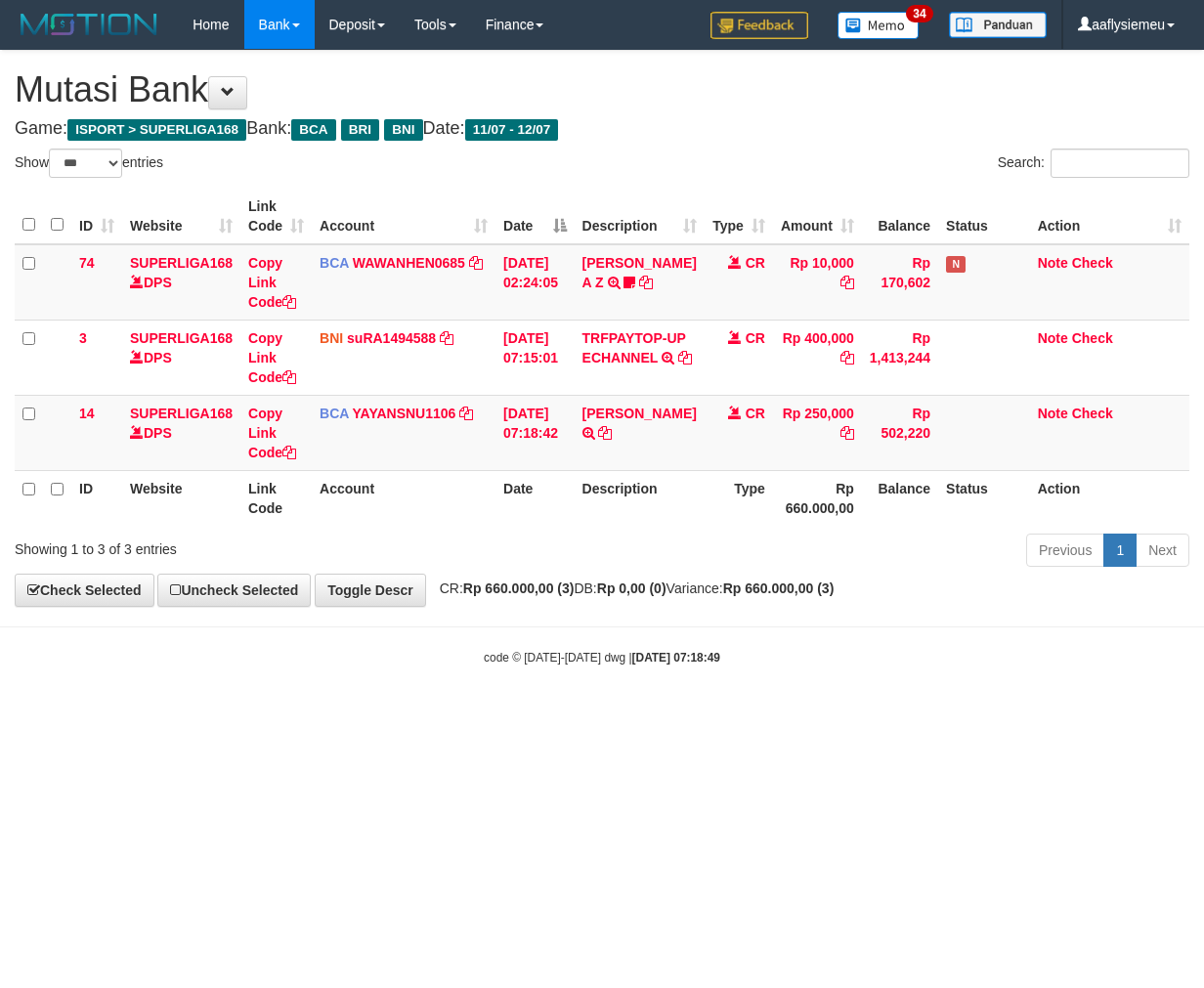 select on "***" 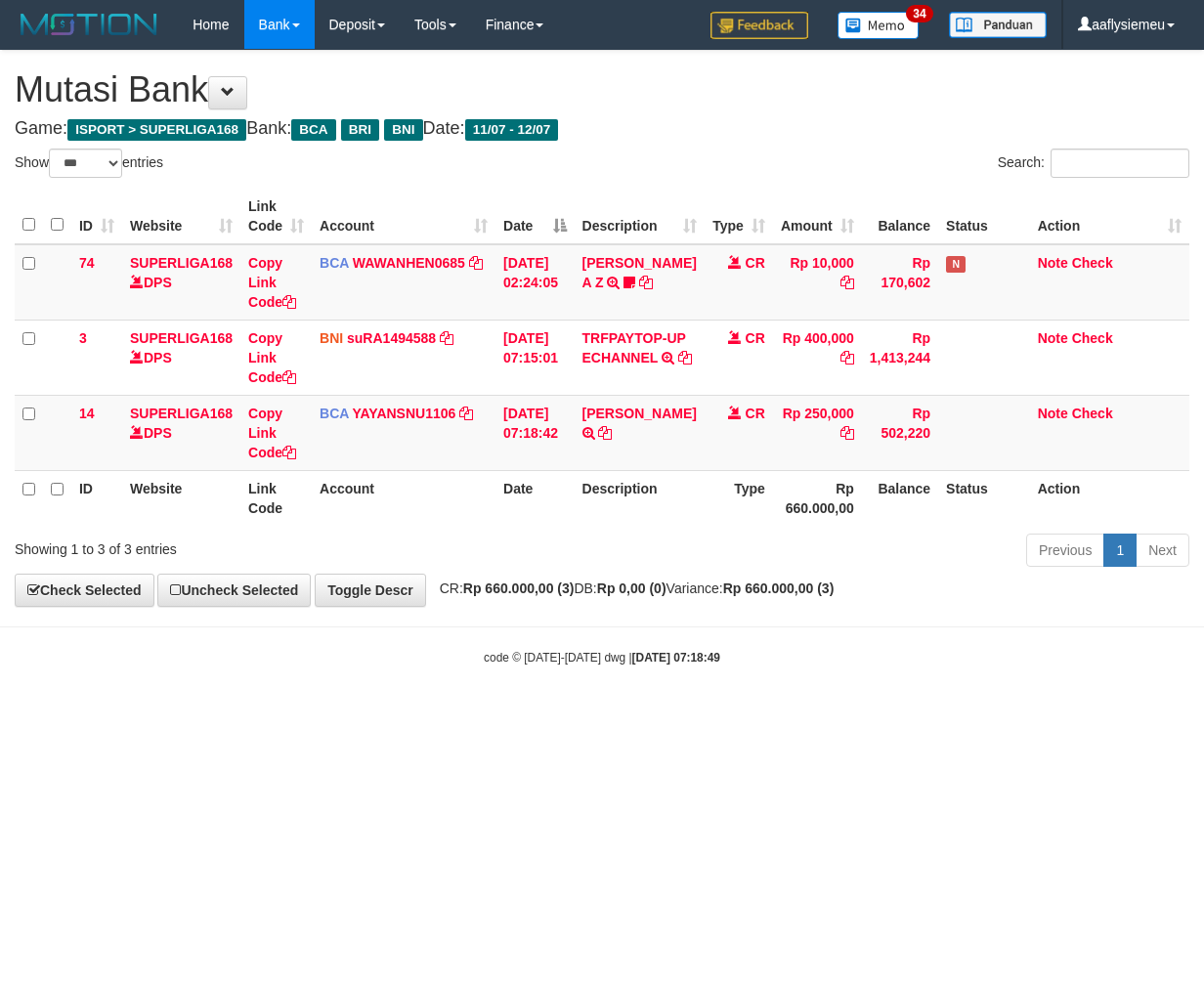 scroll, scrollTop: 0, scrollLeft: 0, axis: both 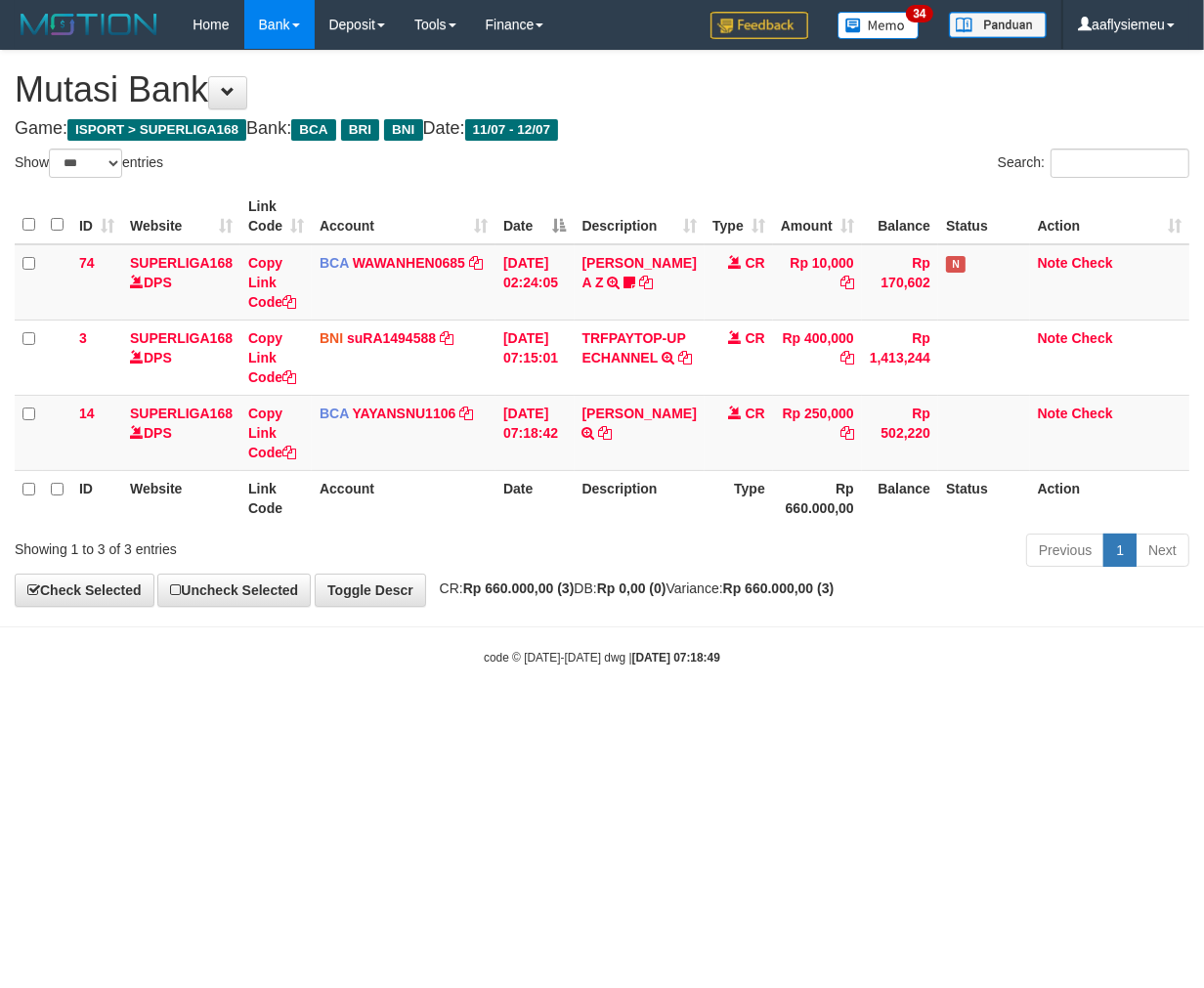 click on "Toggle navigation
Home
Bank
Account List
Load
By Website
Group
[ISPORT]													SUPERLIGA168
By Load Group (DPS)
34" at bounding box center [602, 358] 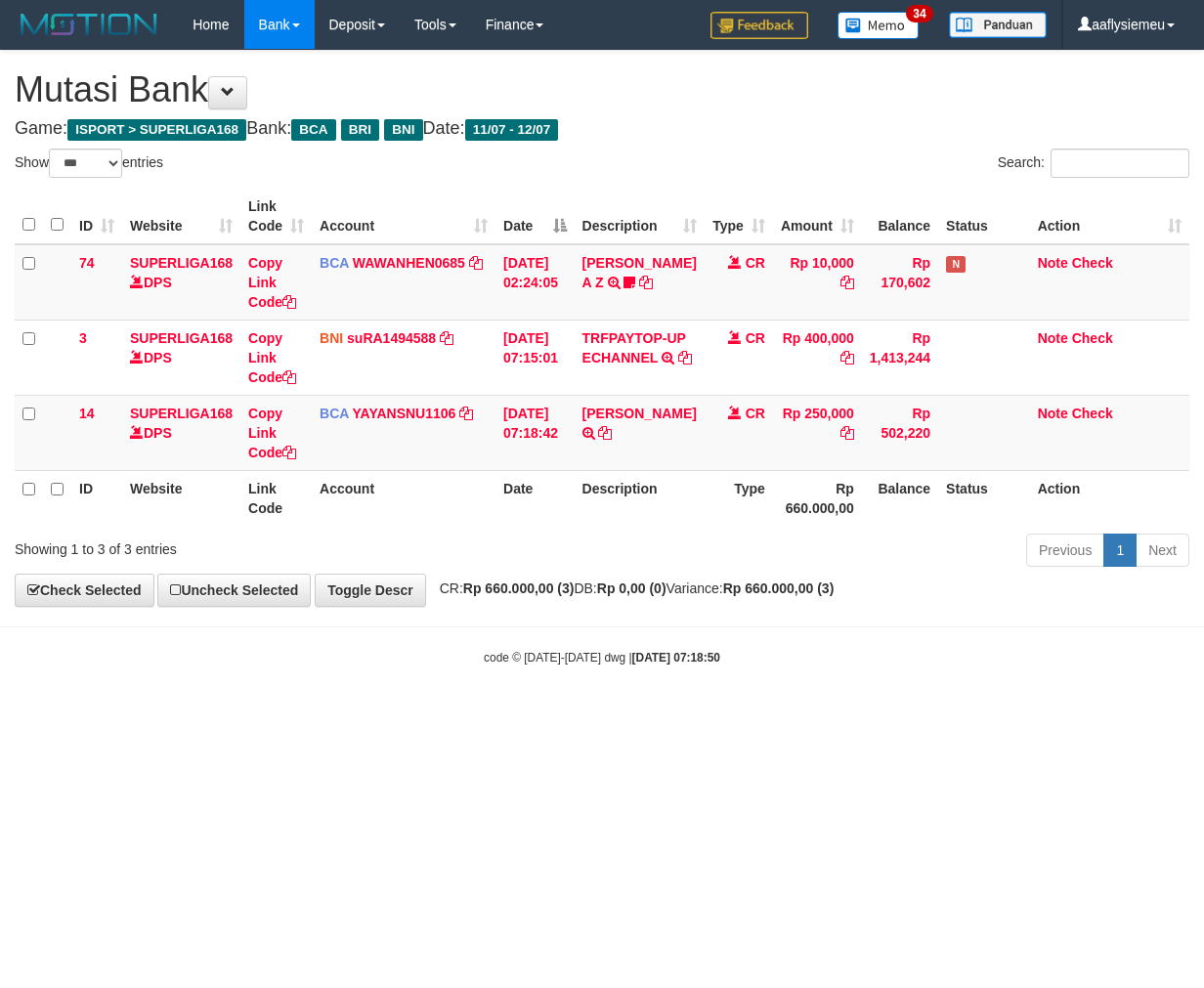 select on "***" 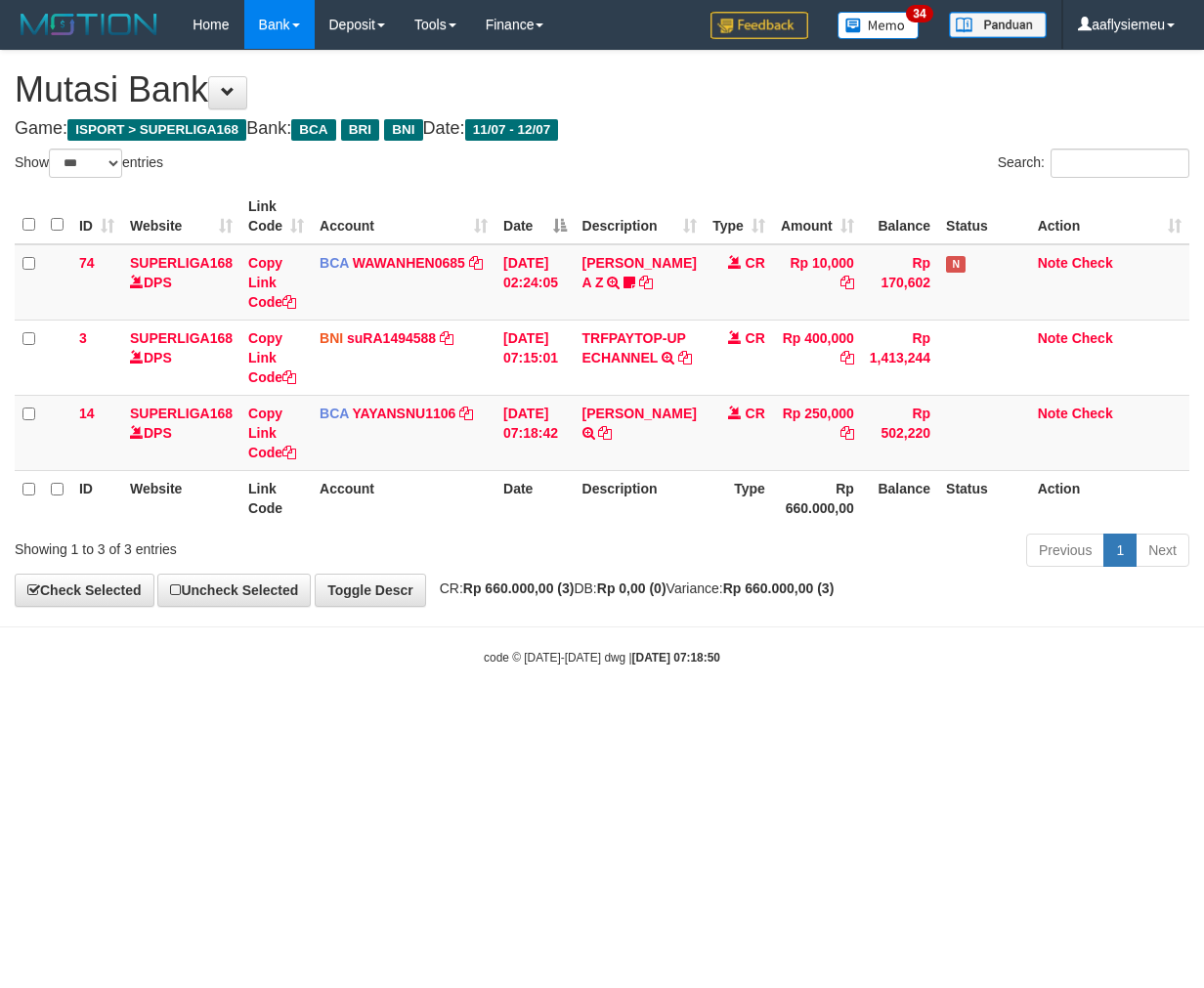 scroll, scrollTop: 0, scrollLeft: 0, axis: both 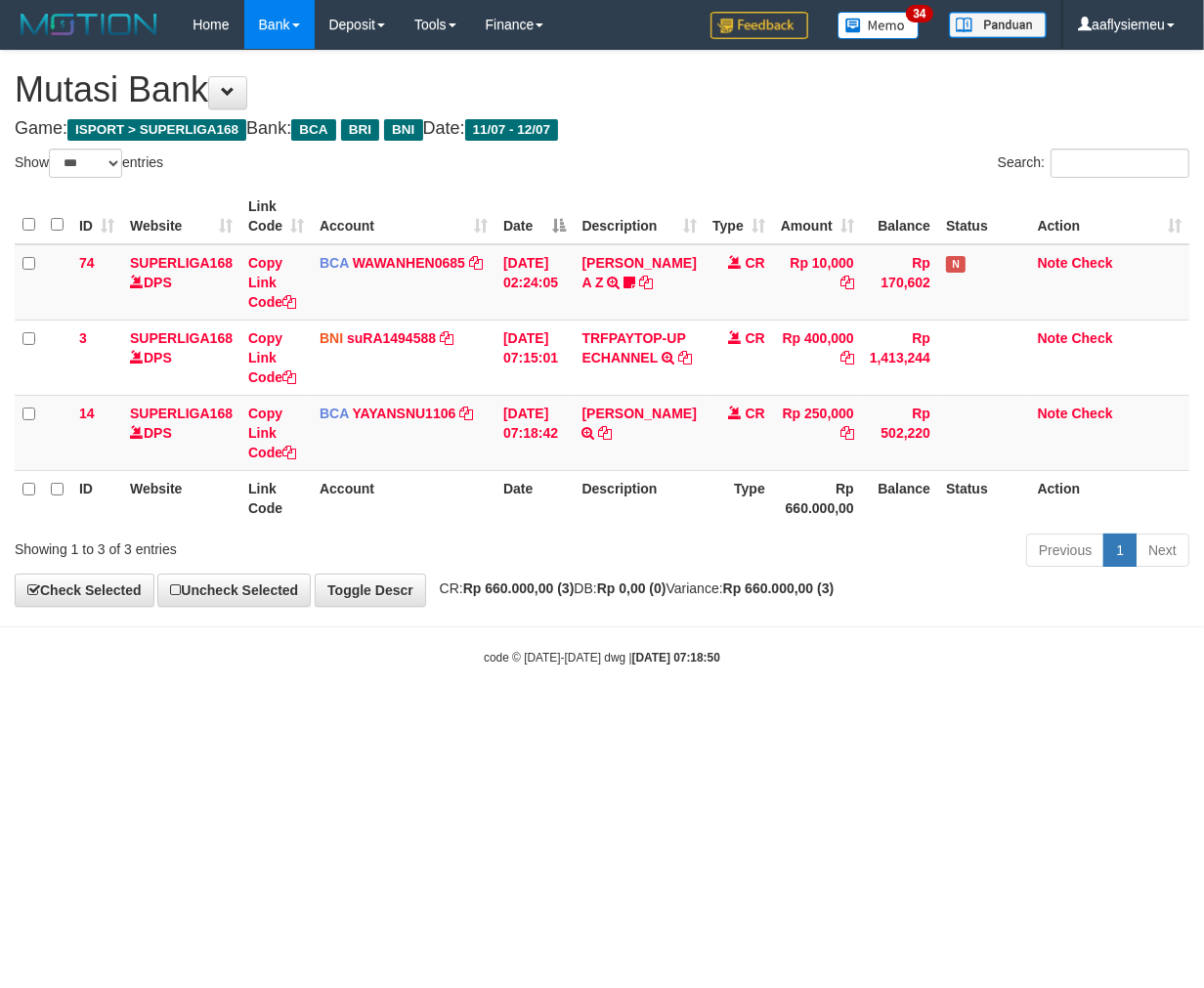 click on "Toggle navigation
Home
Bank
Account List
Load
By Website
Group
[ISPORT]													SUPERLIGA168
By Load Group (DPS)
34" at bounding box center [602, 358] 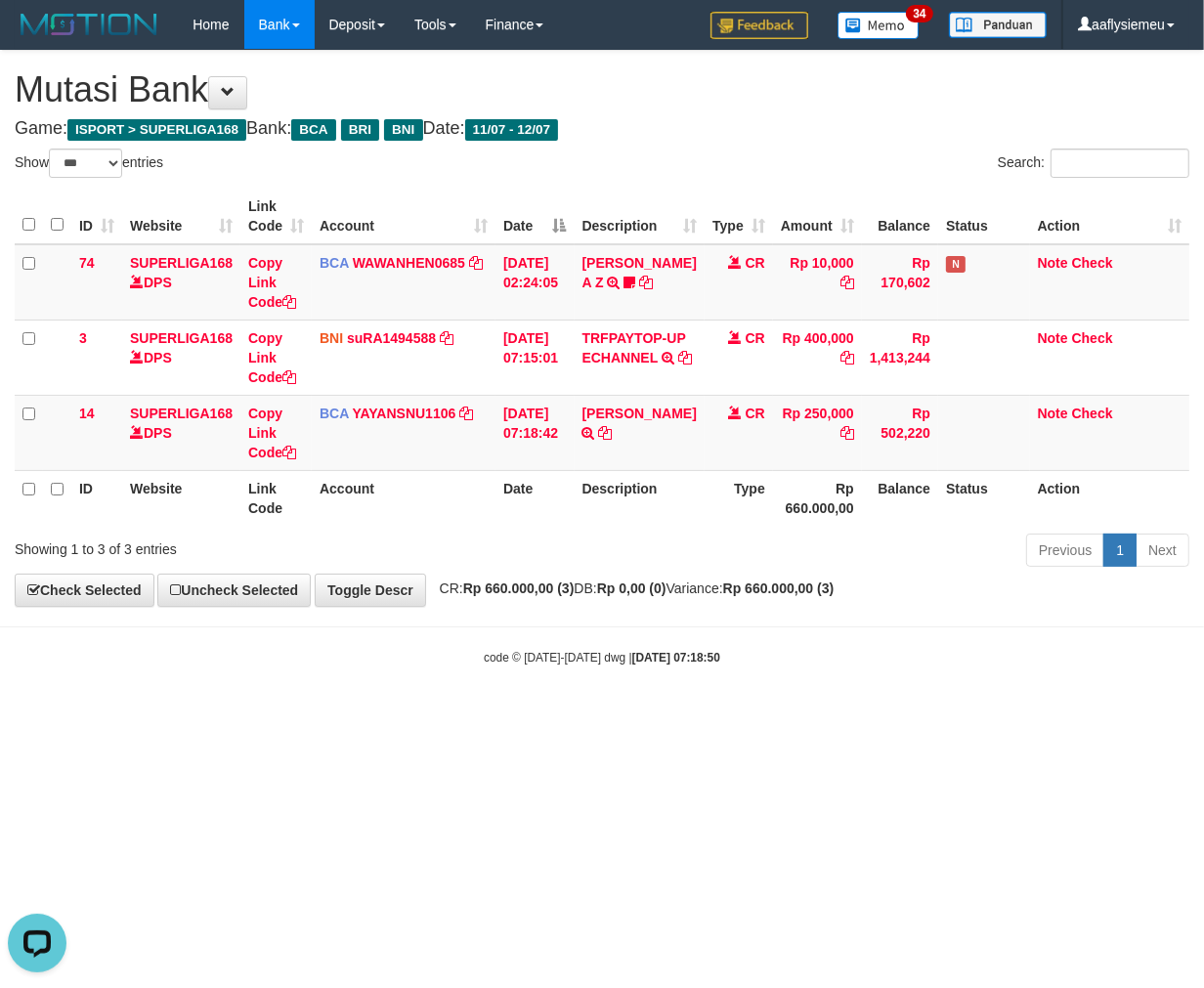 scroll, scrollTop: 0, scrollLeft: 0, axis: both 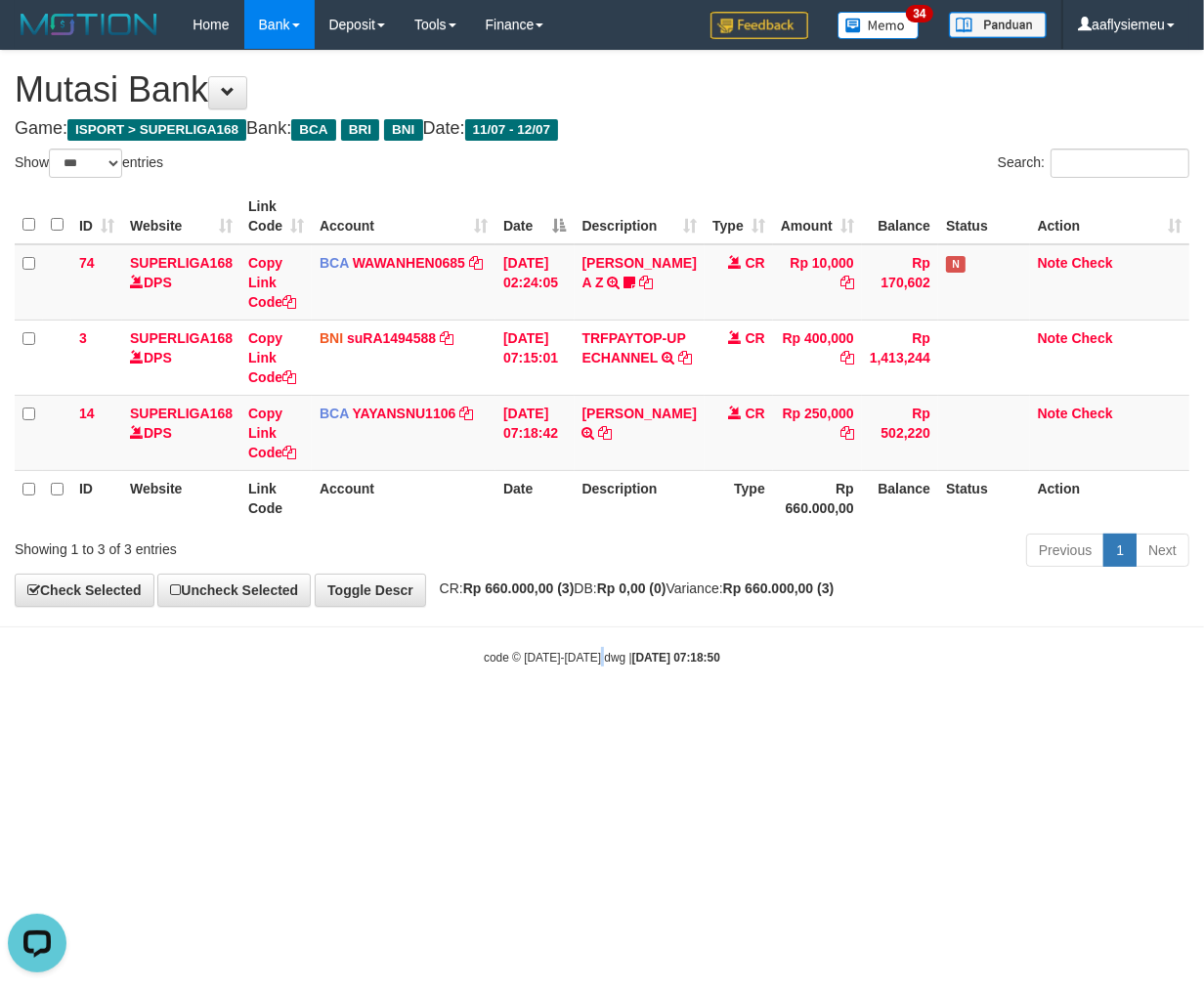 drag, startPoint x: 606, startPoint y: 737, endPoint x: 311, endPoint y: 841, distance: 312.79546 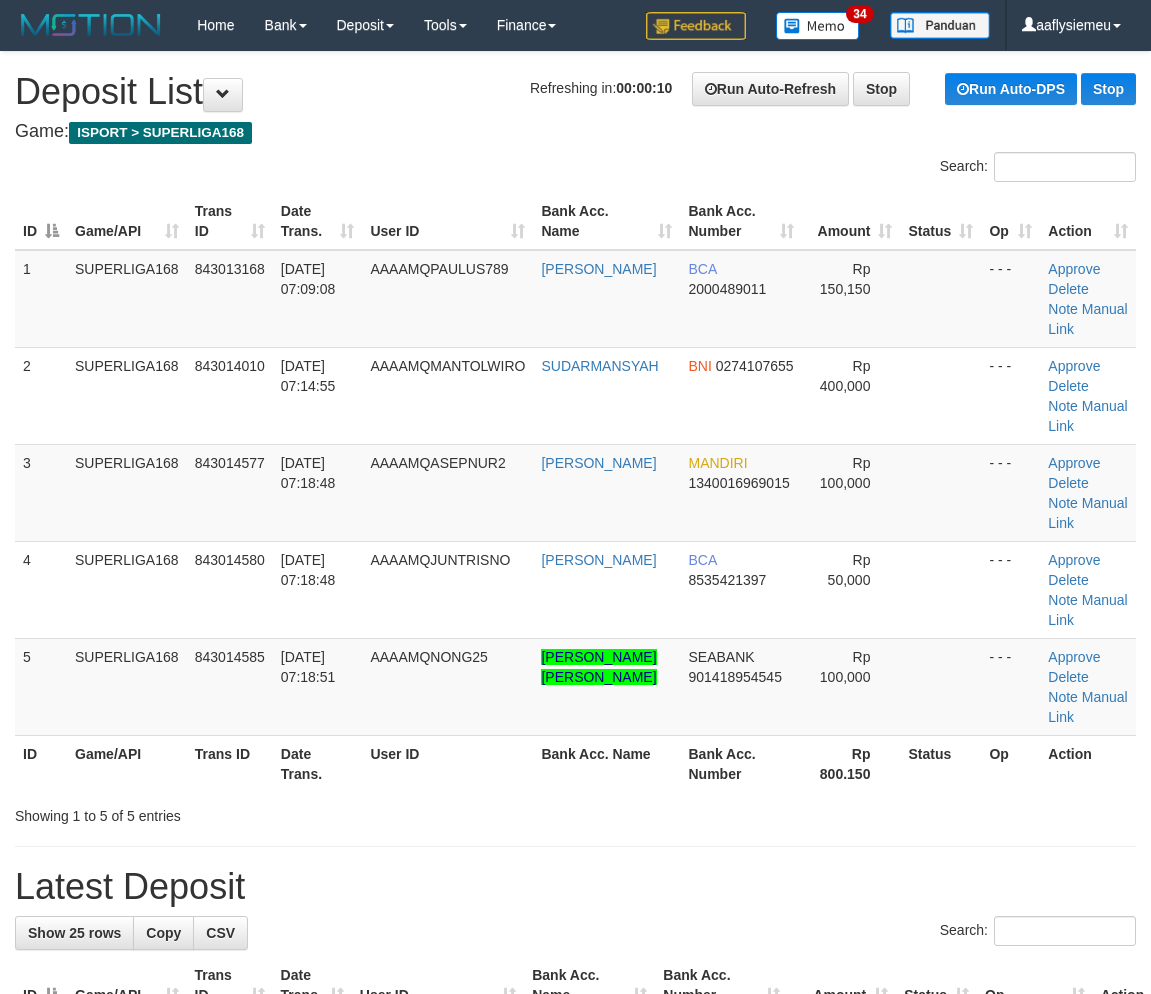 scroll, scrollTop: 0, scrollLeft: 0, axis: both 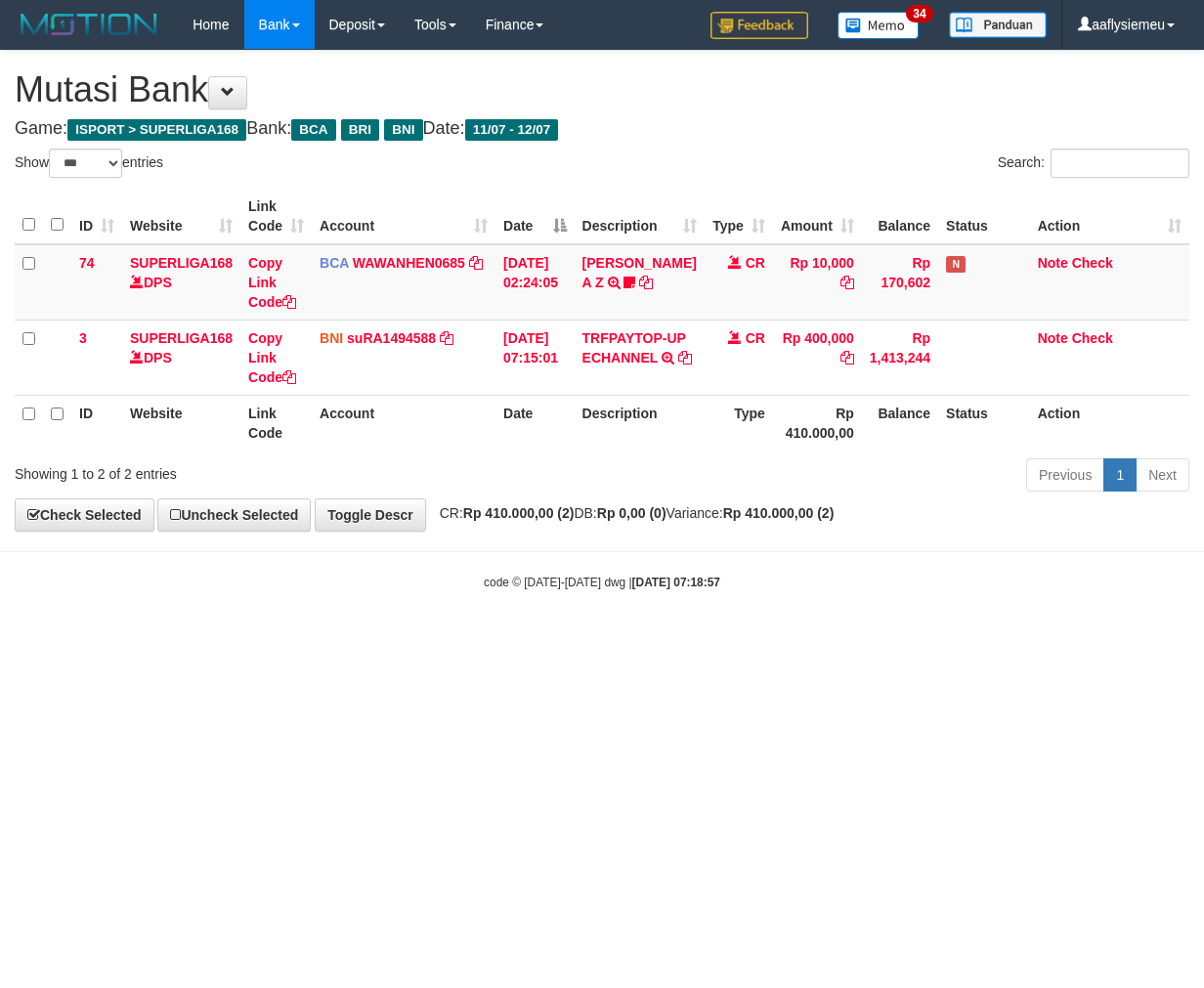 select on "***" 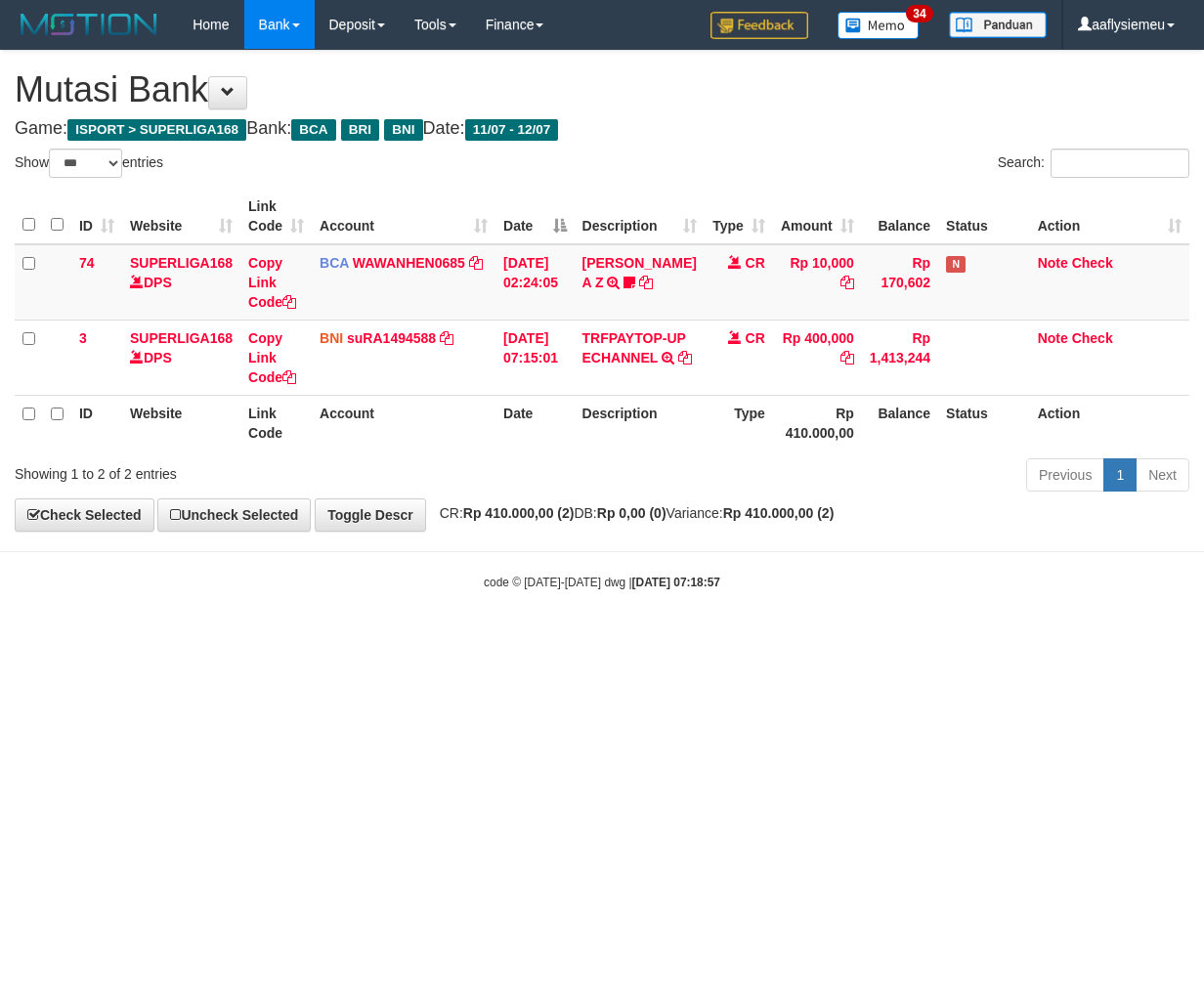 scroll, scrollTop: 0, scrollLeft: 0, axis: both 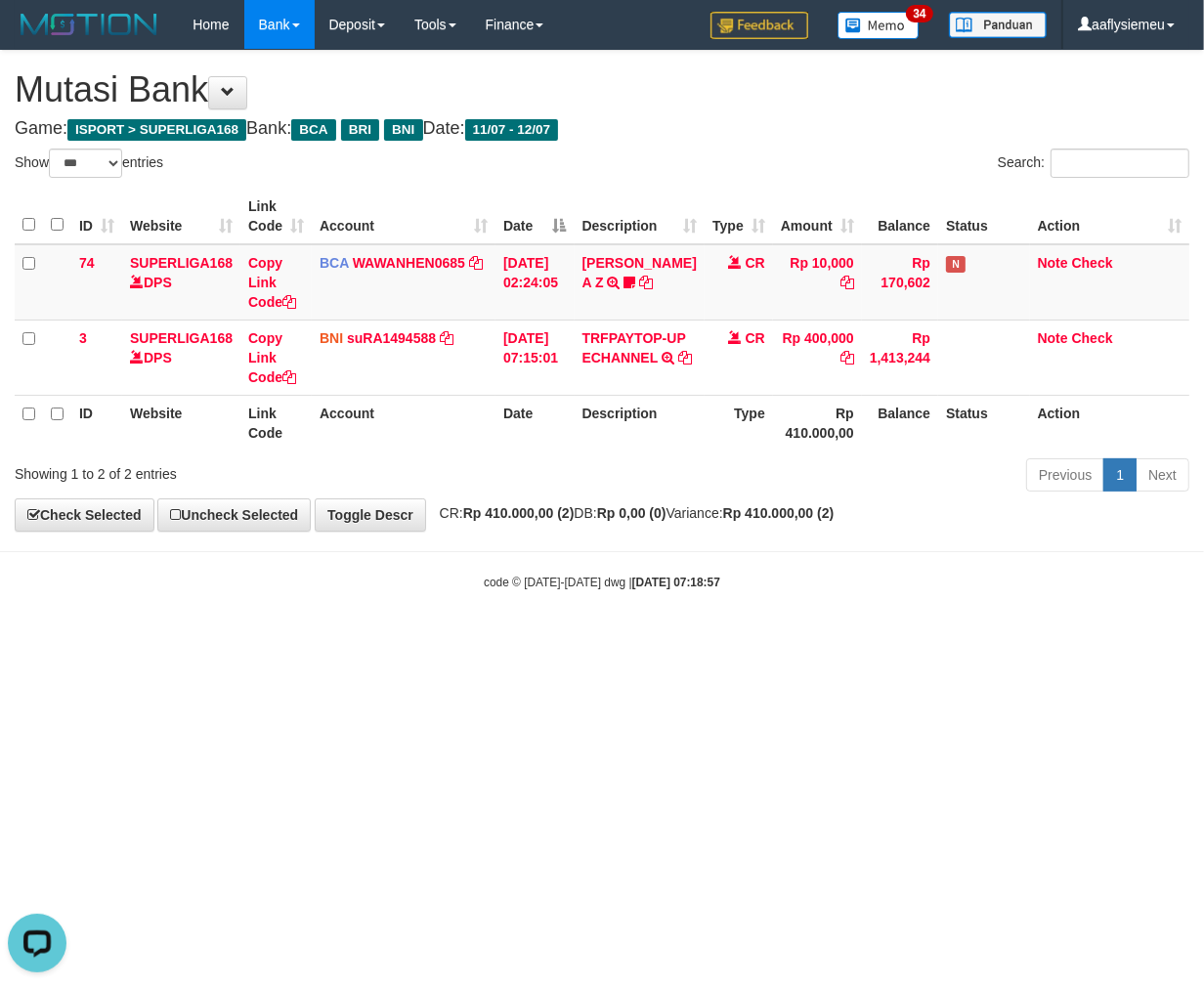 click on "Toggle navigation
Home
Bank
Account List
Load
By Website
Group
[ISPORT]													SUPERLIGA168
By Load Group (DPS)" at bounding box center (602, 320) 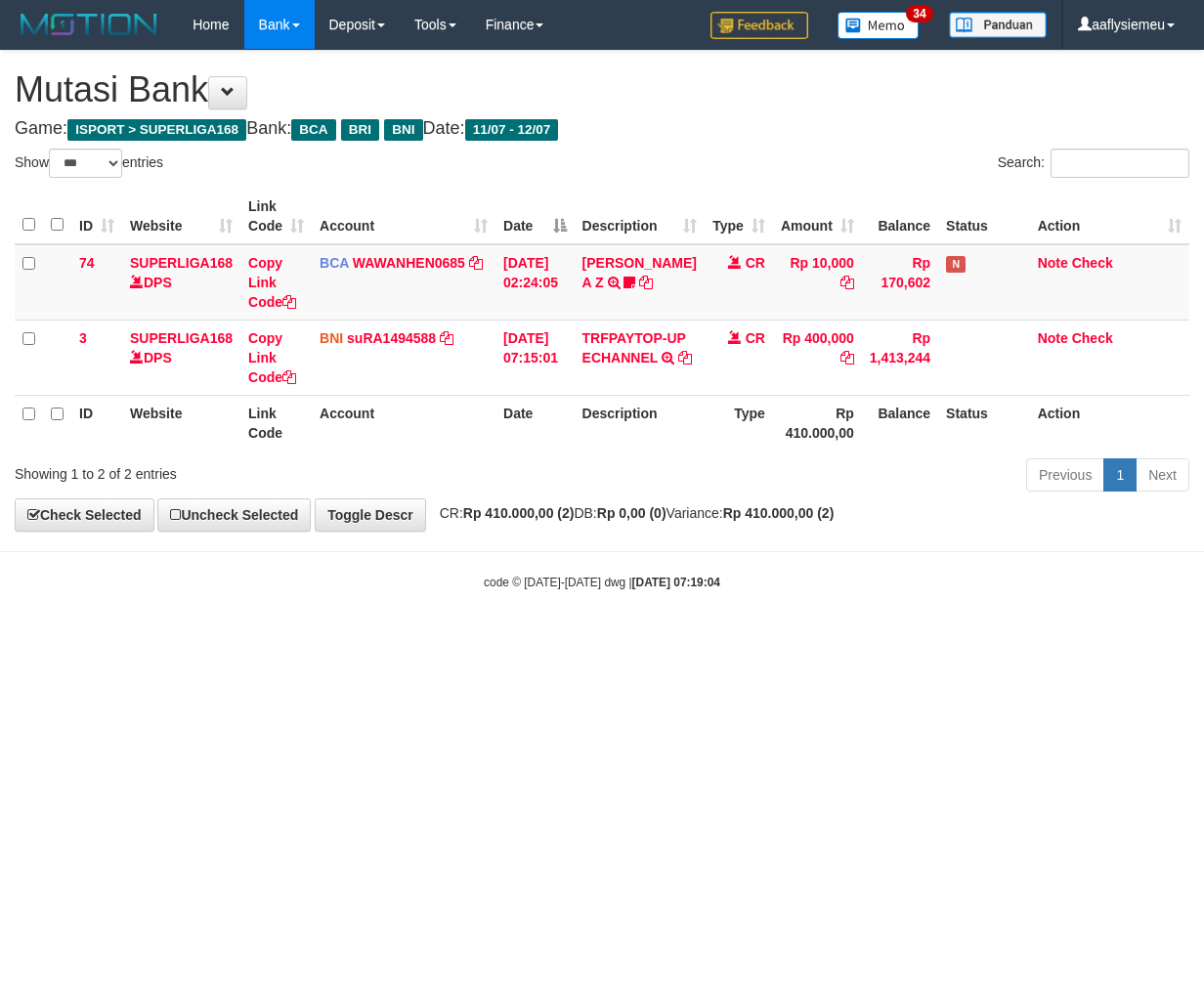 select on "***" 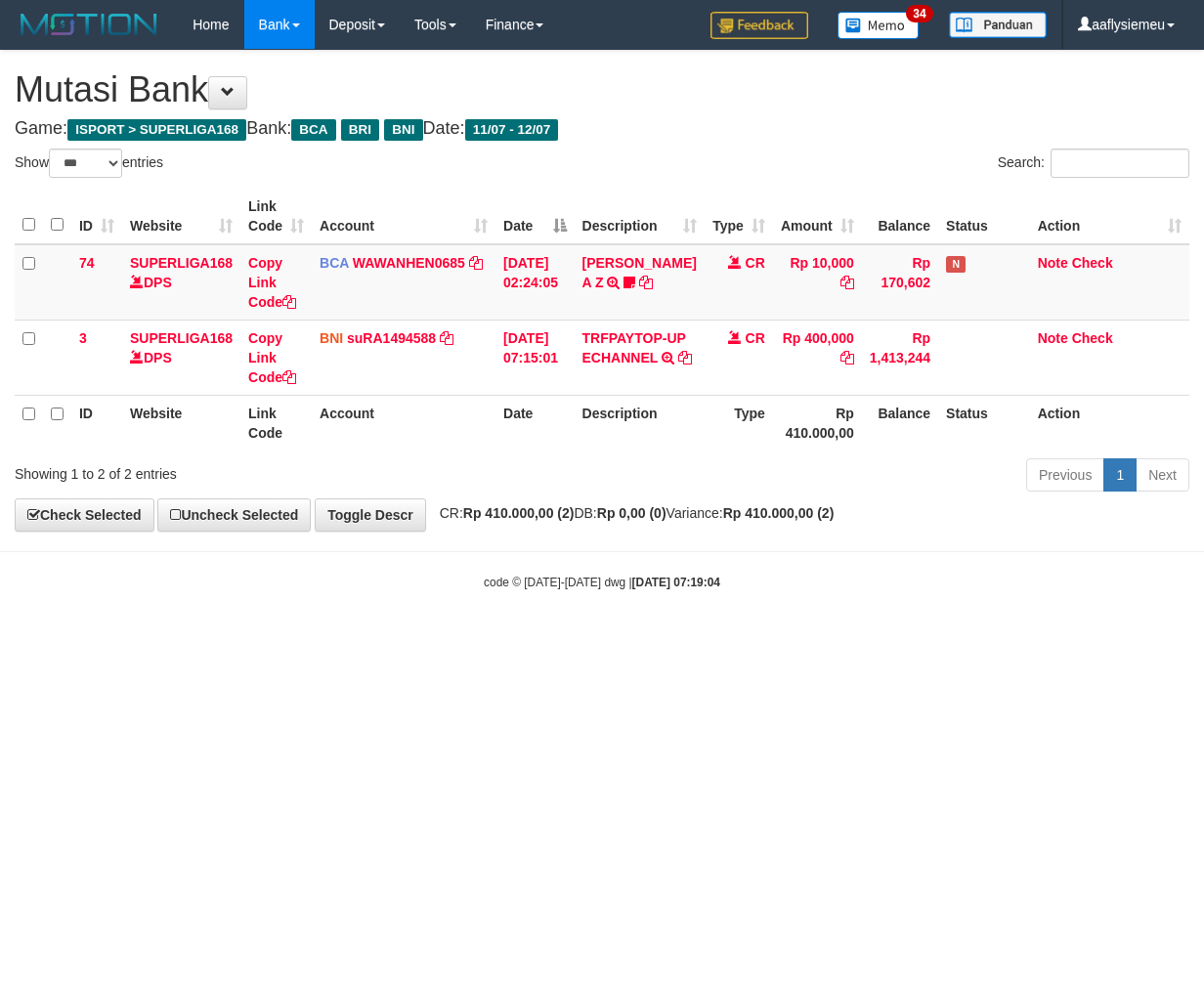 scroll, scrollTop: 0, scrollLeft: 0, axis: both 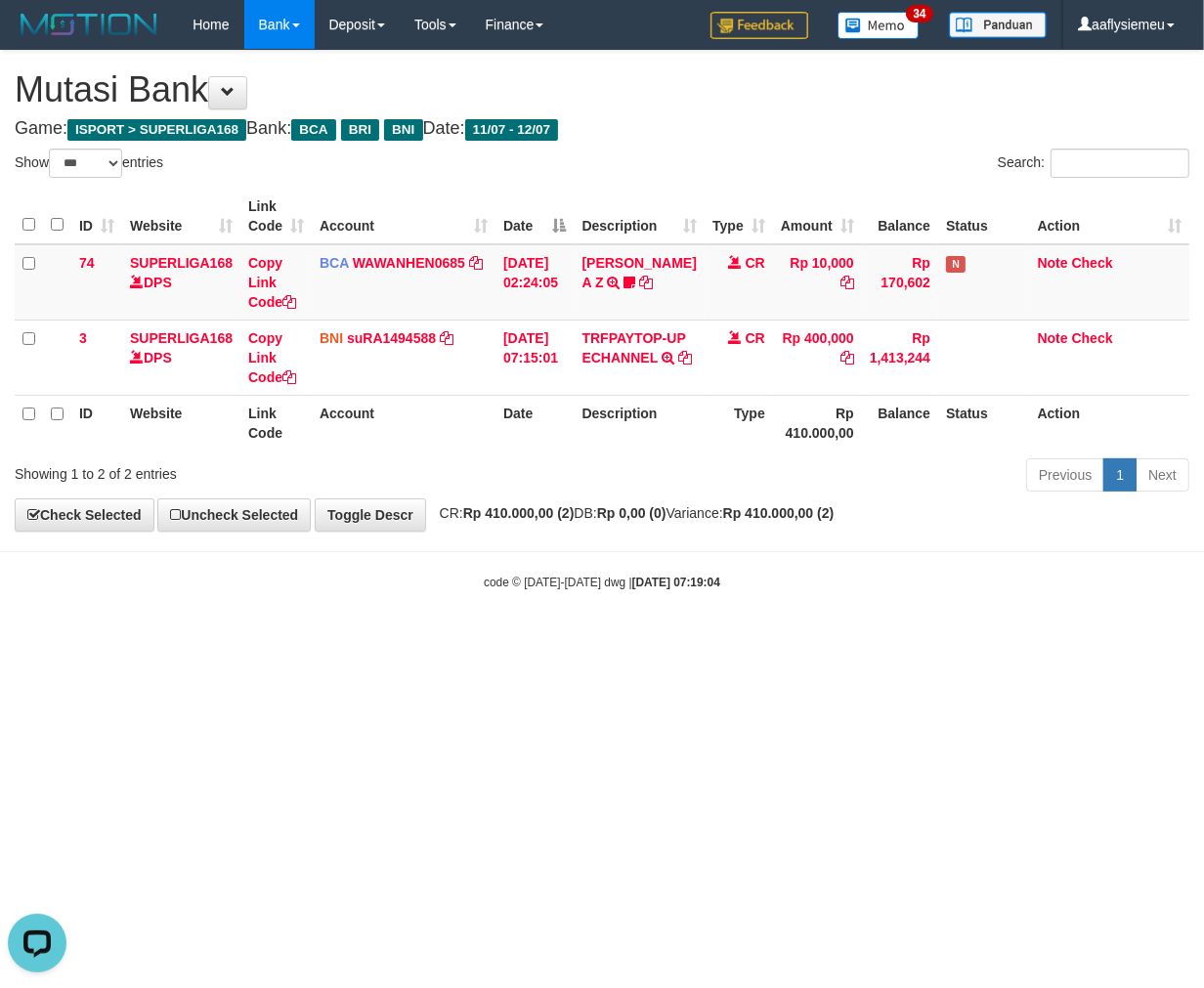 click on "Search:" at bounding box center [903, 165] 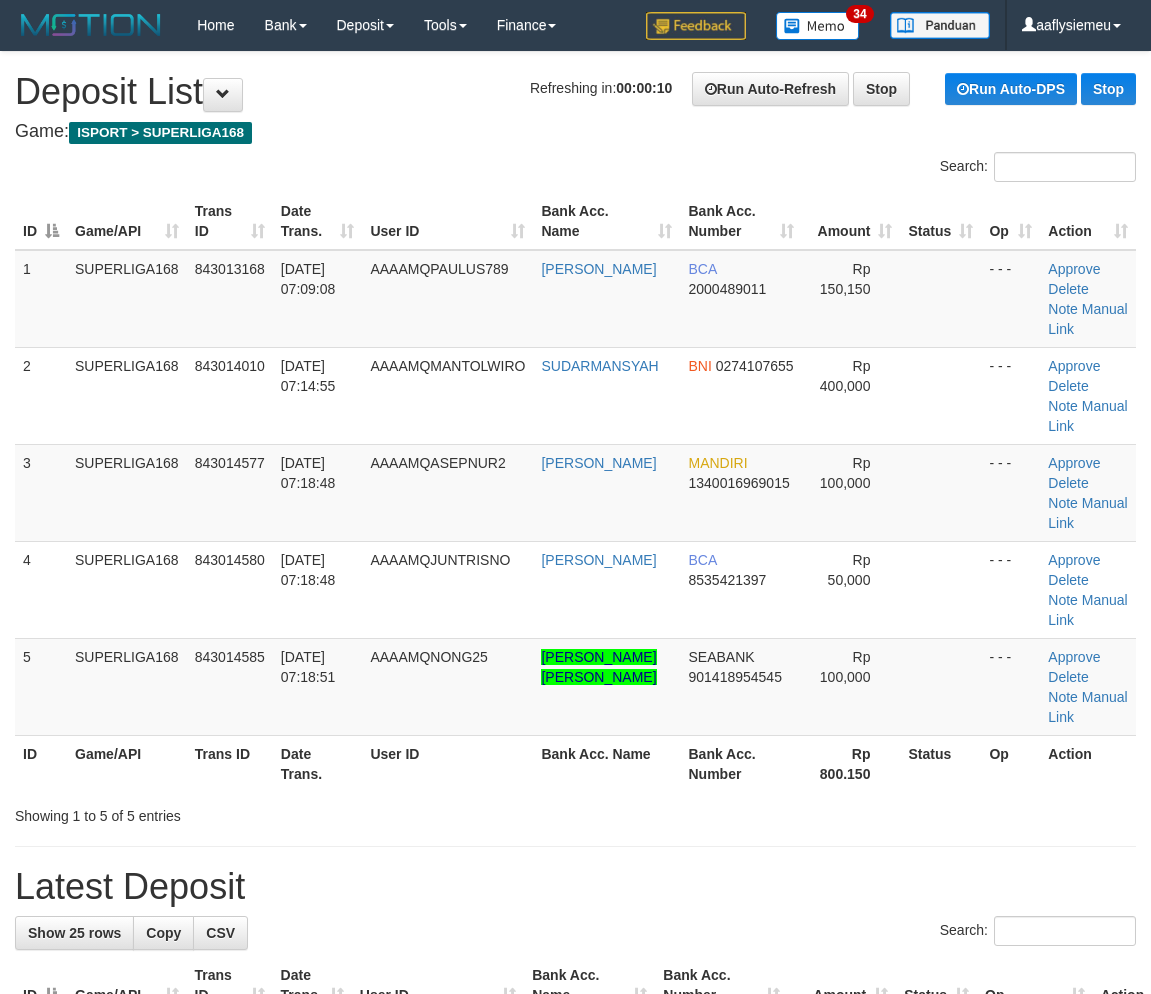 scroll, scrollTop: 0, scrollLeft: 0, axis: both 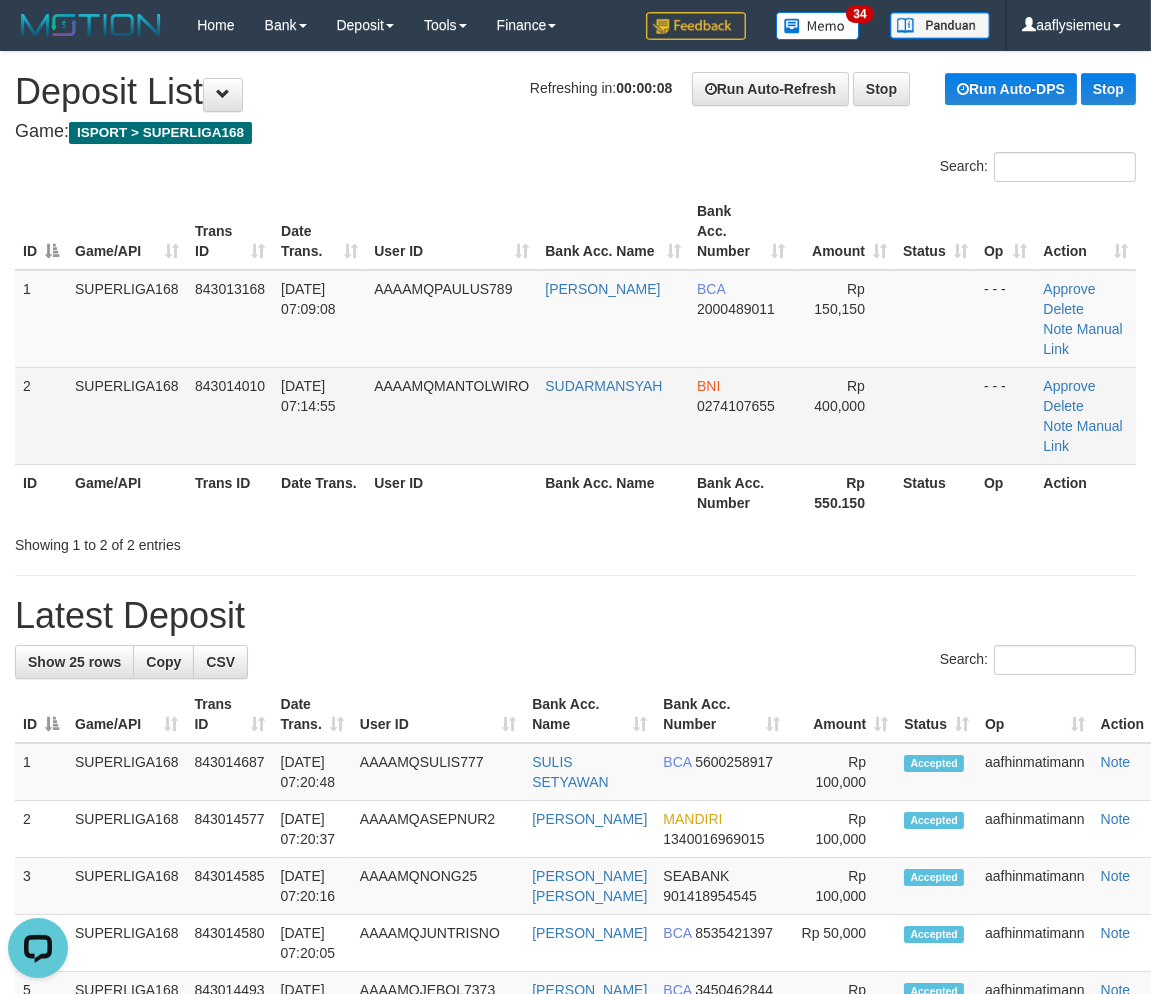 drag, startPoint x: 208, startPoint y: 404, endPoint x: 180, endPoint y: 438, distance: 44.04543 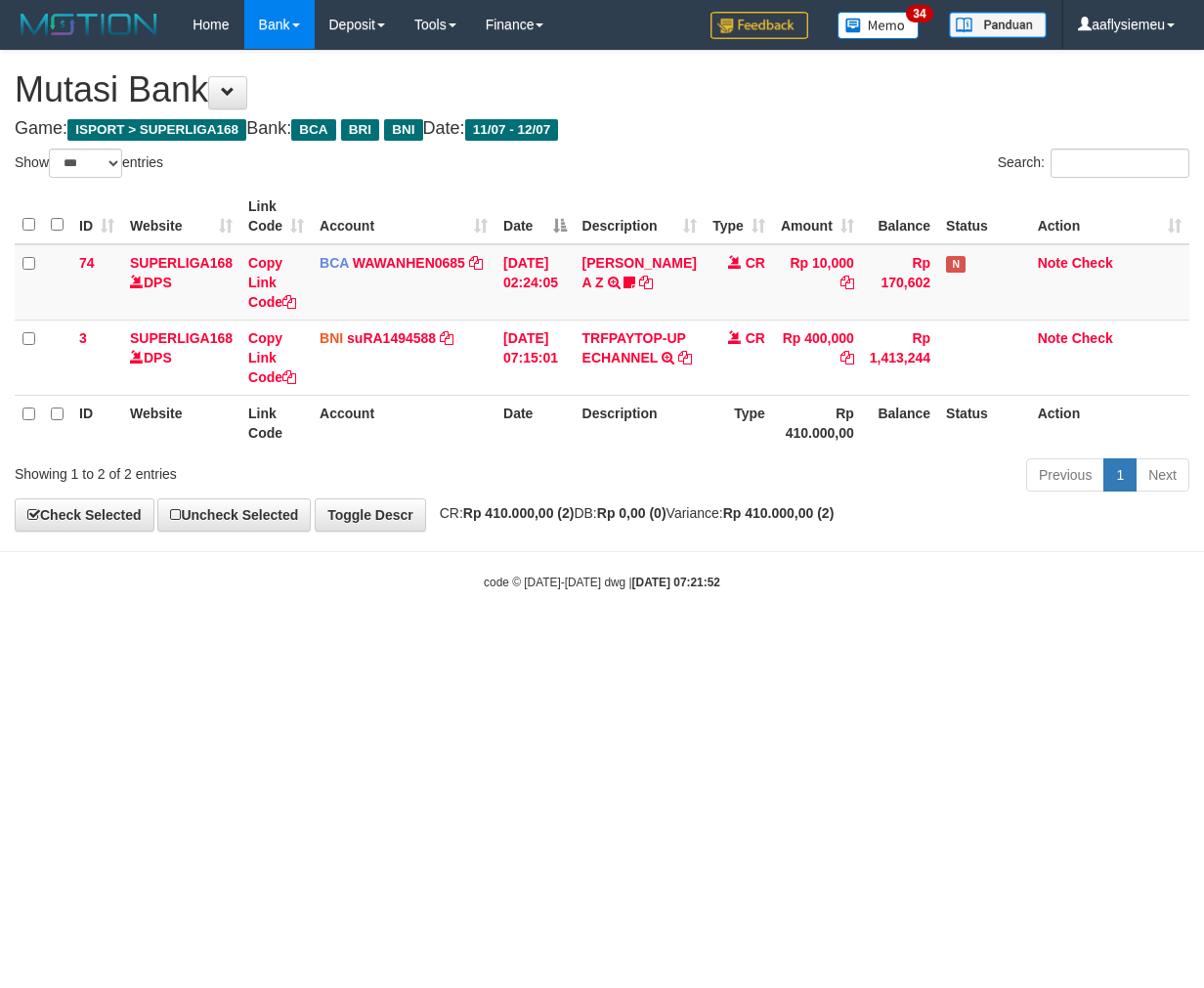 select on "***" 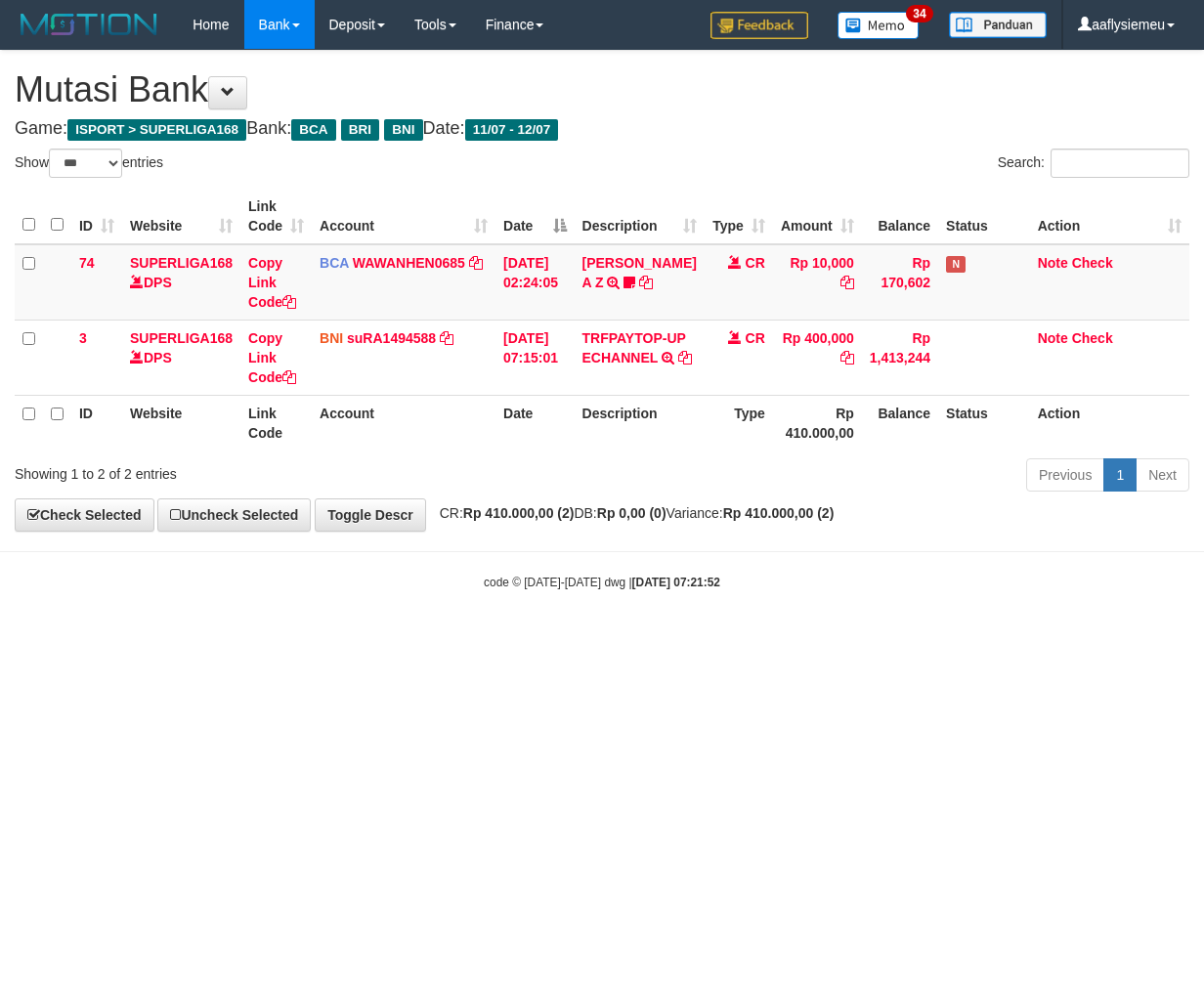 click on "Toggle navigation
Home
Bank
Account List
Load
By Website
Group
[ISPORT]													SUPERLIGA168
By Load Group (DPS)" at bounding box center [602, 320] 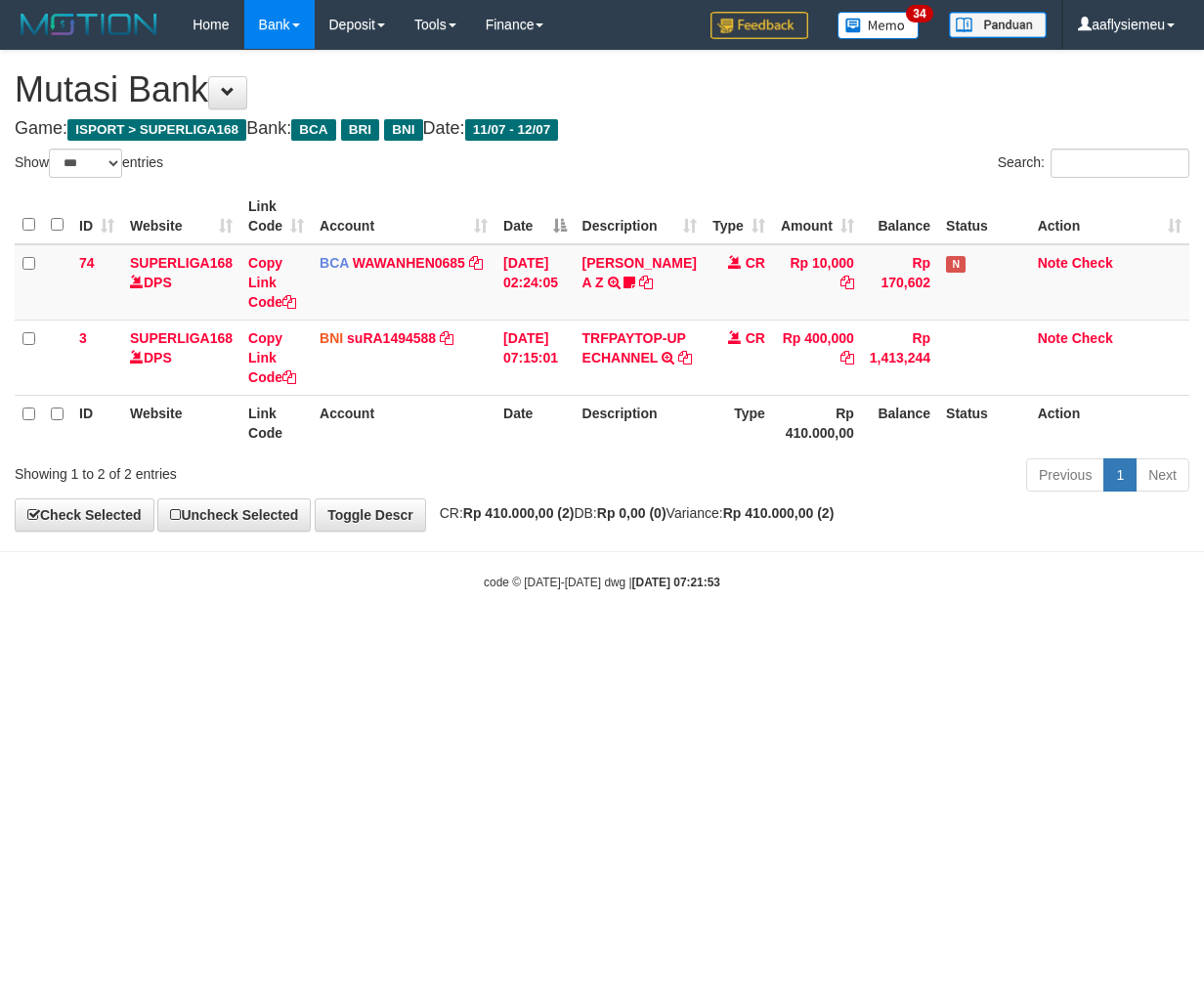 select on "***" 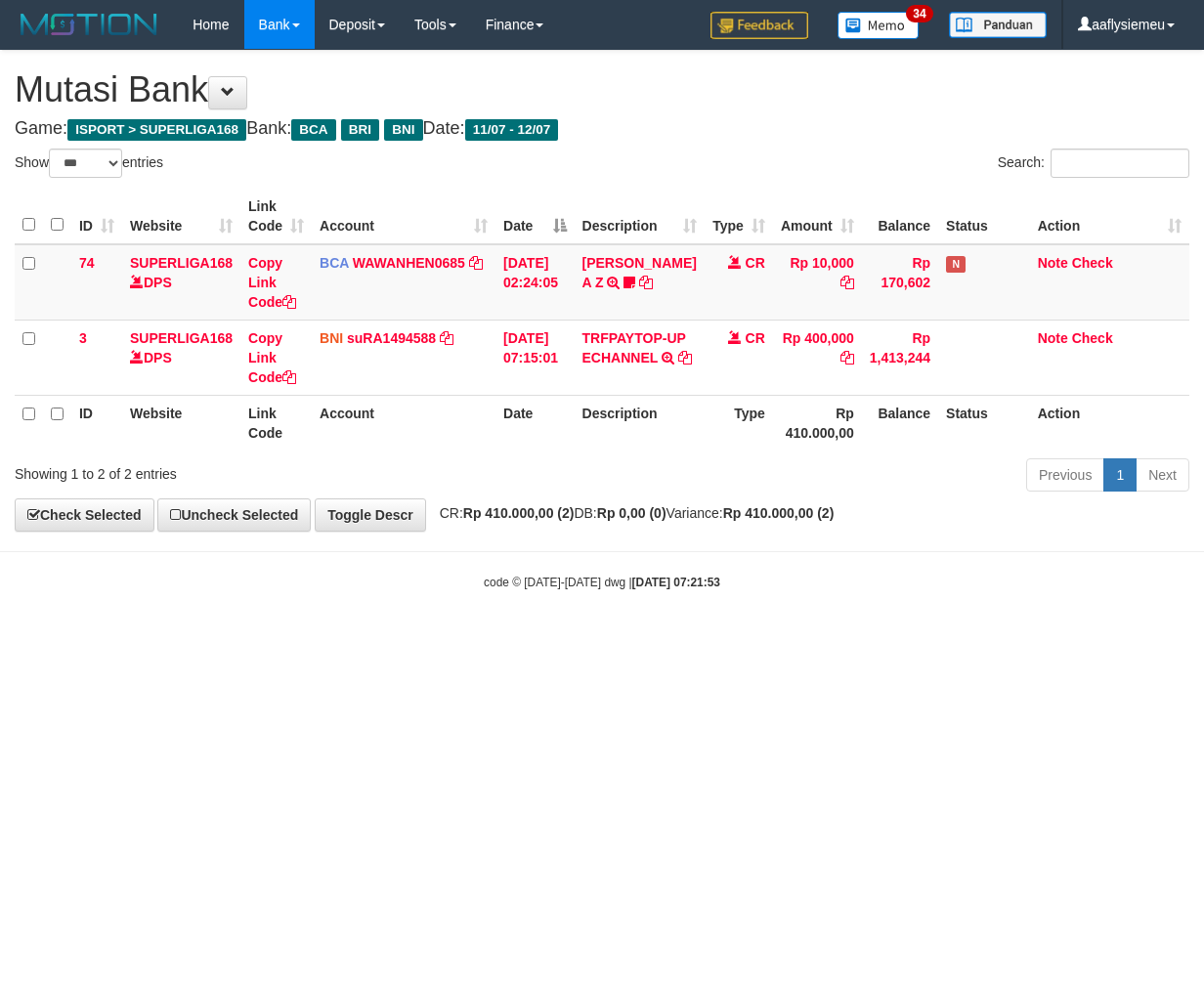 scroll, scrollTop: 0, scrollLeft: 0, axis: both 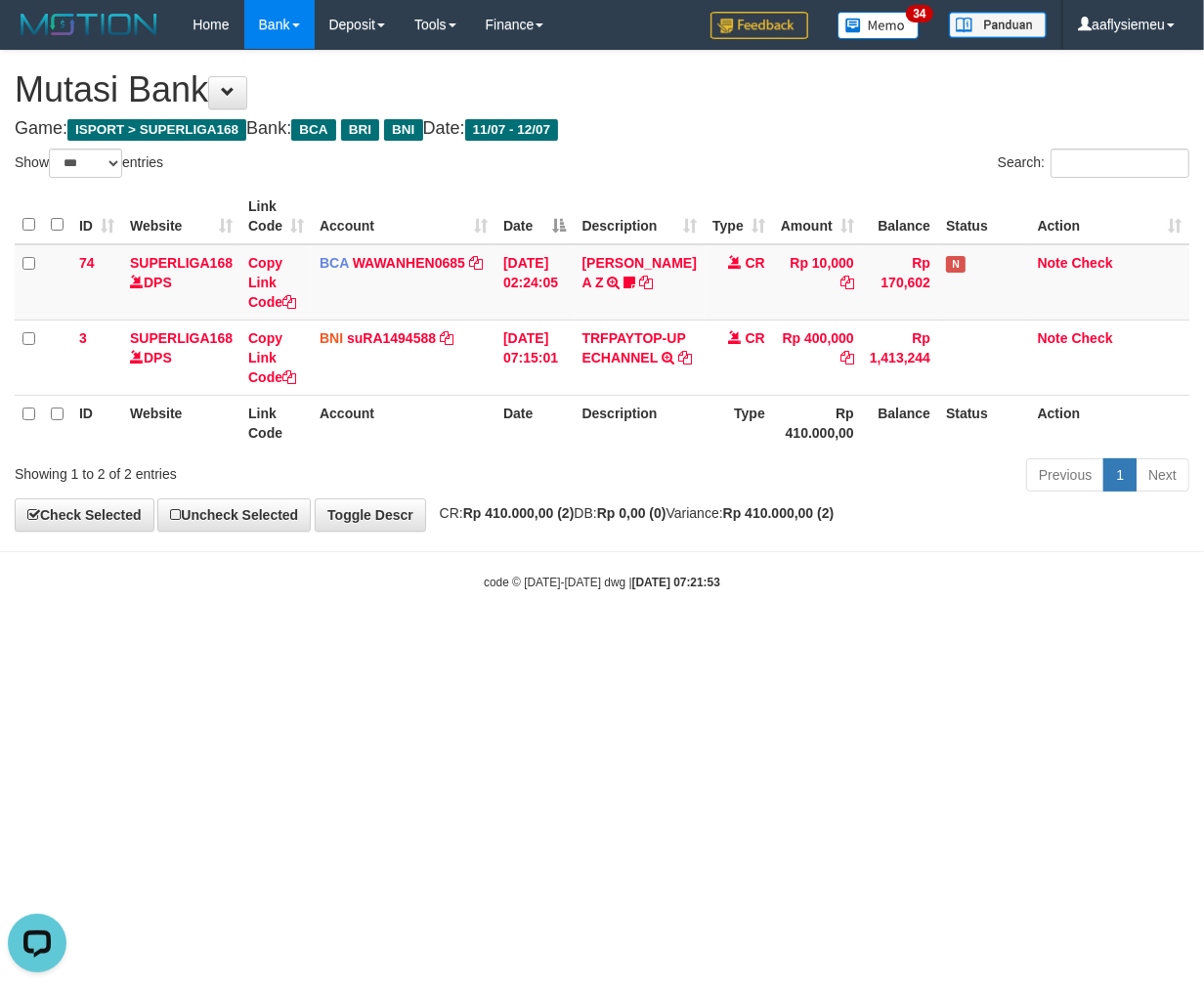 click on "**********" at bounding box center (602, 290) 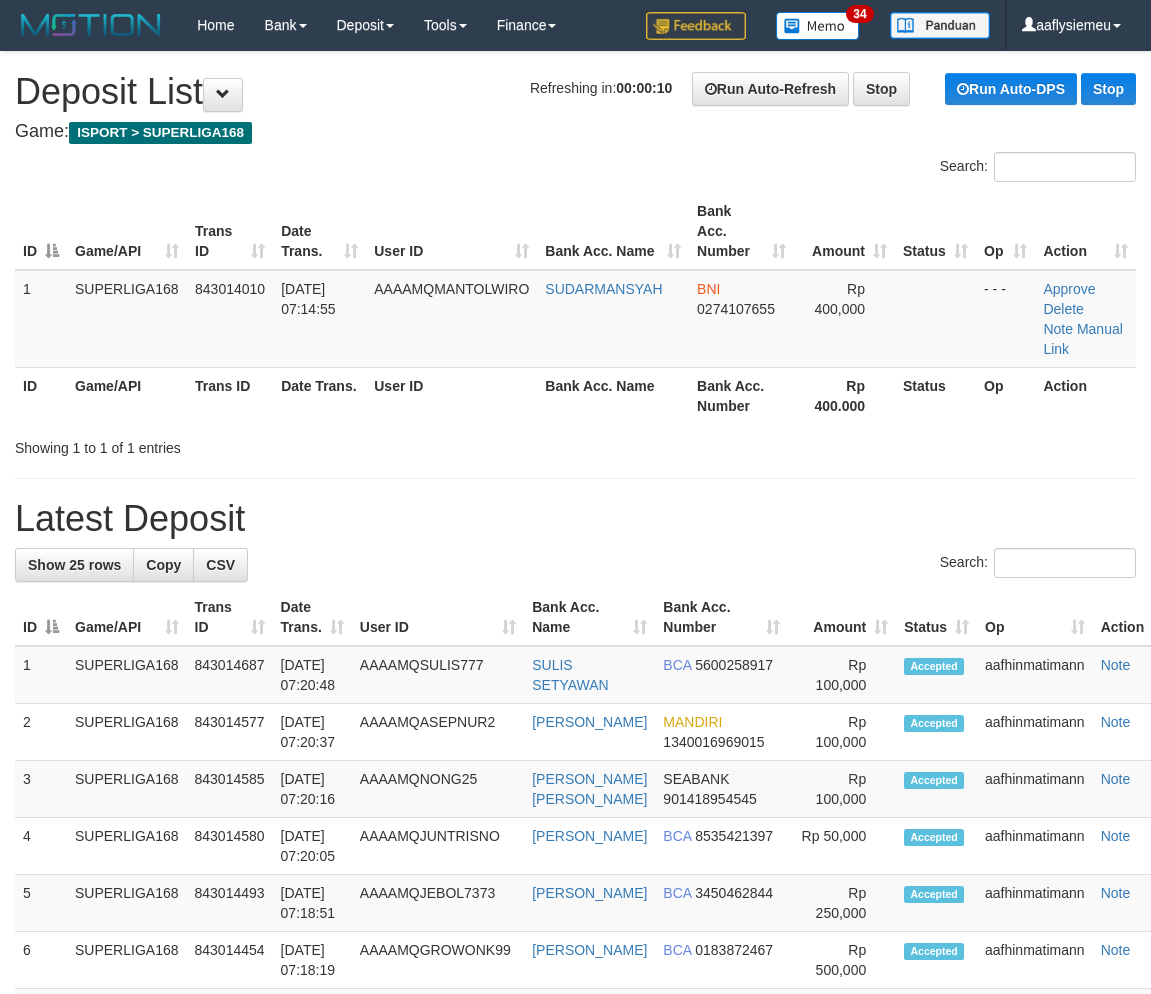 scroll, scrollTop: 0, scrollLeft: 0, axis: both 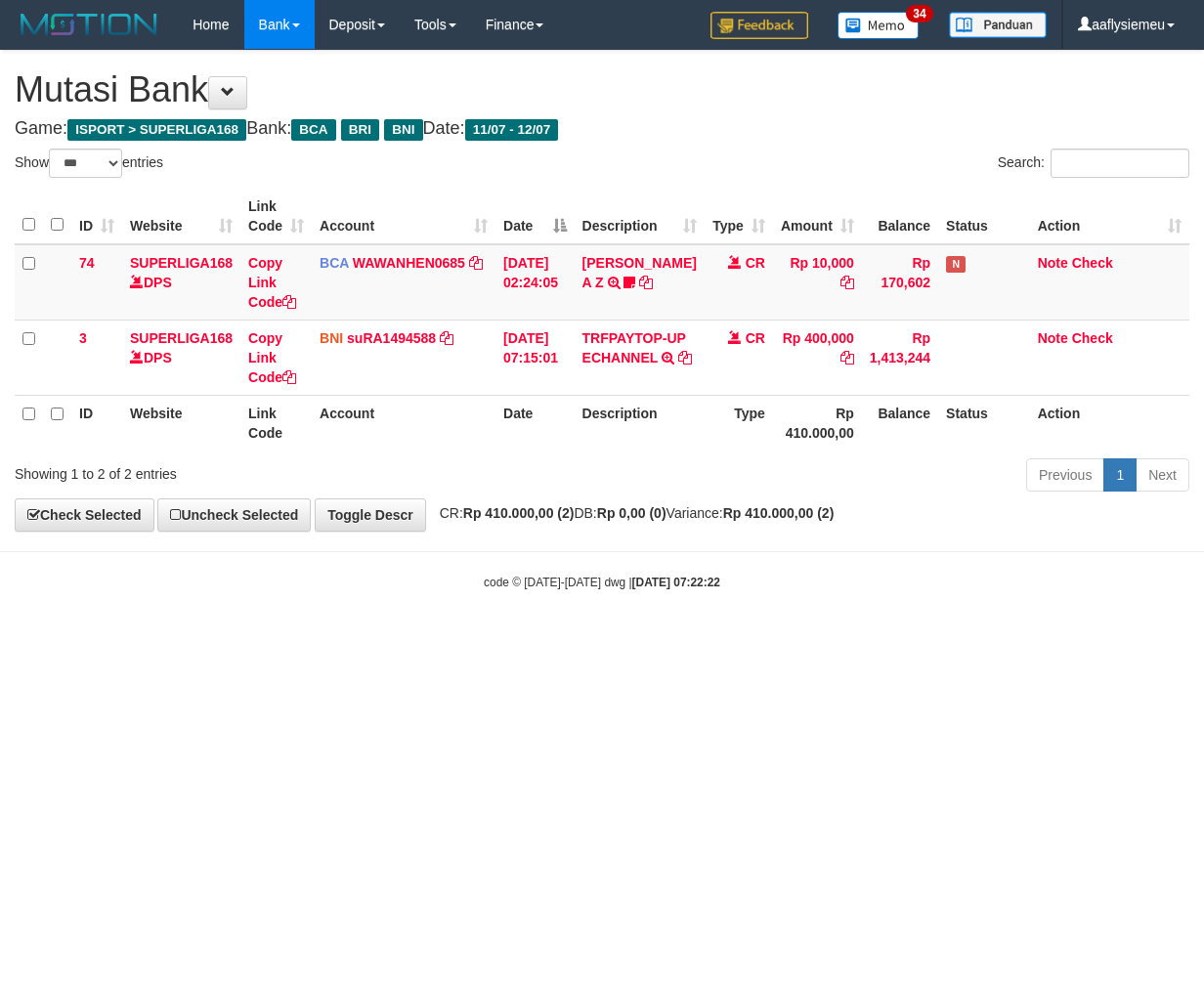select on "***" 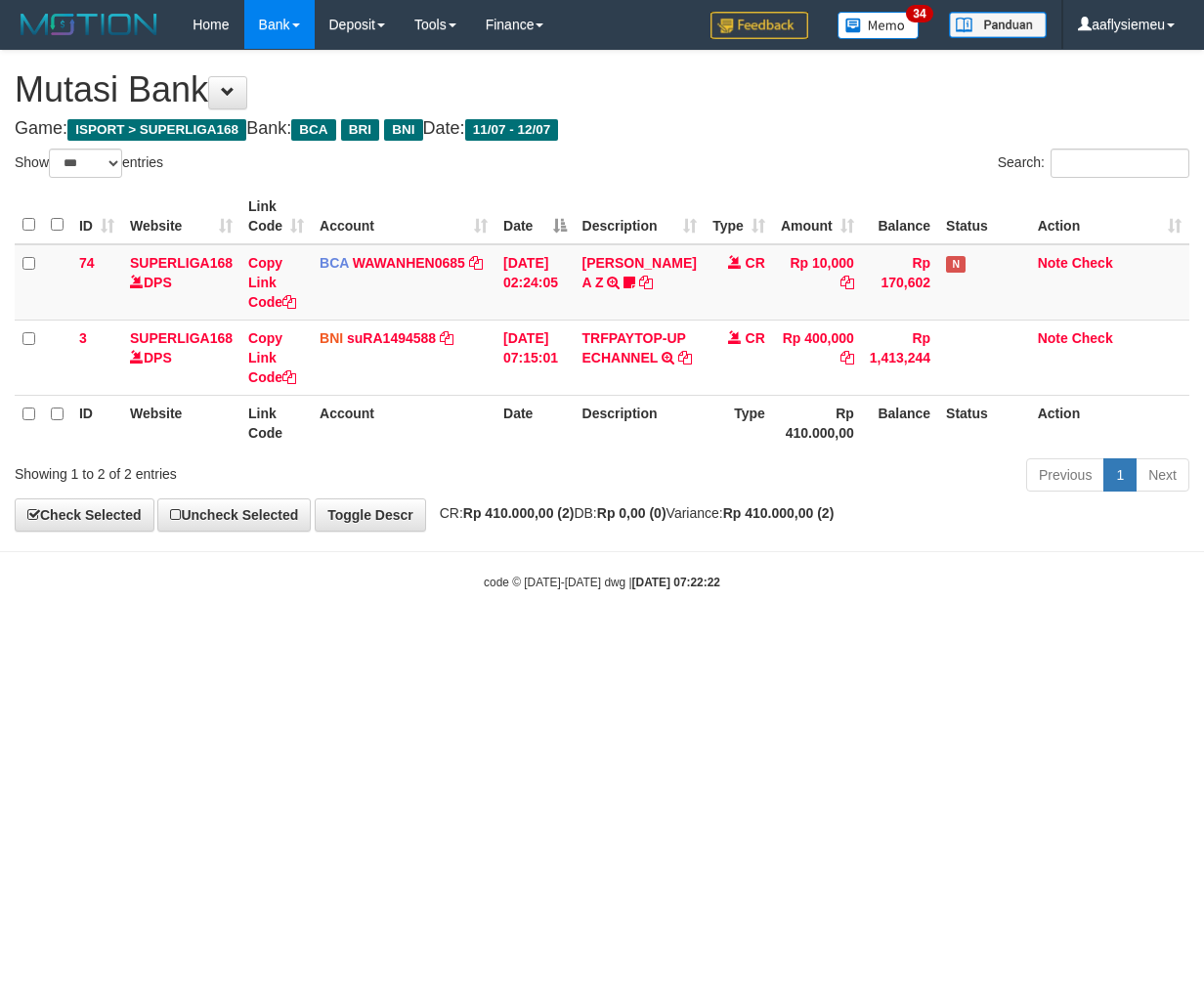 scroll, scrollTop: 0, scrollLeft: 0, axis: both 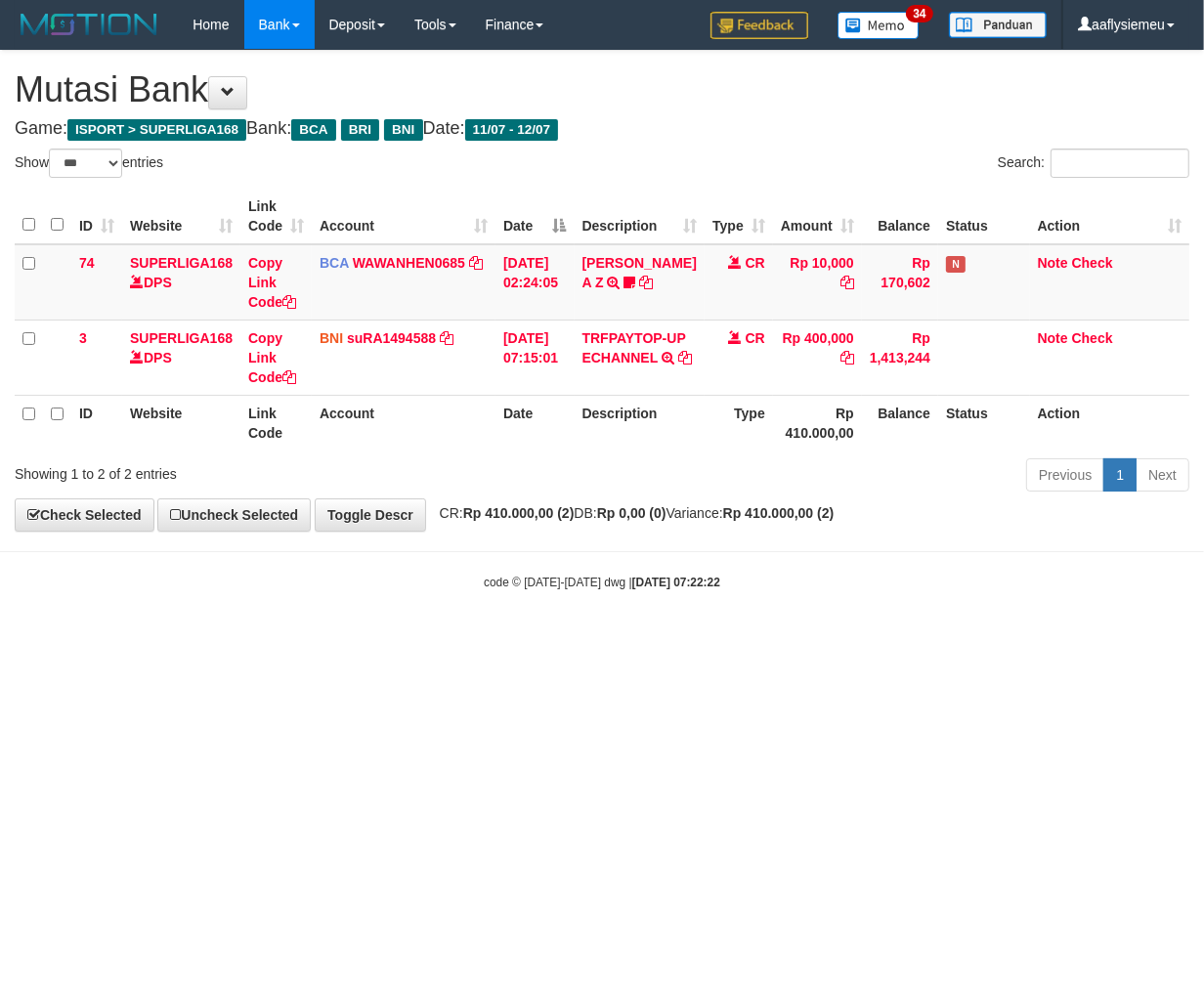 click on "Toggle navigation
Home
Bank
Account List
Load
By Website
Group
[ISPORT]													SUPERLIGA168
By Load Group (DPS)" at bounding box center [602, 320] 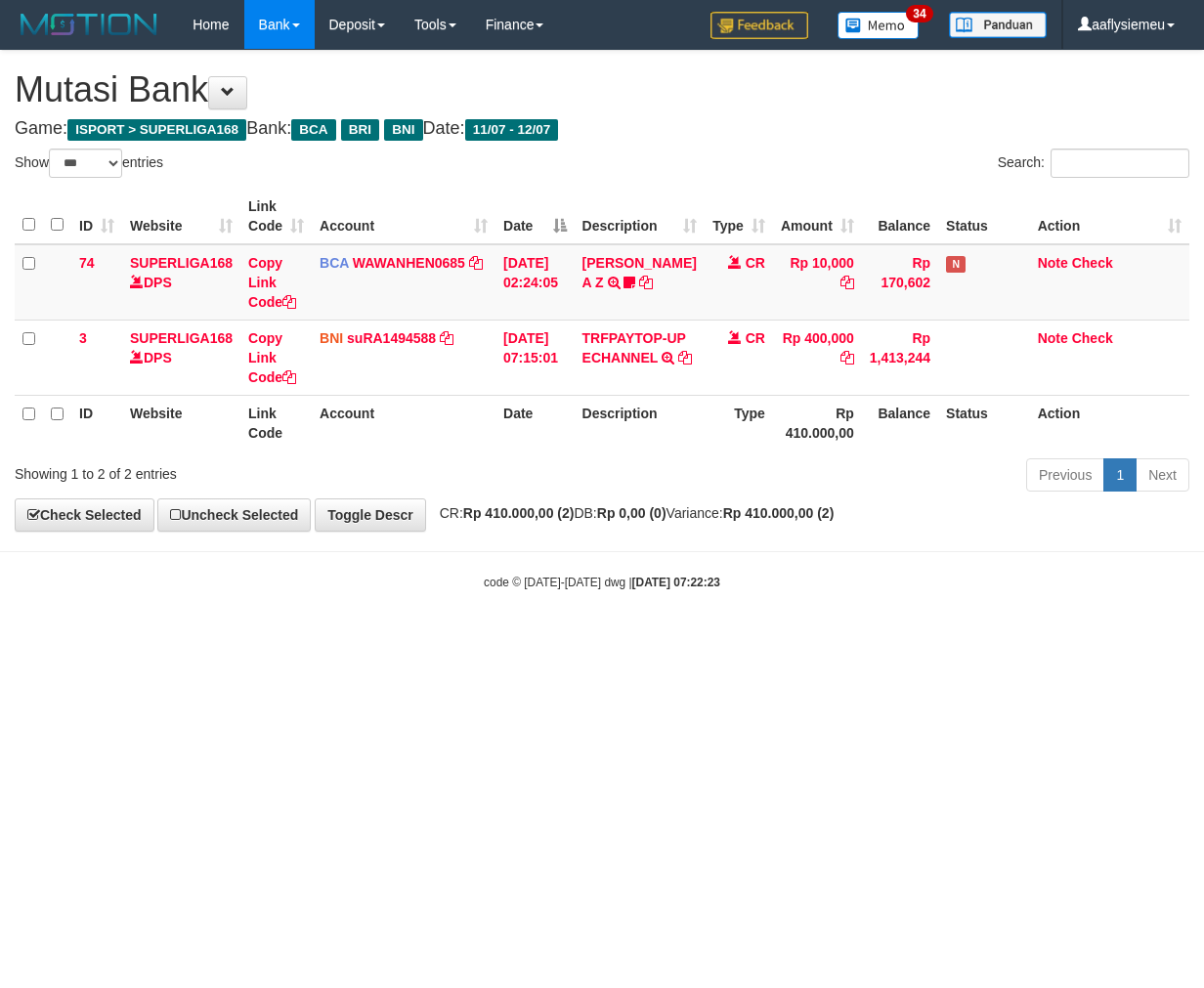 select on "***" 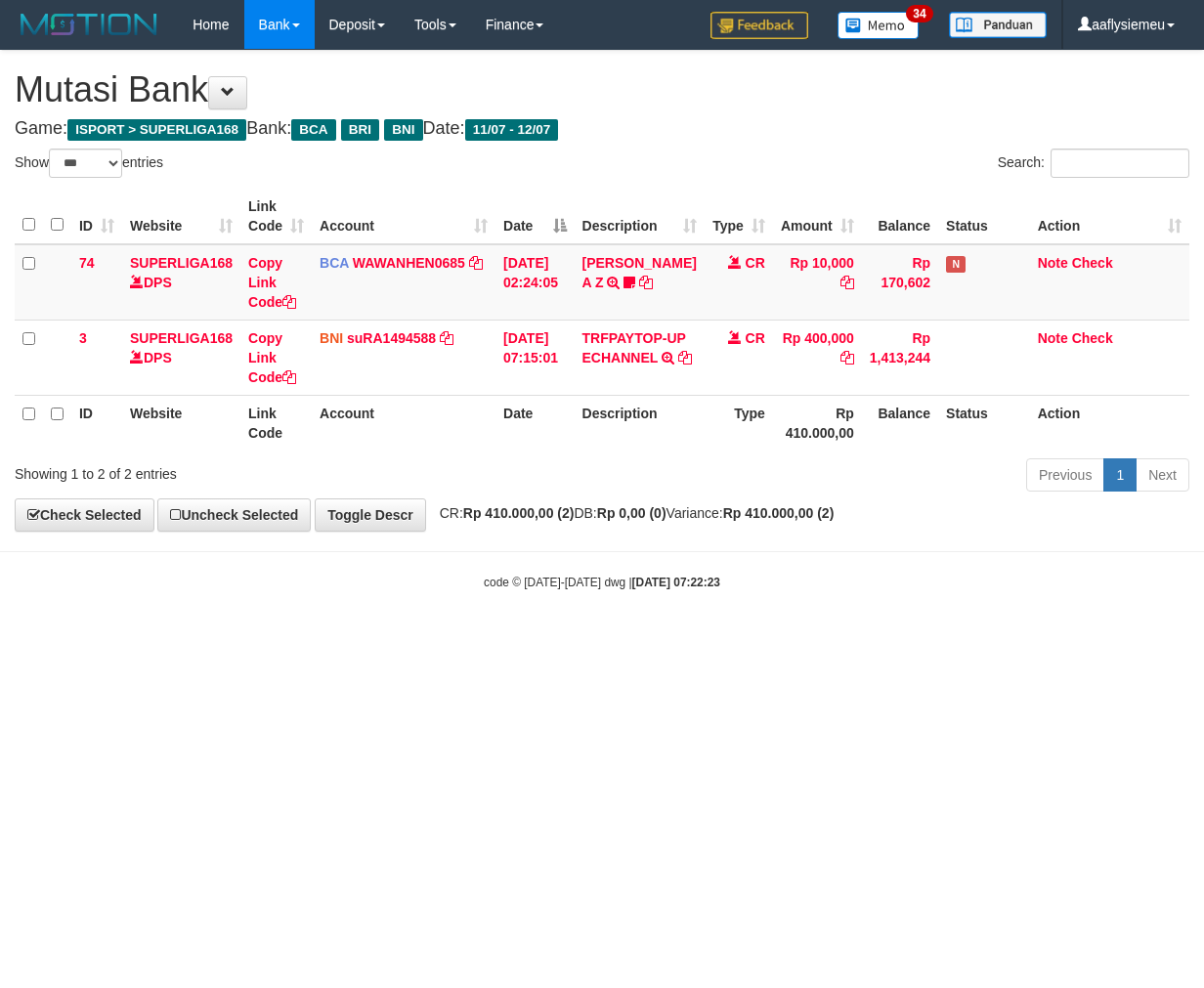 scroll, scrollTop: 0, scrollLeft: 0, axis: both 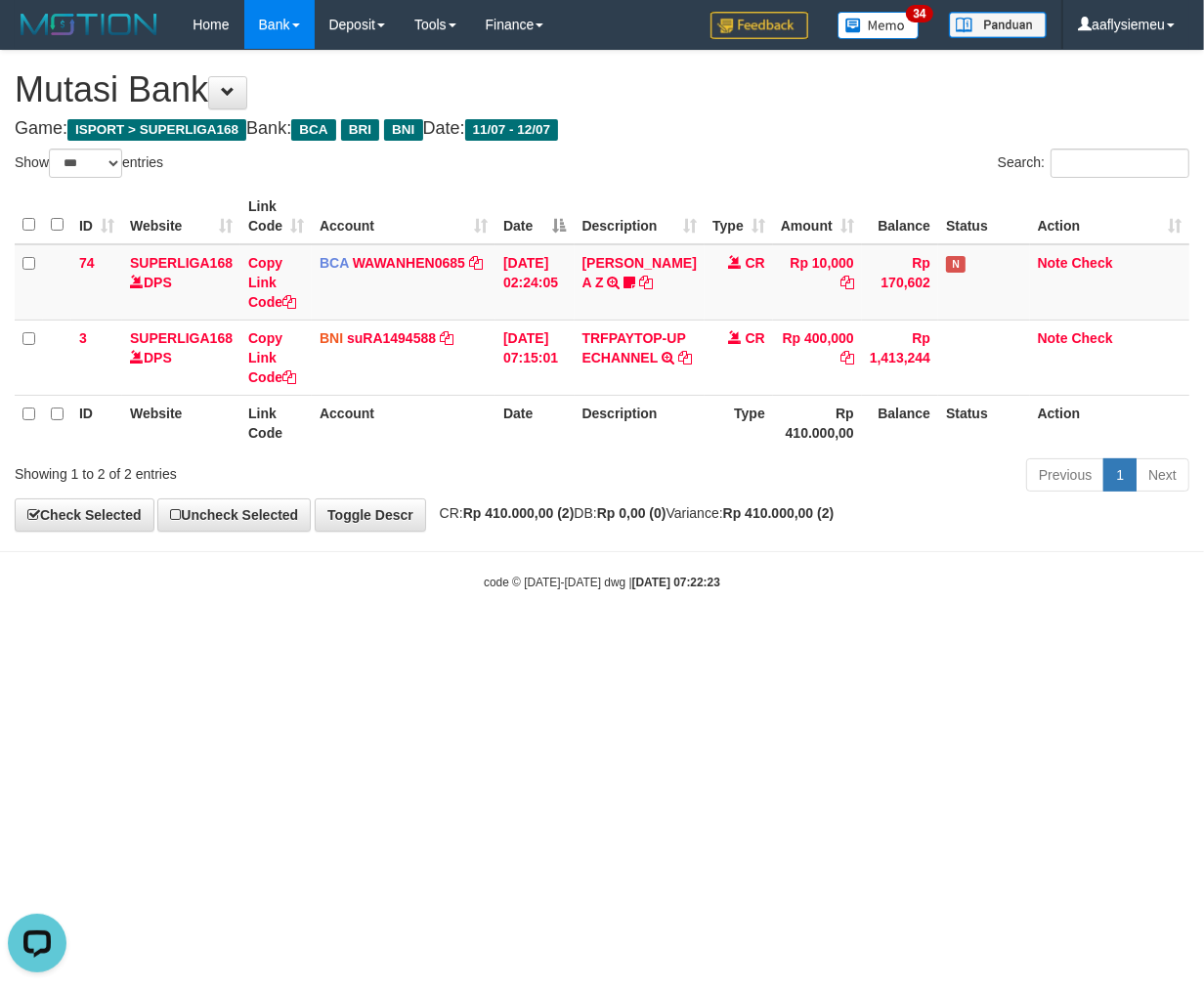 click on "Toggle navigation
Home
Bank
Account List
Load
By Website
Group
[ISPORT]													SUPERLIGA168
By Load Group (DPS)
34" at bounding box center (602, 320) 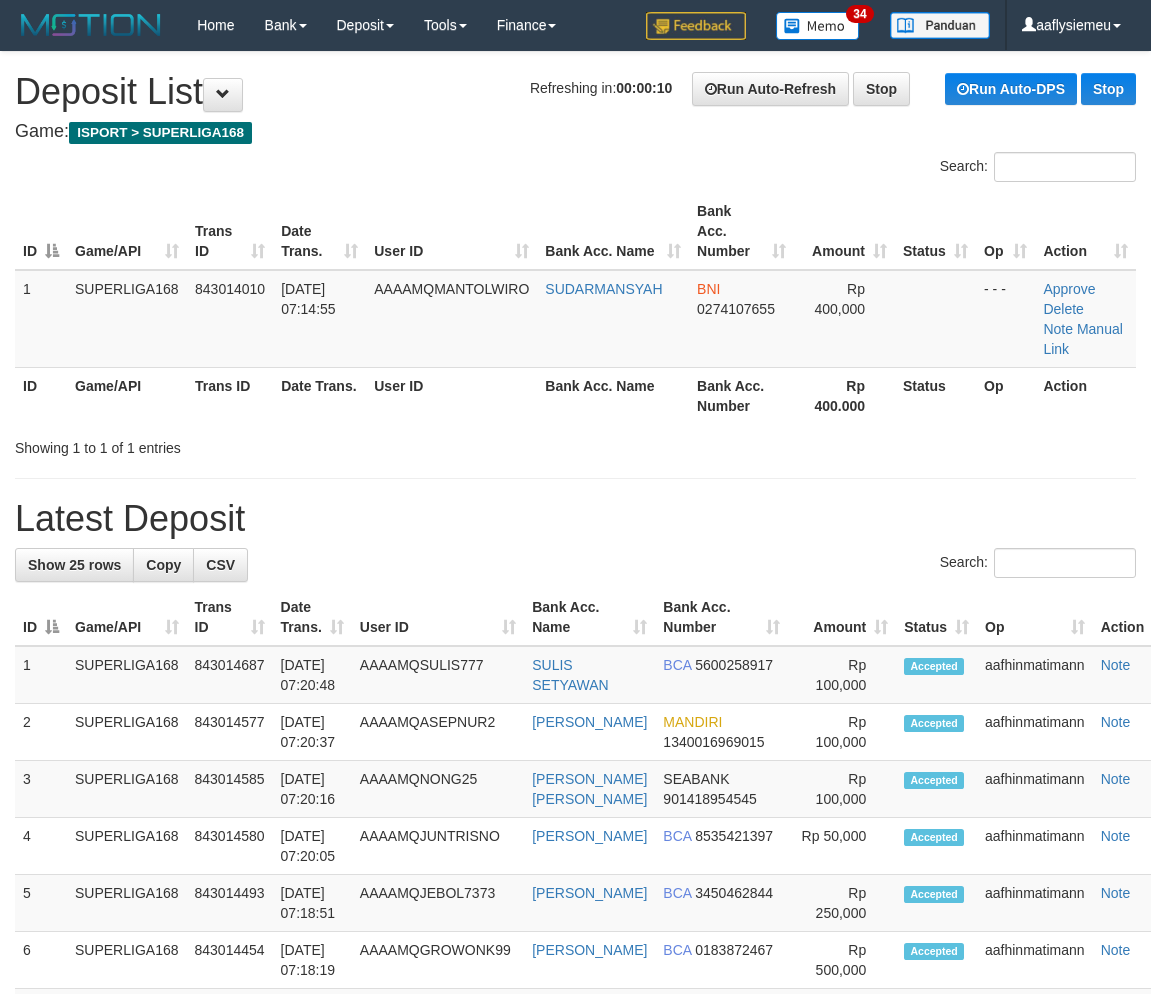 scroll, scrollTop: 0, scrollLeft: 0, axis: both 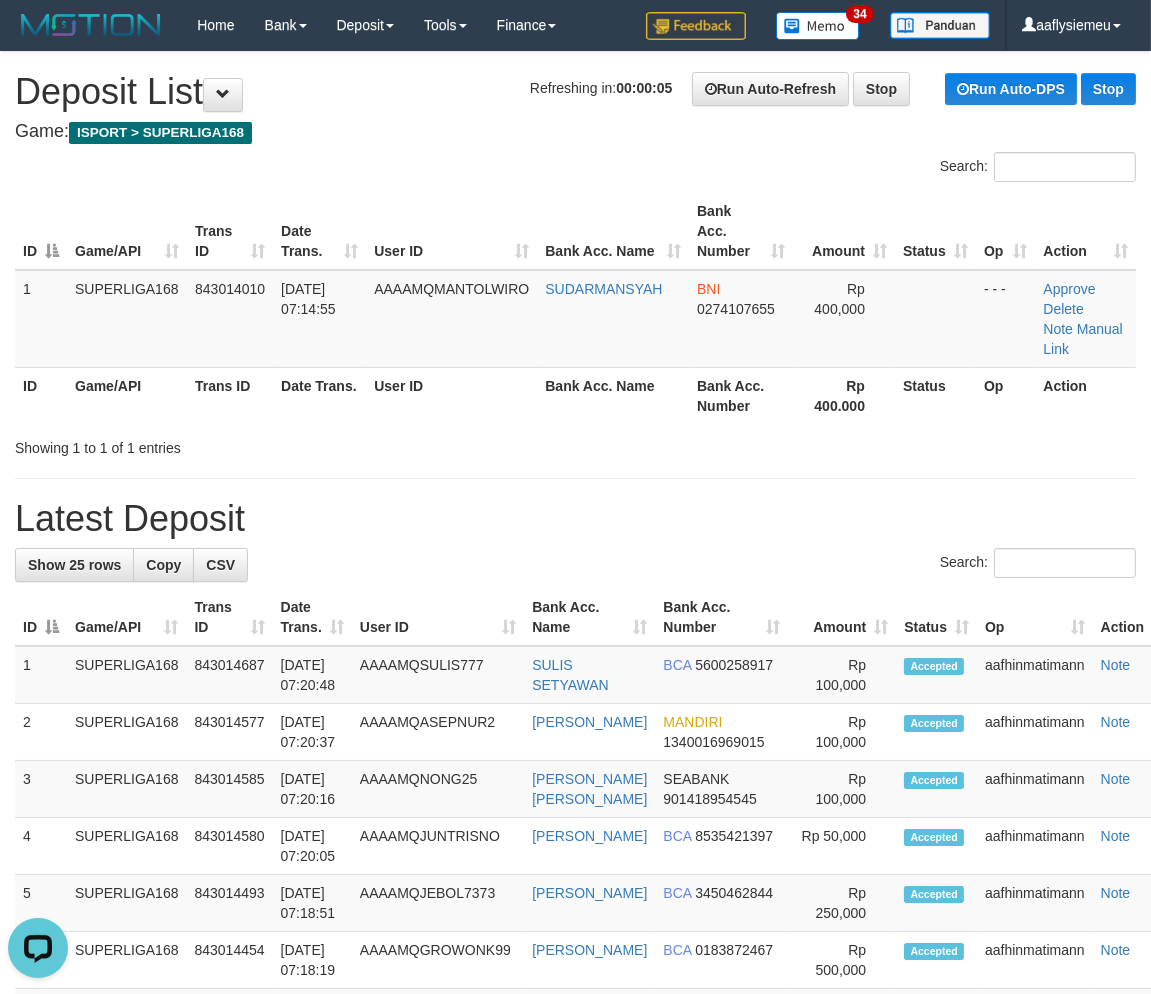 drag, startPoint x: 383, startPoint y: 352, endPoint x: 1, endPoint y: 516, distance: 415.71625 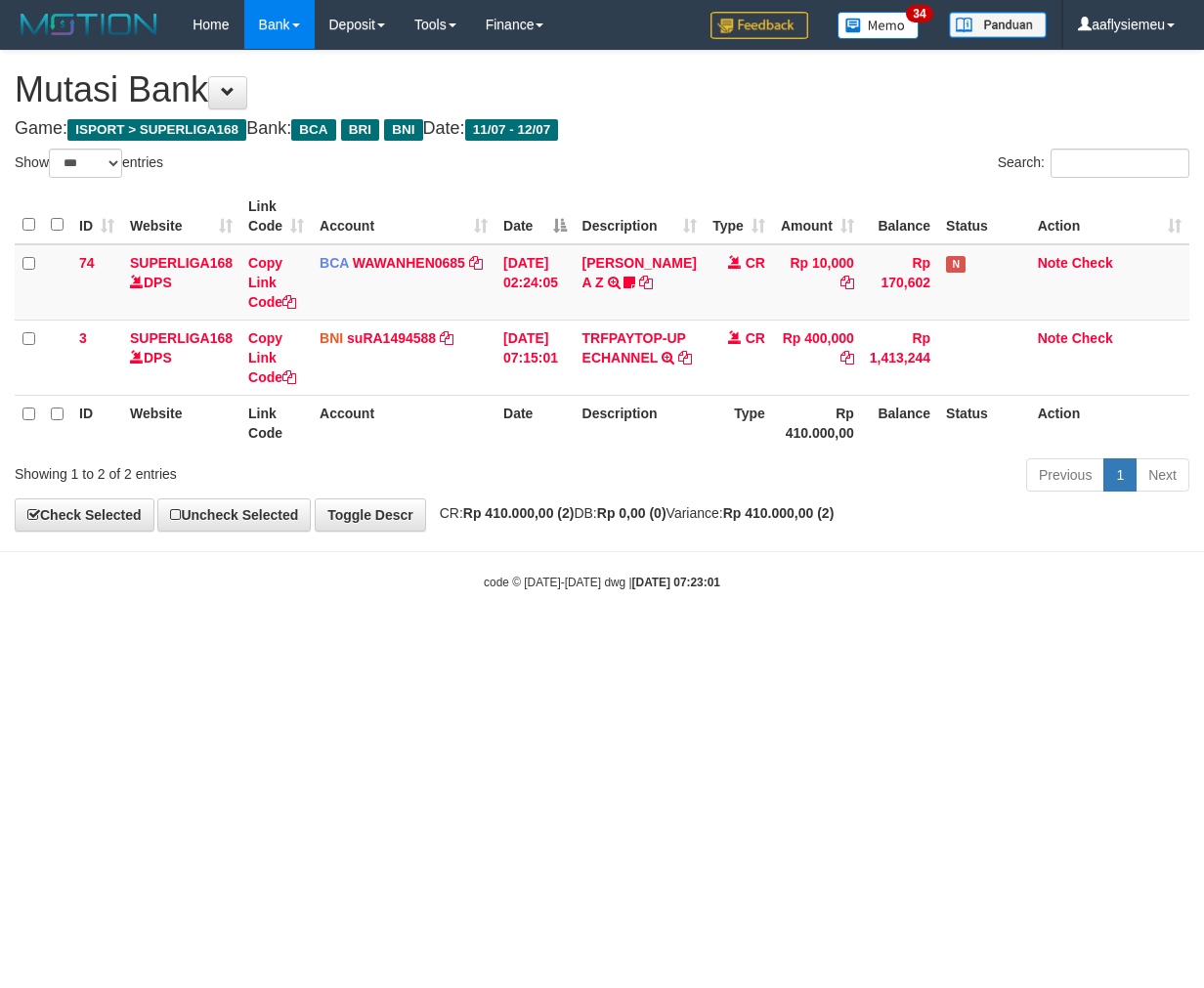 select on "***" 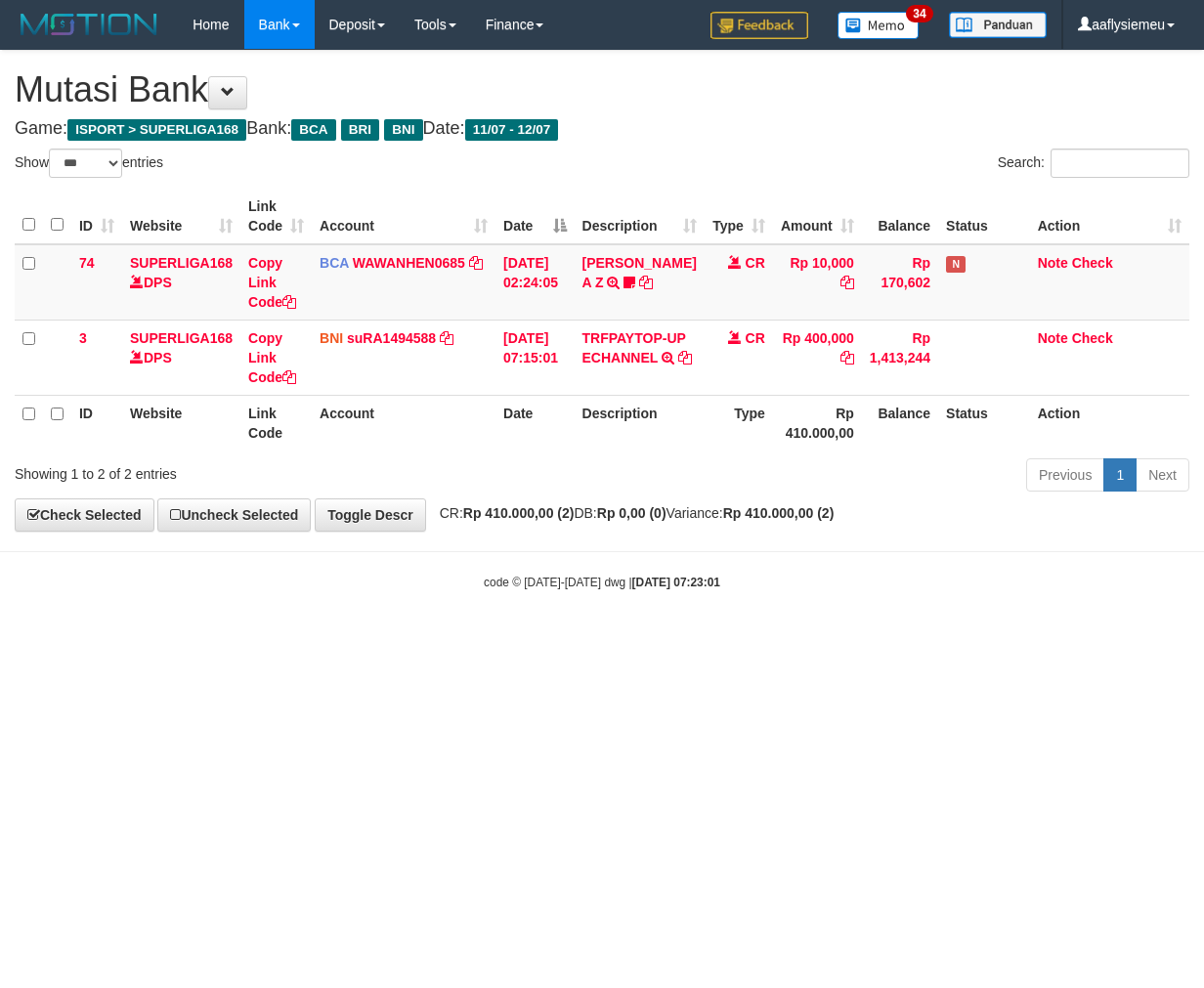 scroll, scrollTop: 0, scrollLeft: 0, axis: both 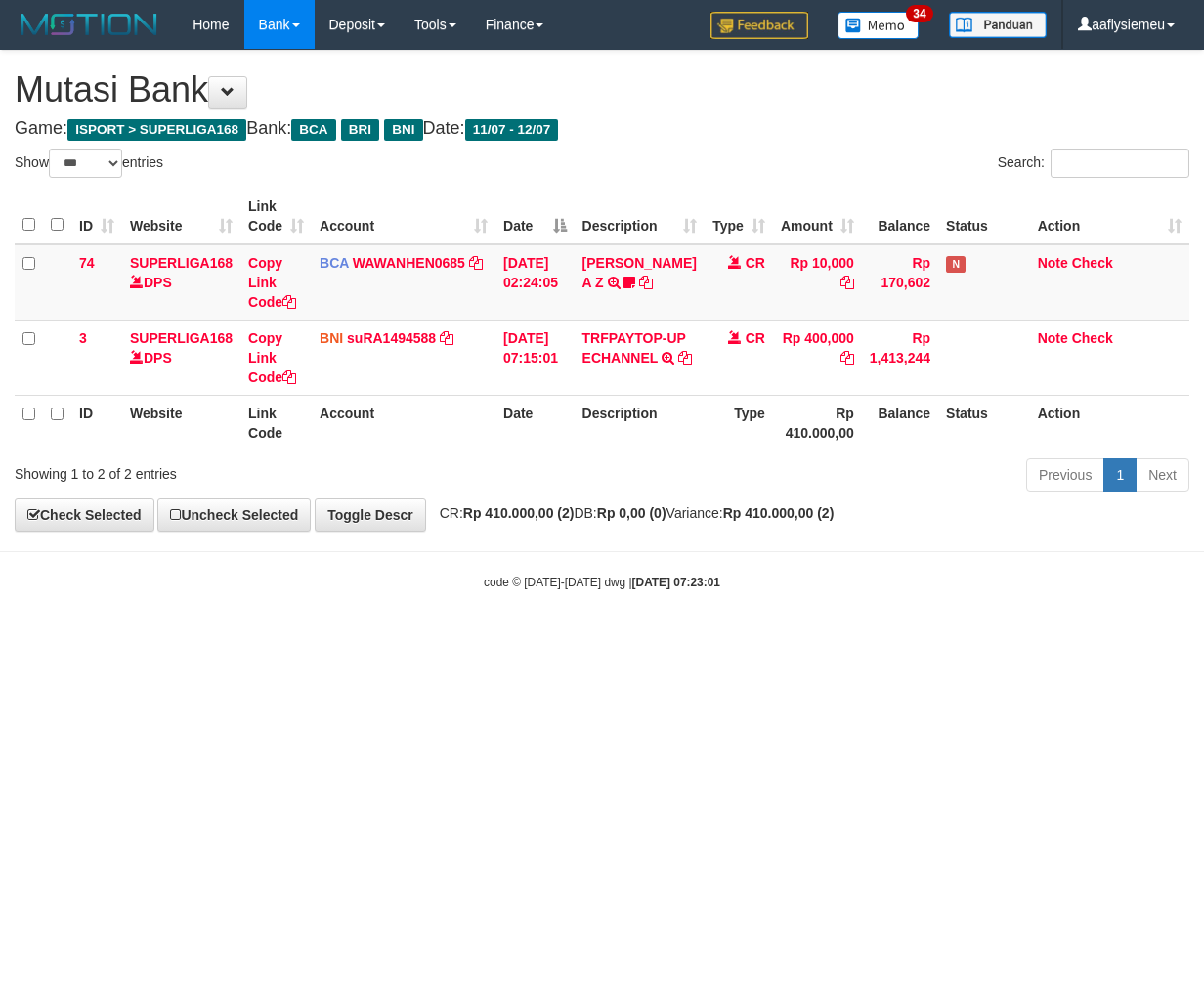 select on "***" 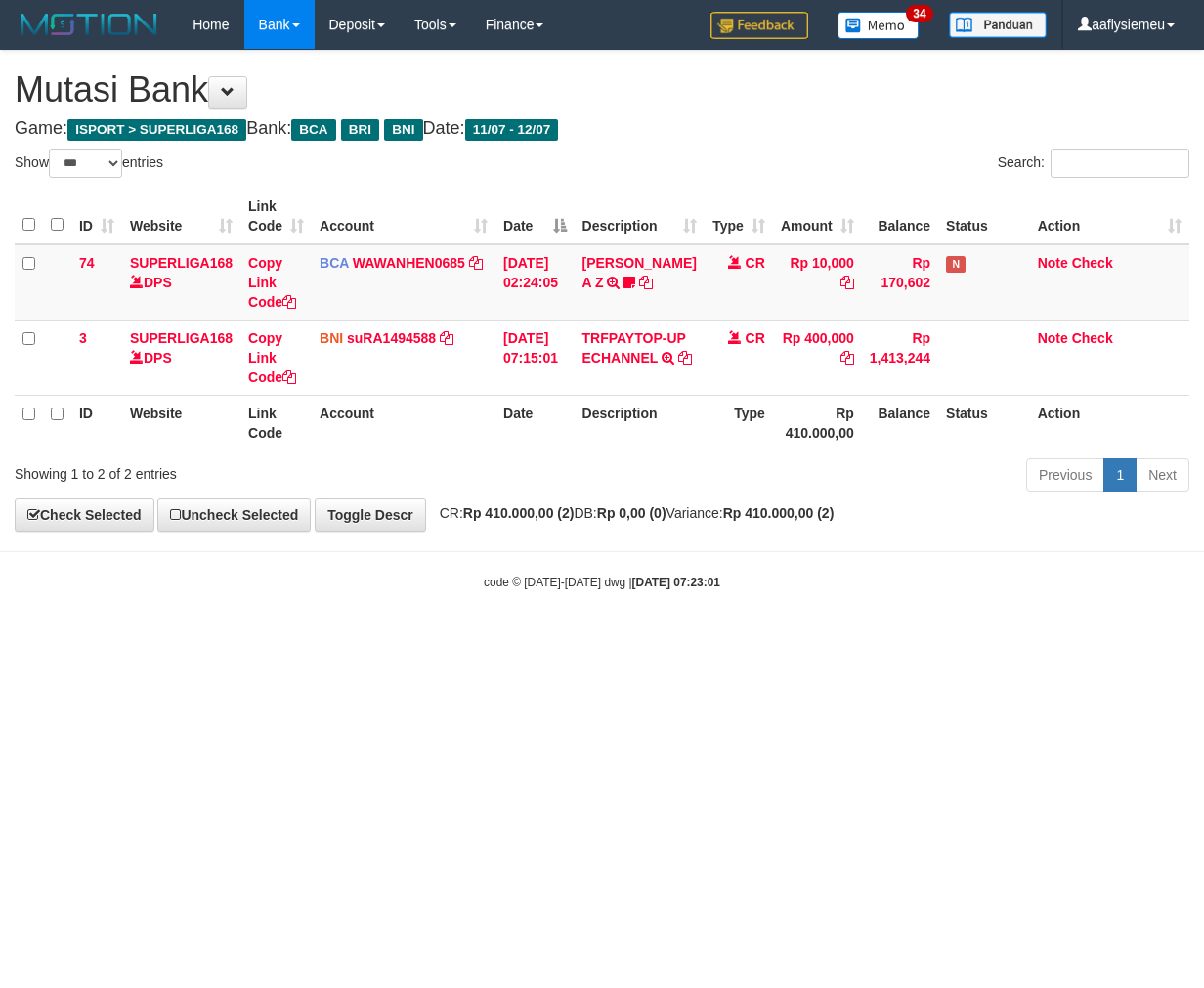 scroll, scrollTop: 0, scrollLeft: 0, axis: both 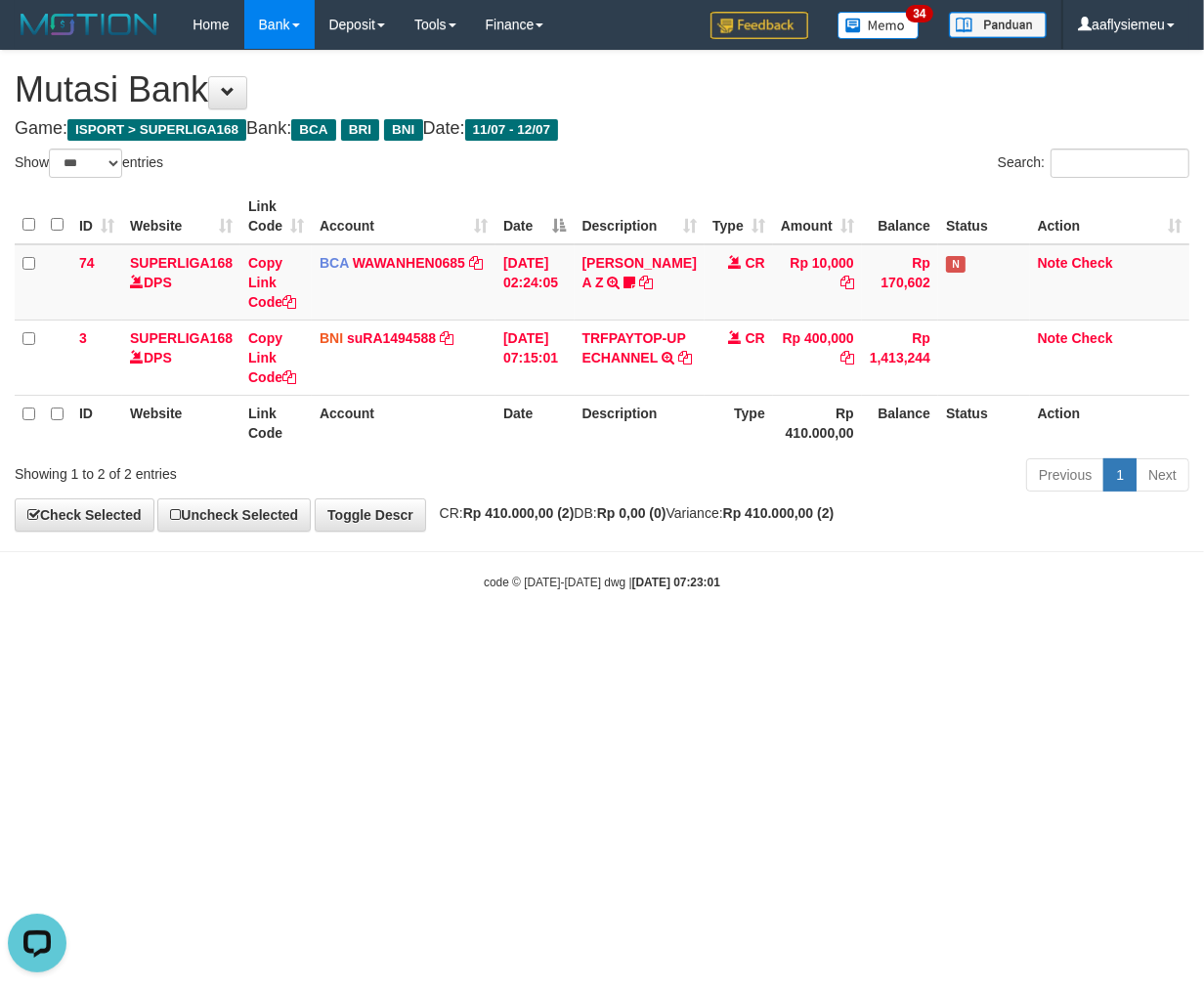 click on "Search:" at bounding box center (903, 165) 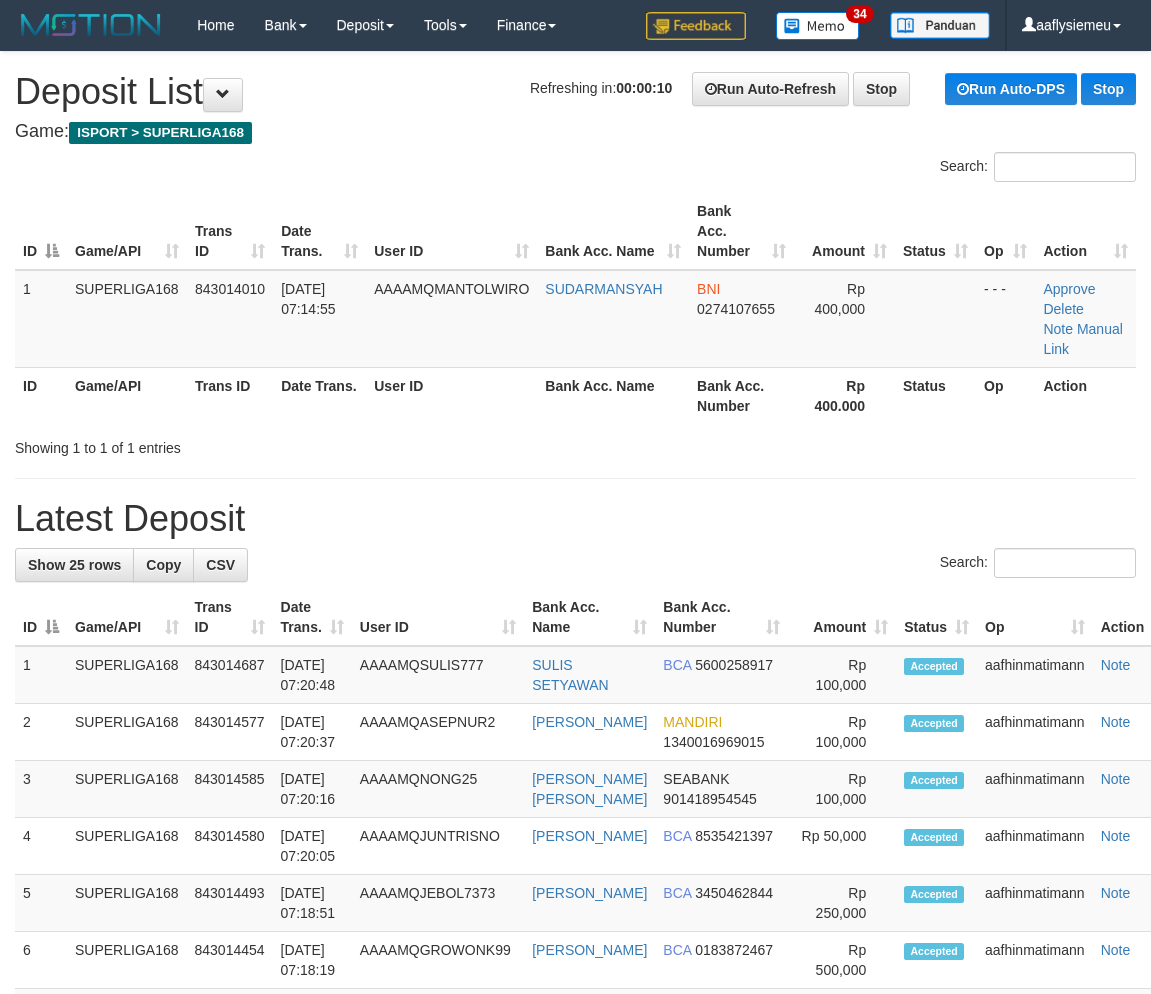 scroll, scrollTop: 0, scrollLeft: 0, axis: both 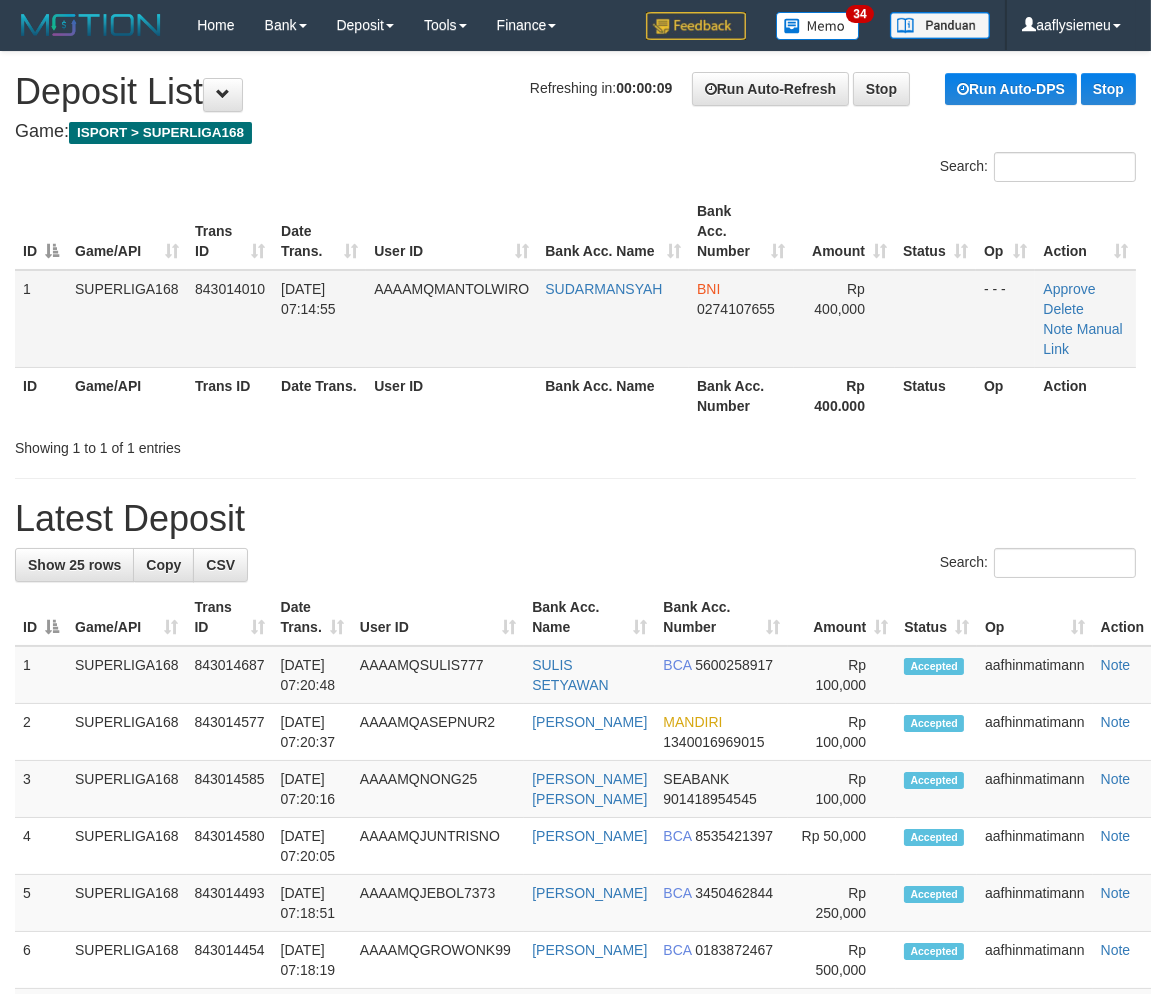 drag, startPoint x: 318, startPoint y: 327, endPoint x: 1, endPoint y: 446, distance: 338.60007 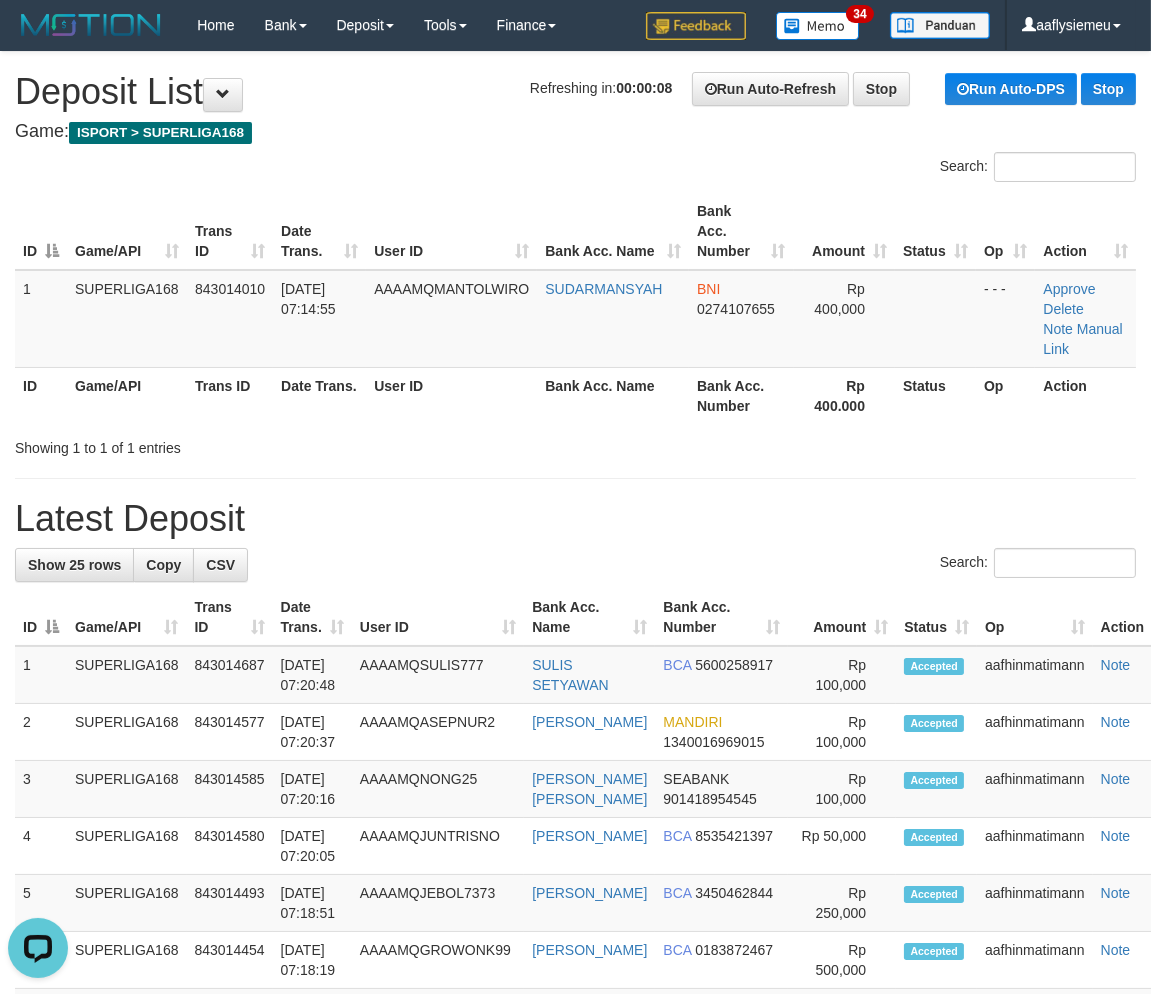 scroll, scrollTop: 0, scrollLeft: 0, axis: both 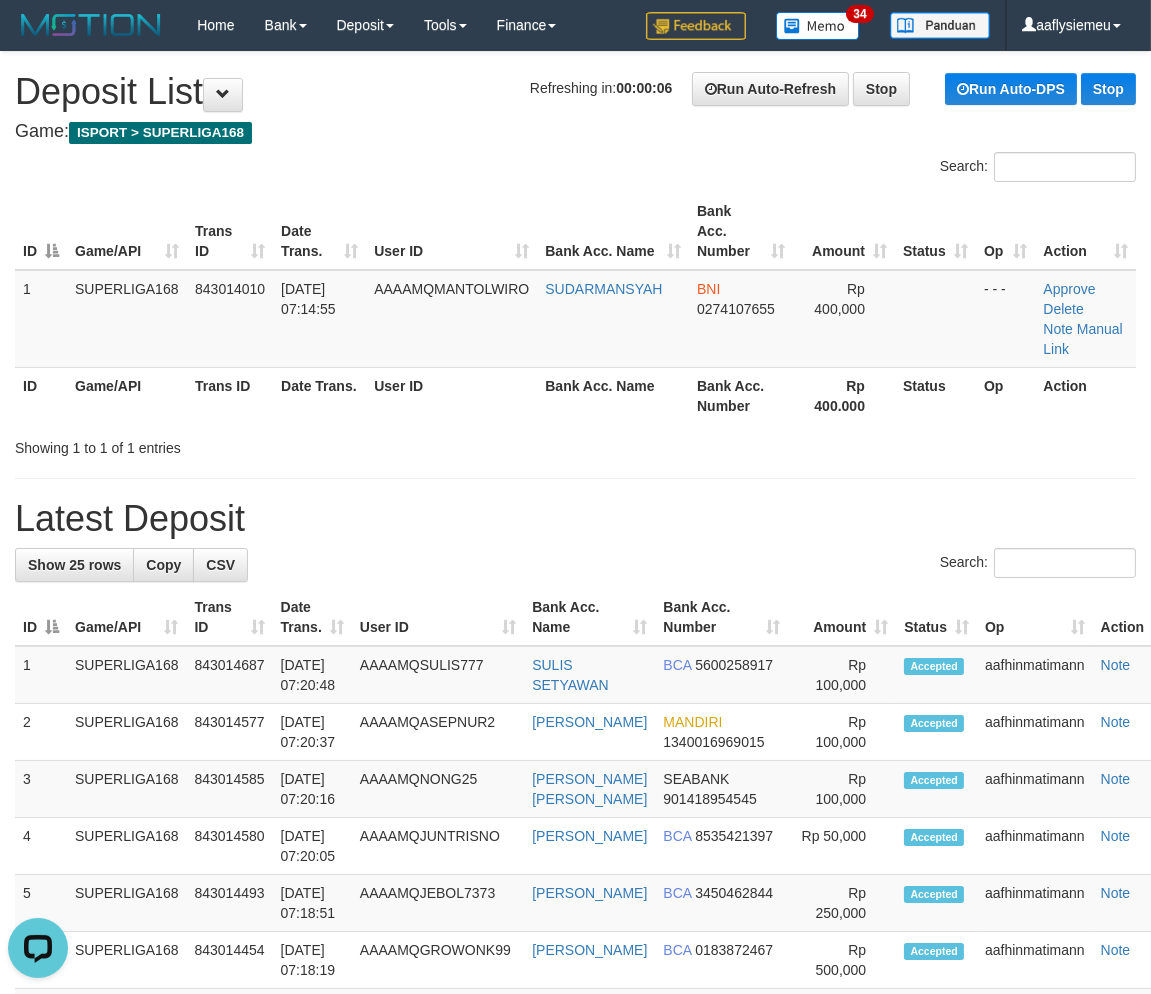drag, startPoint x: 164, startPoint y: 417, endPoint x: 3, endPoint y: 477, distance: 171.81676 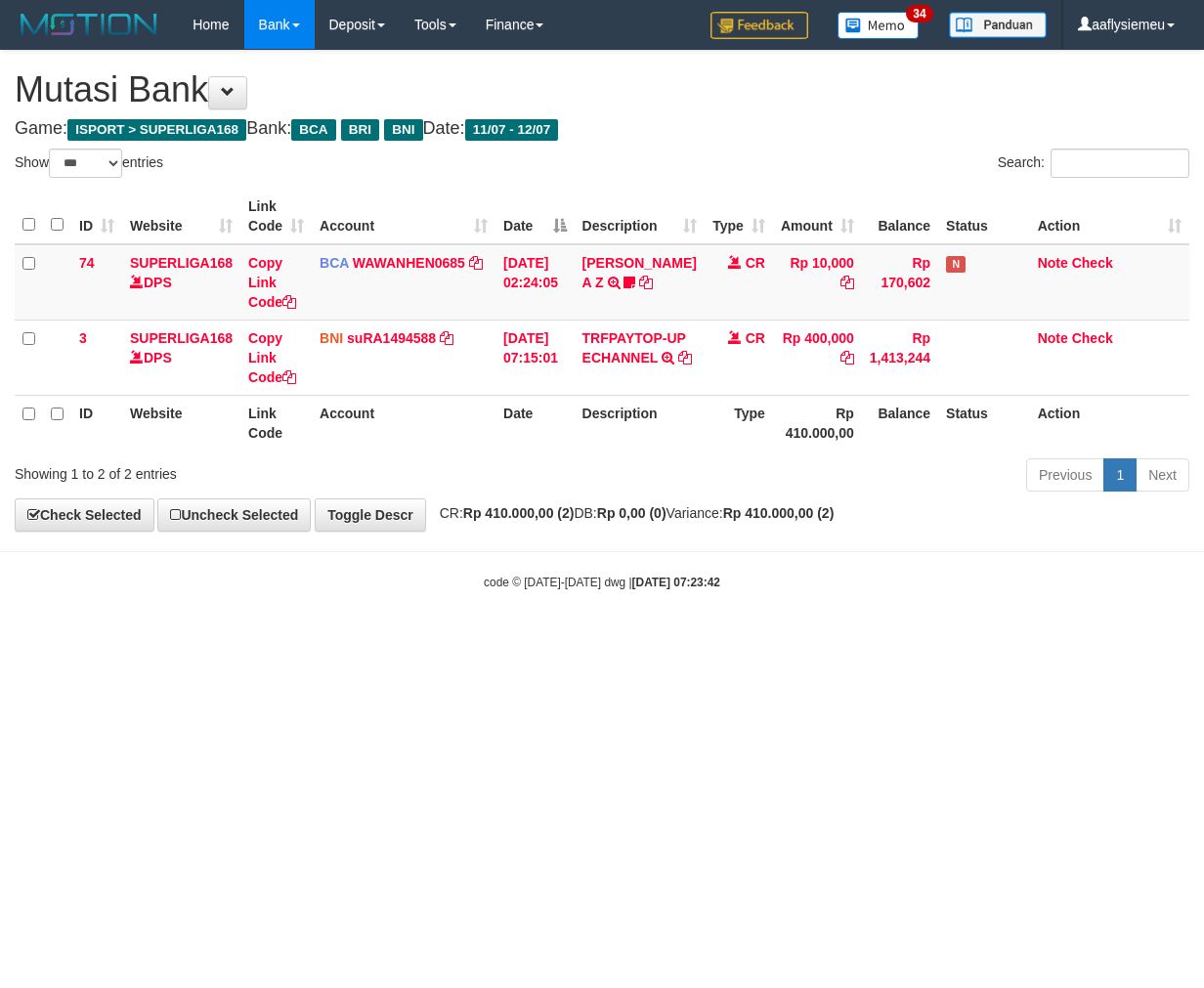 select on "***" 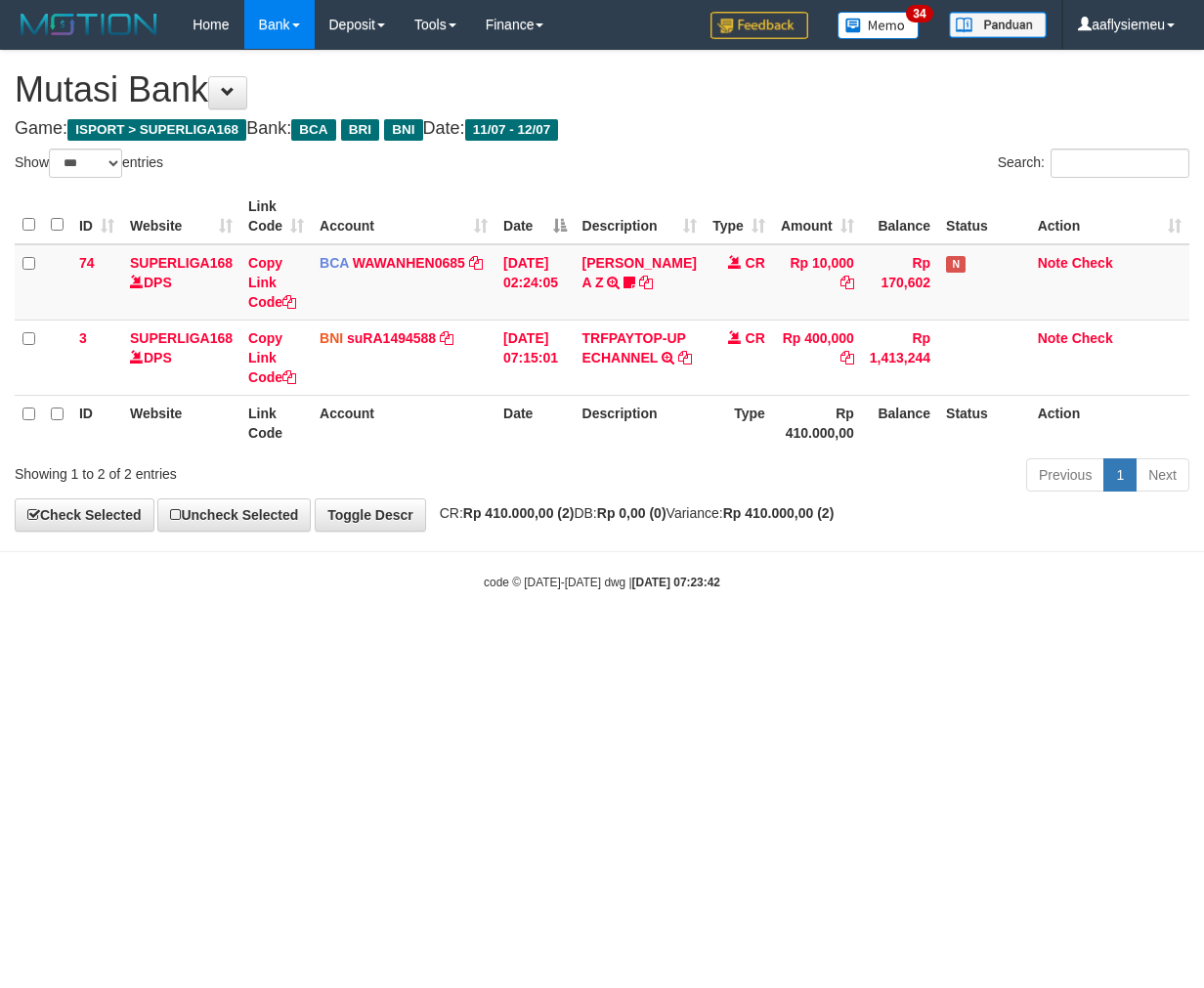 scroll, scrollTop: 0, scrollLeft: 0, axis: both 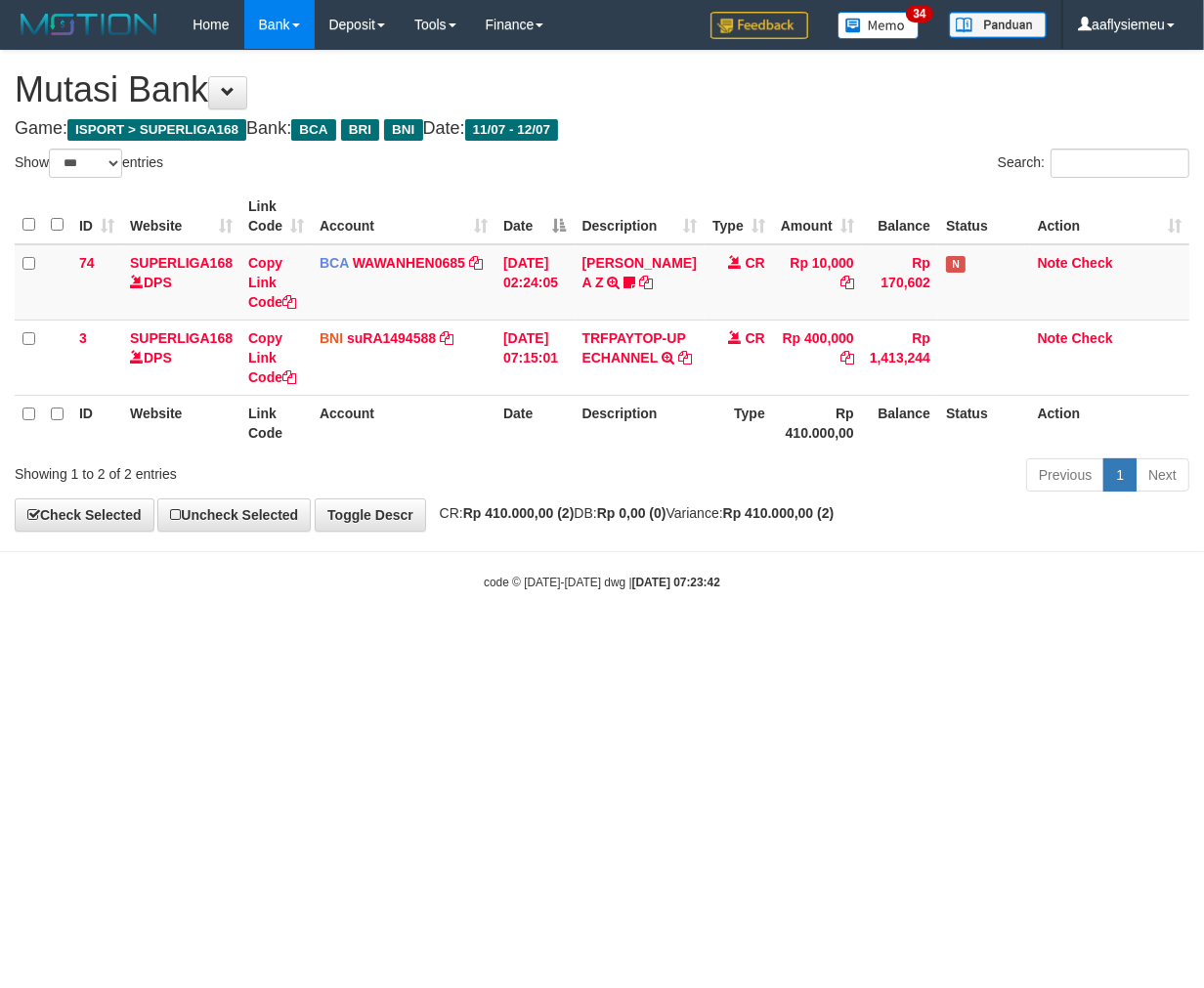 click on "Toggle navigation
Home
Bank
Account List
Load
By Website
Group
[ISPORT]													SUPERLIGA168
By Load Group (DPS)" at bounding box center (602, 320) 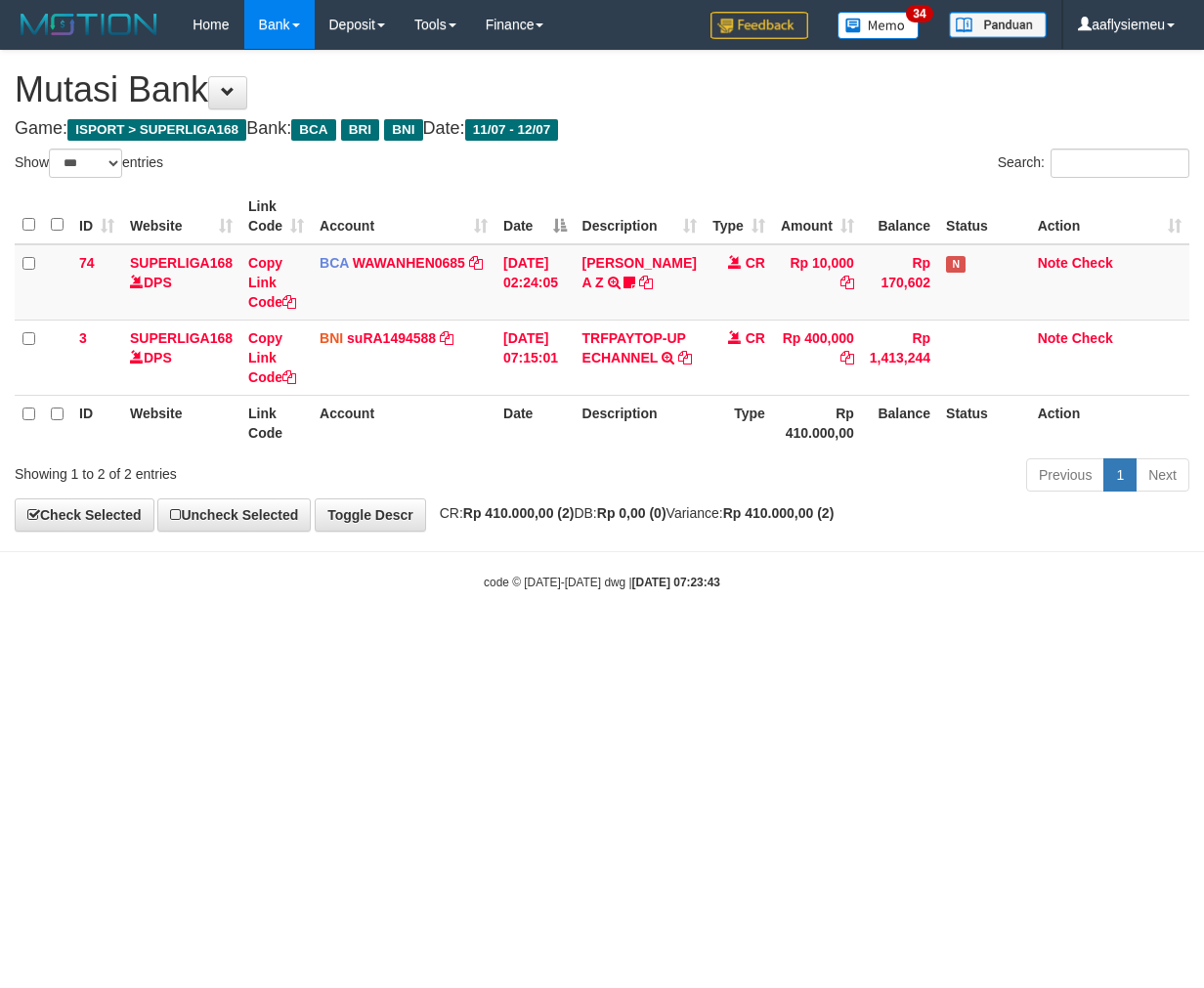 select on "***" 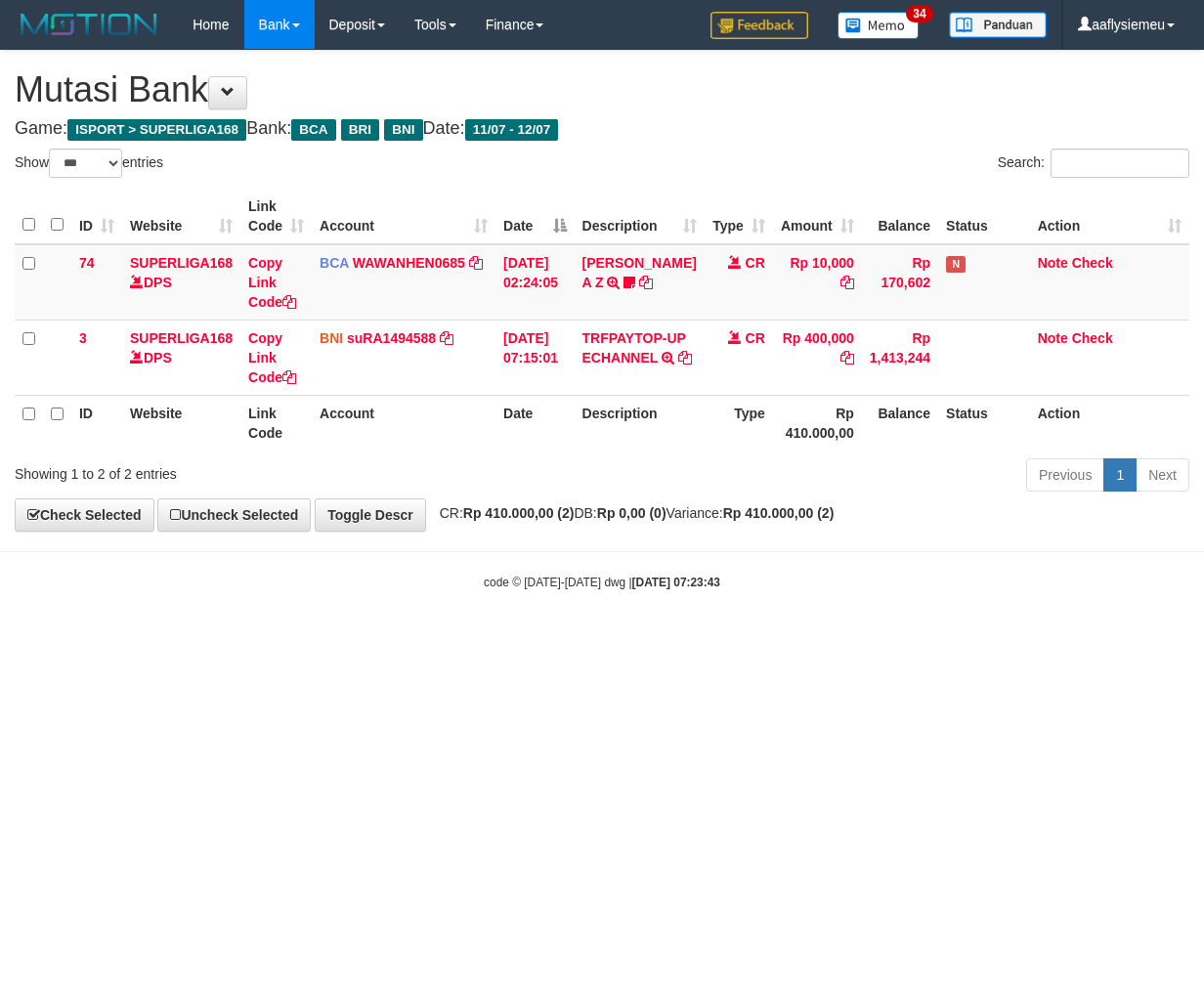 scroll, scrollTop: 0, scrollLeft: 0, axis: both 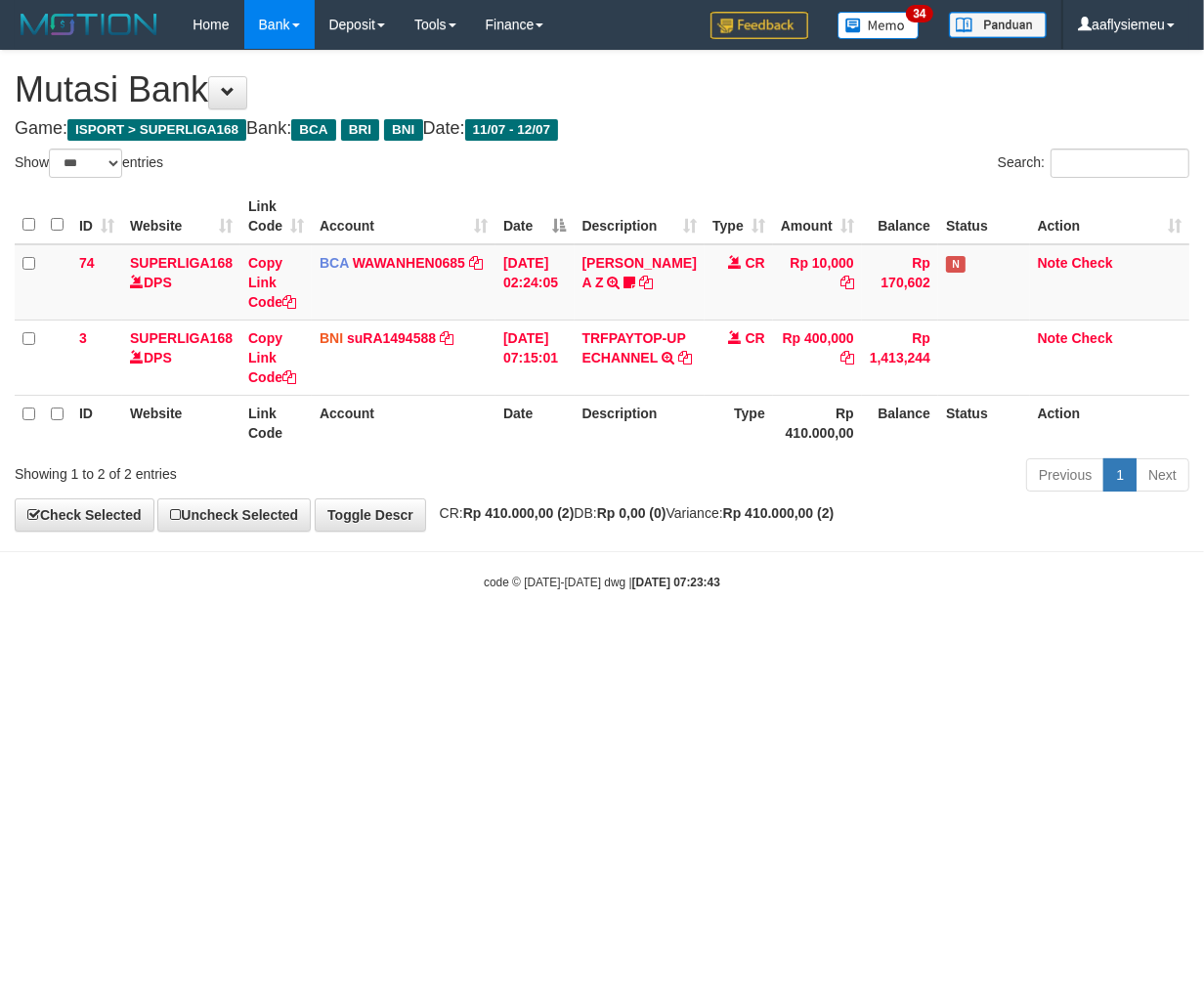 click on "Toggle navigation
Home
Bank
Account List
Load
By Website
Group
[ISPORT]													SUPERLIGA168
By Load Group (DPS)" at bounding box center (602, 320) 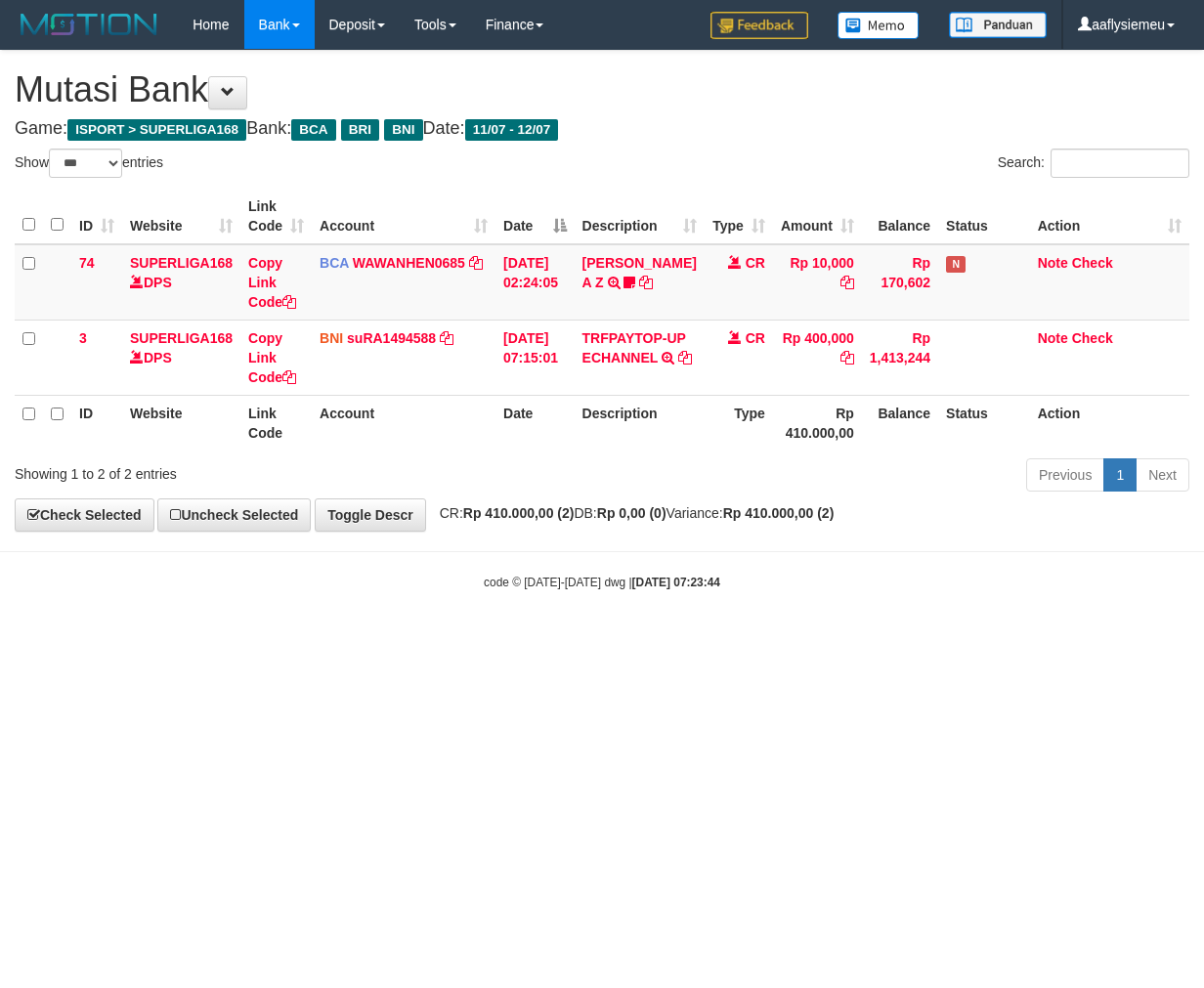 select on "***" 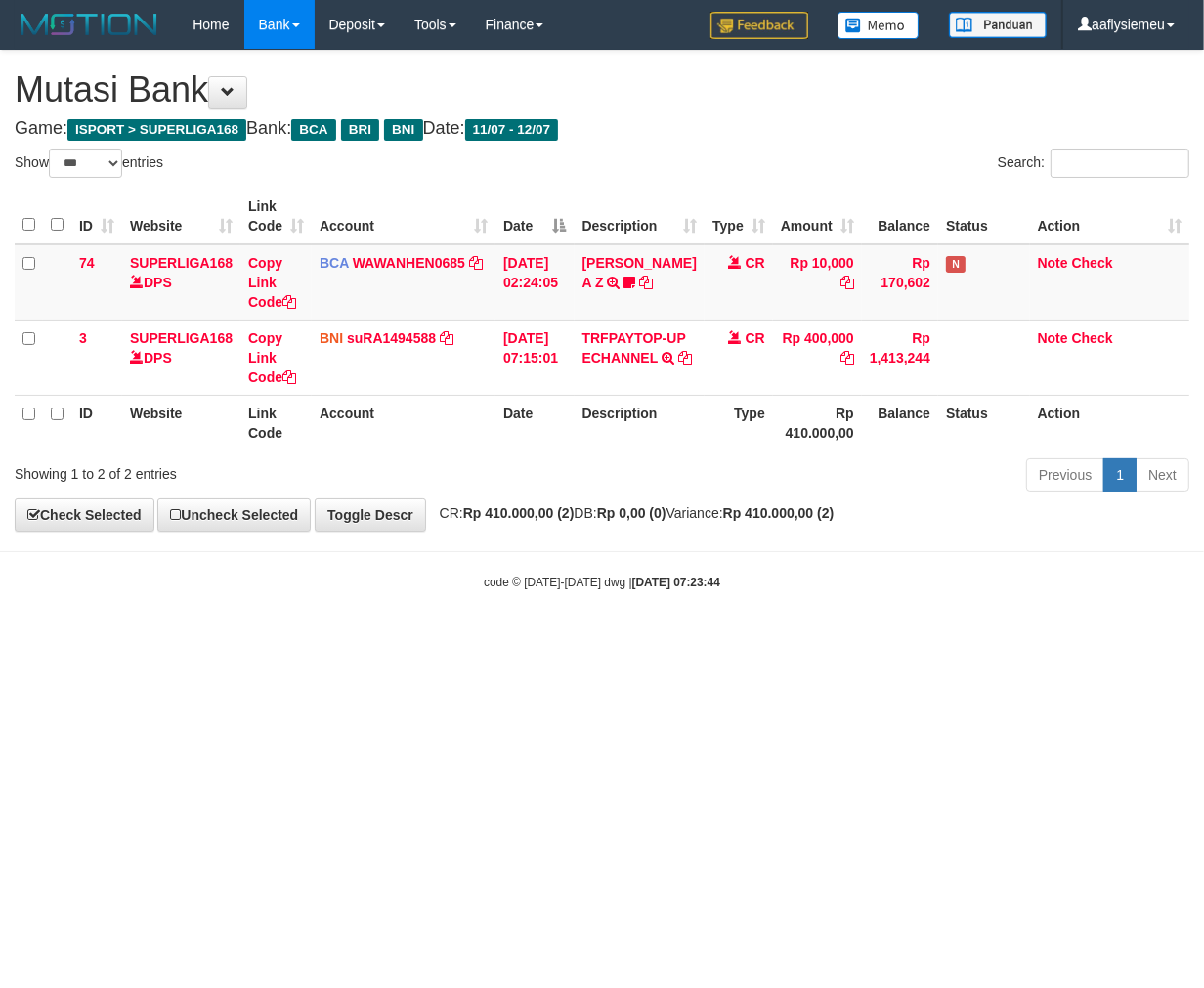 click on "Toggle navigation
Home
Bank
Account List
Load
By Website
Group
[ISPORT]													SUPERLIGA168
By Load Group (DPS)" at bounding box center [602, 320] 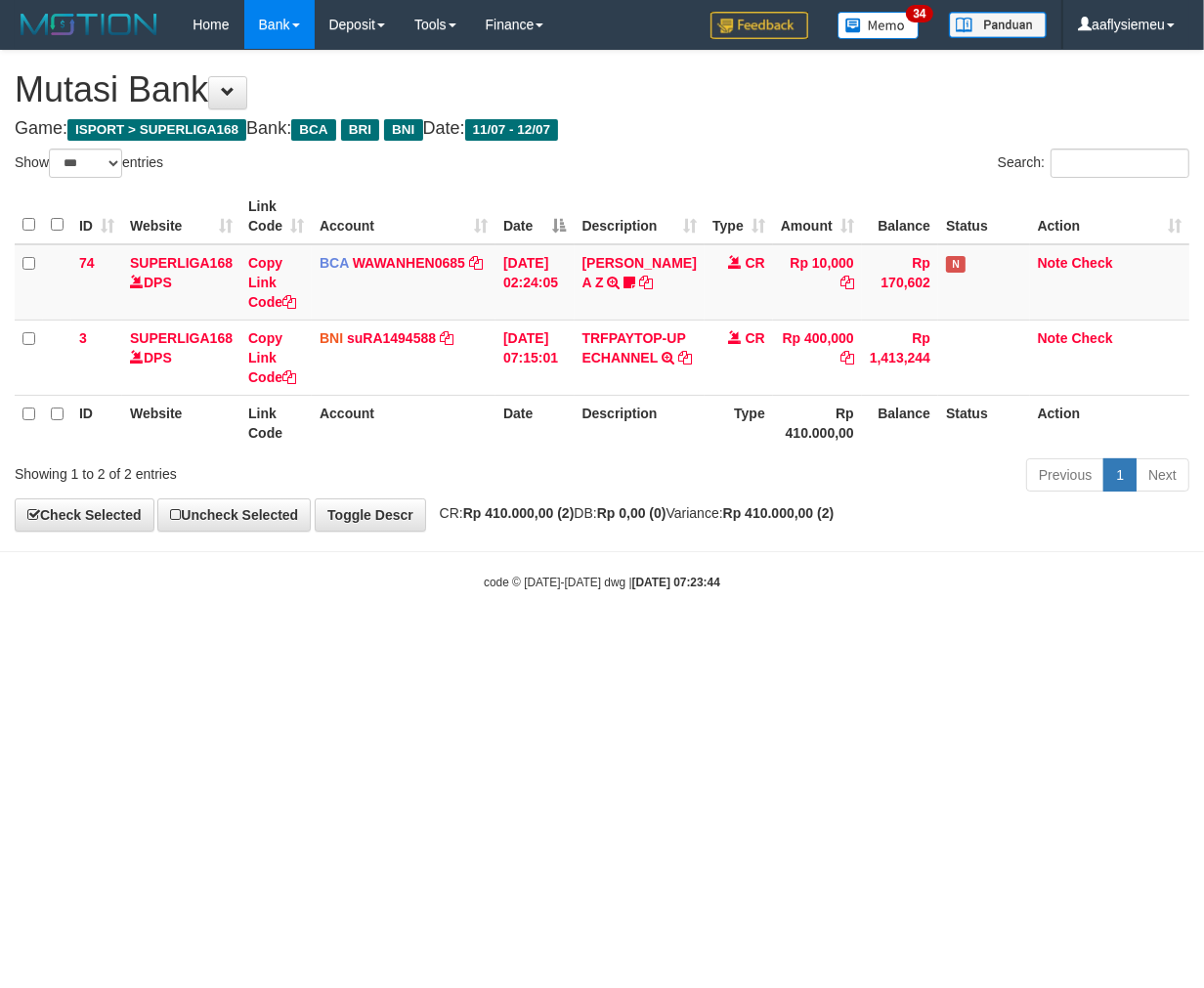 click on "Toggle navigation
Home
Bank
Account List
Load
By Website
Group
[ISPORT]													SUPERLIGA168
By Load Group (DPS)" at bounding box center [602, 320] 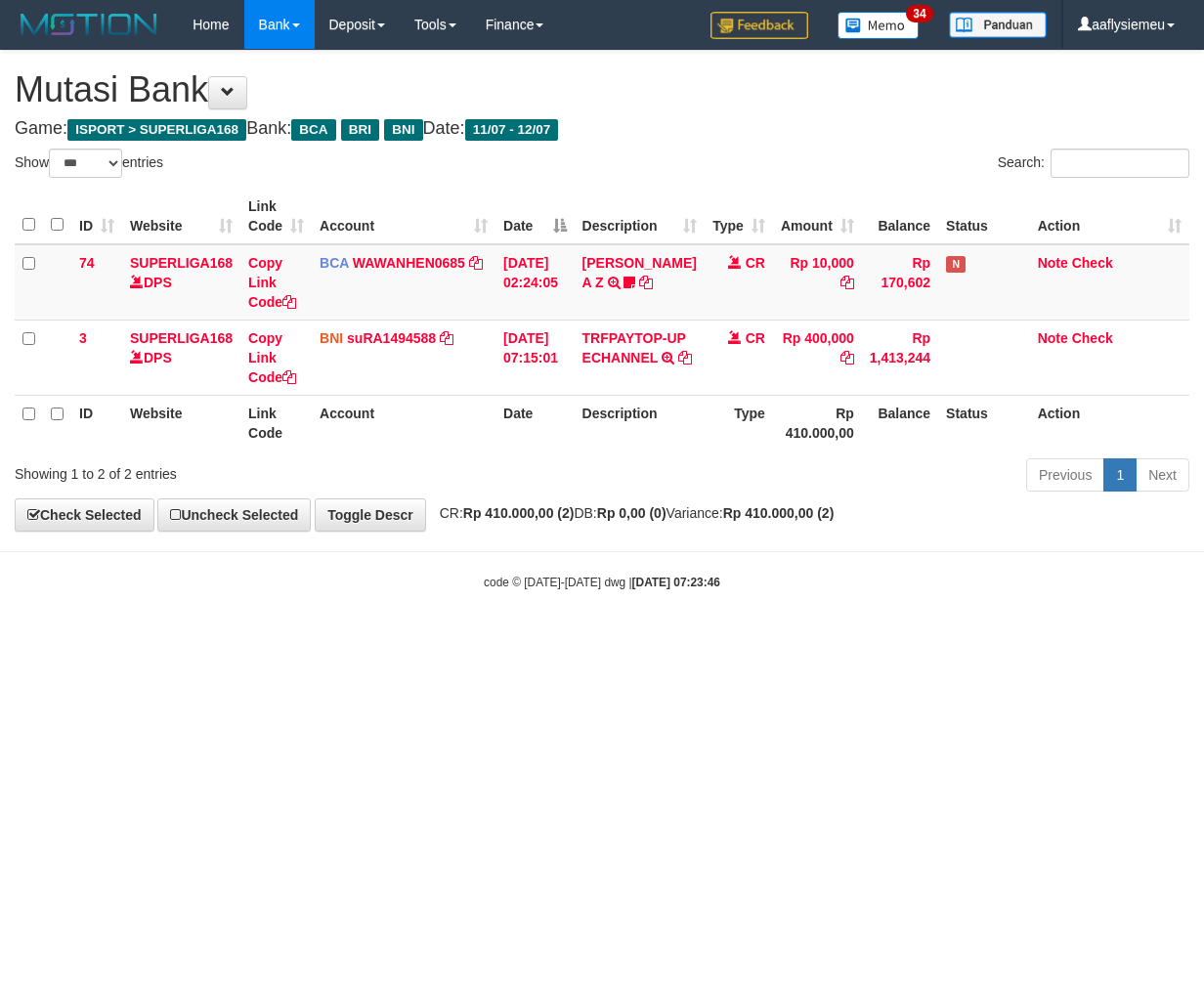 select on "***" 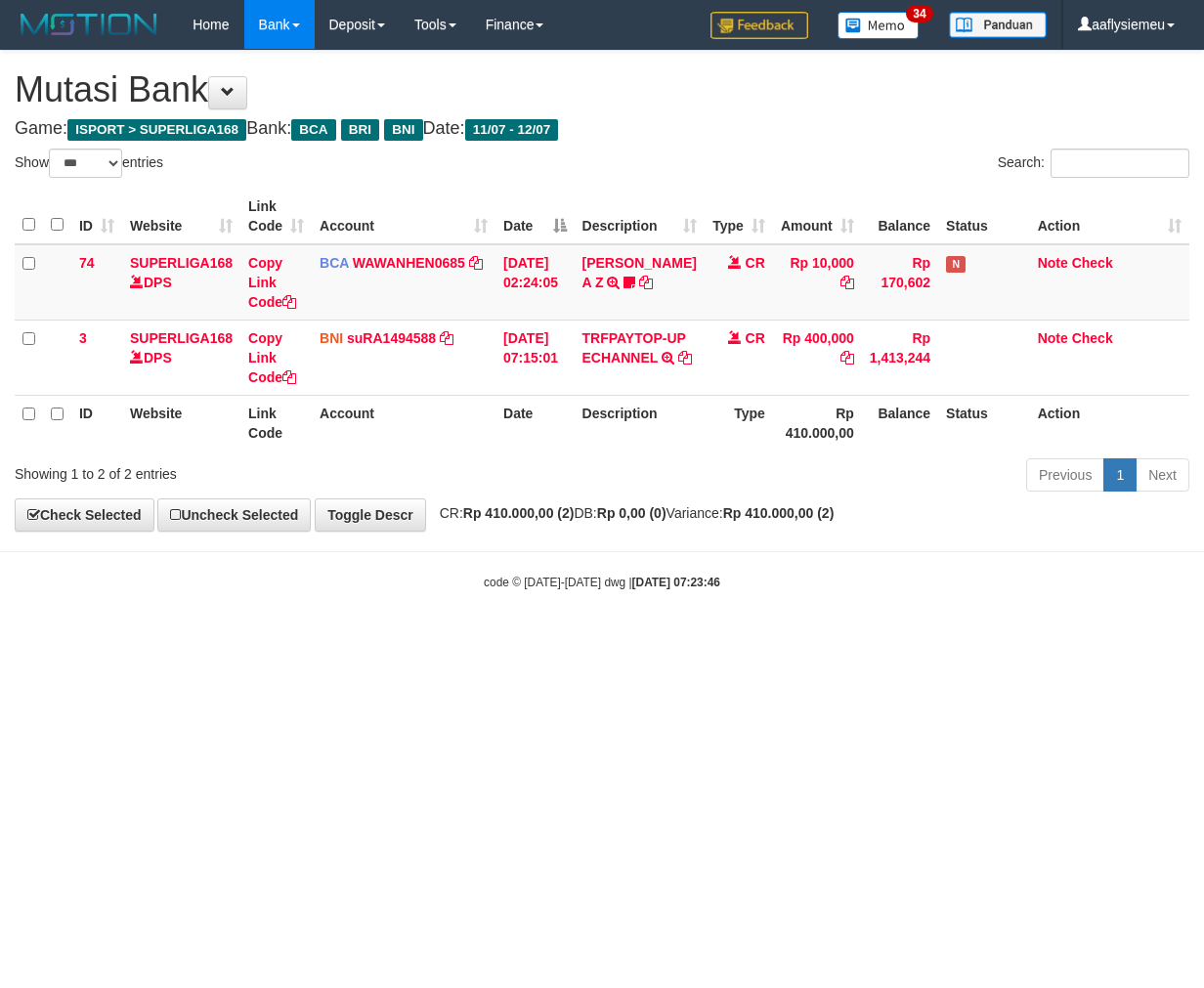 click on "Toggle navigation
Home
Bank
Account List
Load
By Website
Group
[ISPORT]													SUPERLIGA168
By Load Group (DPS)
34" at bounding box center [602, 320] 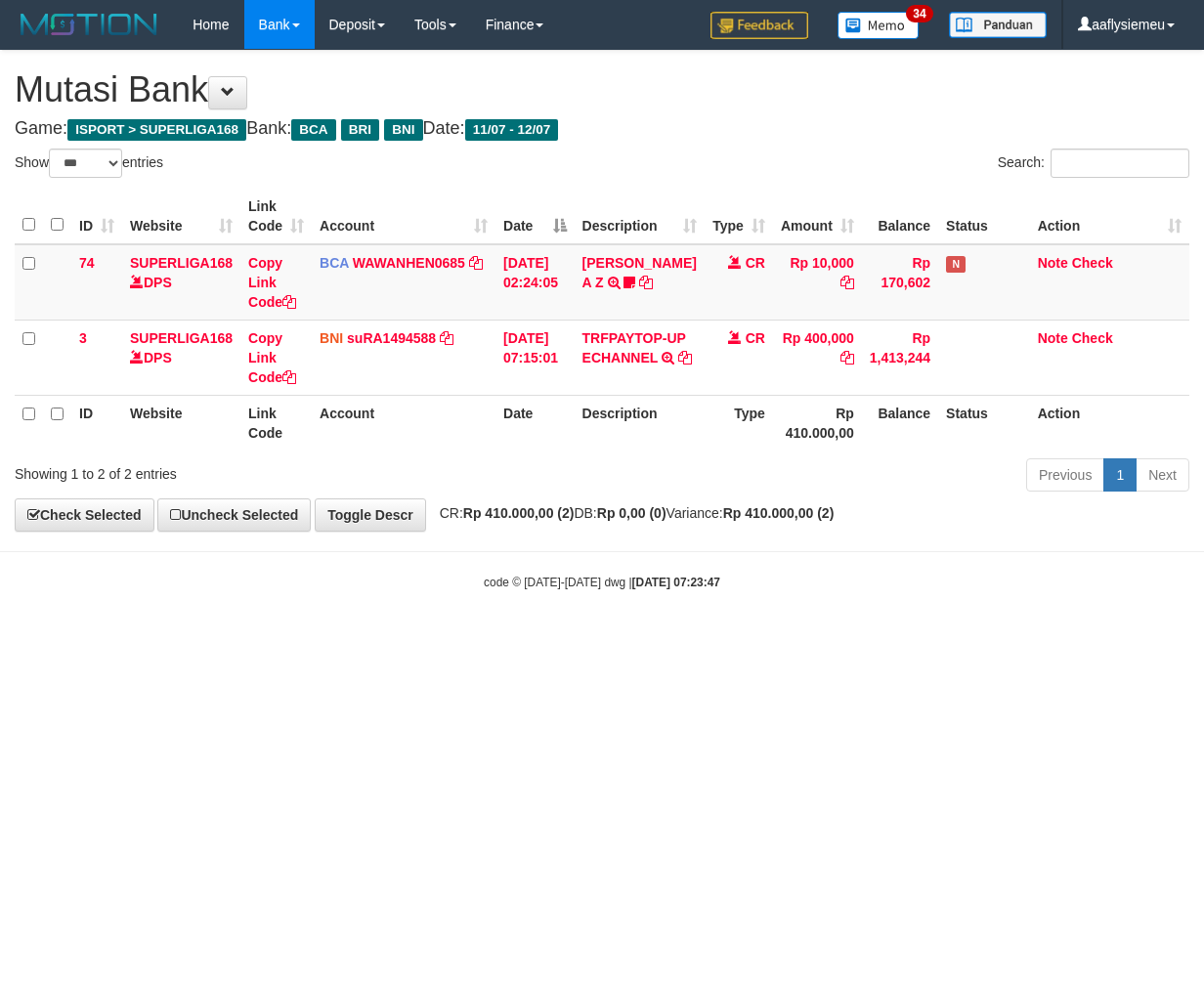 select on "***" 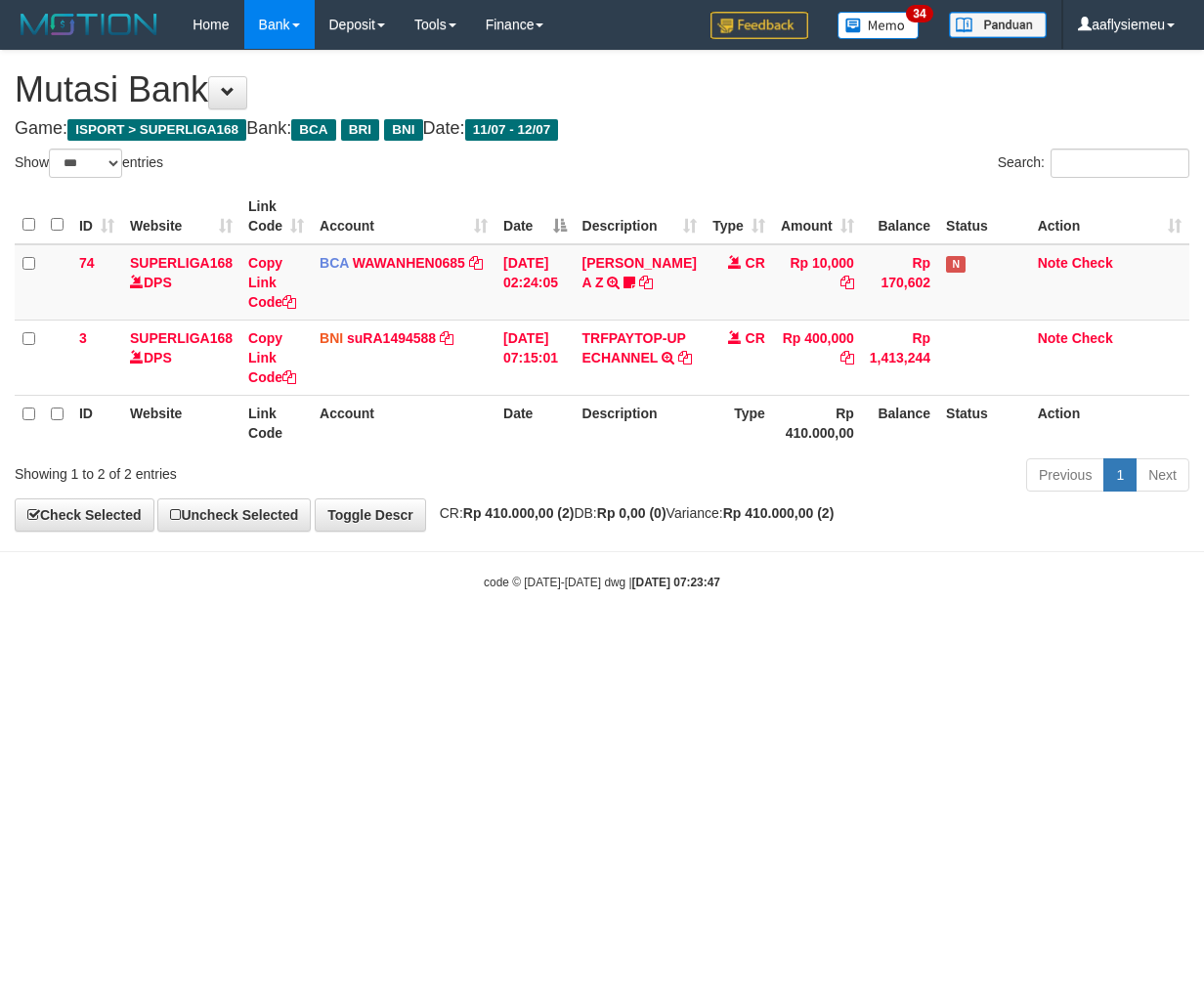 scroll, scrollTop: 0, scrollLeft: 0, axis: both 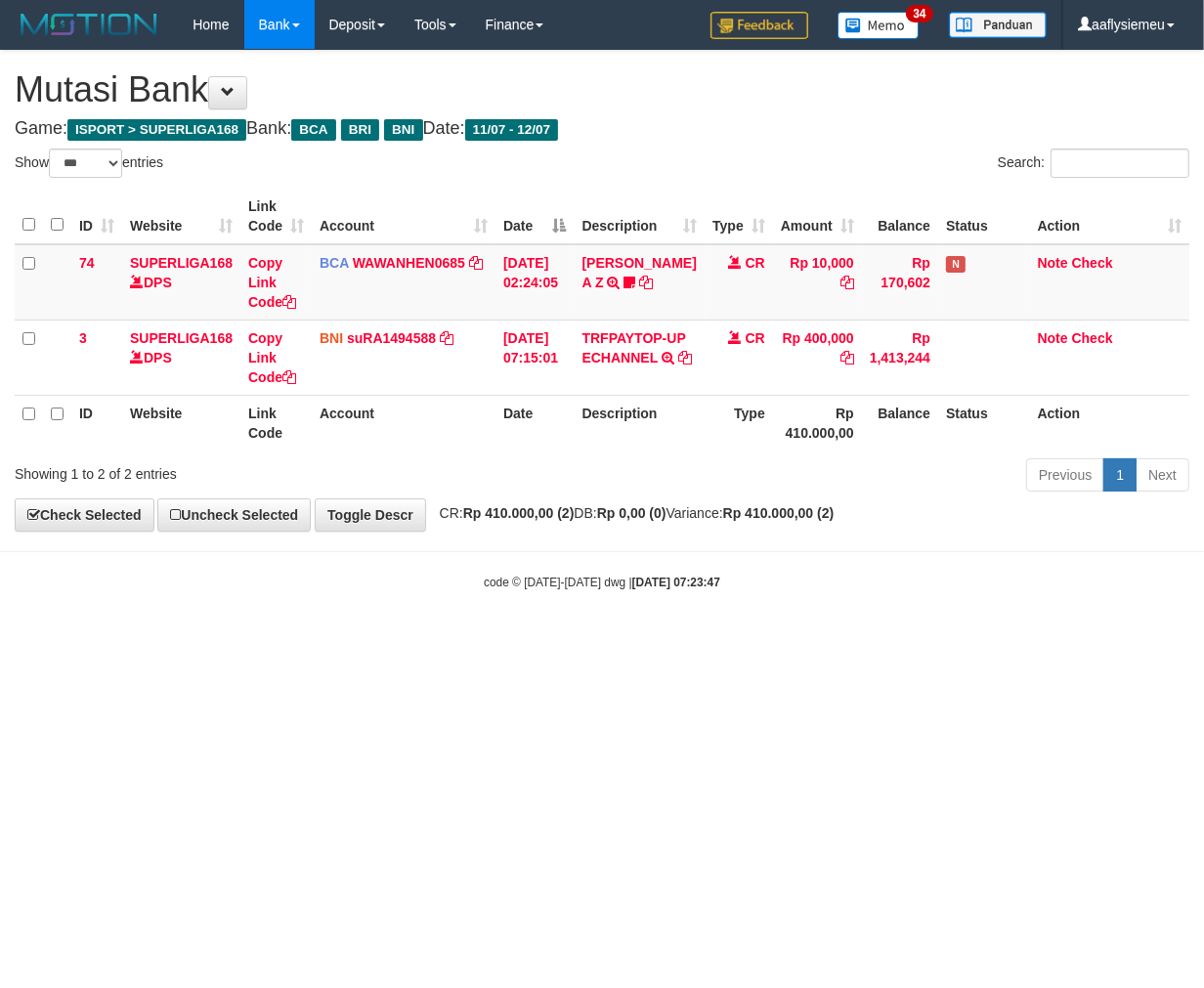 click on "Toggle navigation
Home
Bank
Account List
Load
By Website
Group
[ISPORT]													SUPERLIGA168
By Load Group (DPS)" at bounding box center [602, 320] 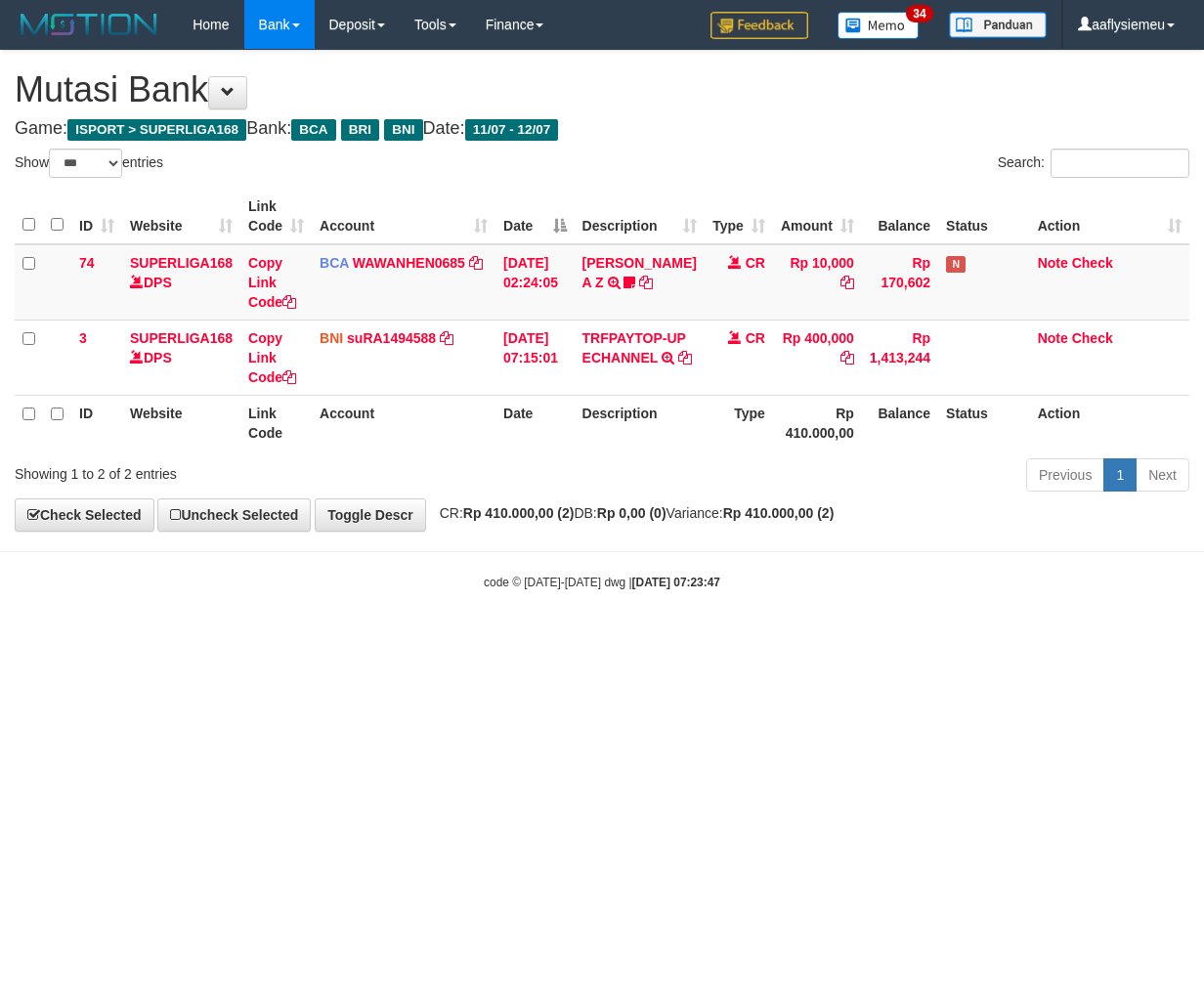 select on "***" 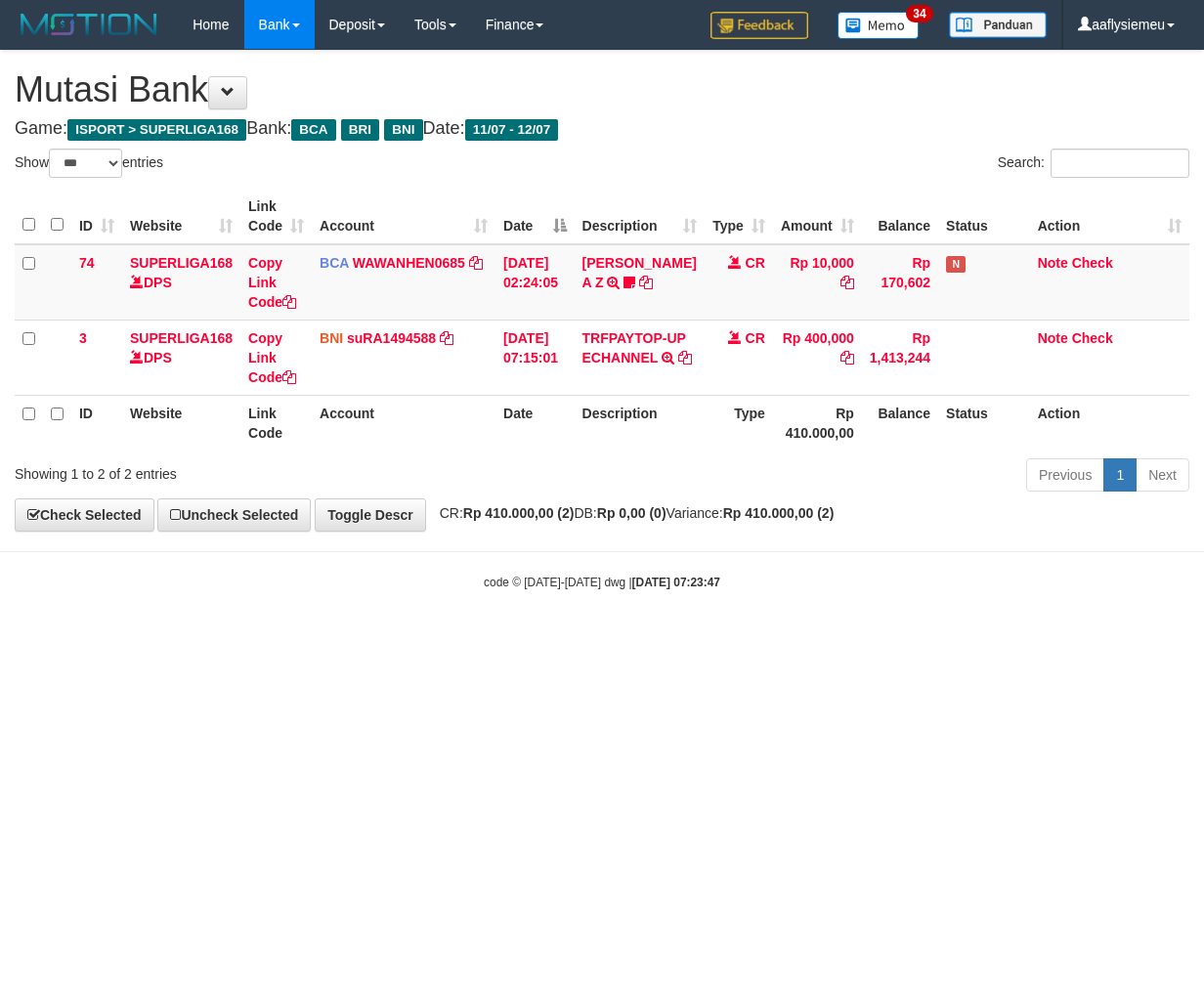 scroll, scrollTop: 0, scrollLeft: 0, axis: both 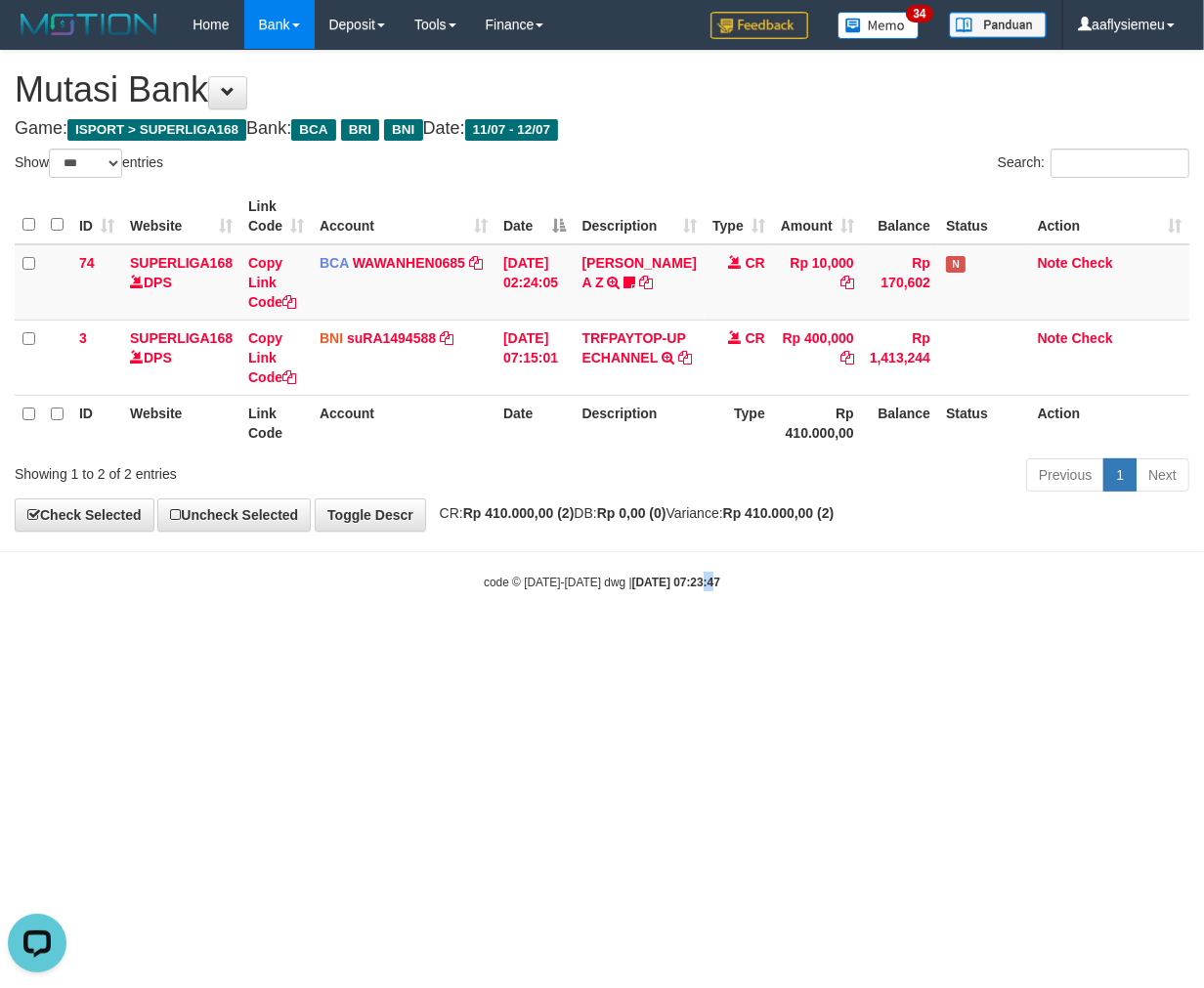 drag, startPoint x: 689, startPoint y: 658, endPoint x: 1097, endPoint y: 580, distance: 415.38897 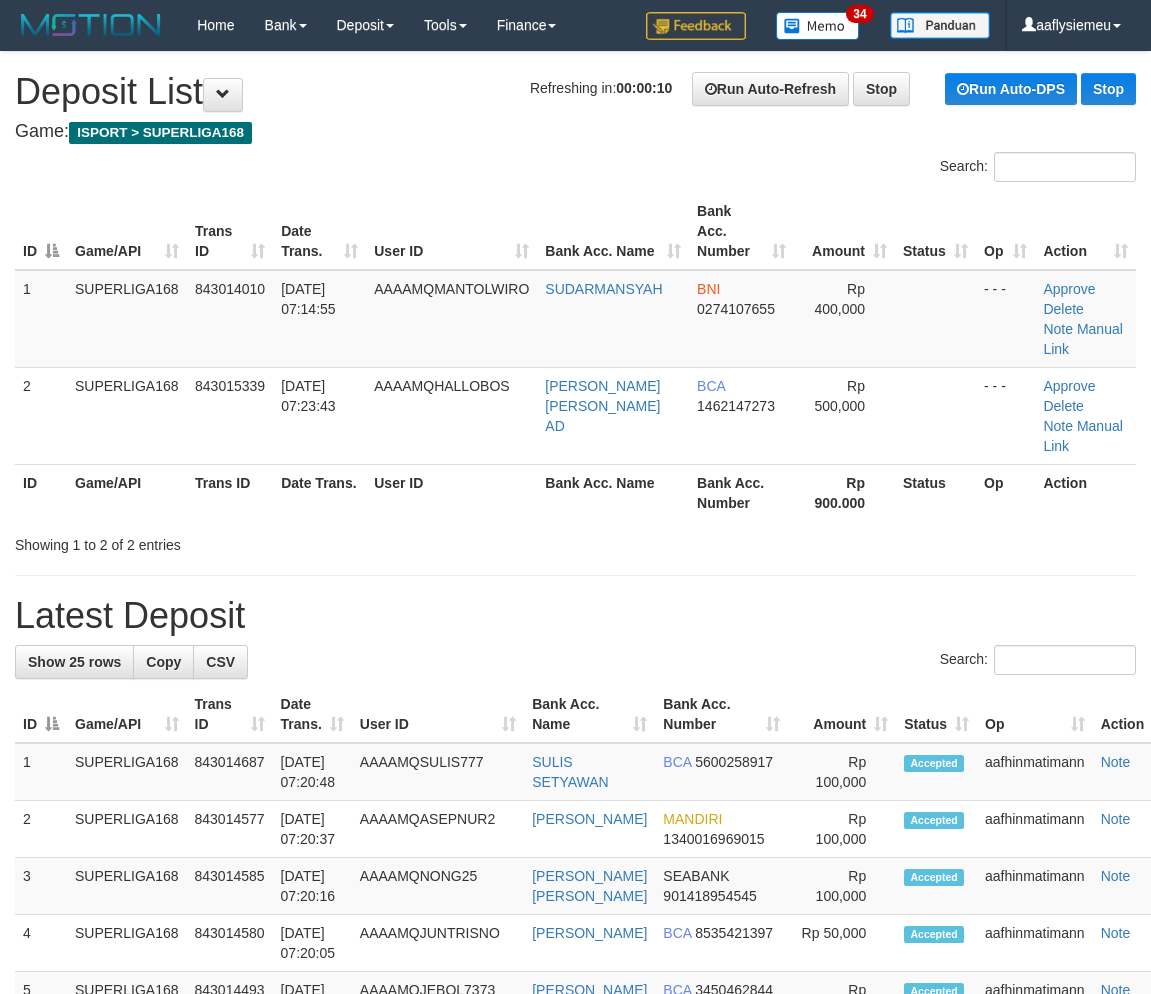 scroll, scrollTop: 0, scrollLeft: 0, axis: both 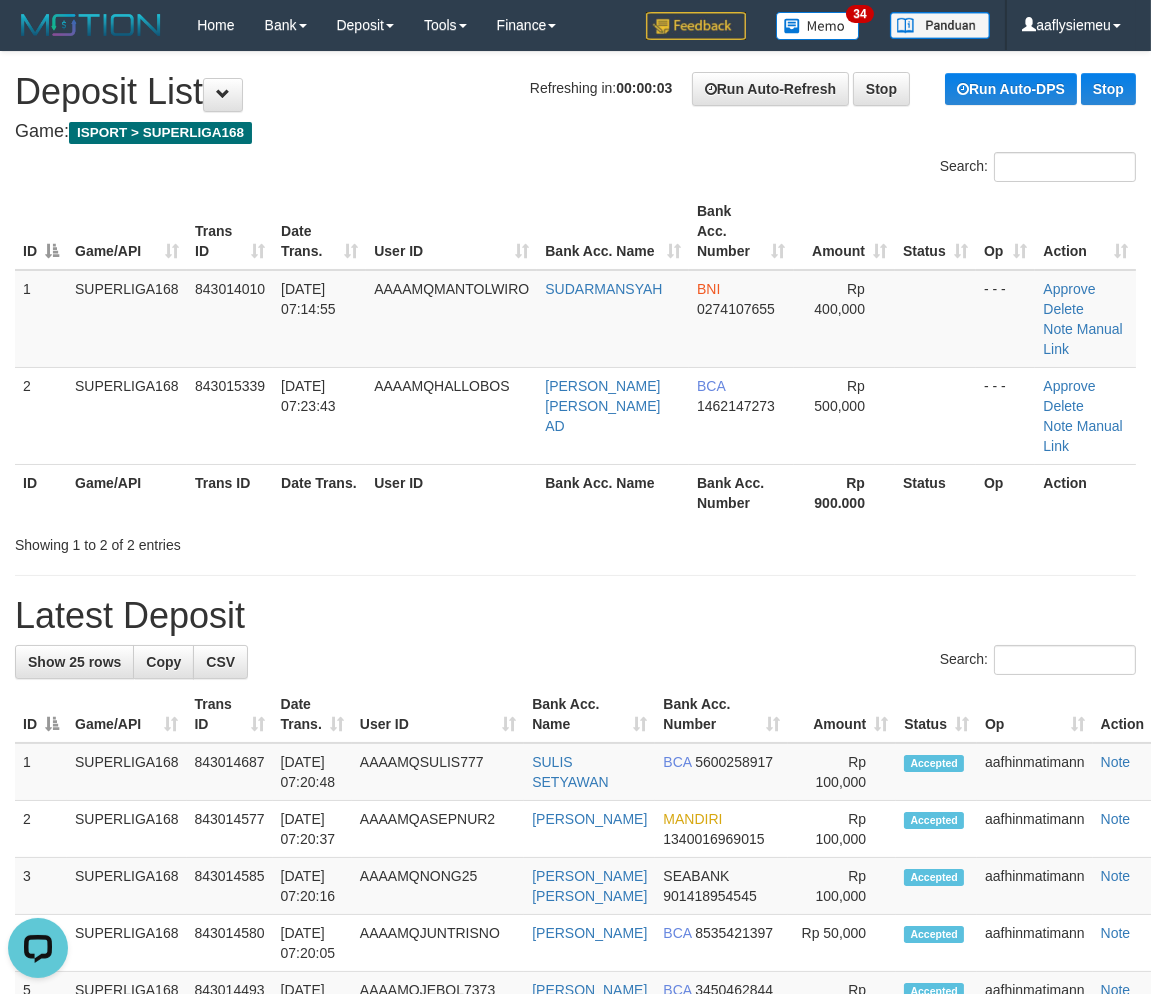 drag, startPoint x: 417, startPoint y: 396, endPoint x: 8, endPoint y: 547, distance: 435.98395 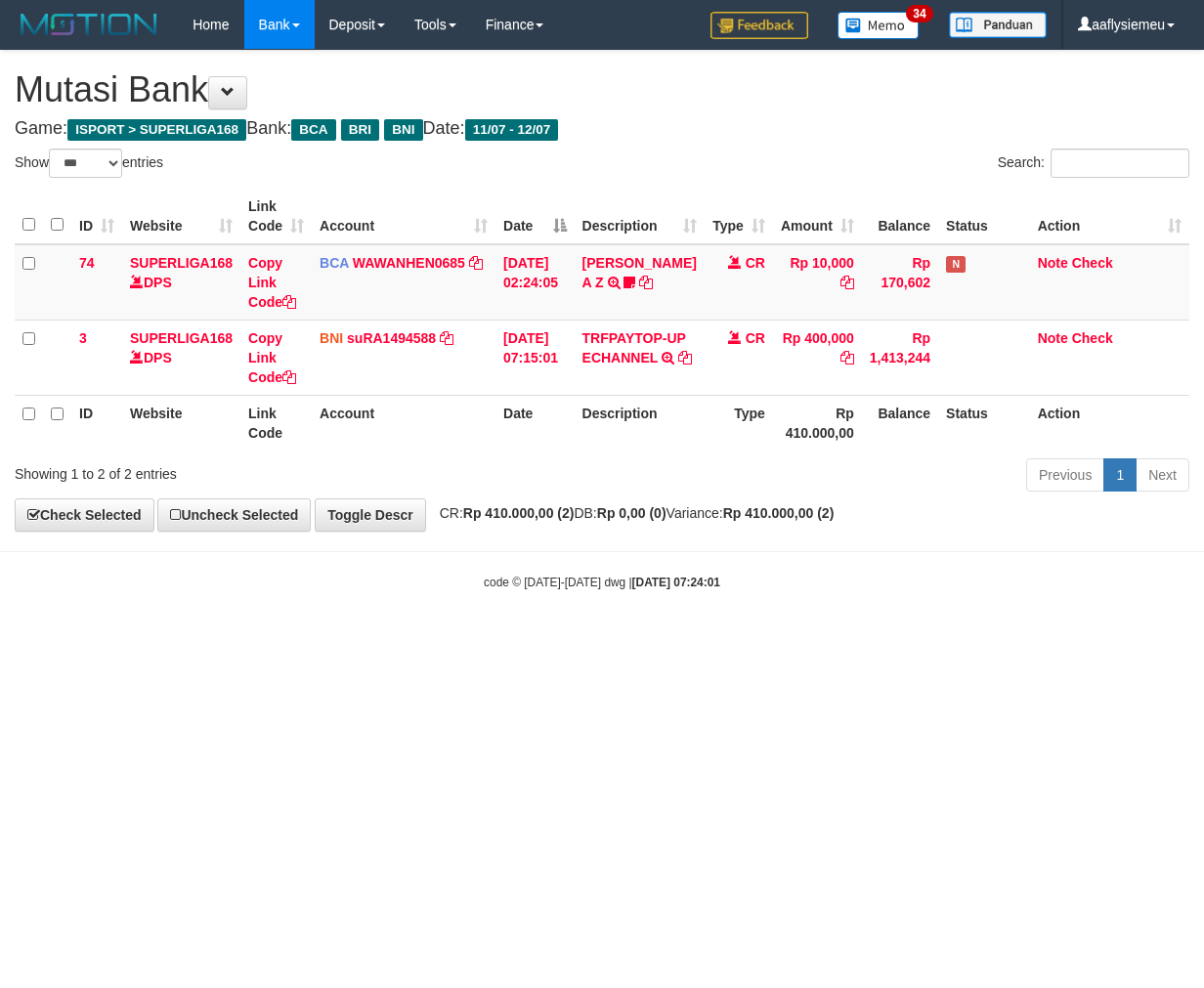 select on "***" 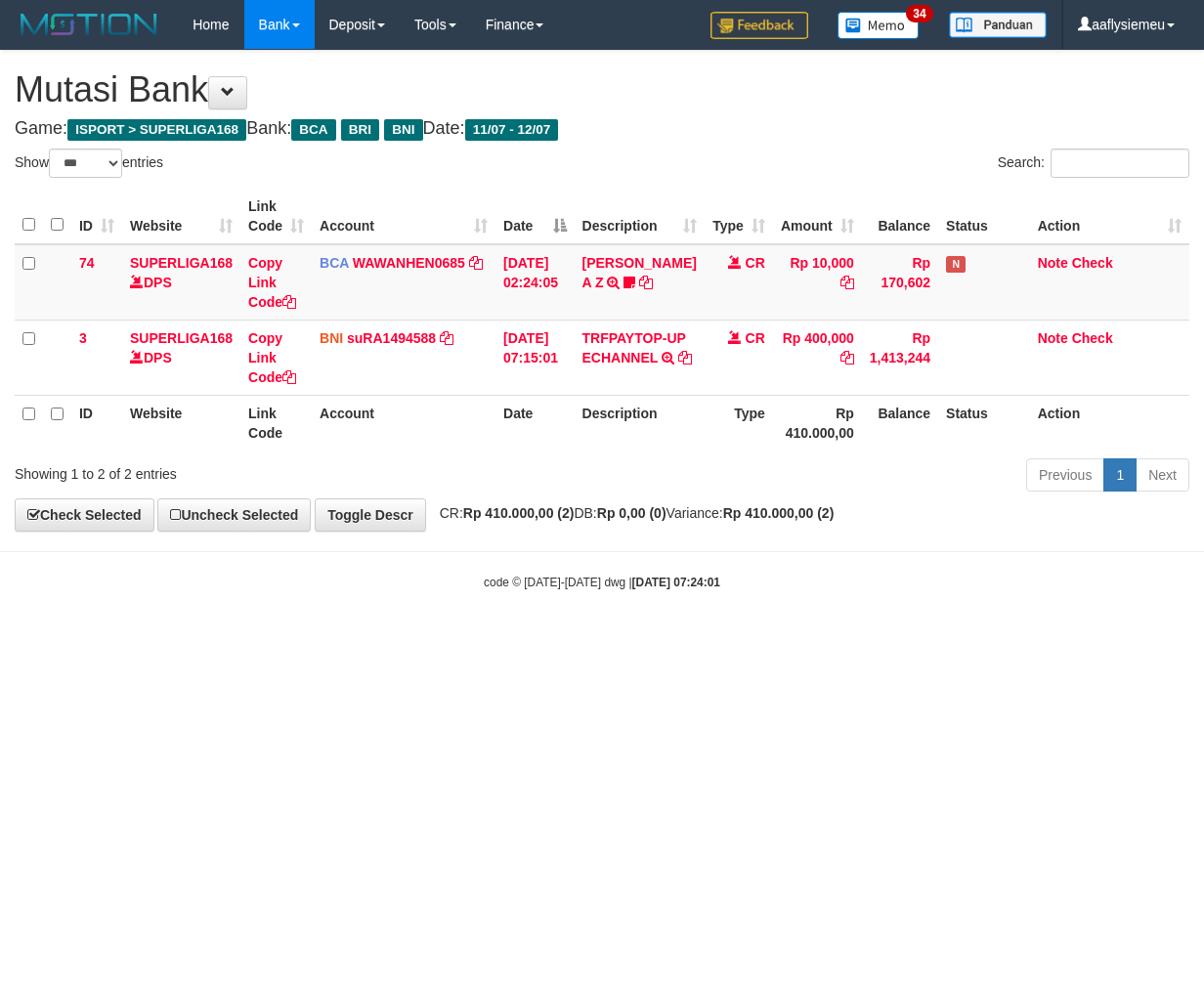 scroll, scrollTop: 0, scrollLeft: 0, axis: both 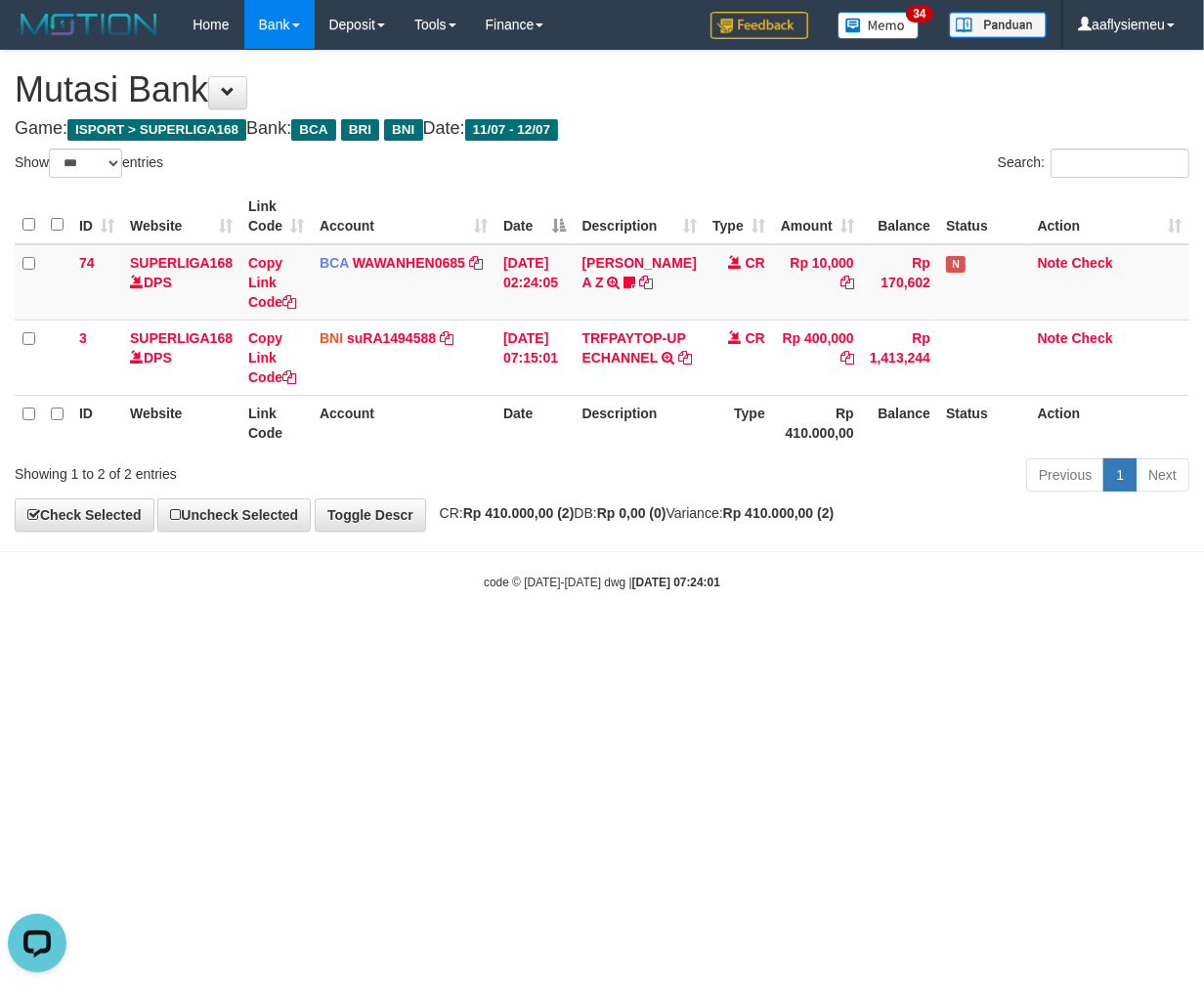 click on "Game:   ISPORT > SUPERLIGA168    		Bank:   BCA   BRI   BNI    		Date:  11/07 - 12/07" at bounding box center [602, 129] 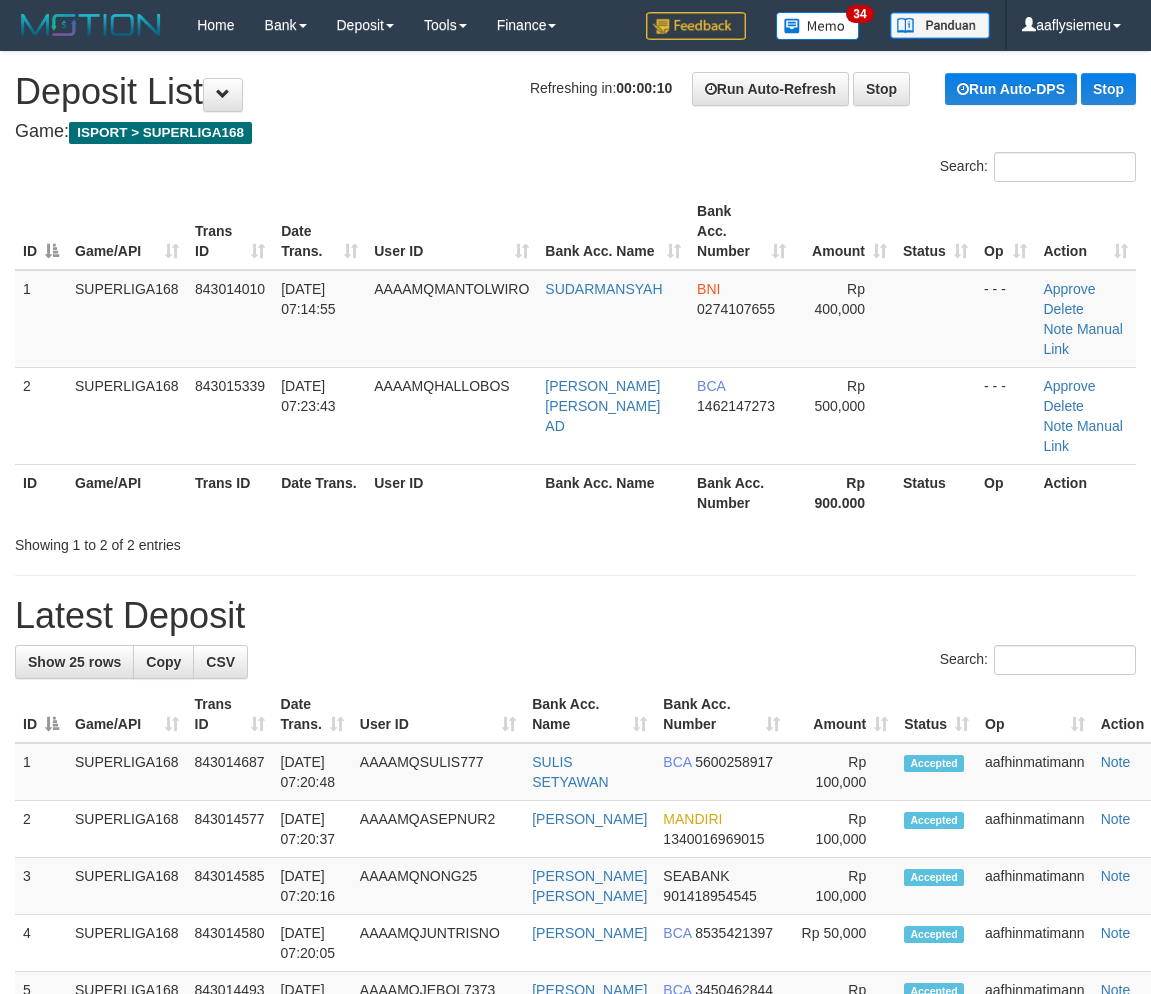 scroll, scrollTop: 0, scrollLeft: 0, axis: both 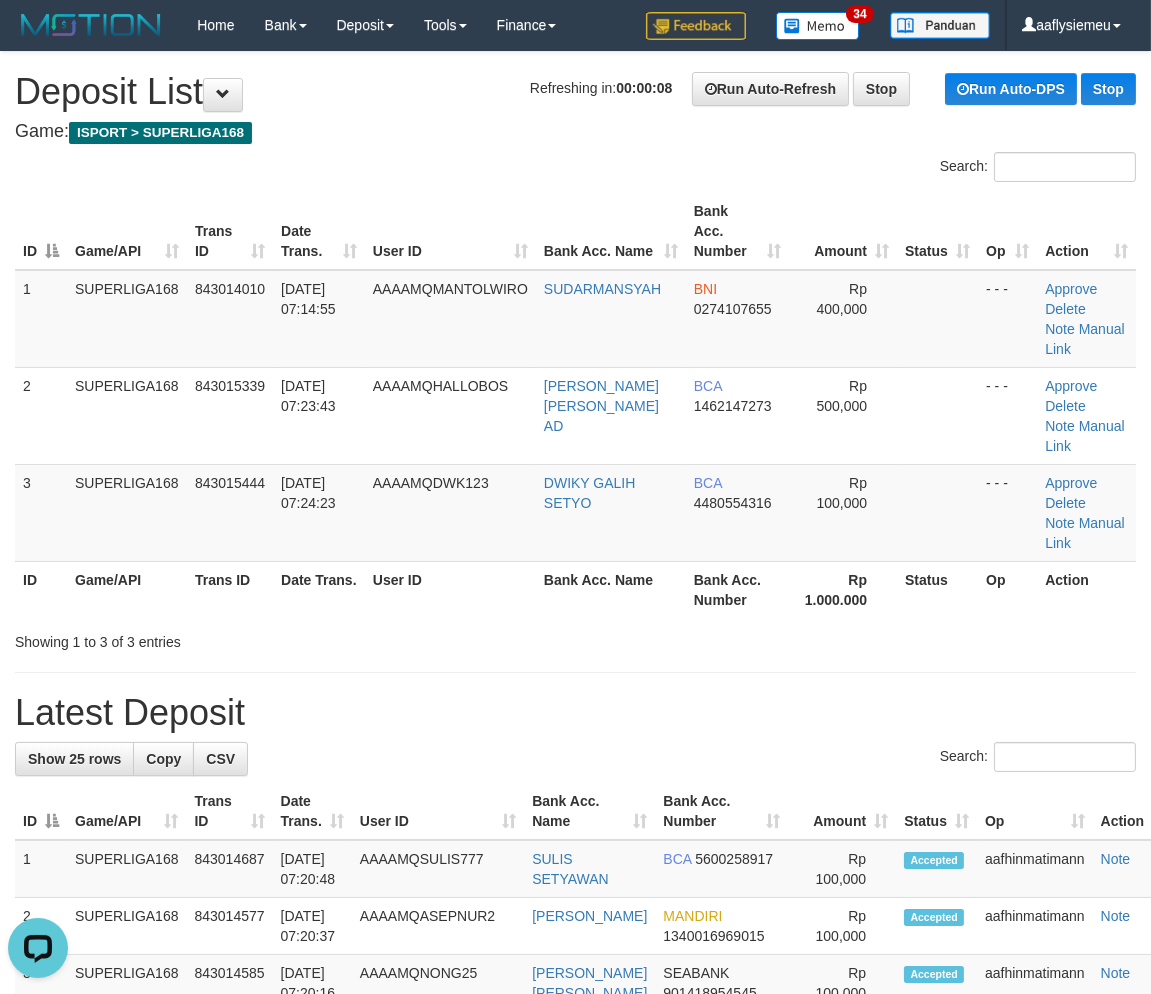 click on "[DATE] 07:24:23" at bounding box center (319, 512) 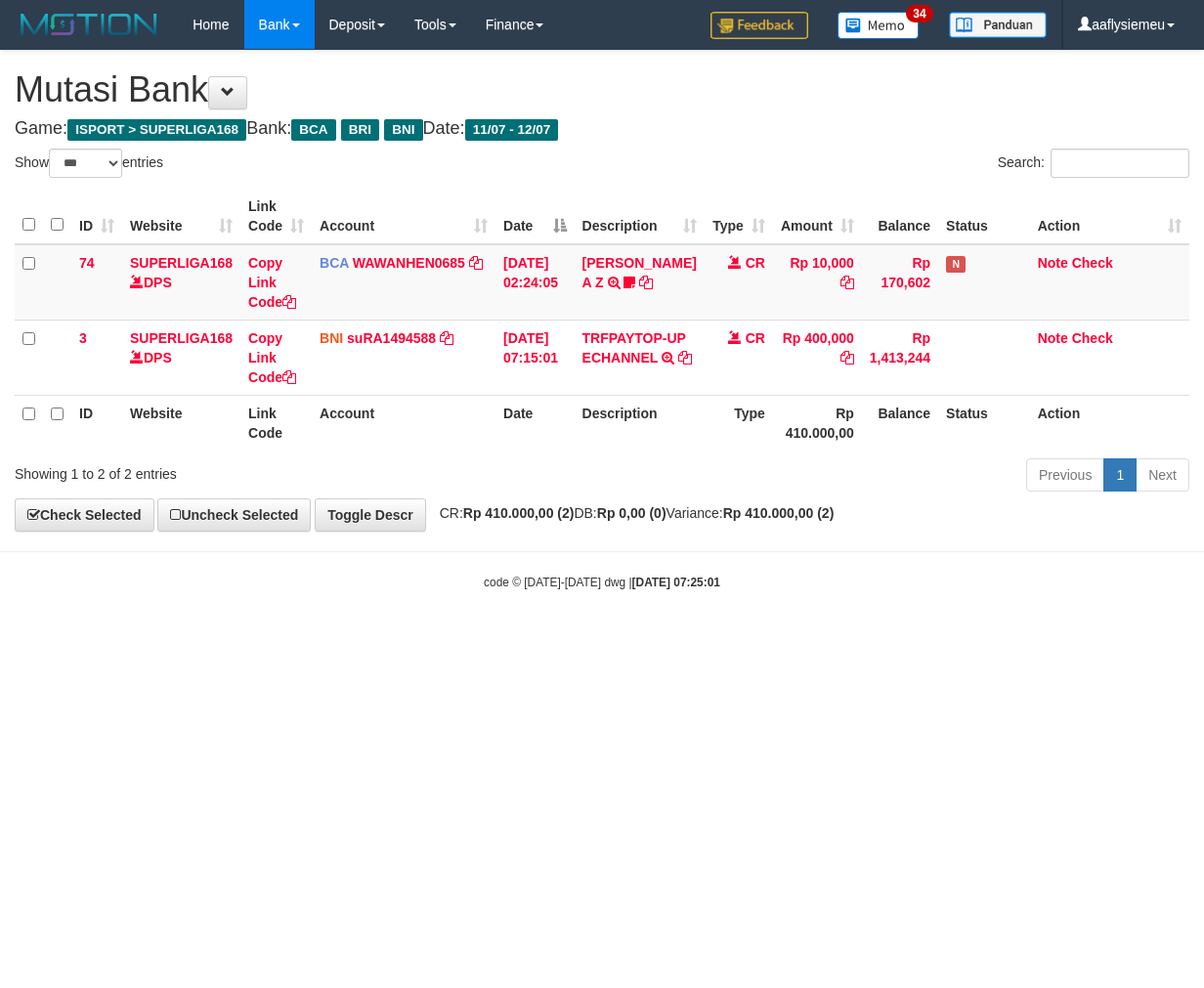 select on "***" 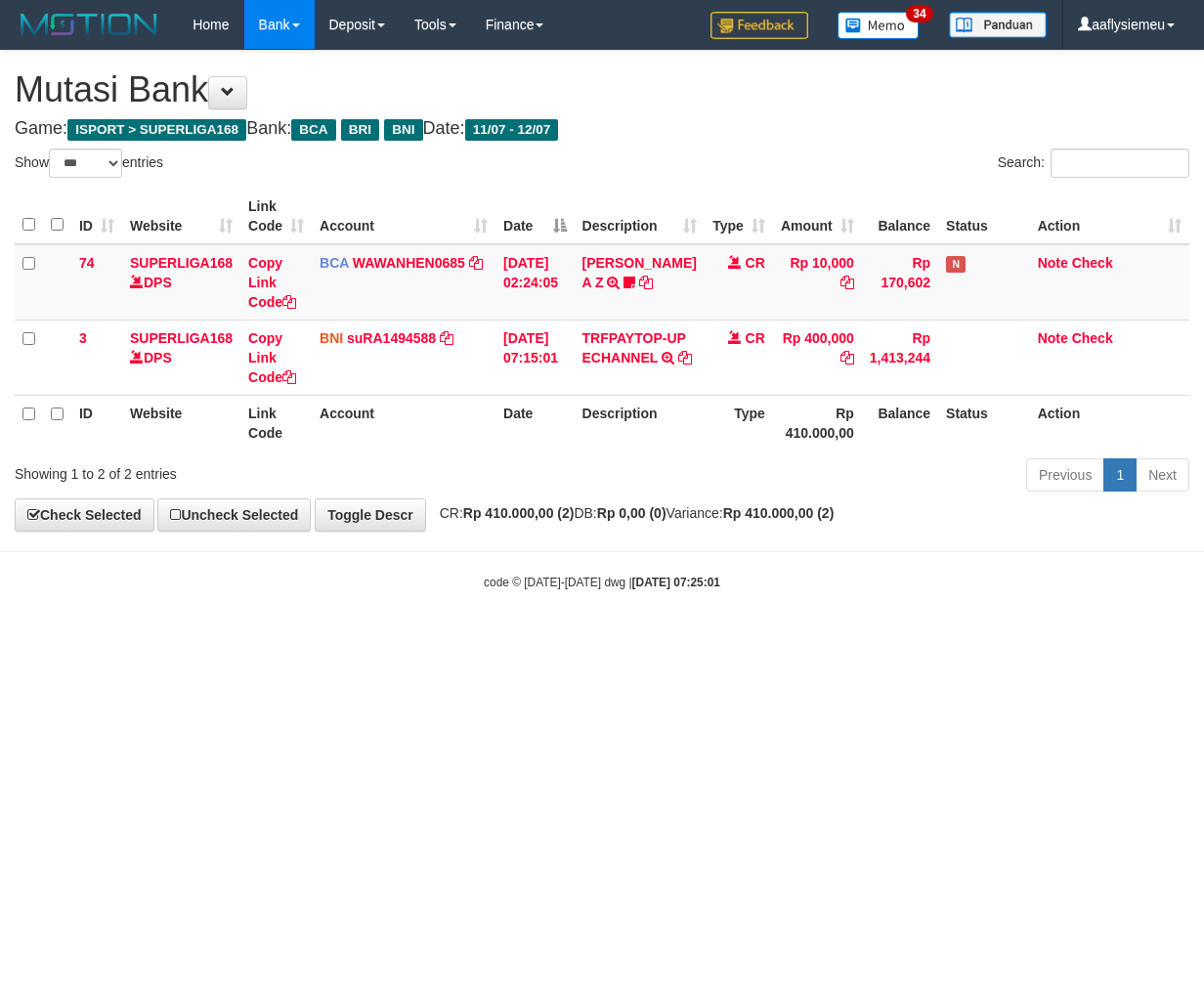 scroll, scrollTop: 0, scrollLeft: 0, axis: both 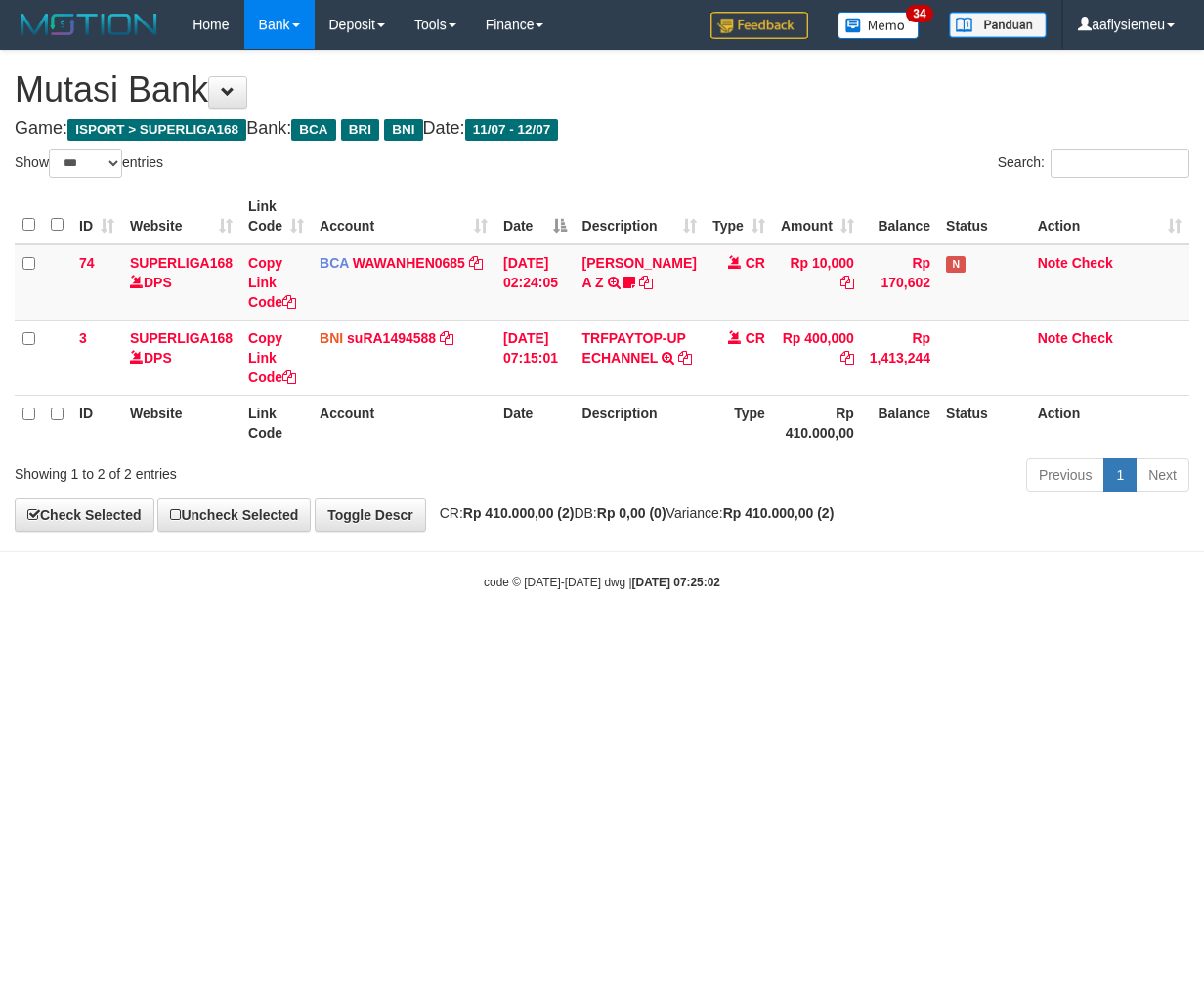 select on "***" 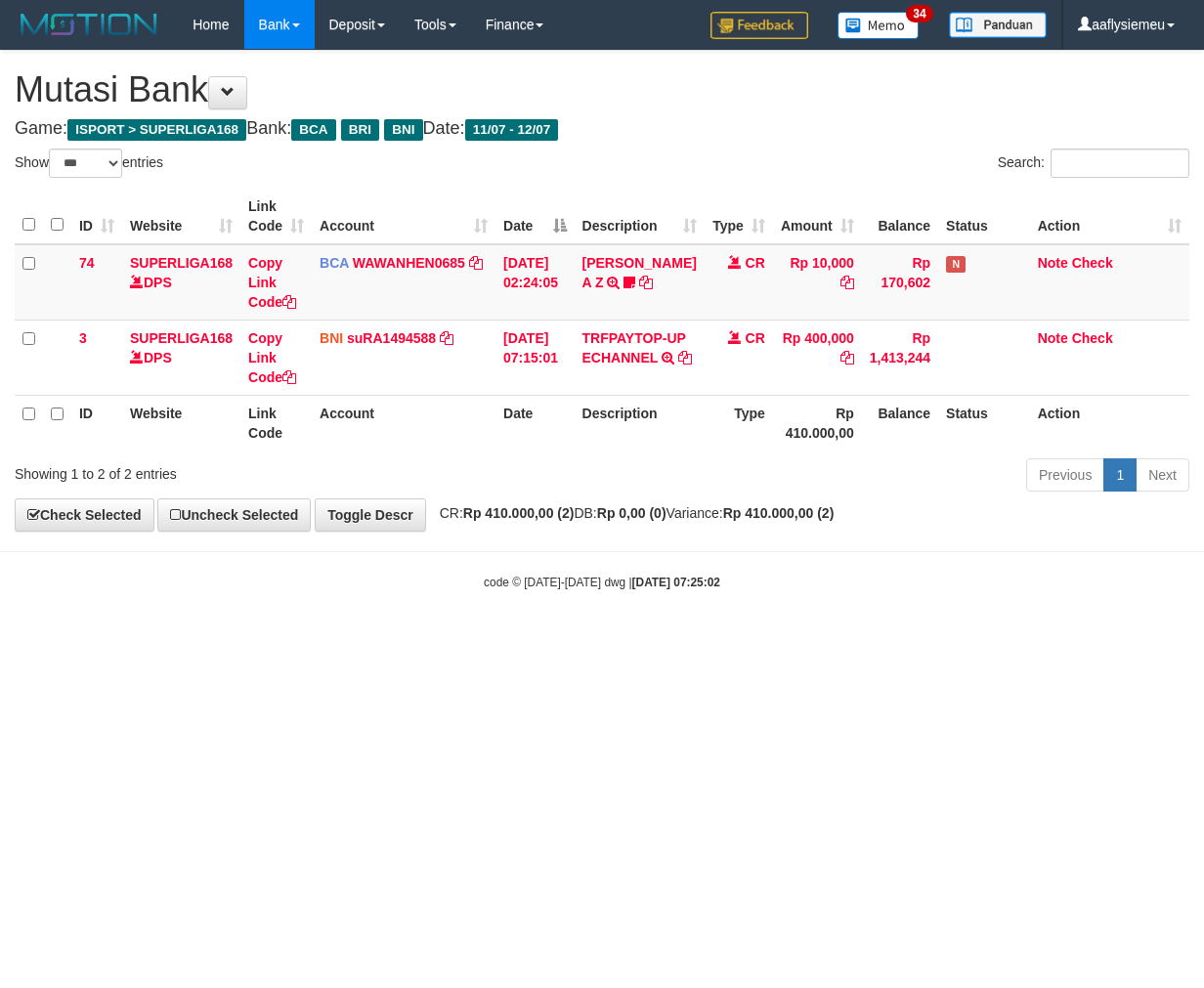 scroll, scrollTop: 0, scrollLeft: 0, axis: both 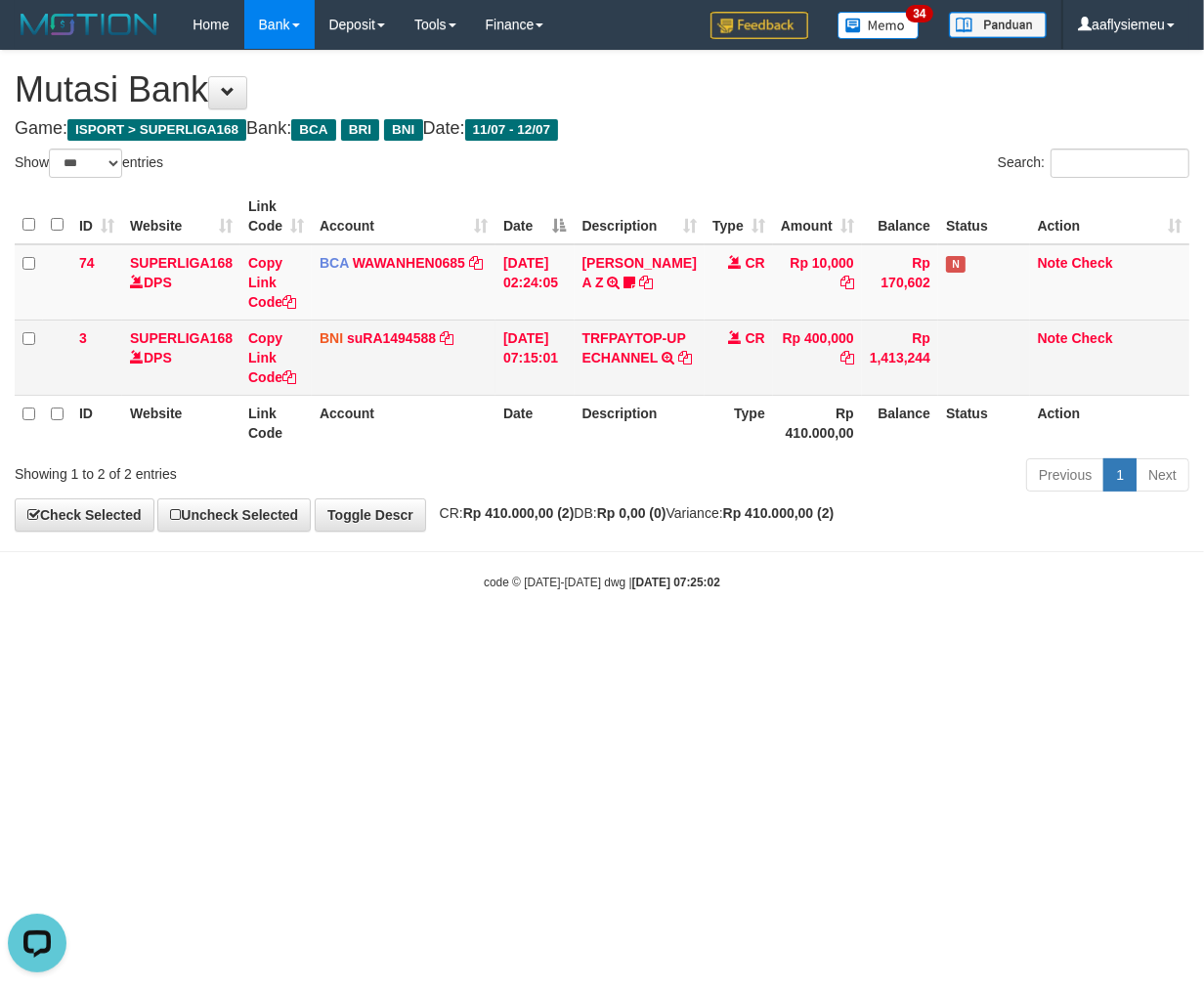 drag, startPoint x: 687, startPoint y: 131, endPoint x: 1188, endPoint y: 365, distance: 552.953 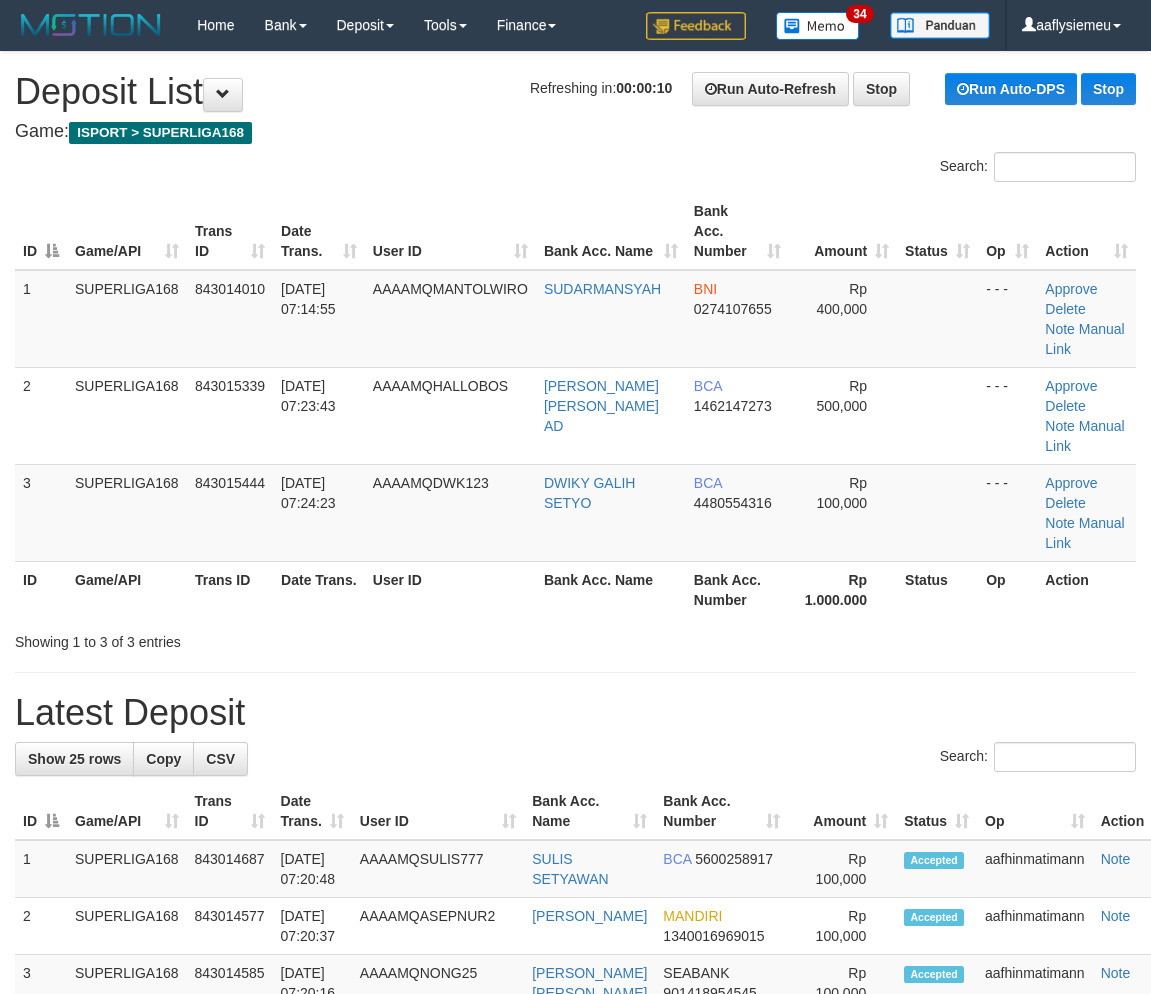 scroll, scrollTop: 0, scrollLeft: 0, axis: both 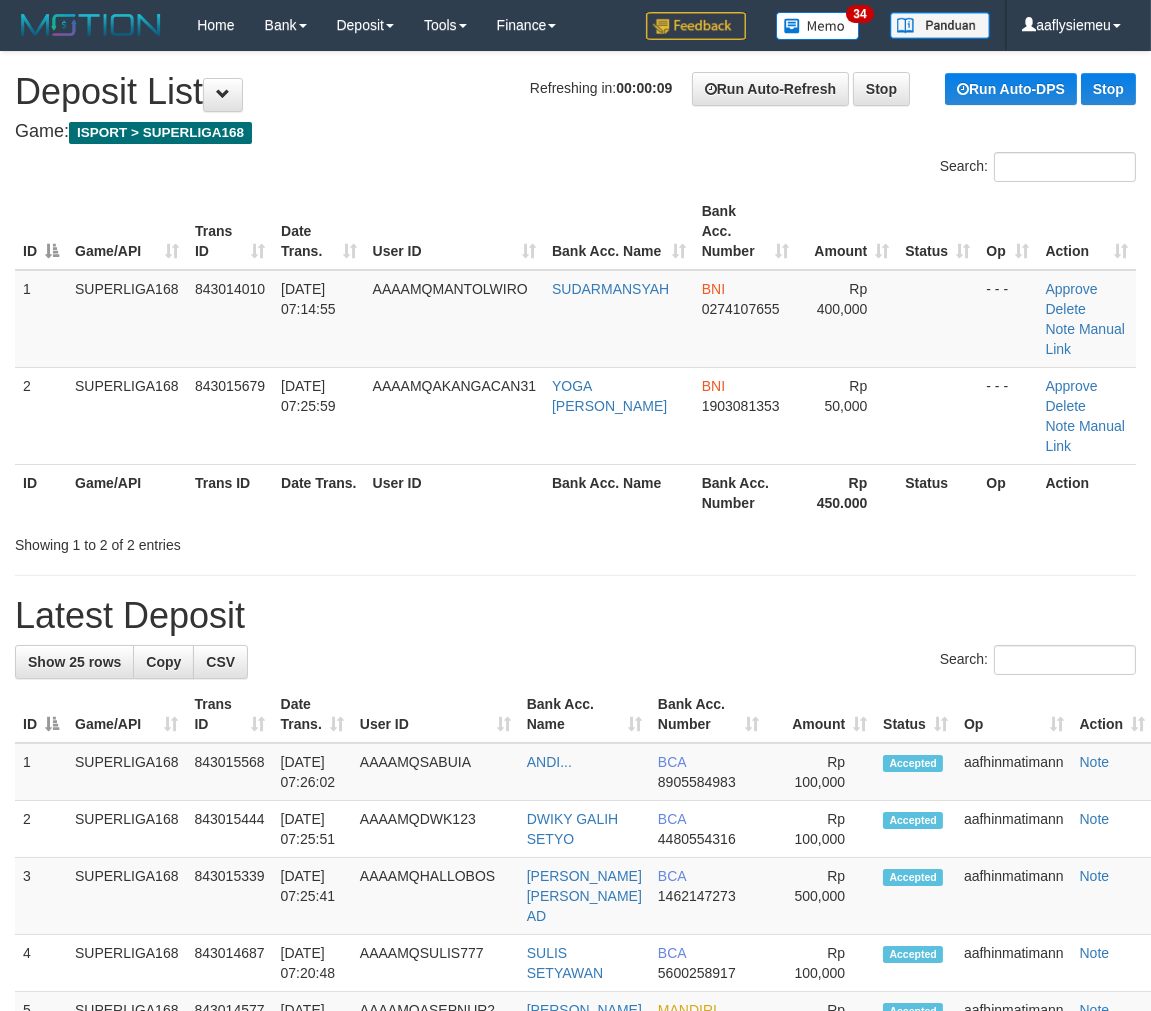 drag, startPoint x: 274, startPoint y: 318, endPoint x: 0, endPoint y: 464, distance: 310.4706 